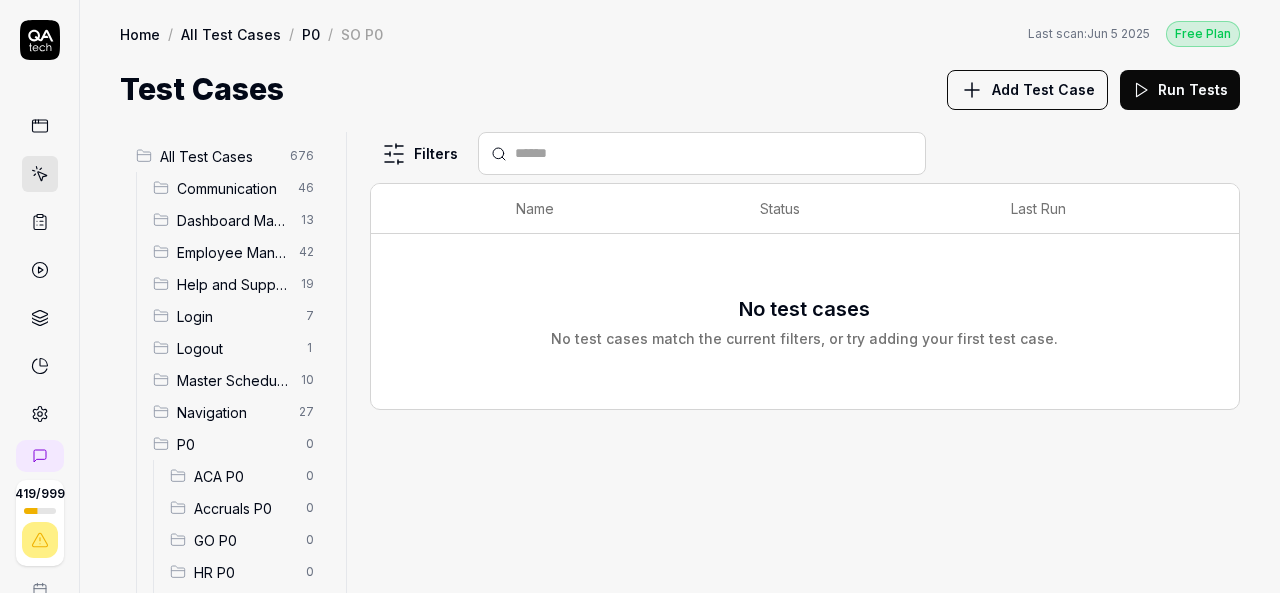 scroll, scrollTop: 0, scrollLeft: 0, axis: both 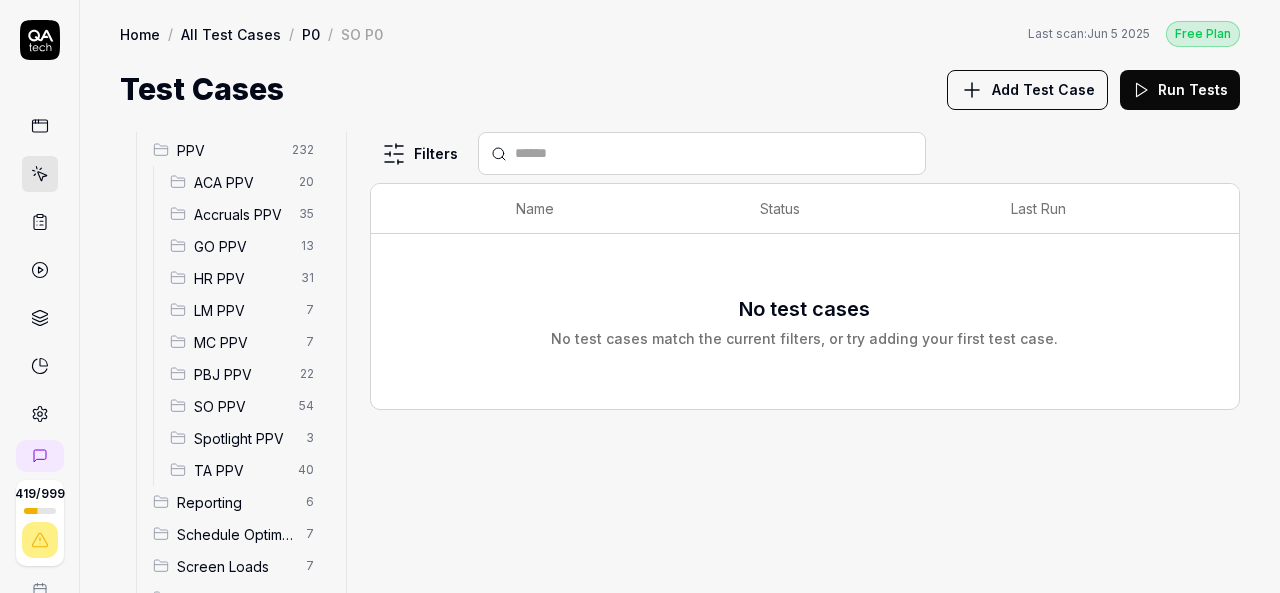 click on "SO PPV" at bounding box center [240, 406] 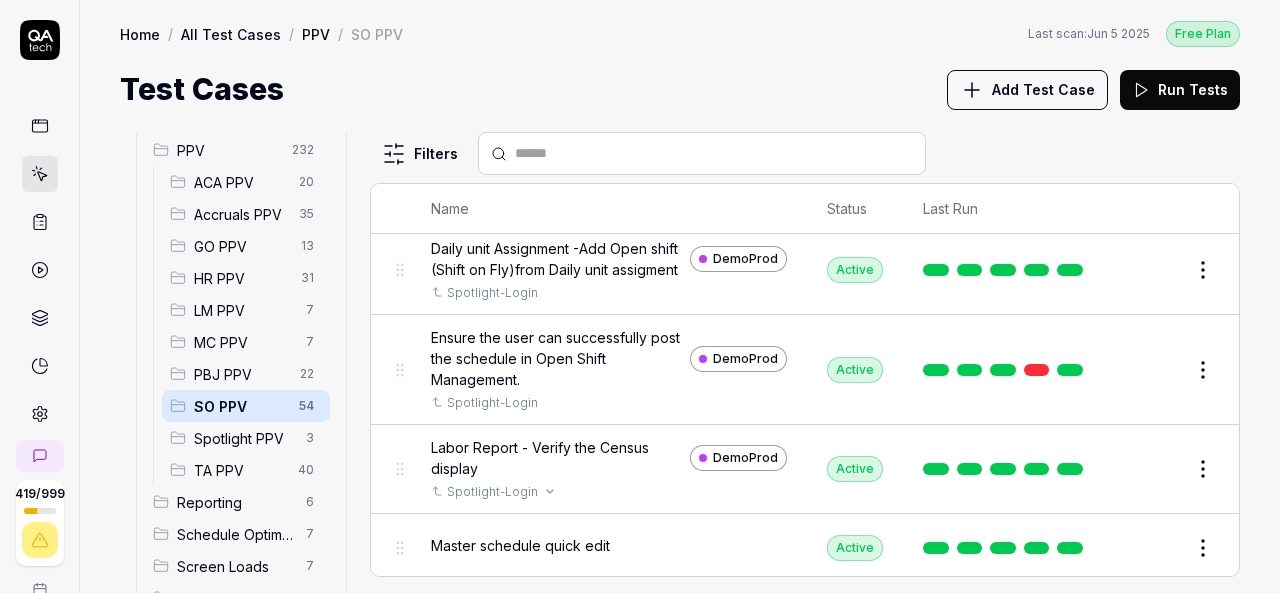 scroll, scrollTop: 296, scrollLeft: 0, axis: vertical 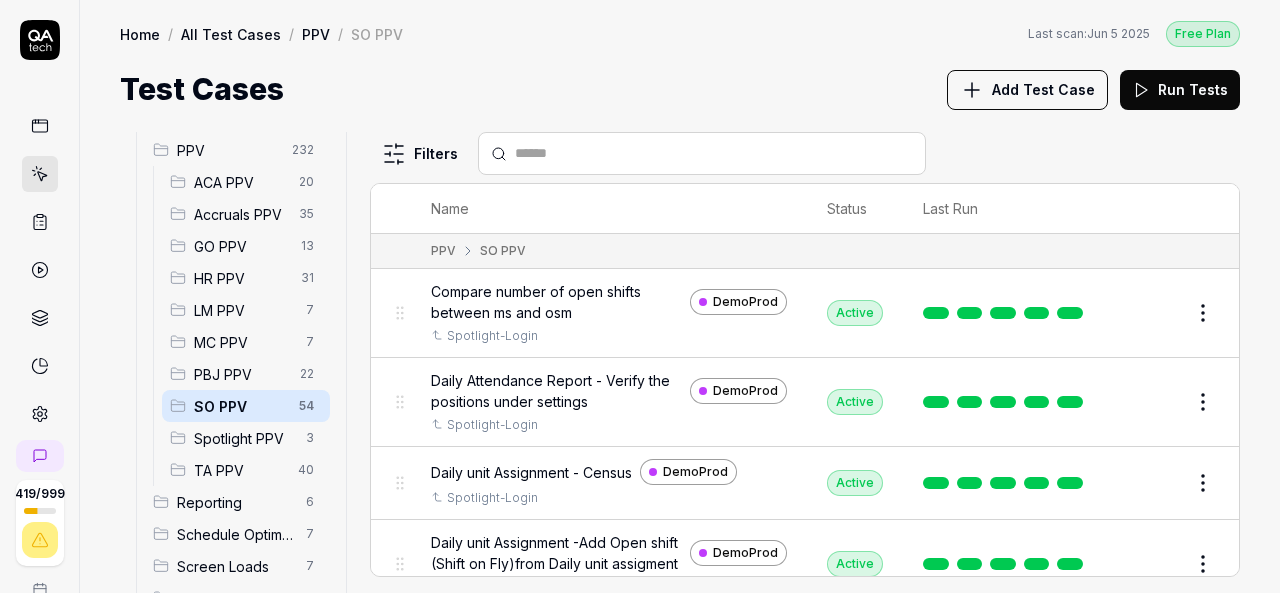 click at bounding box center [714, 153] 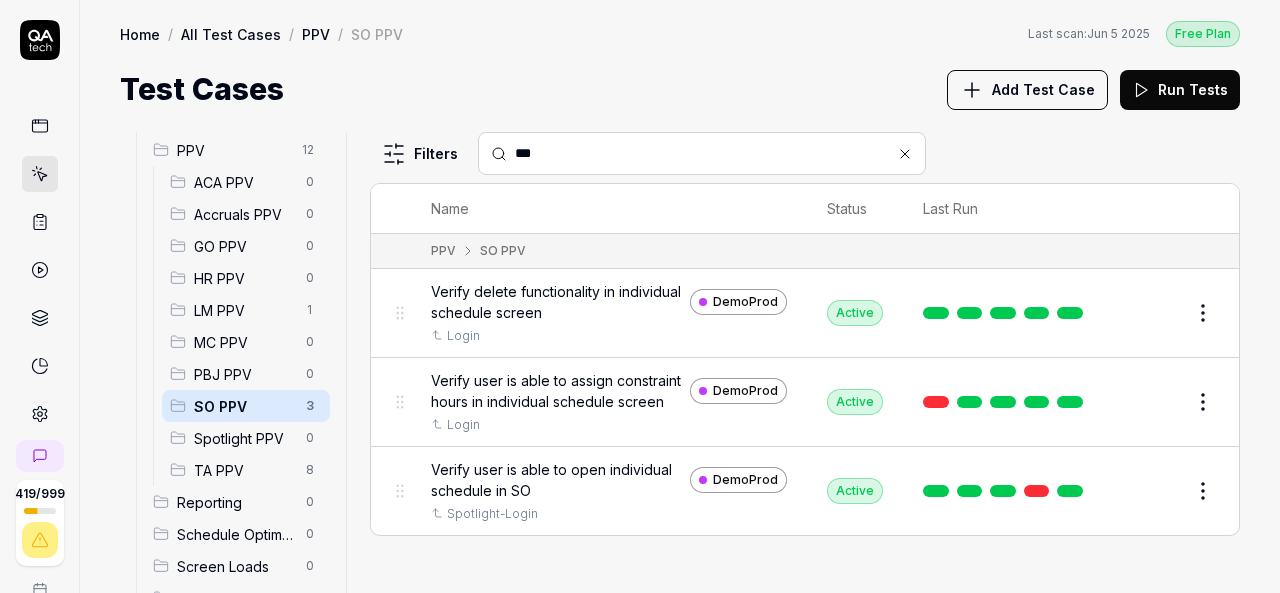 type on "***" 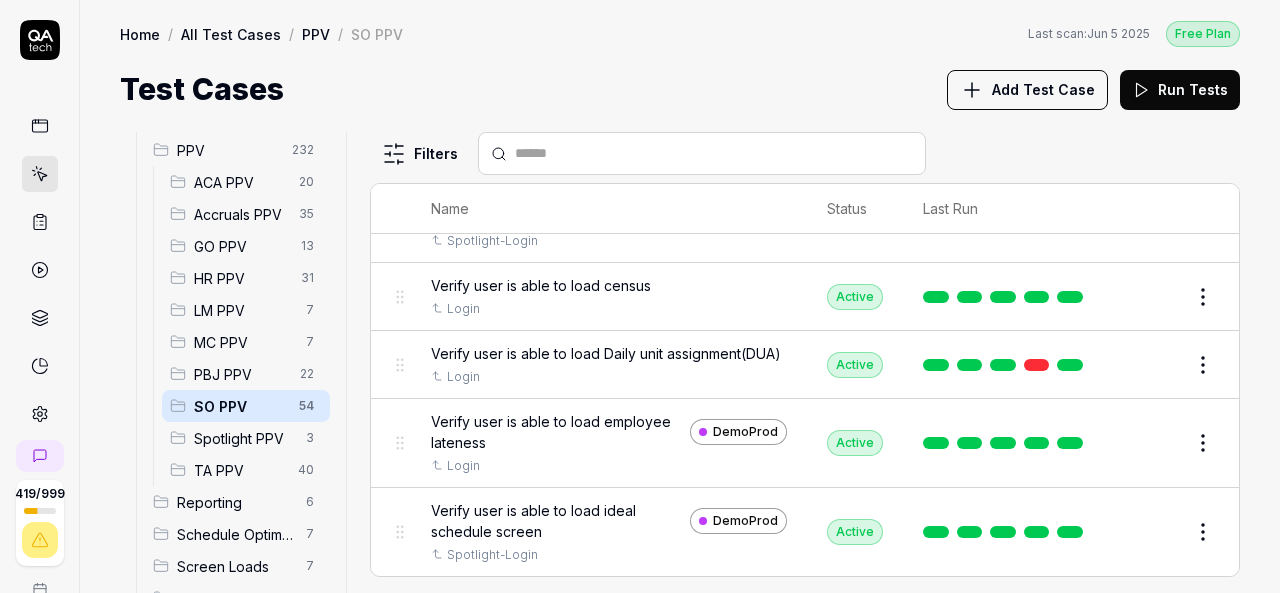 scroll, scrollTop: 3080, scrollLeft: 0, axis: vertical 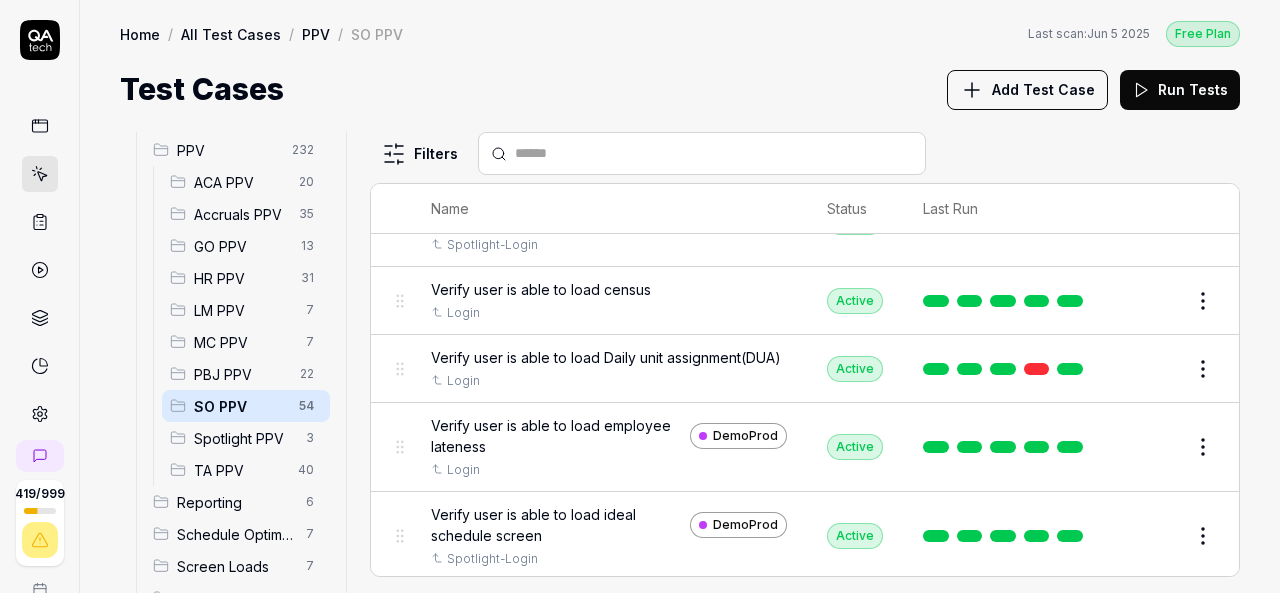 click at bounding box center [714, 153] 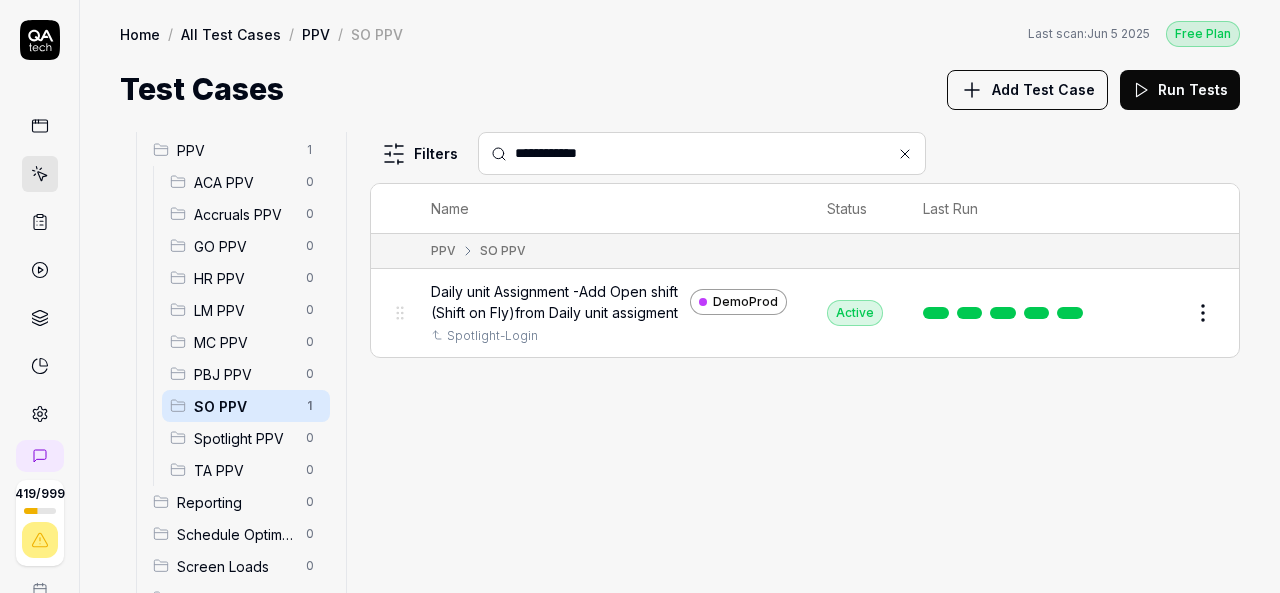 scroll, scrollTop: 0, scrollLeft: 0, axis: both 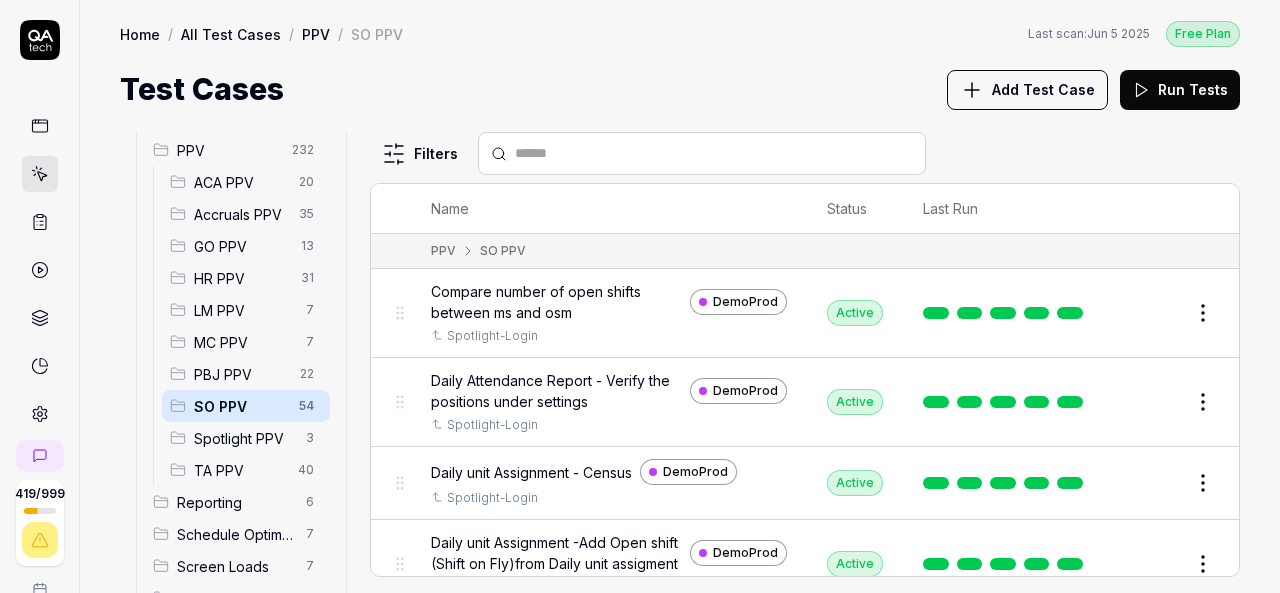 click at bounding box center (714, 153) 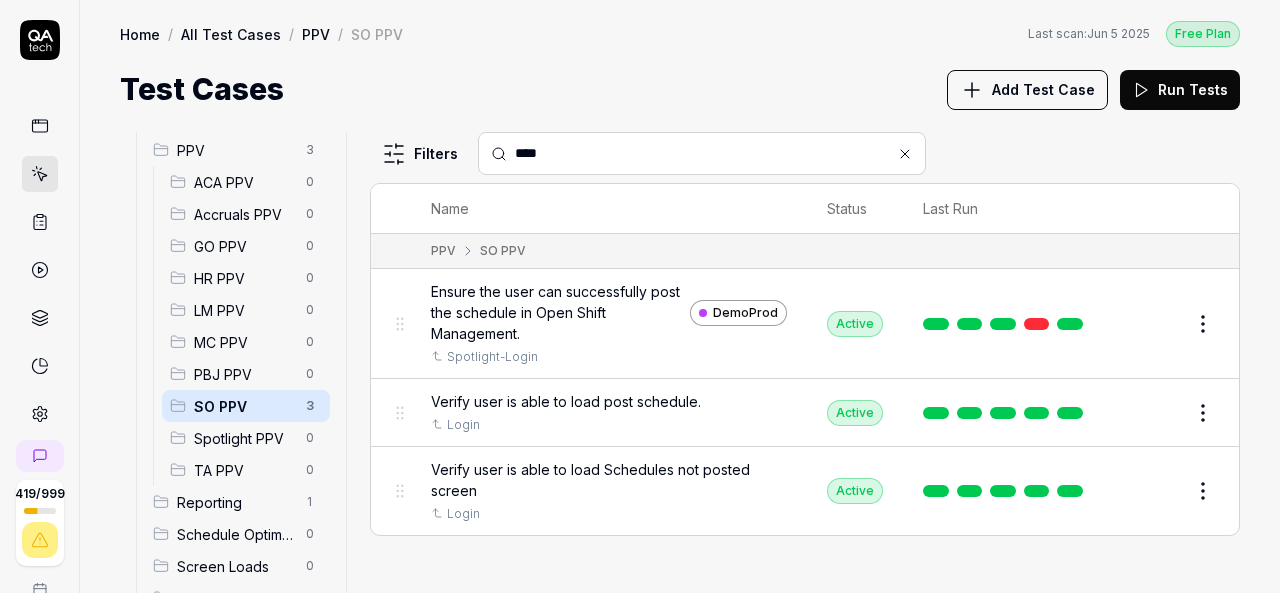 click on "****" at bounding box center [702, 153] 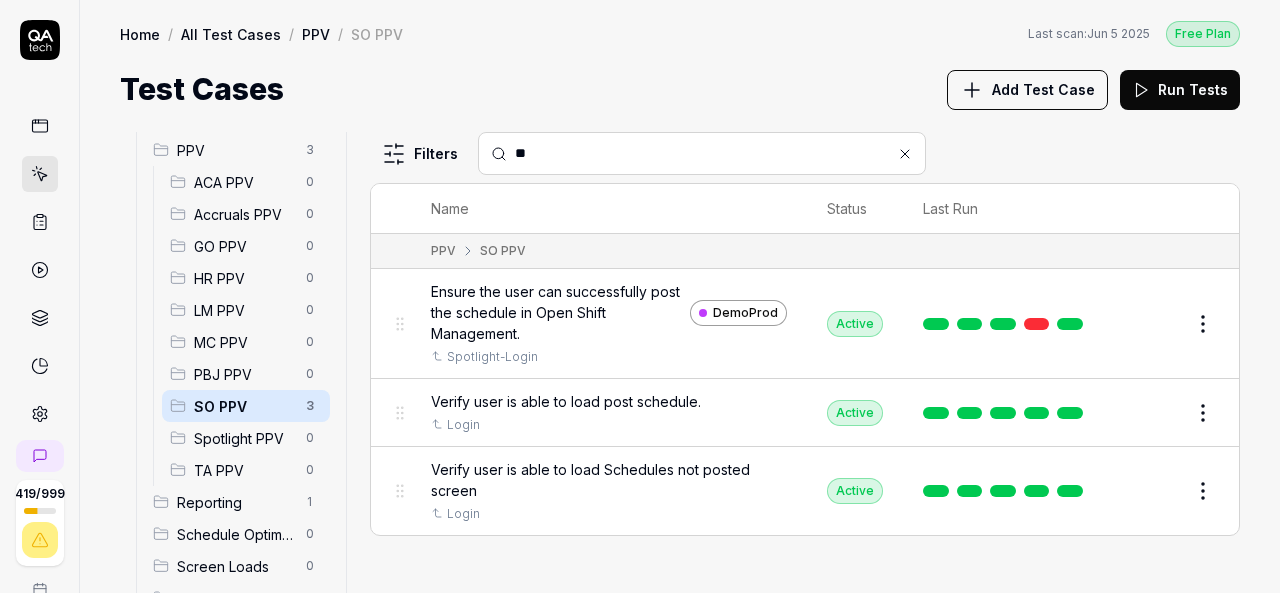 type on "*" 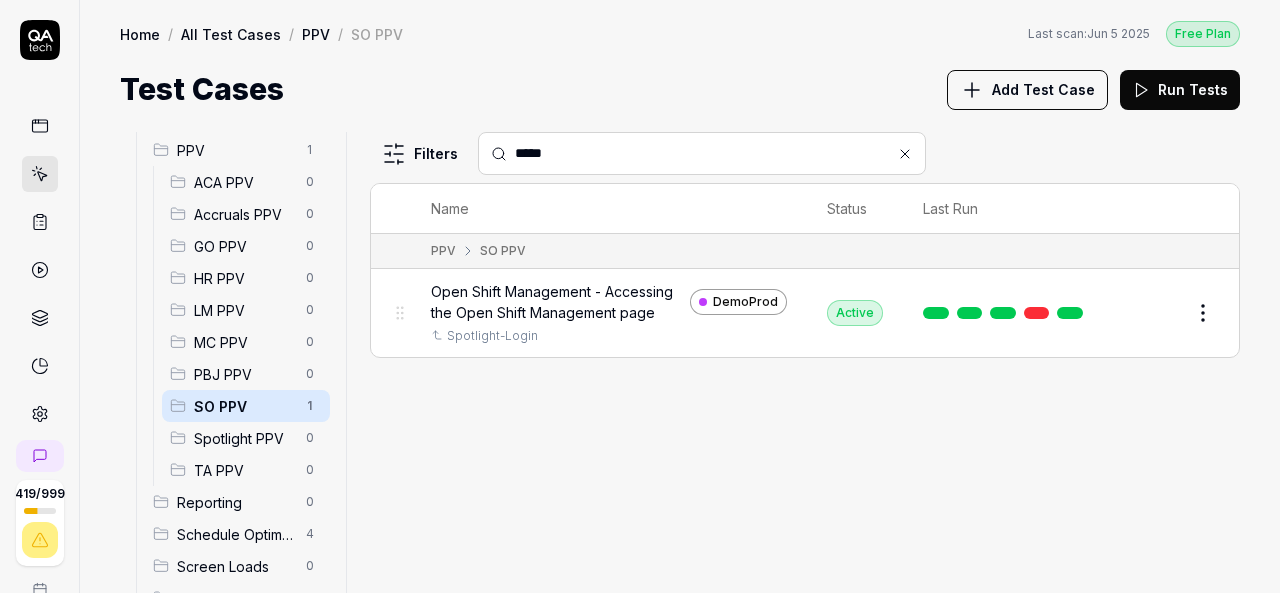 type on "*****" 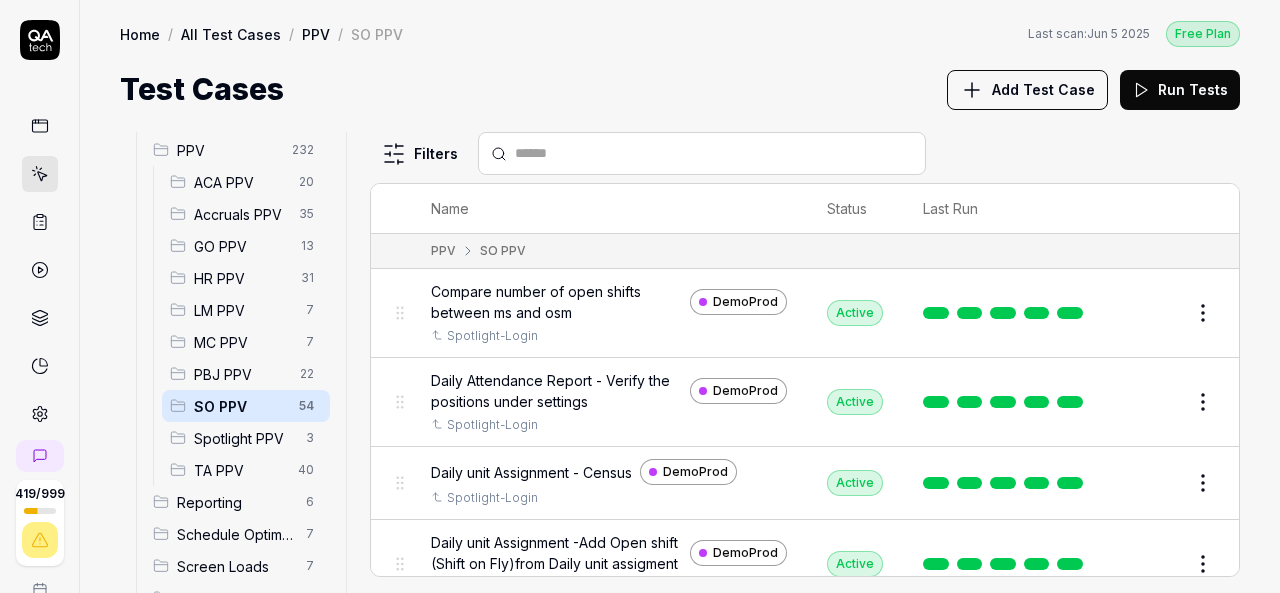 click at bounding box center (714, 153) 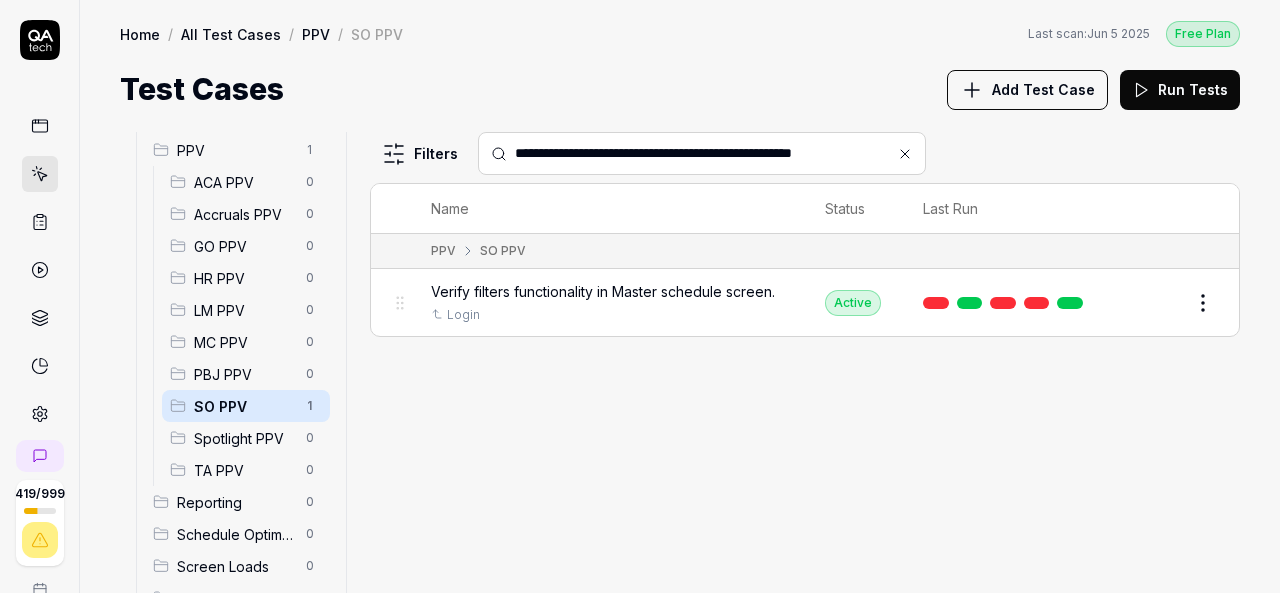 type on "**********" 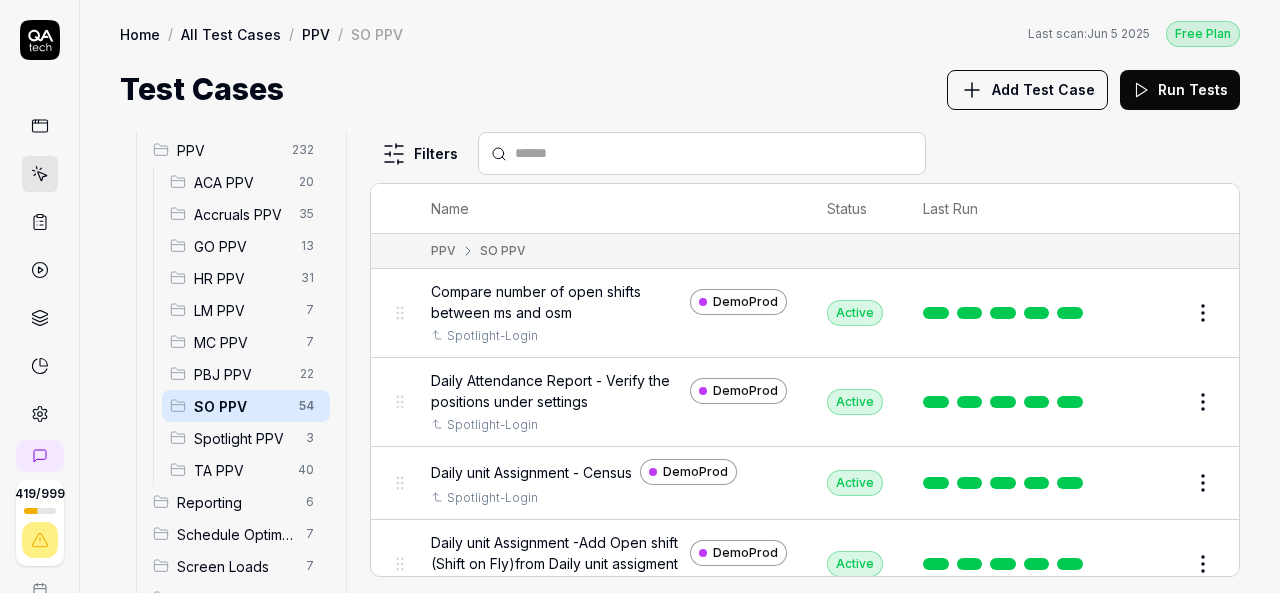 click at bounding box center [714, 153] 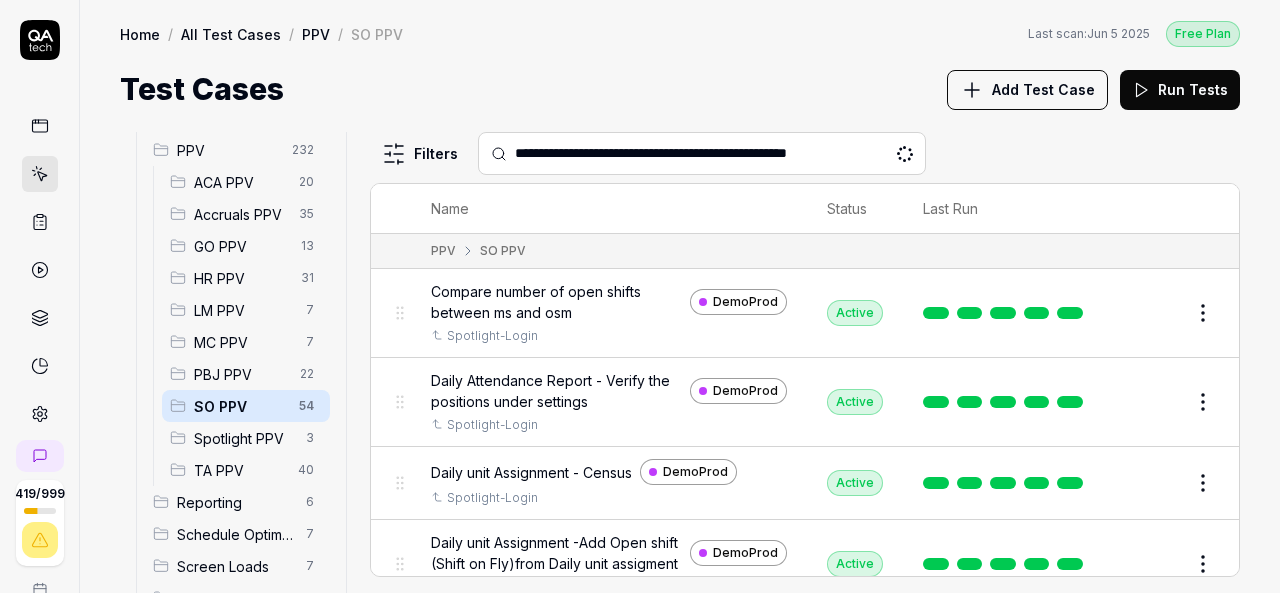 type on "**********" 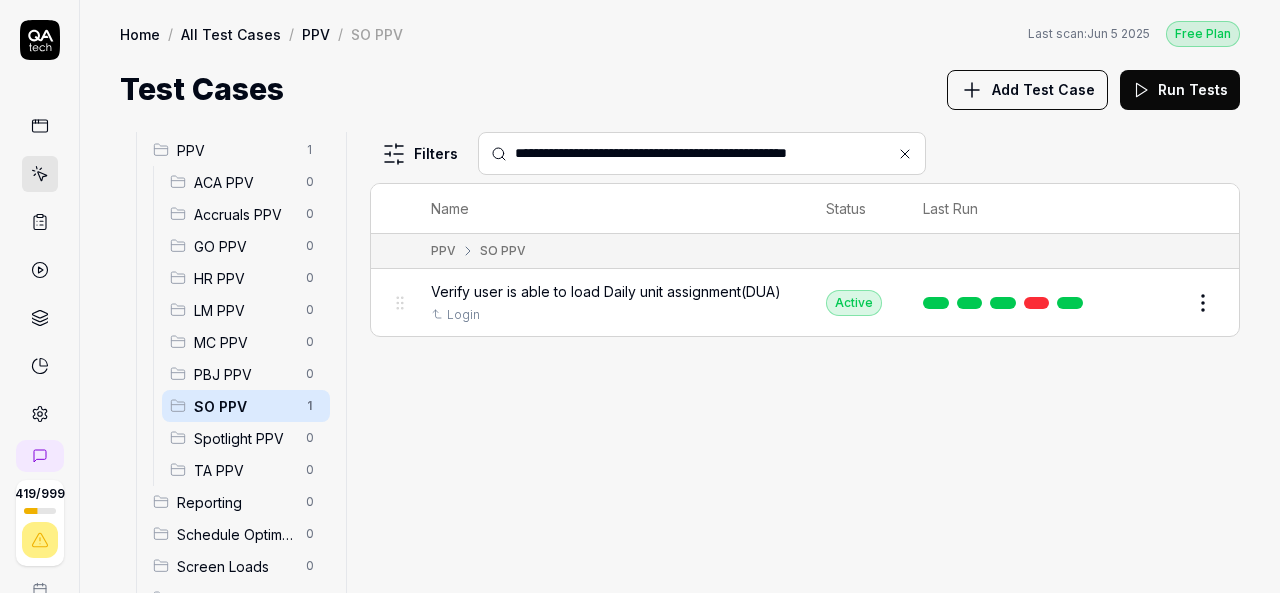 click 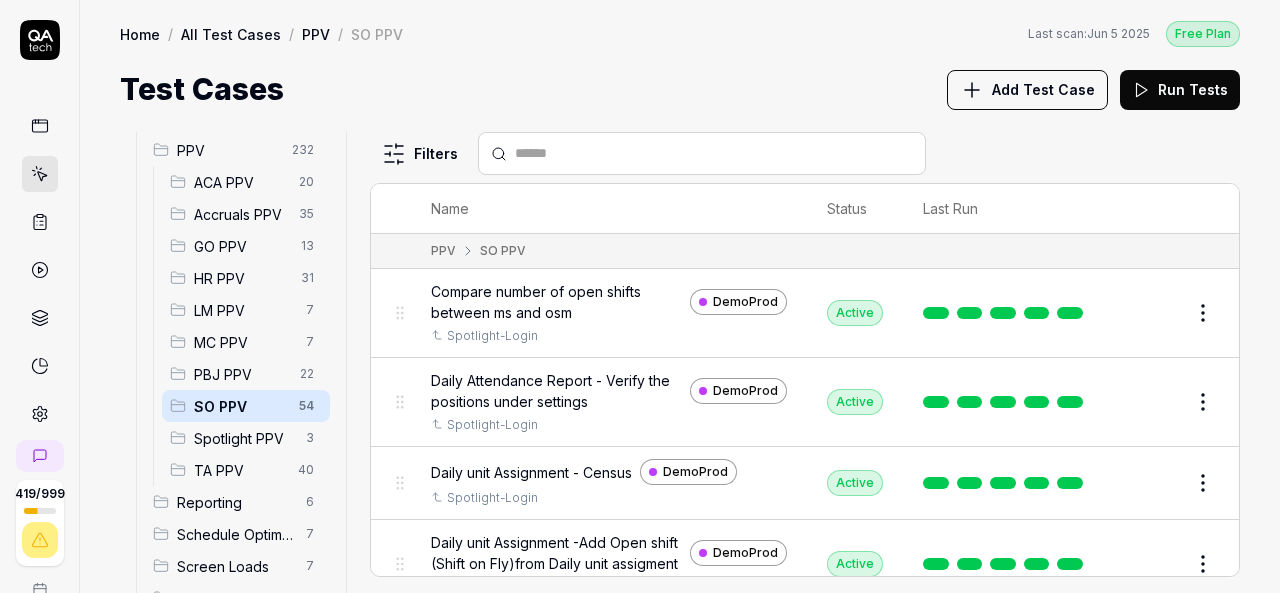 click at bounding box center [714, 153] 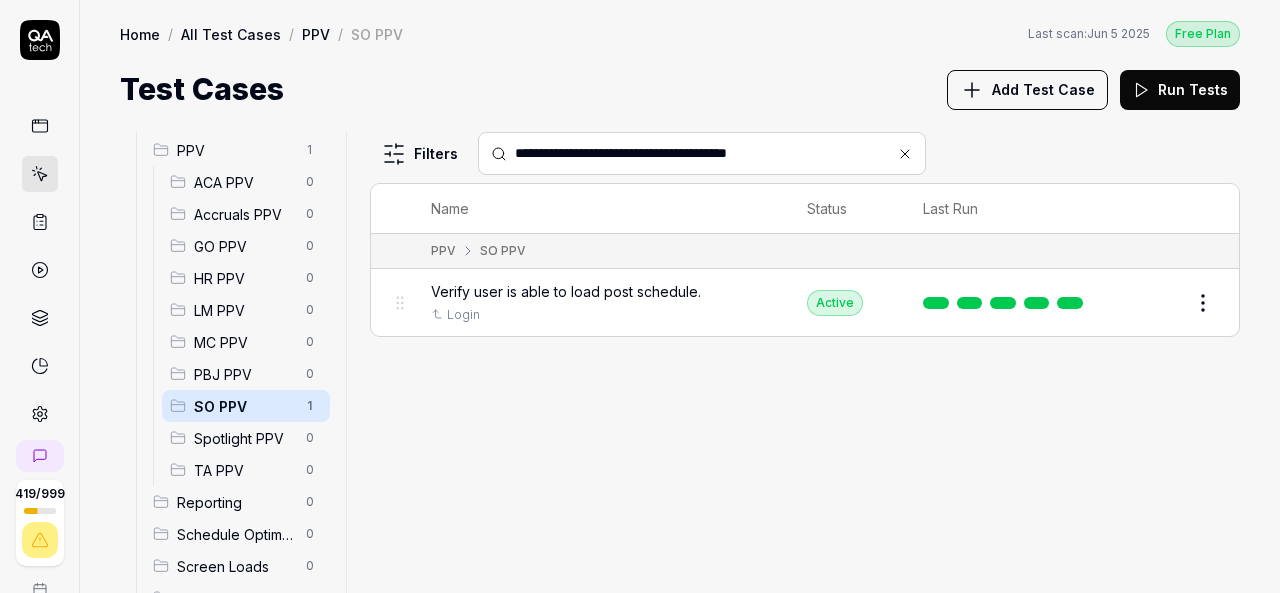 type on "**********" 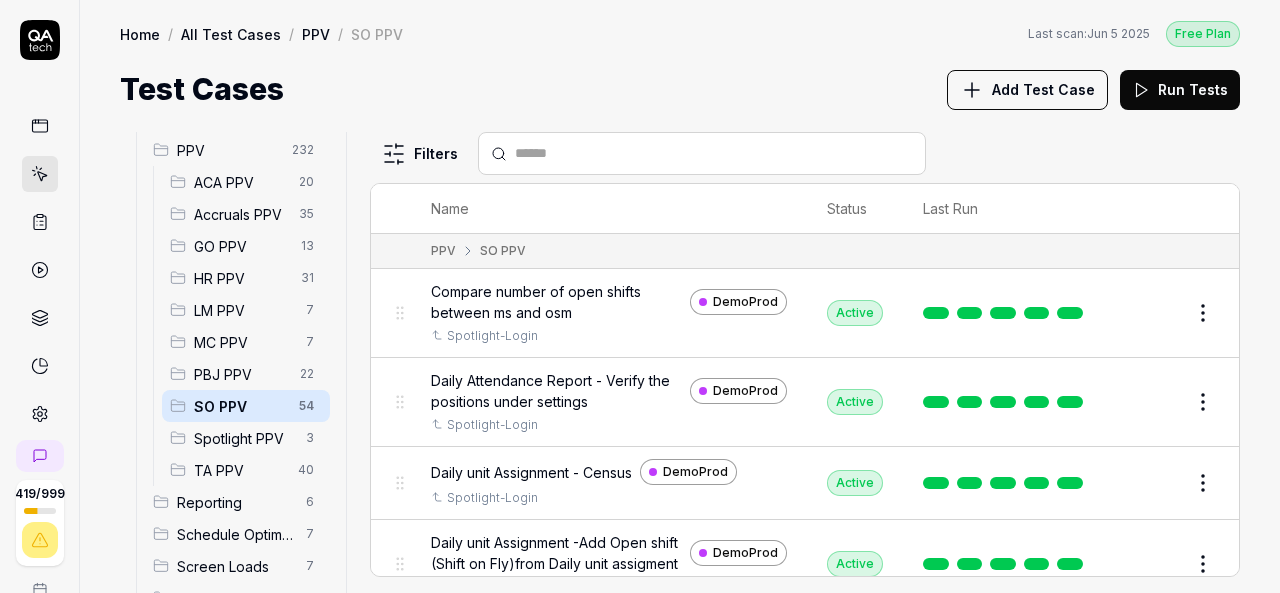 click at bounding box center (714, 153) 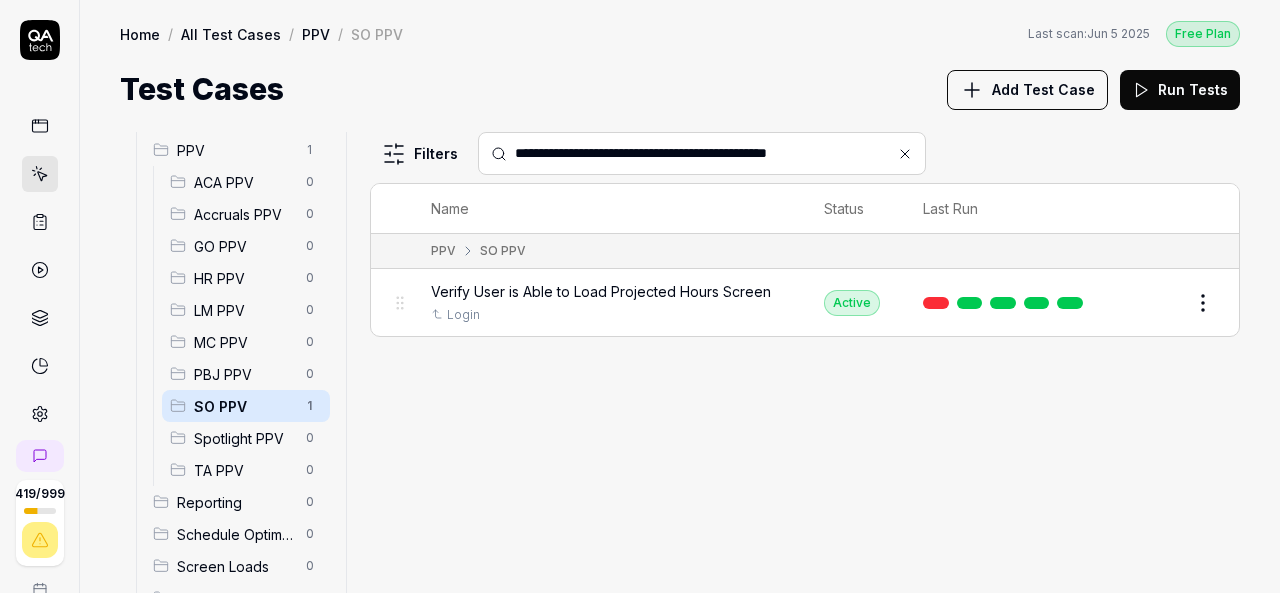 type on "**********" 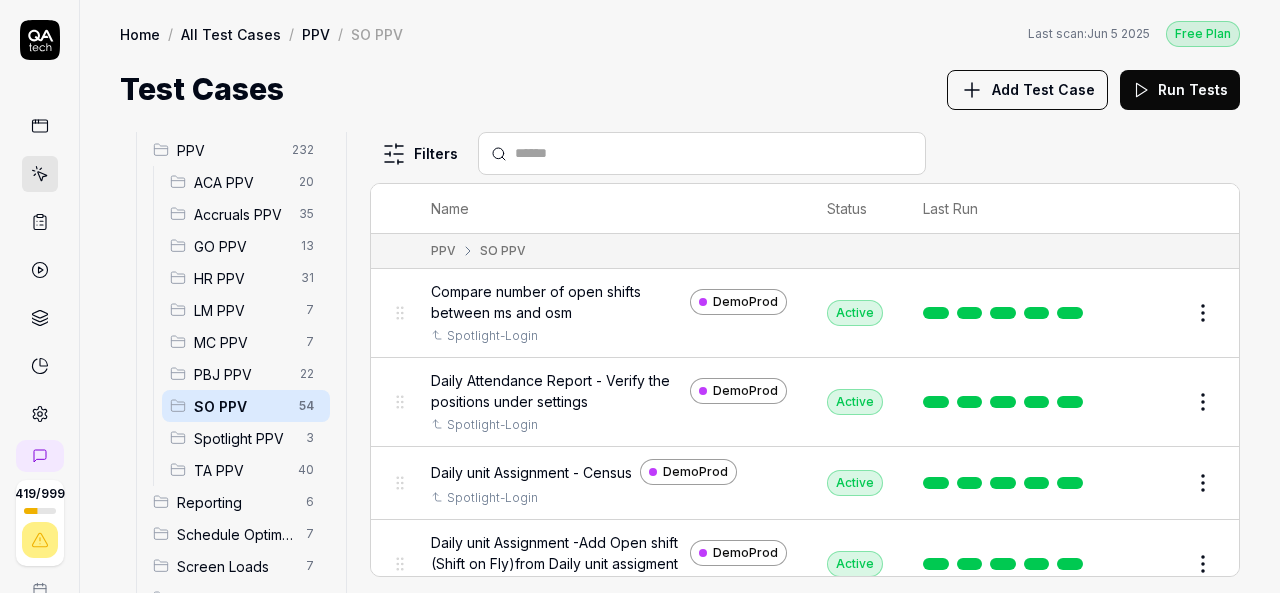 click at bounding box center (714, 153) 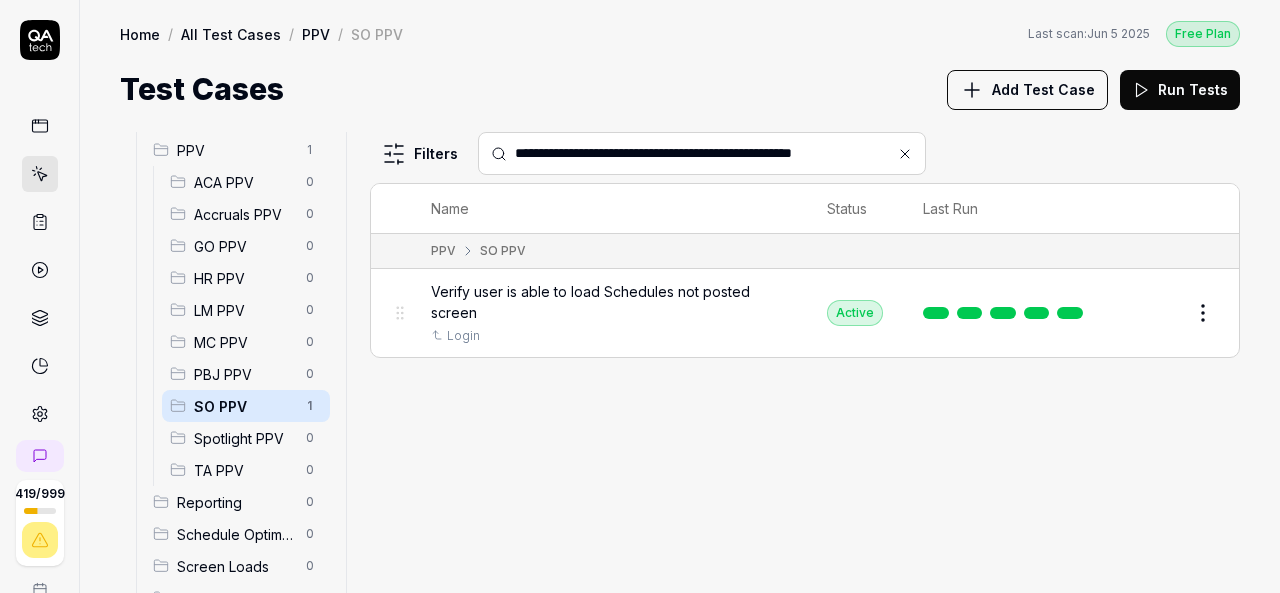 type on "**********" 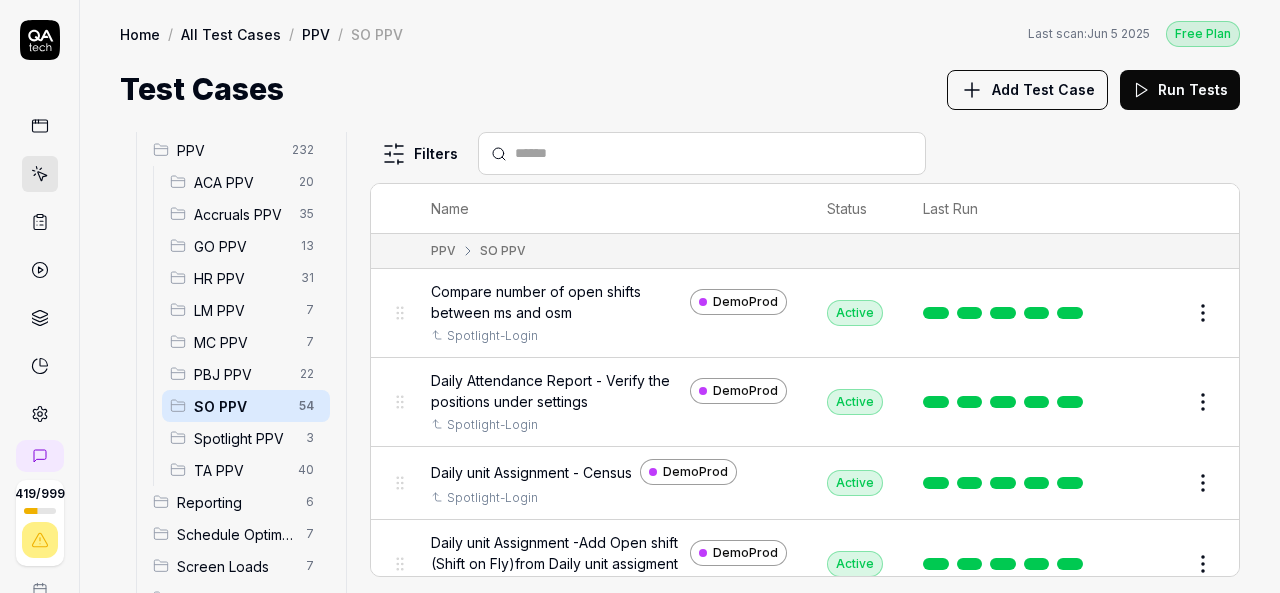 click at bounding box center [714, 153] 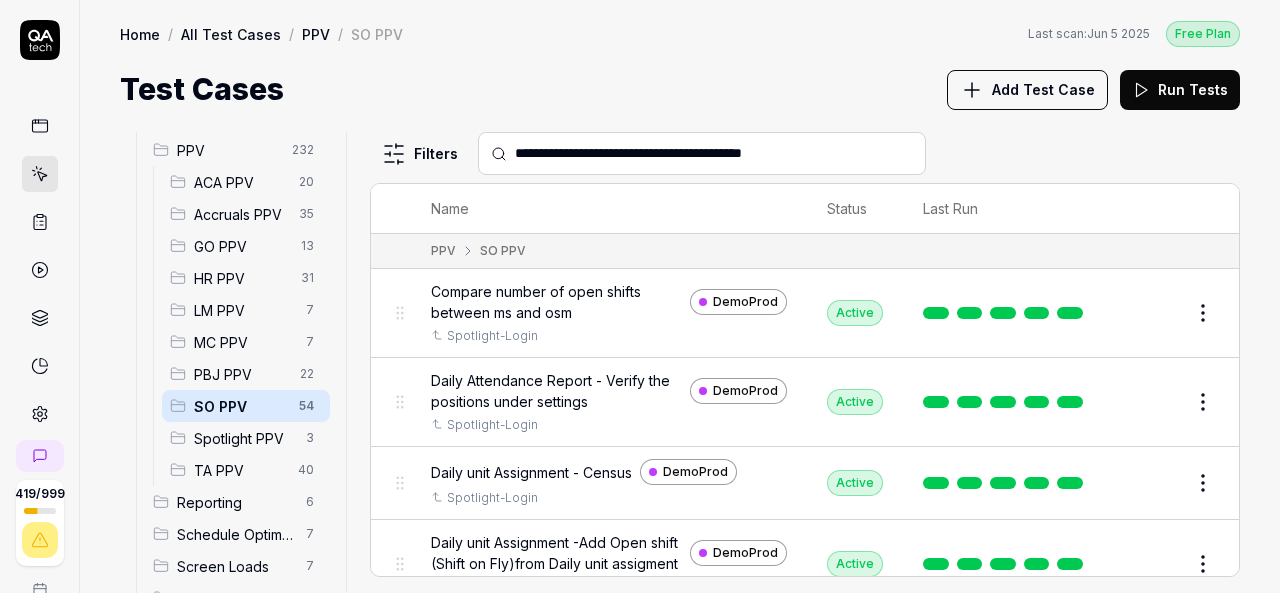 type on "**********" 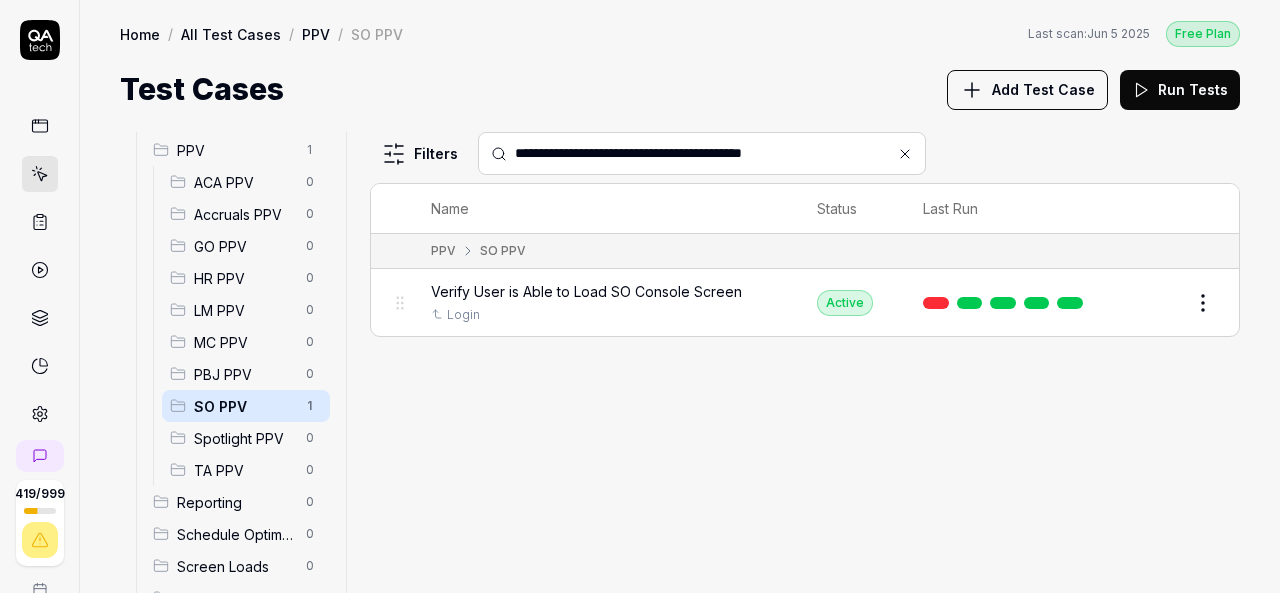 click 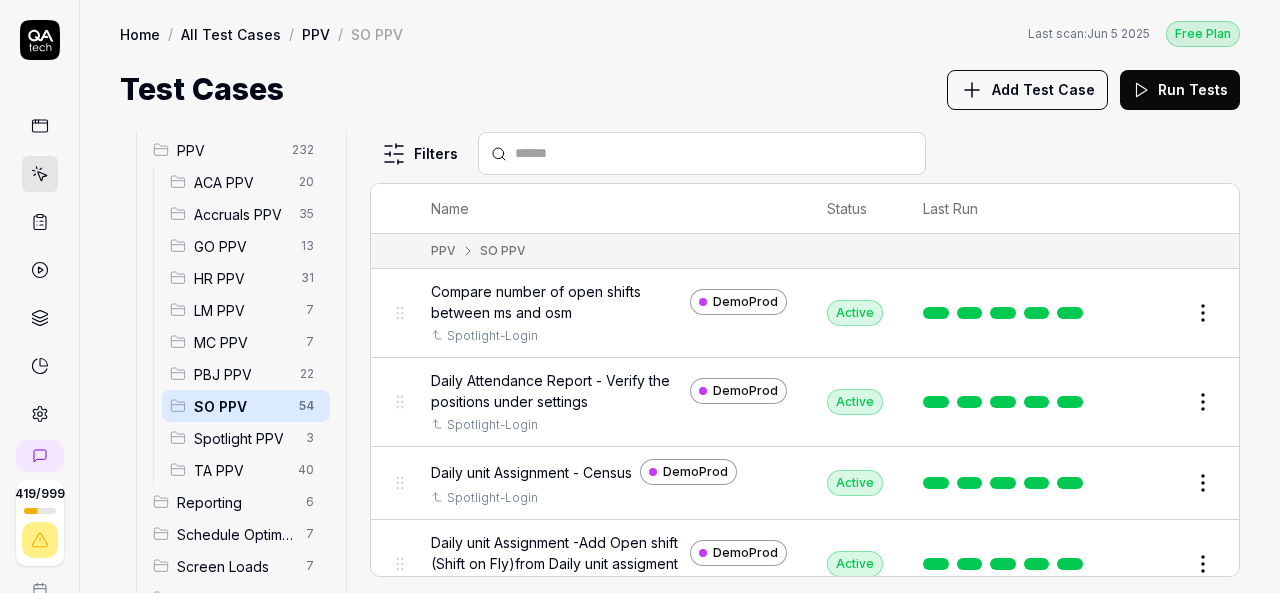 click at bounding box center [702, 153] 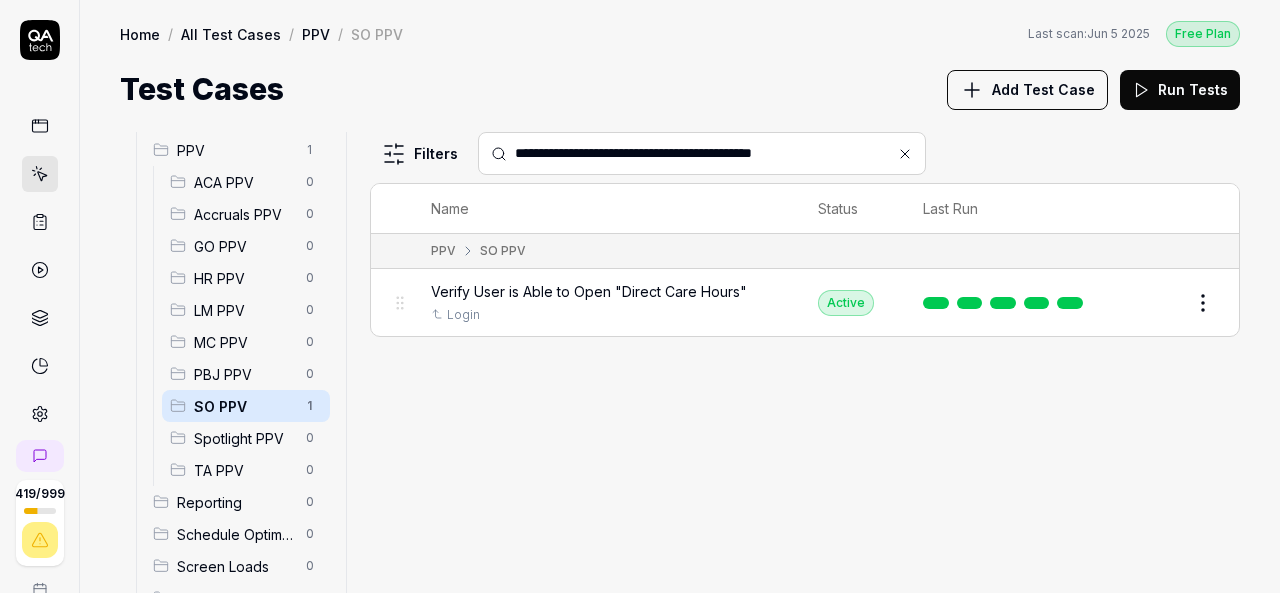 type on "**********" 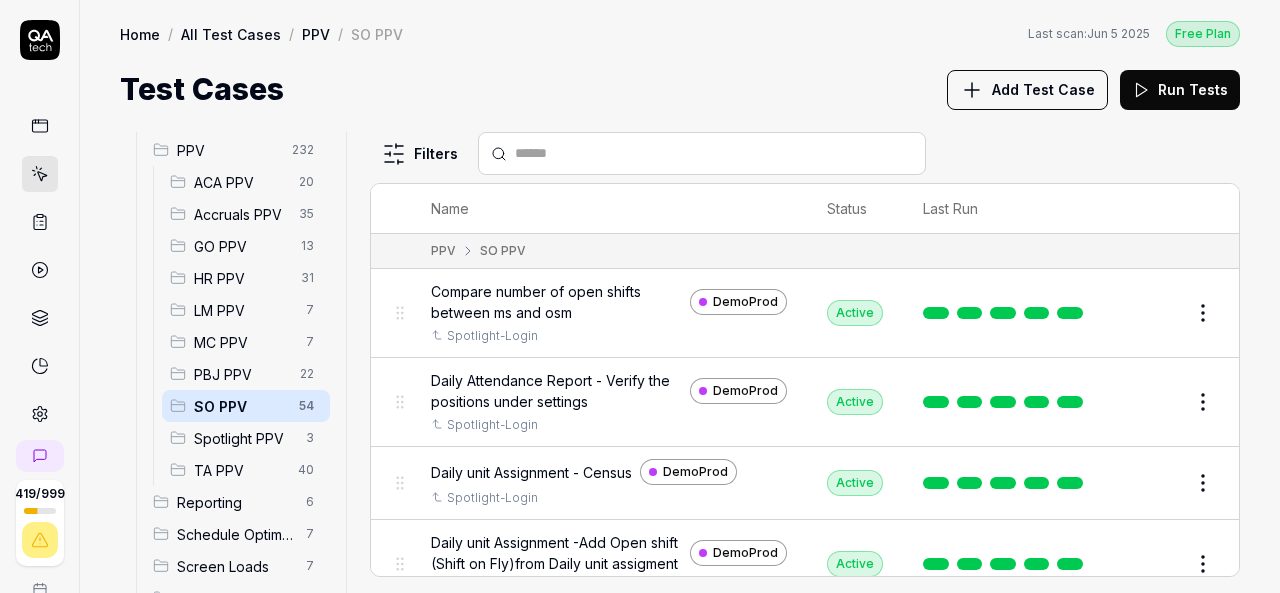 click at bounding box center (714, 153) 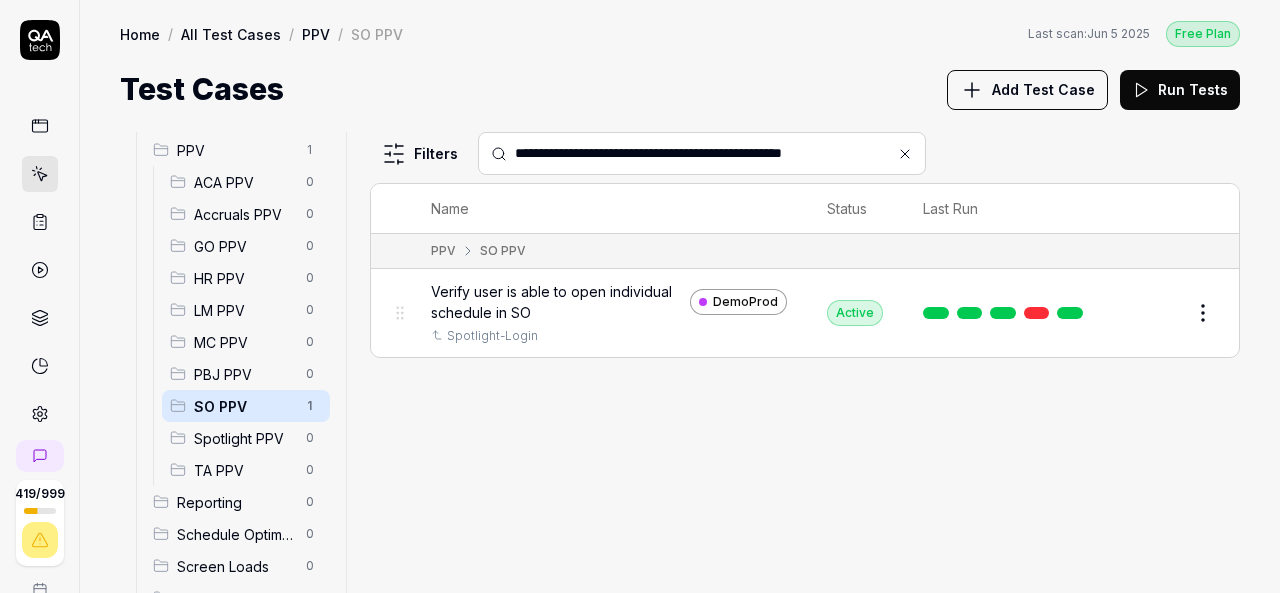 type on "**********" 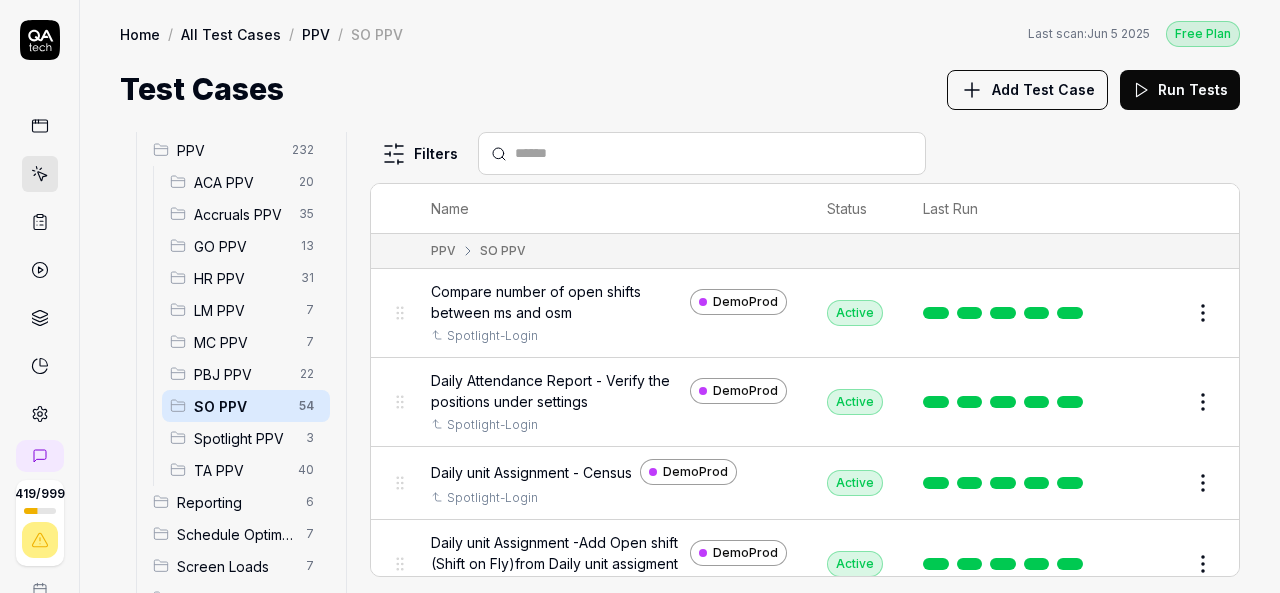 click at bounding box center (714, 153) 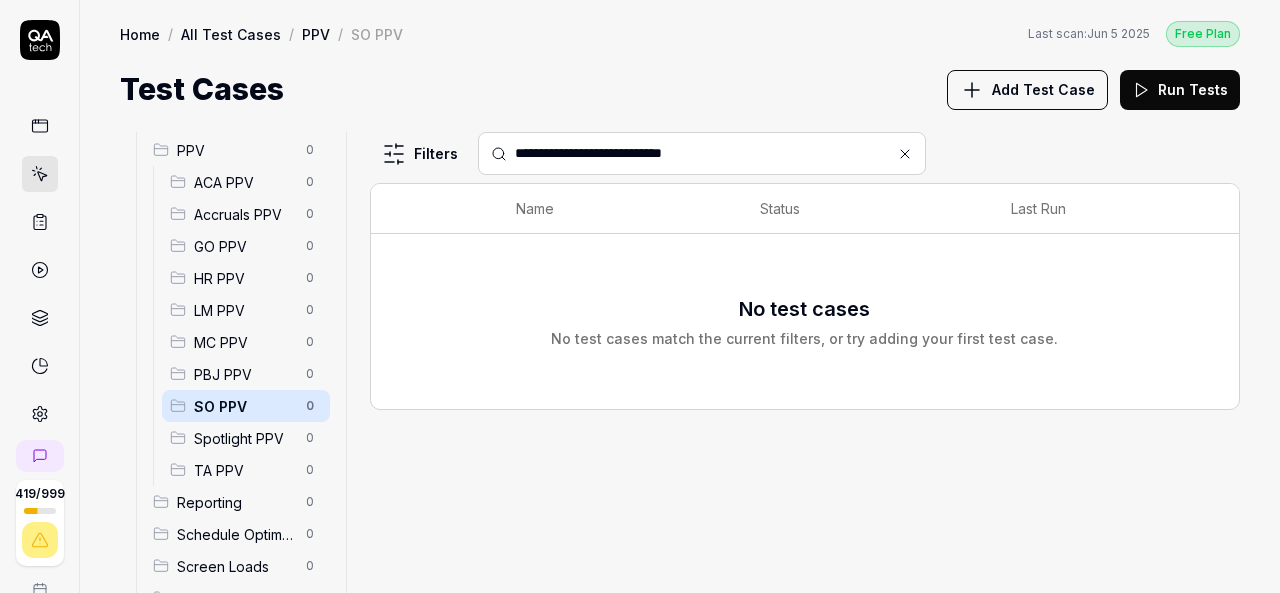 type on "**********" 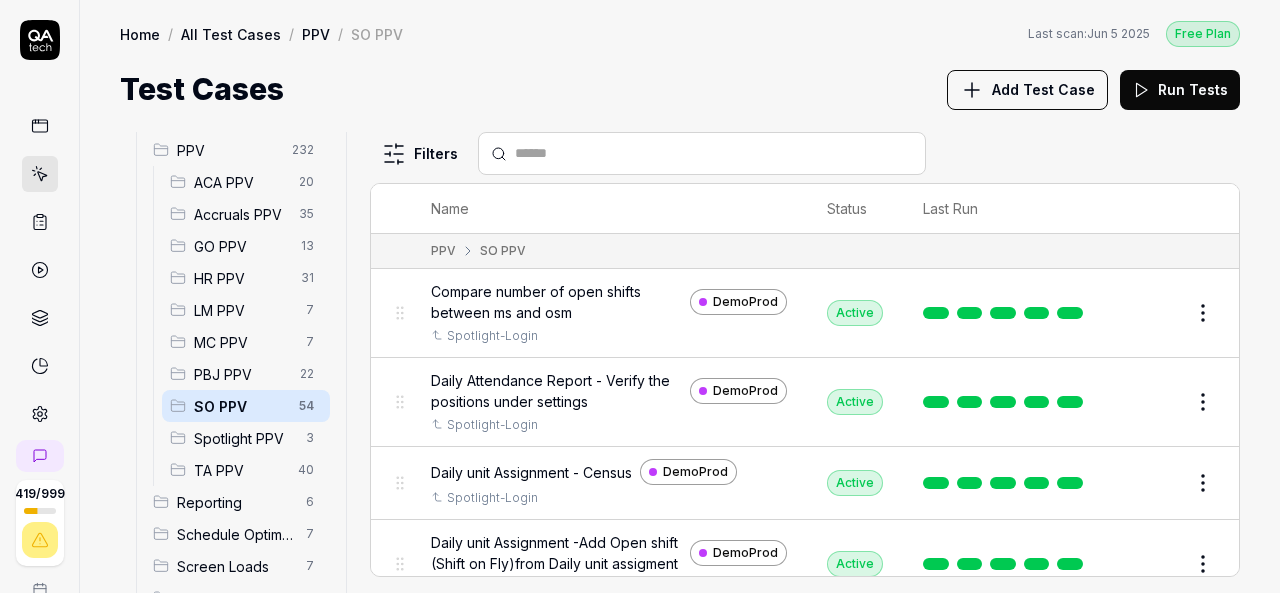 click at bounding box center [714, 153] 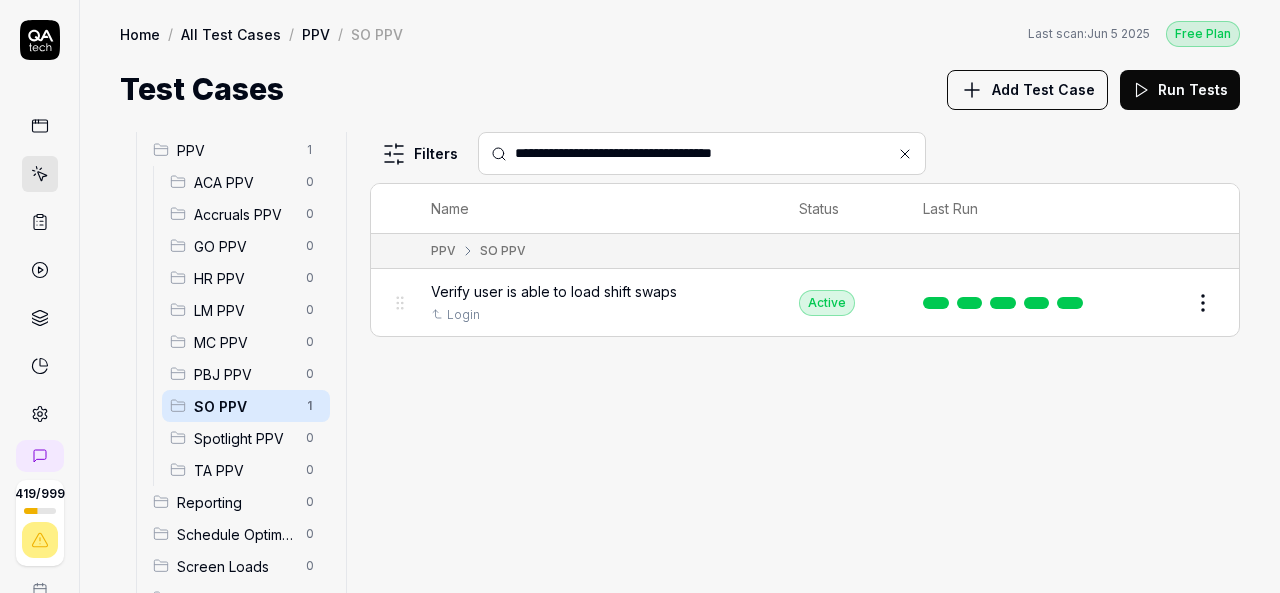 type on "**********" 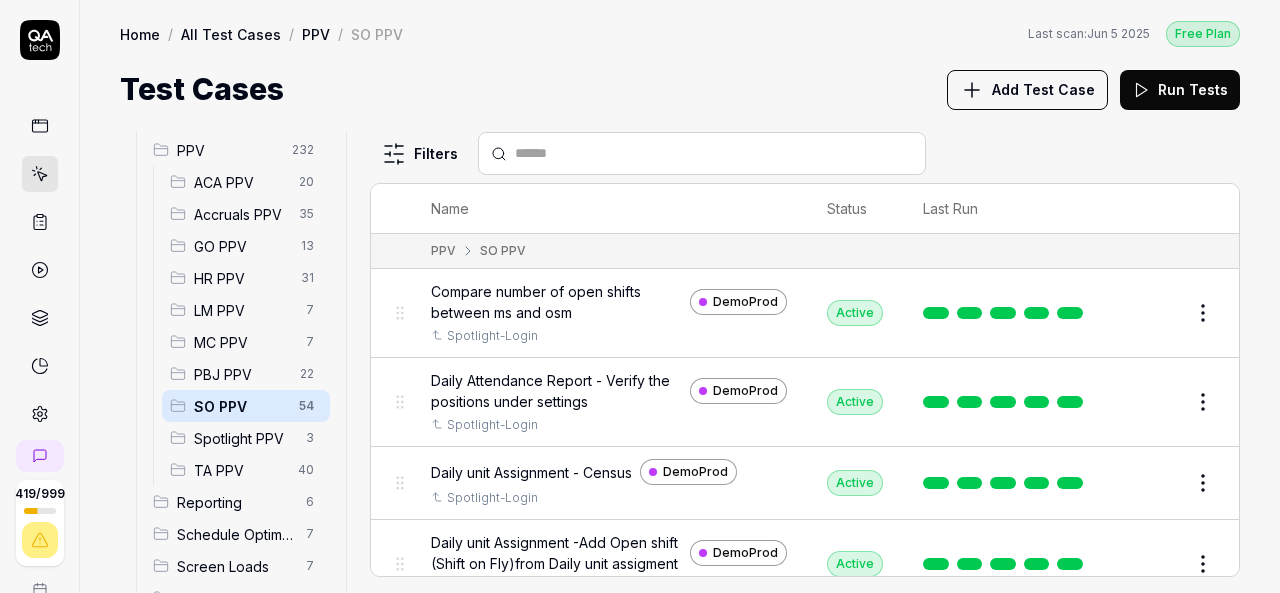 click at bounding box center (714, 153) 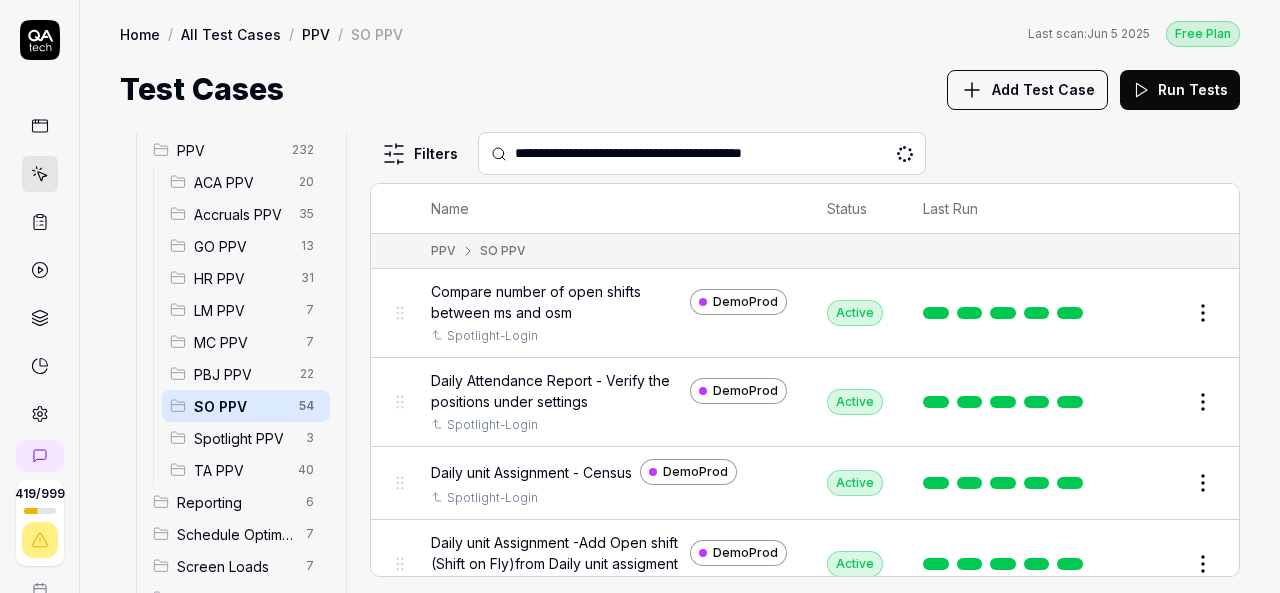 type on "**********" 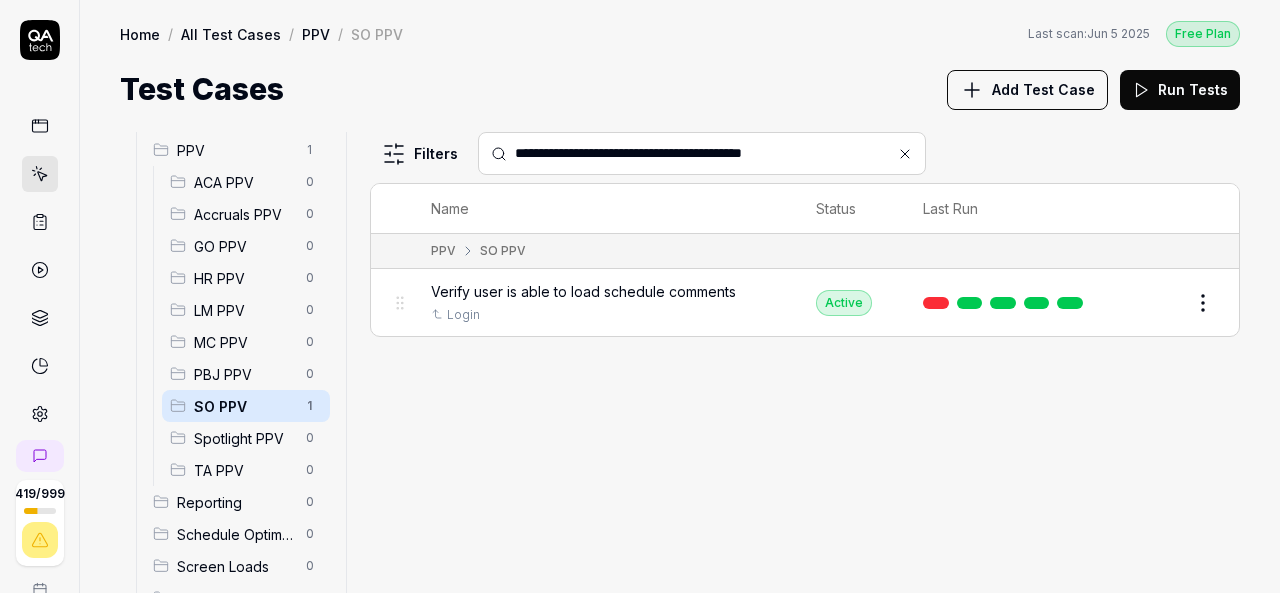 click 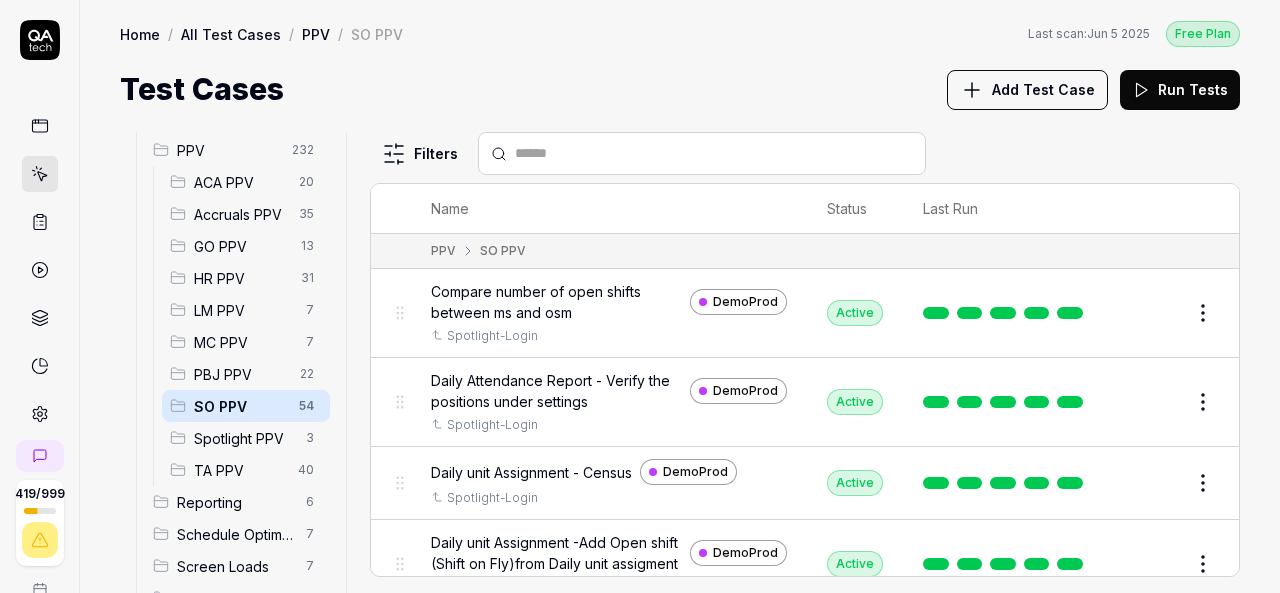 click at bounding box center [714, 153] 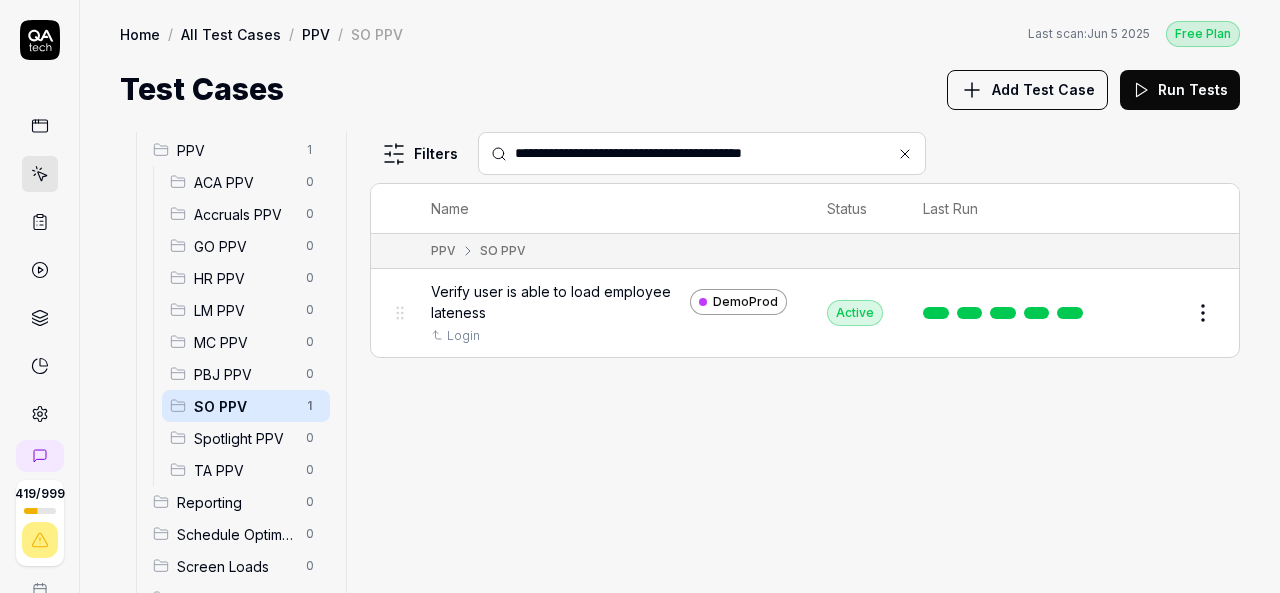 type on "**********" 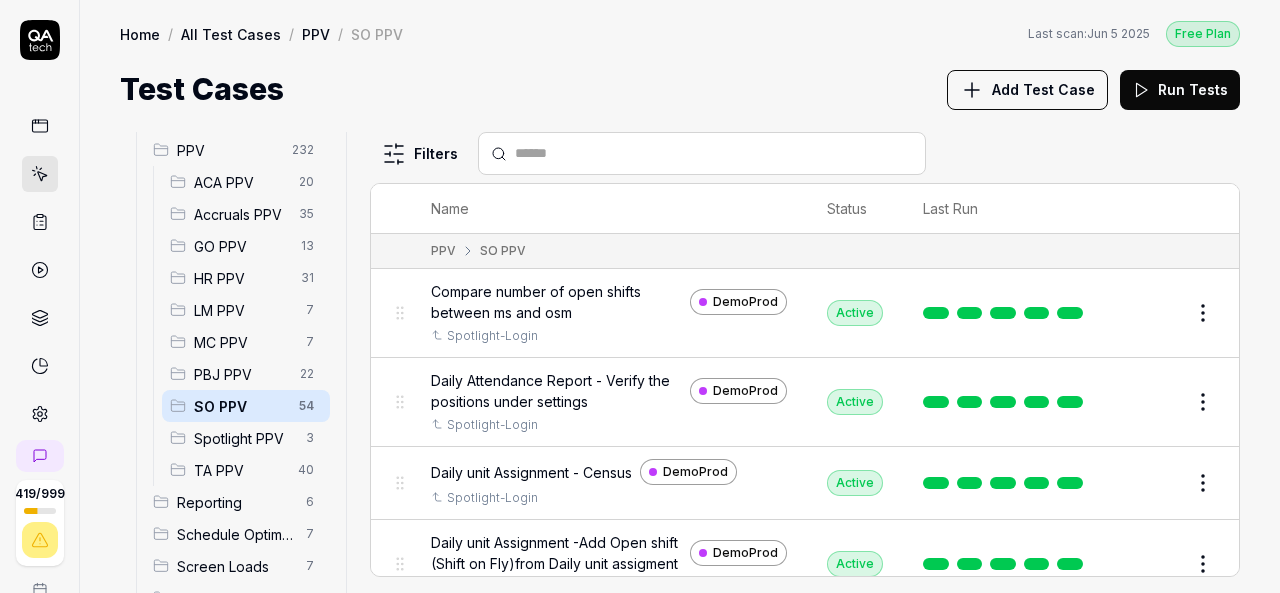 click at bounding box center (702, 153) 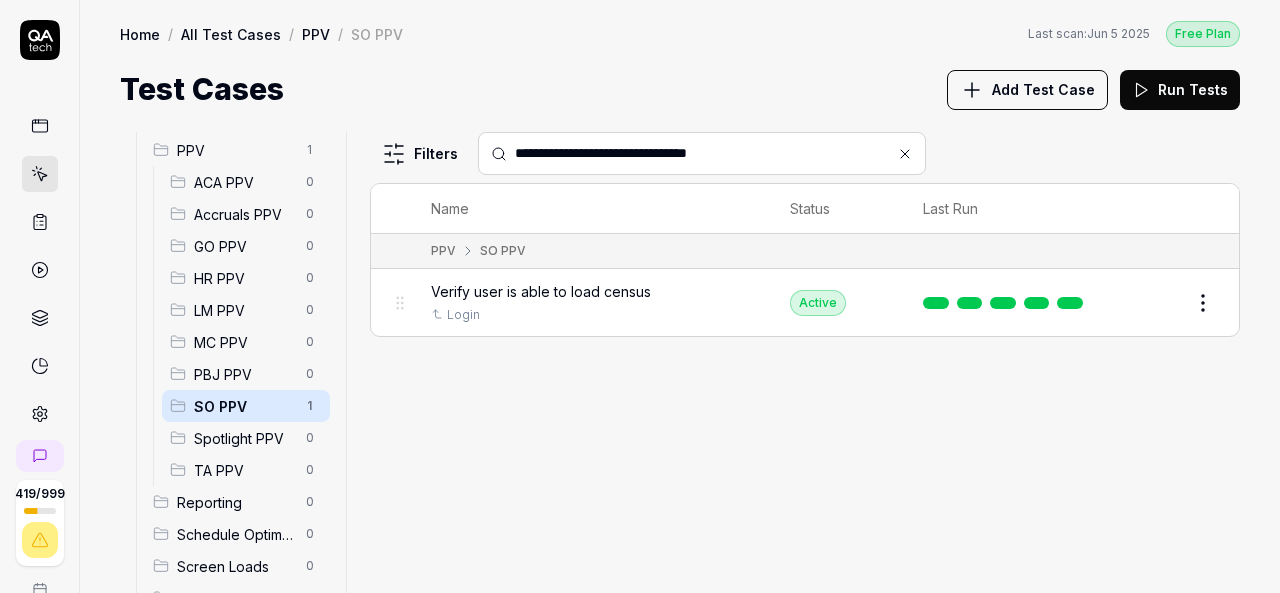 type on "**********" 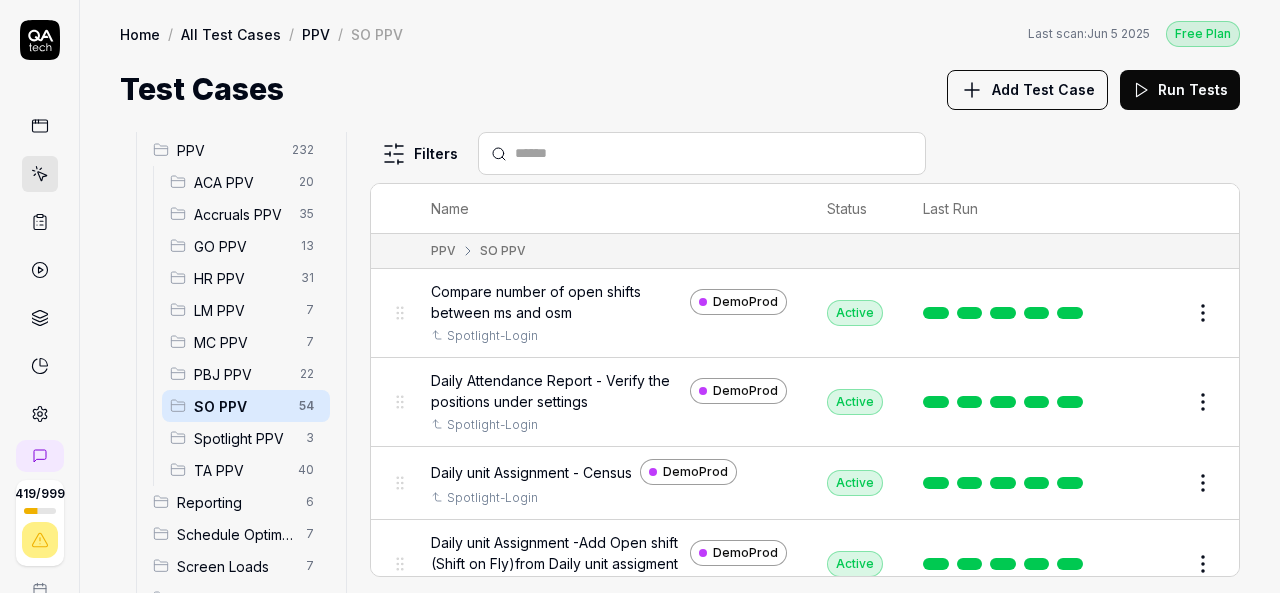 click at bounding box center (714, 153) 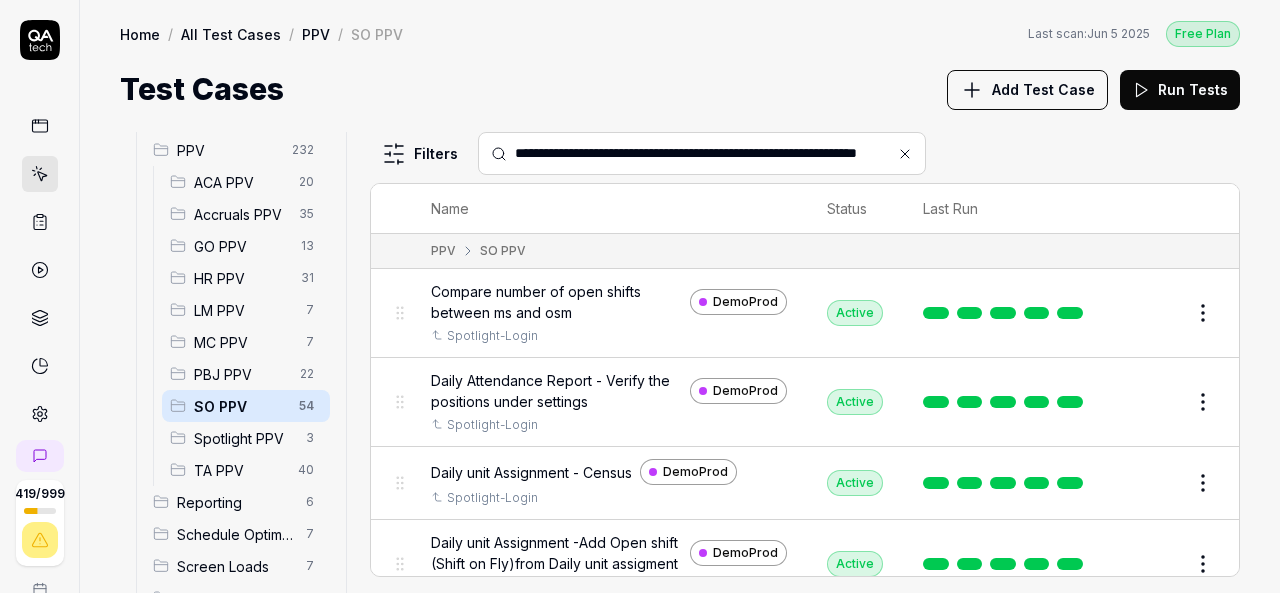 scroll, scrollTop: 0, scrollLeft: 38, axis: horizontal 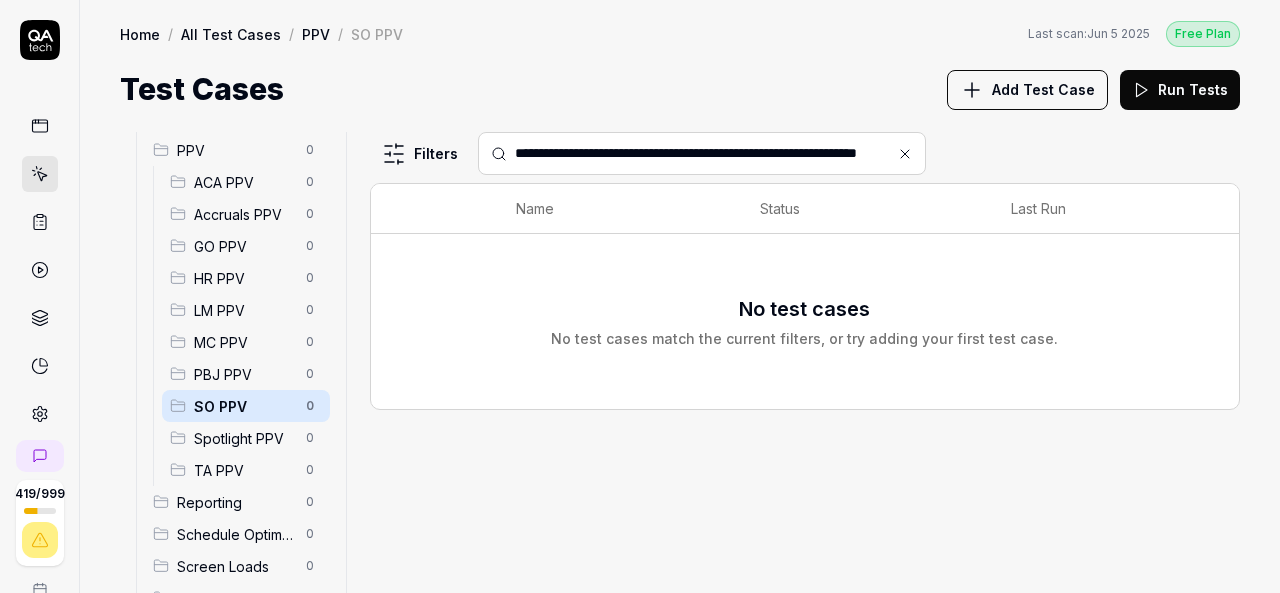 type on "**********" 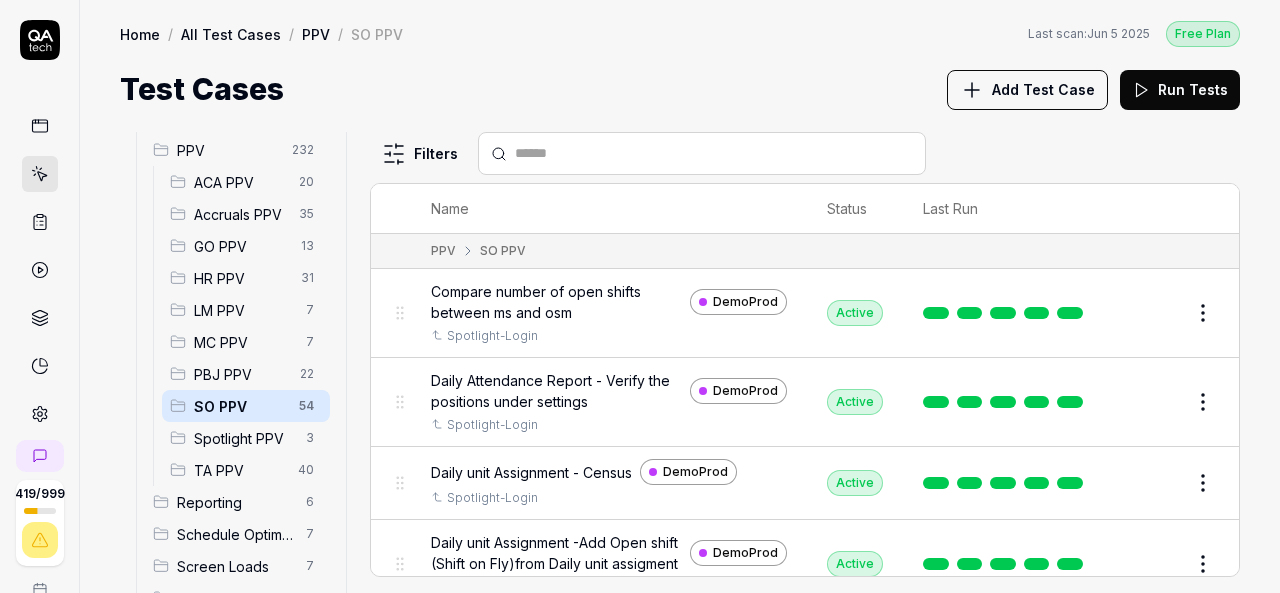 click at bounding box center [714, 153] 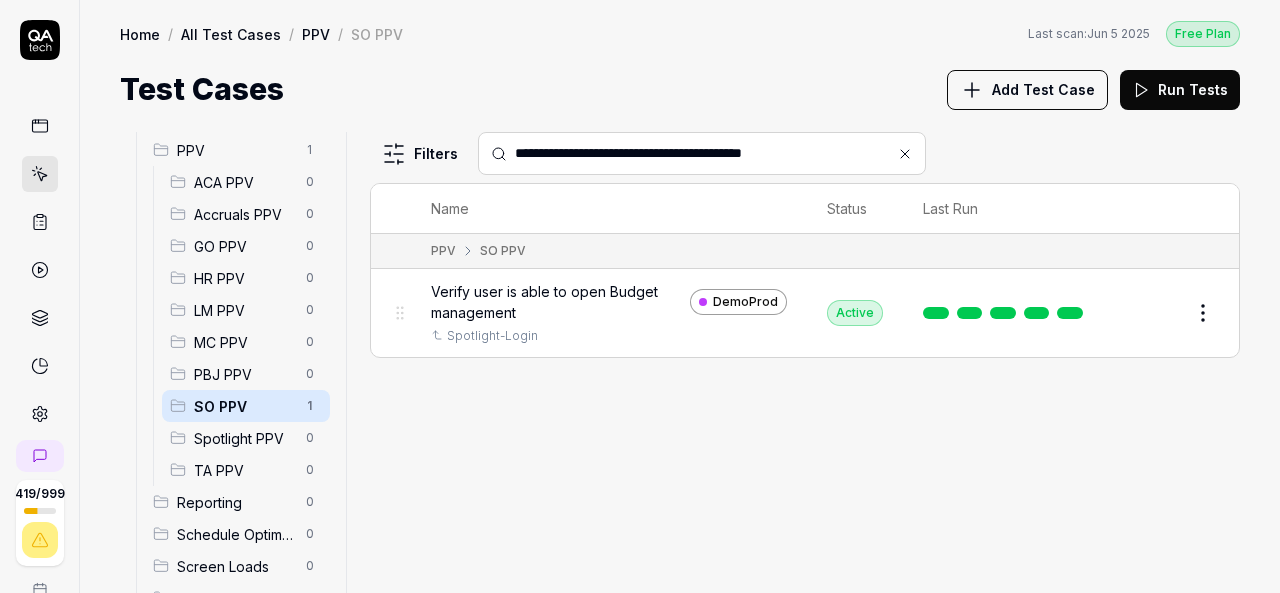 type on "**********" 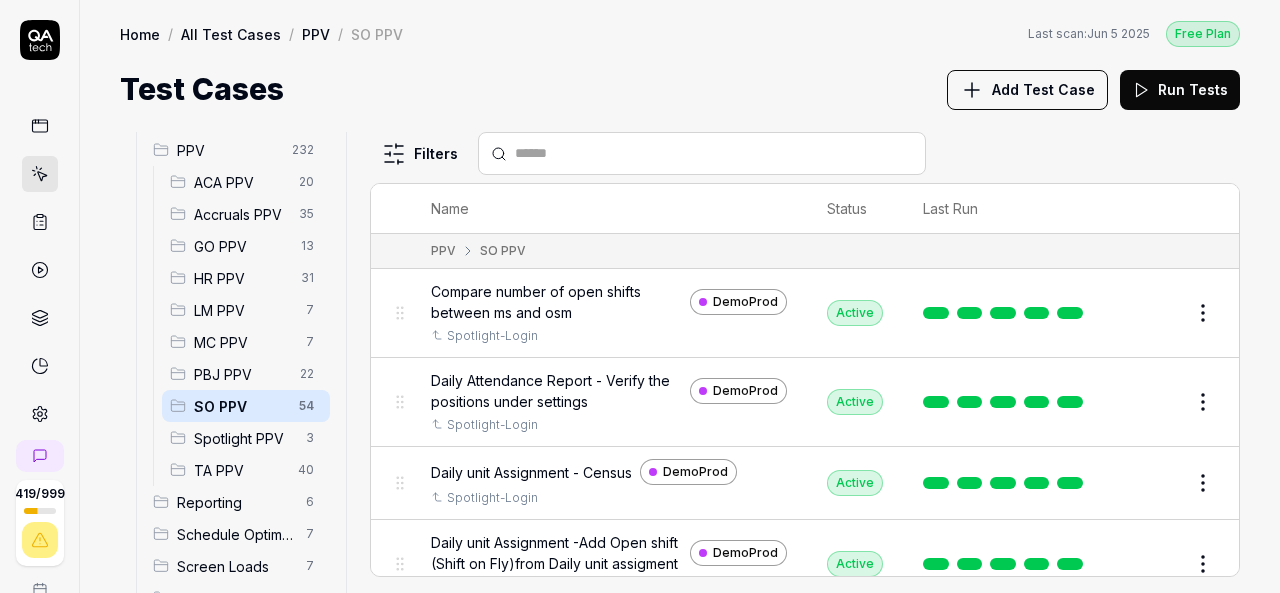click at bounding box center (714, 153) 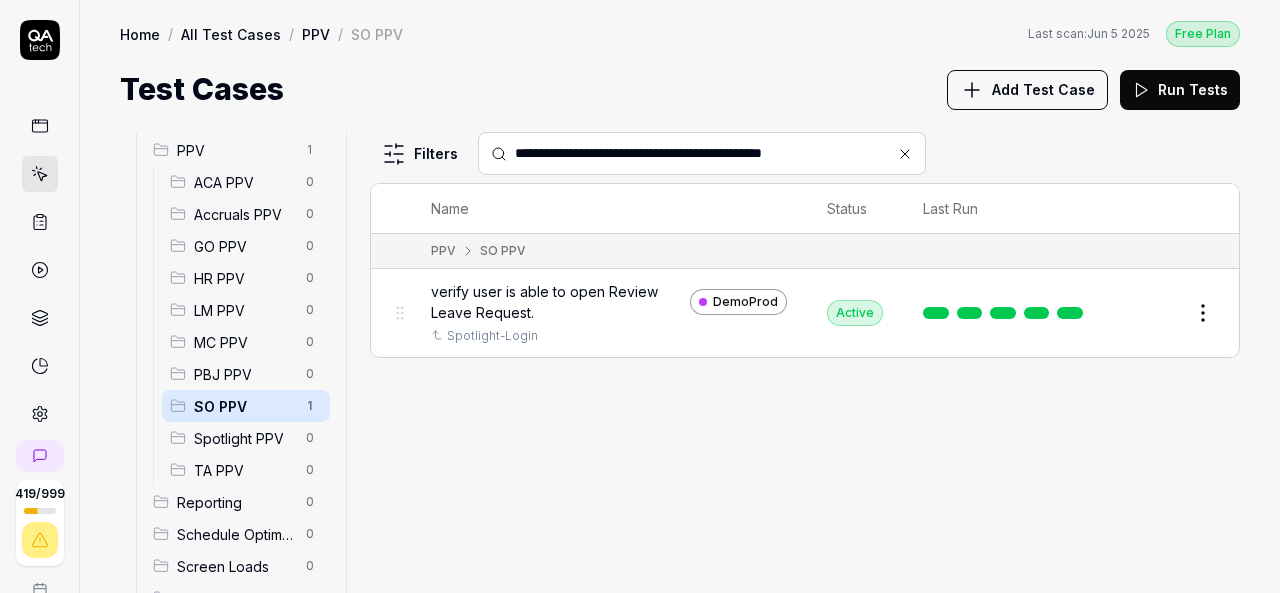 type on "**********" 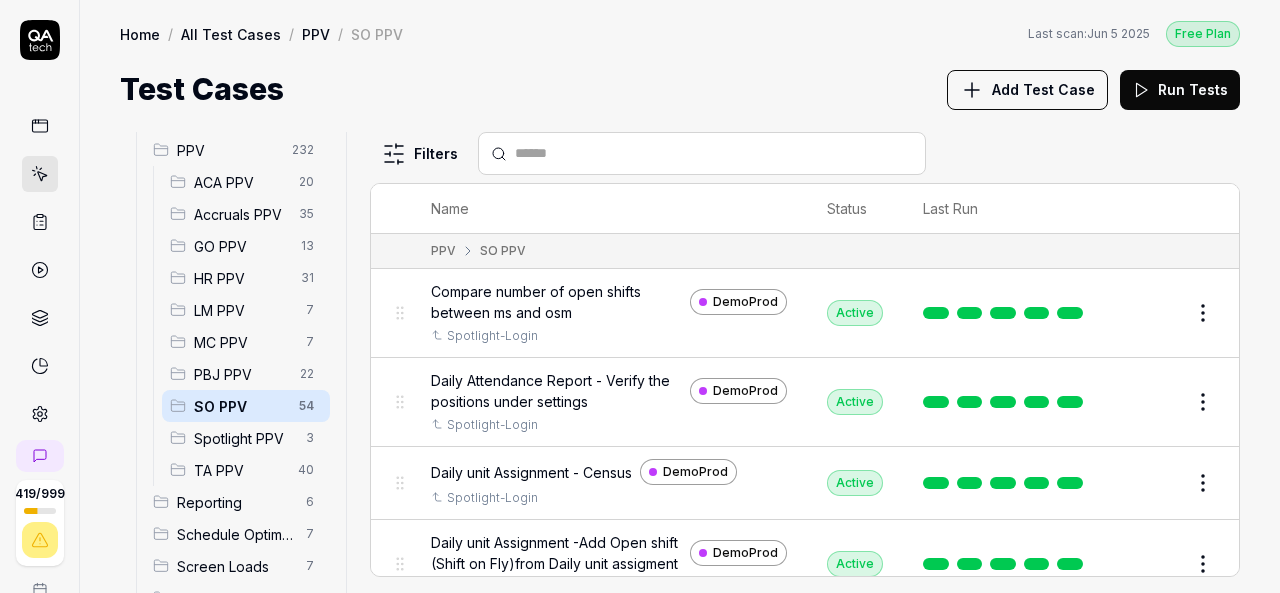 click at bounding box center [714, 153] 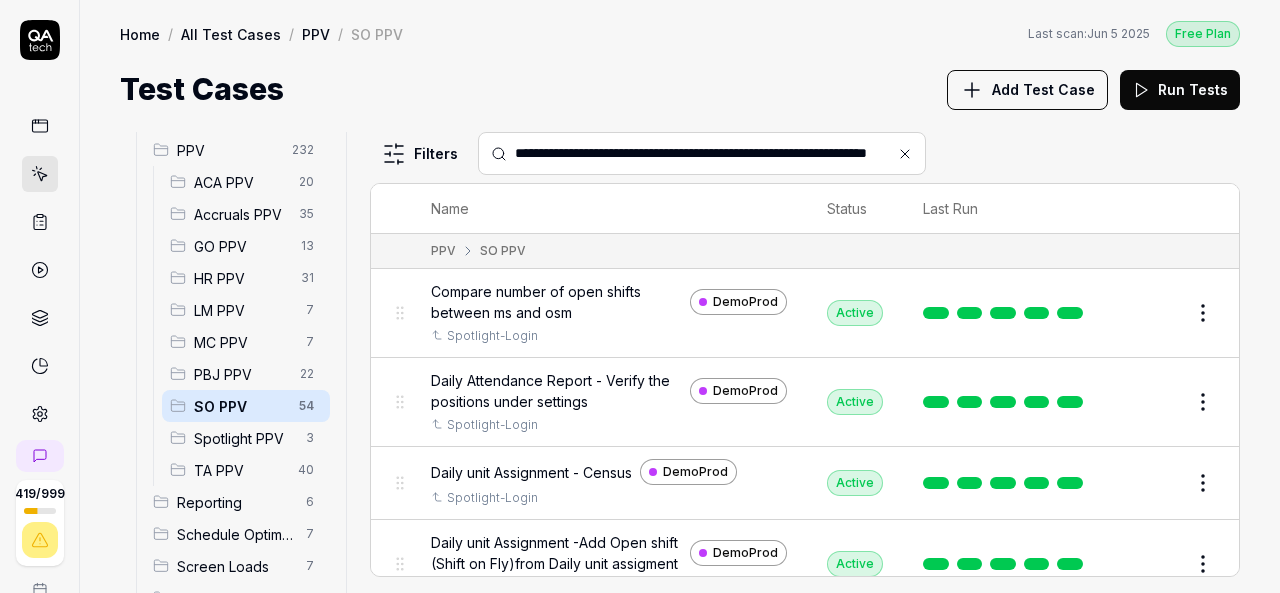 scroll, scrollTop: 0, scrollLeft: 96, axis: horizontal 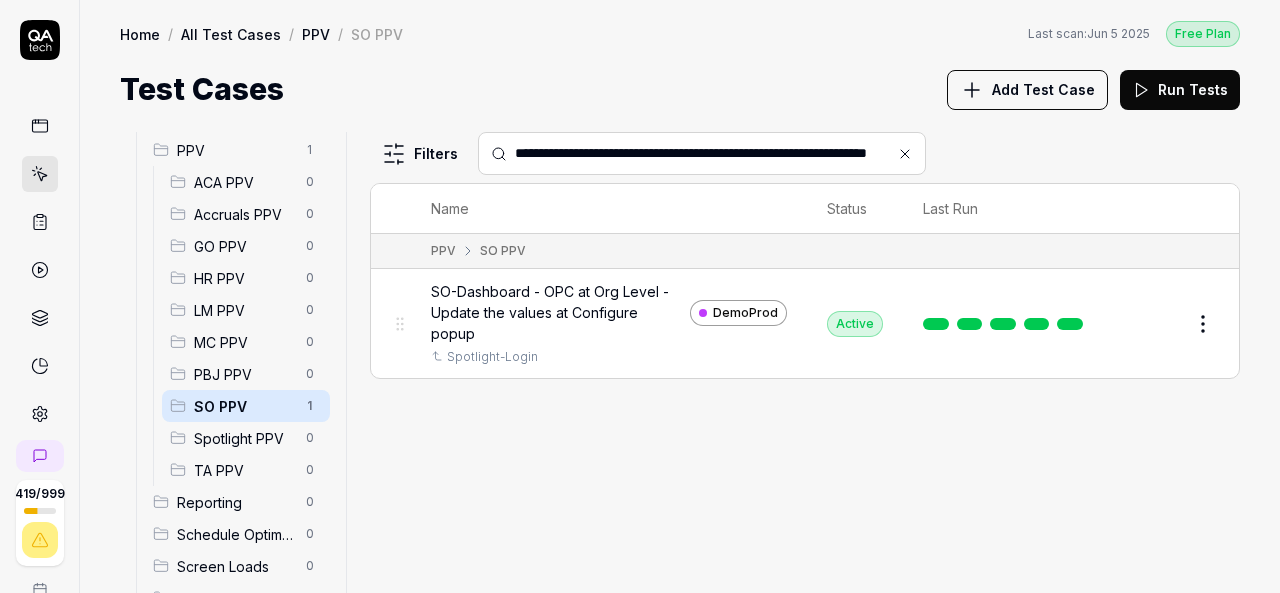 type on "**********" 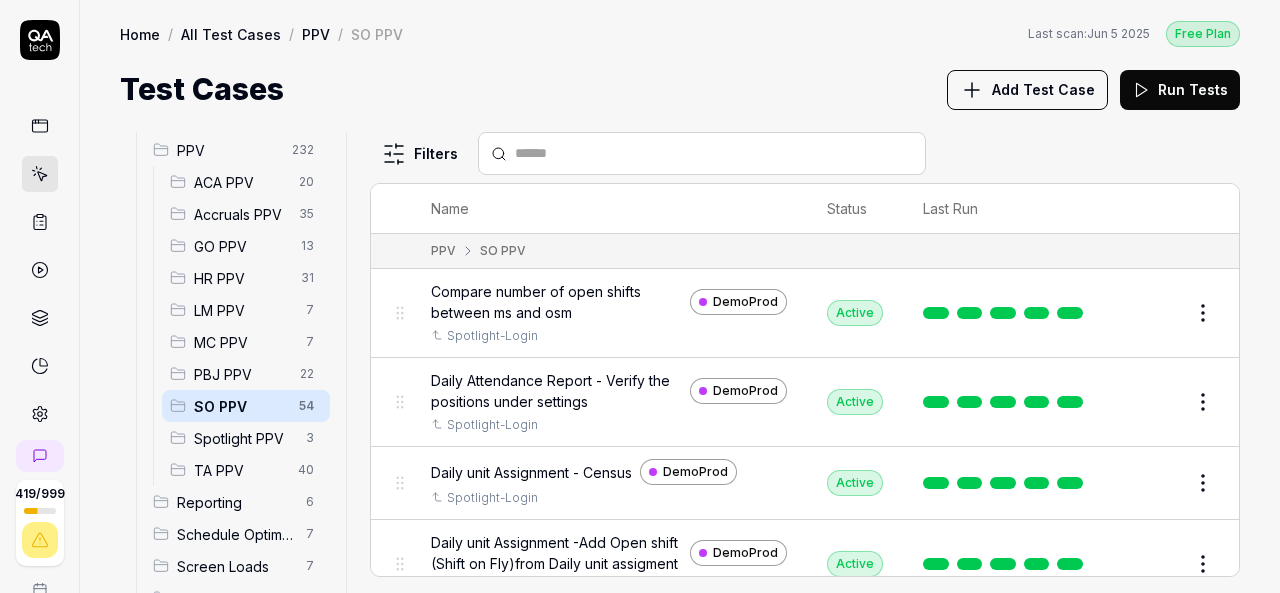 click at bounding box center (714, 153) 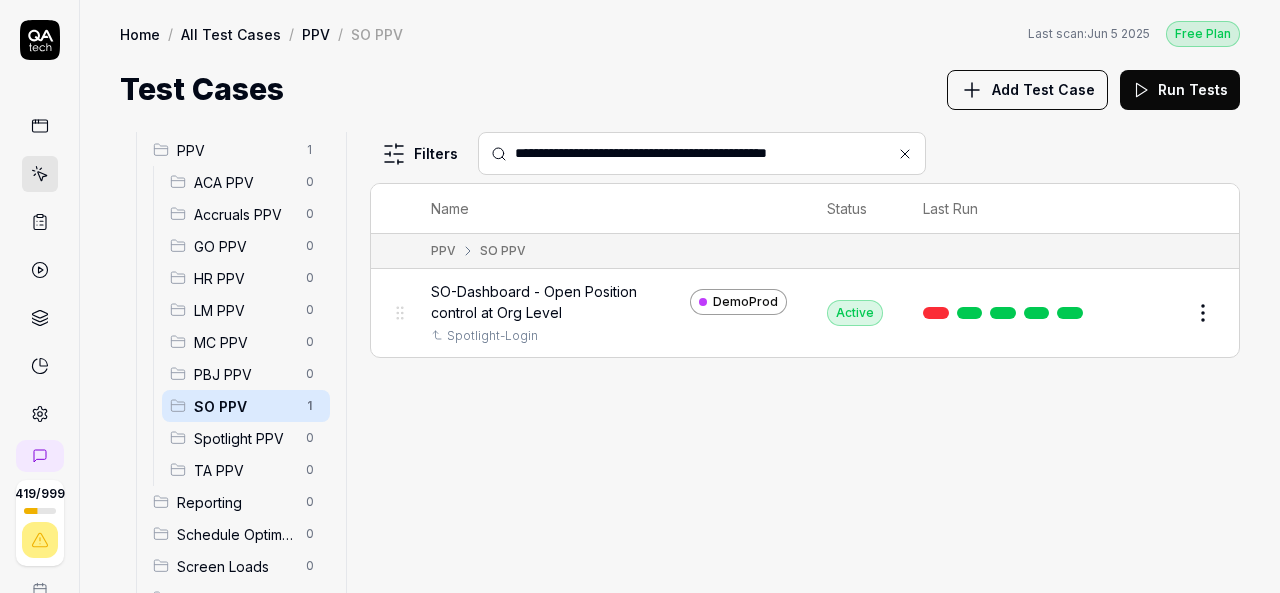 type on "**********" 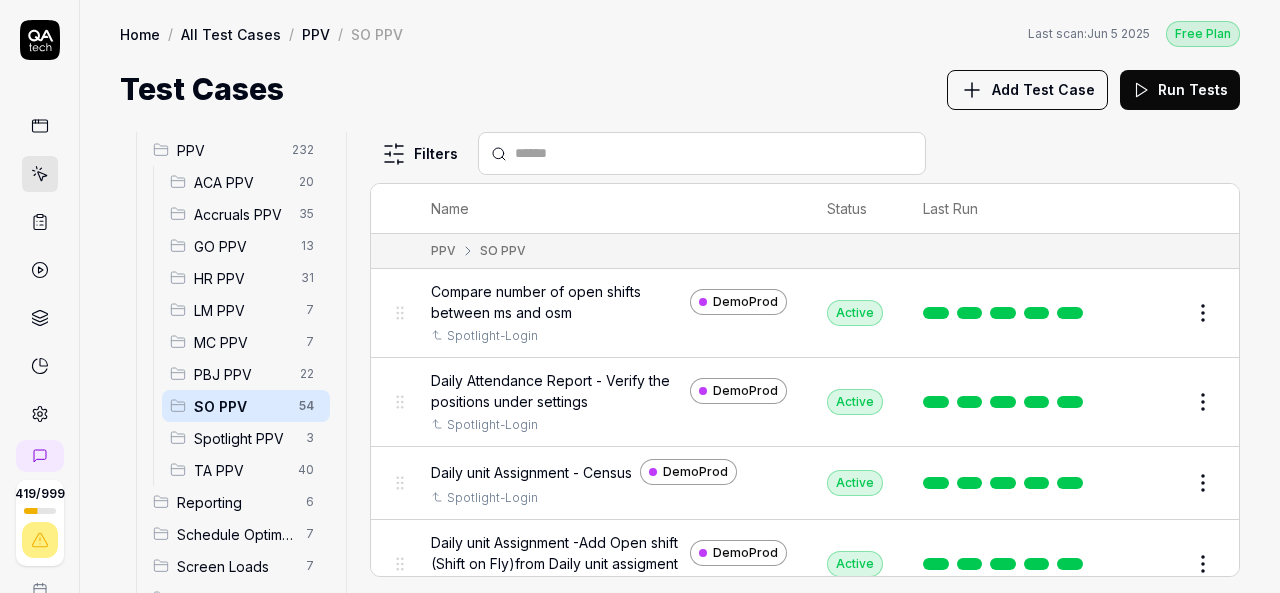click at bounding box center [714, 153] 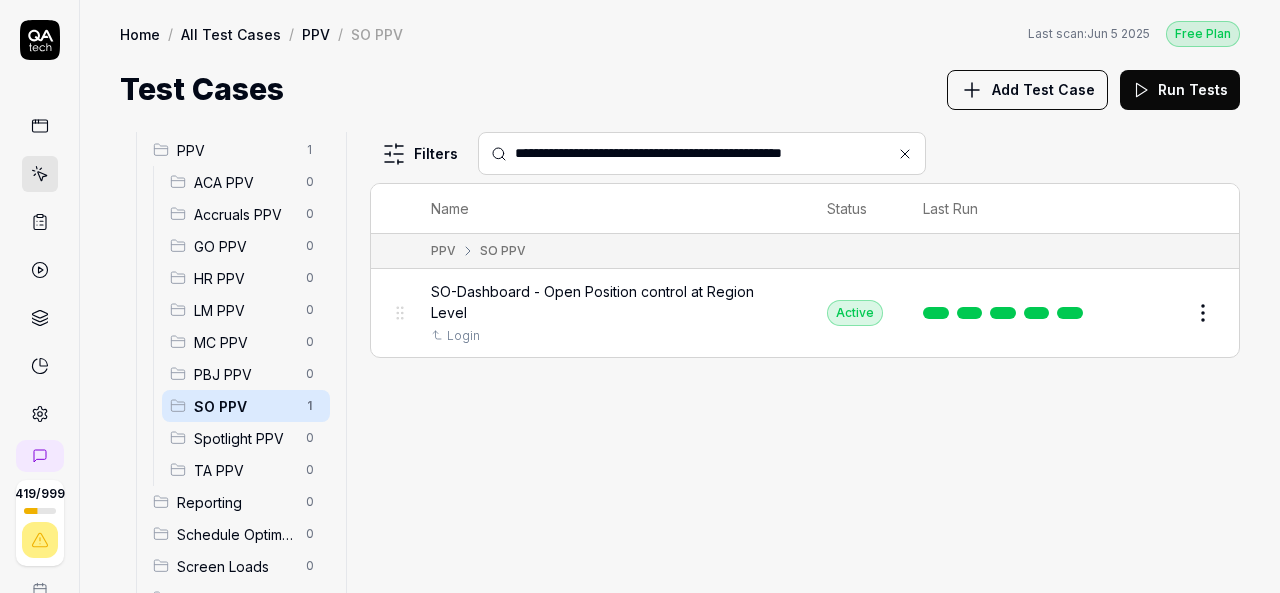 type on "**********" 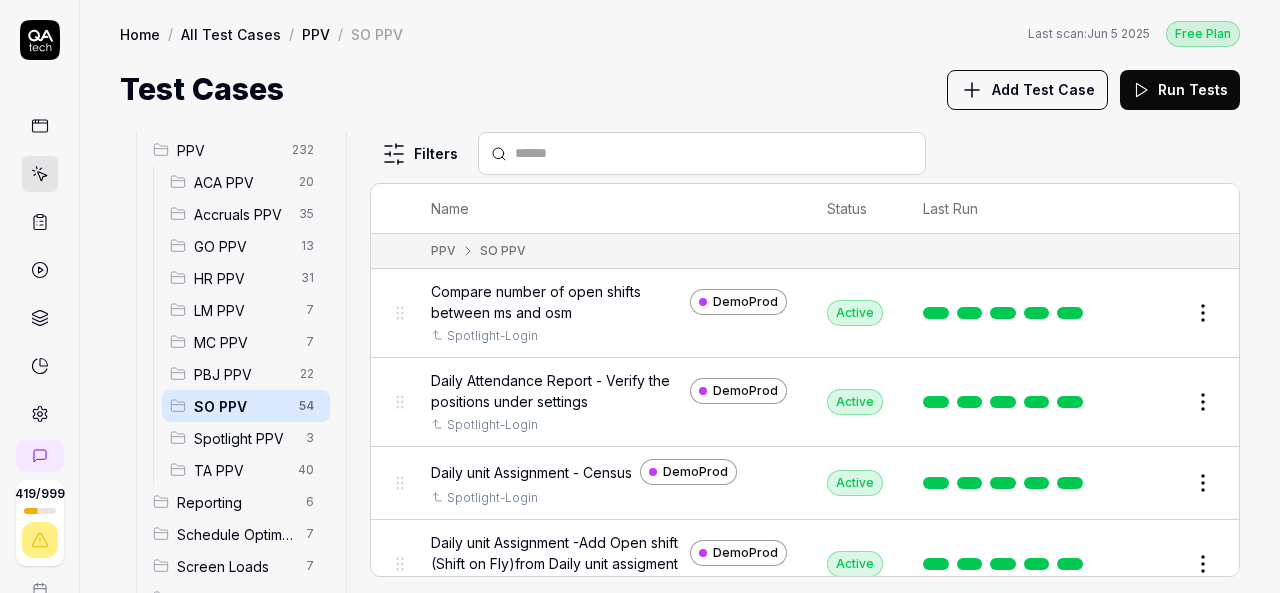 click at bounding box center [714, 153] 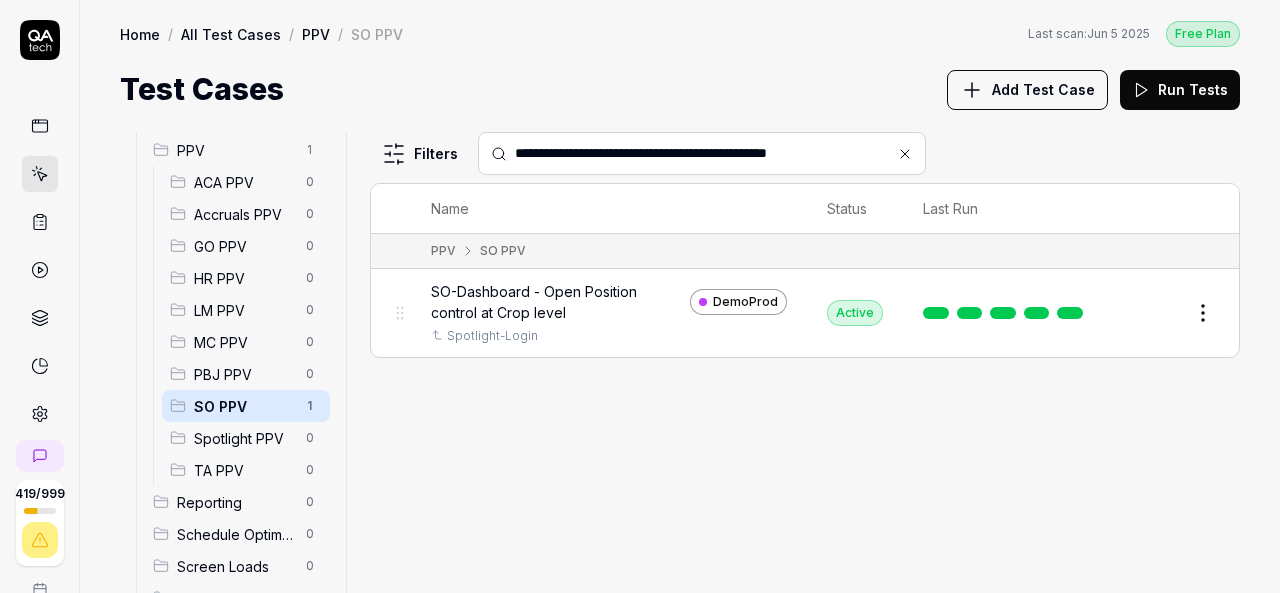 type on "**********" 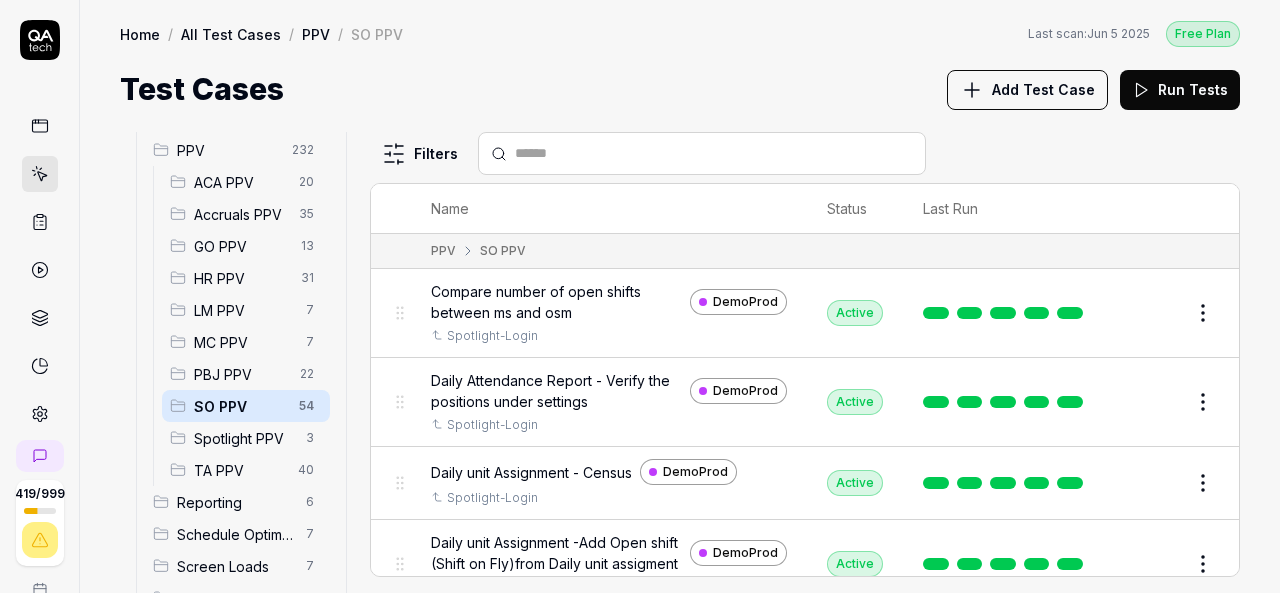 click at bounding box center [714, 153] 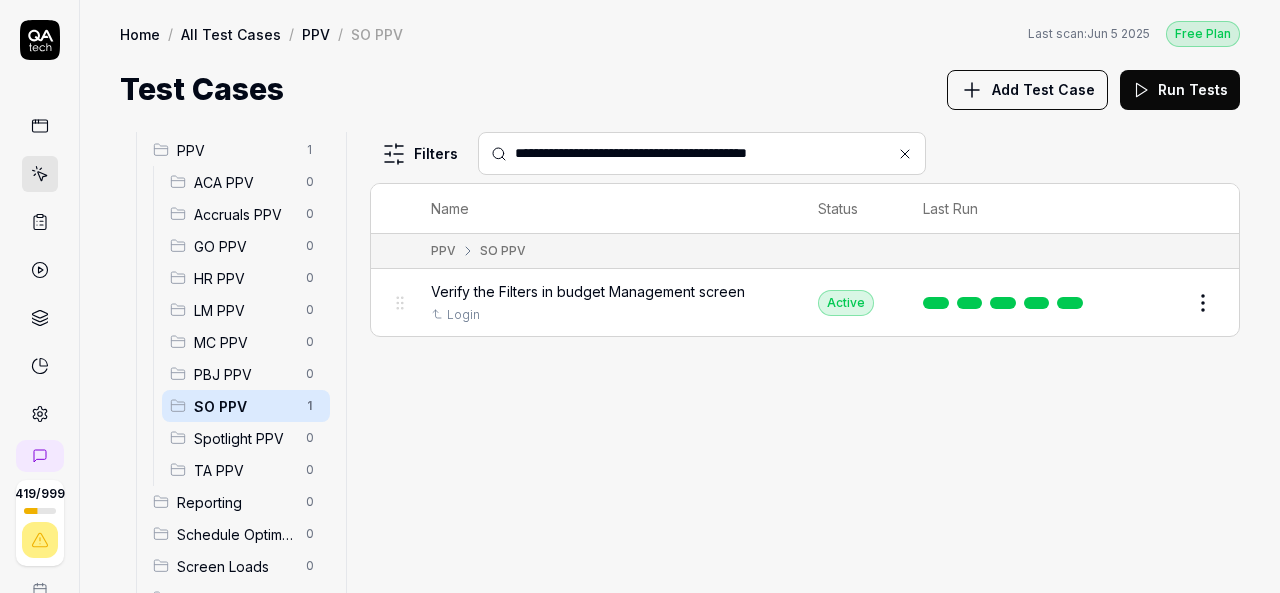 type on "**********" 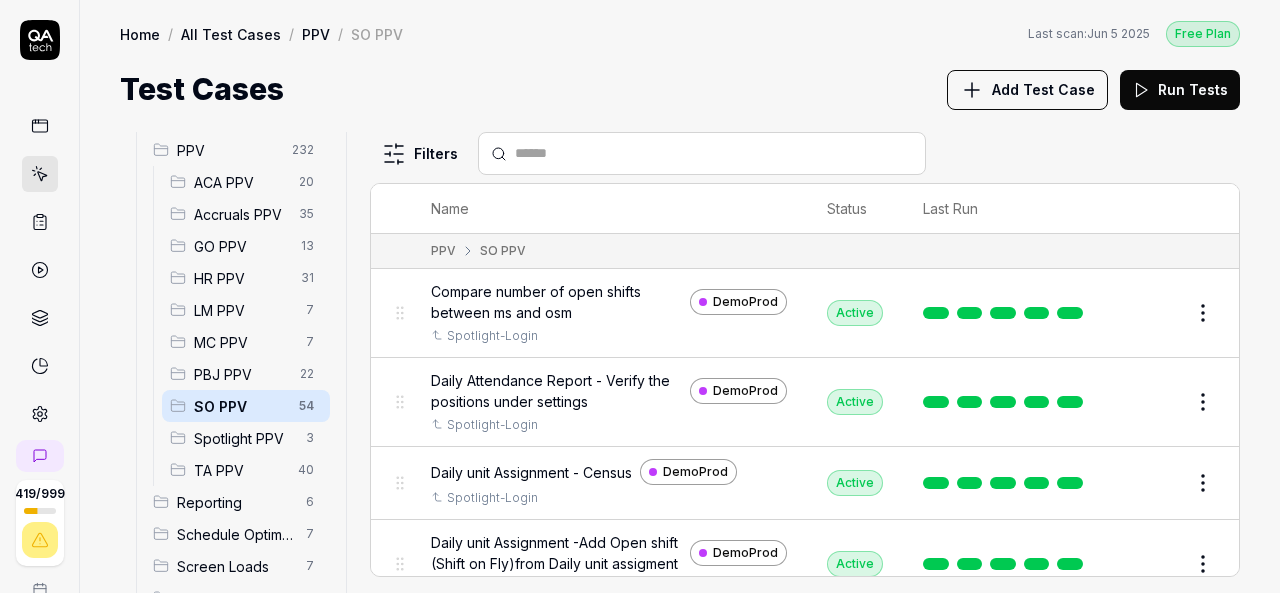 click at bounding box center [714, 153] 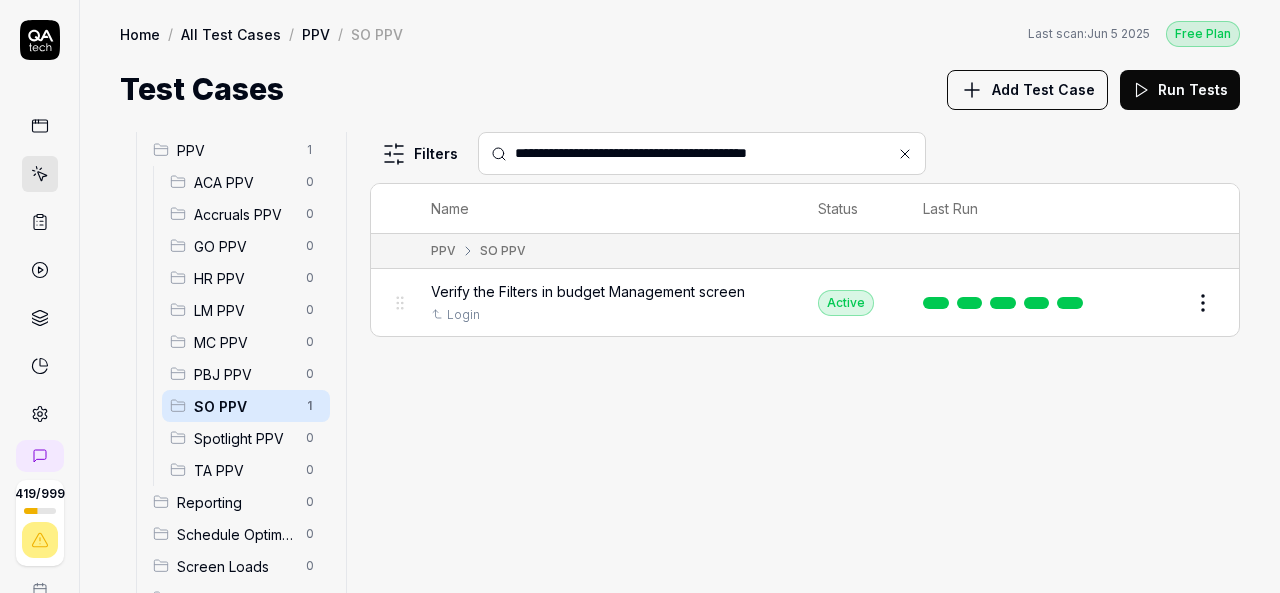 type on "**********" 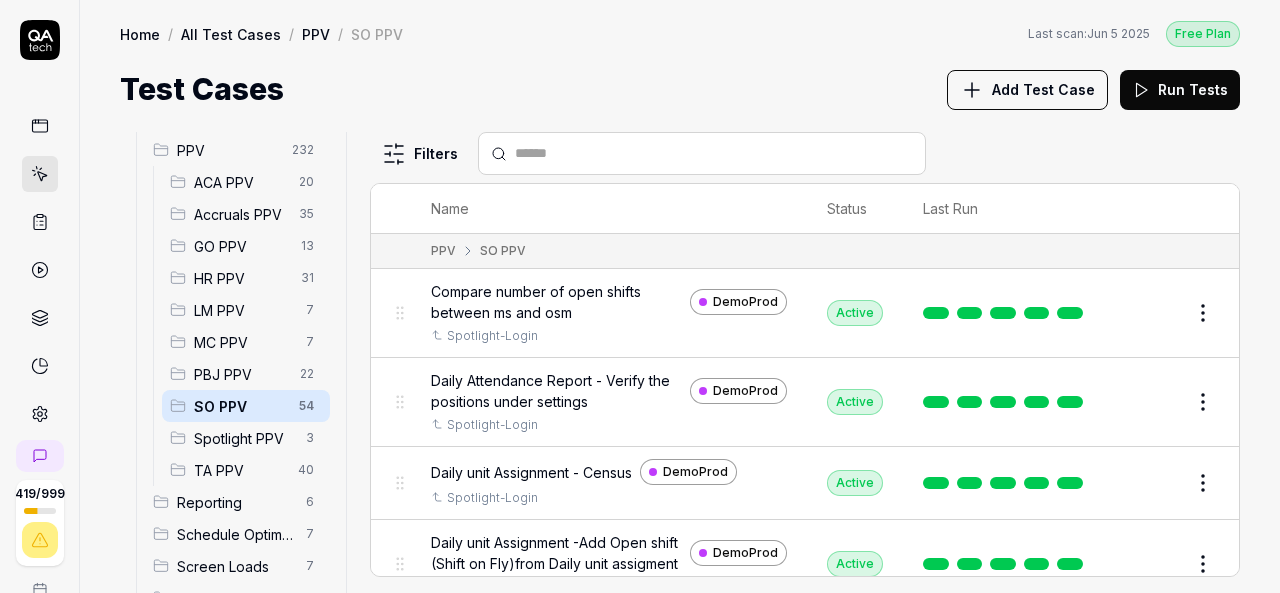 click at bounding box center [714, 153] 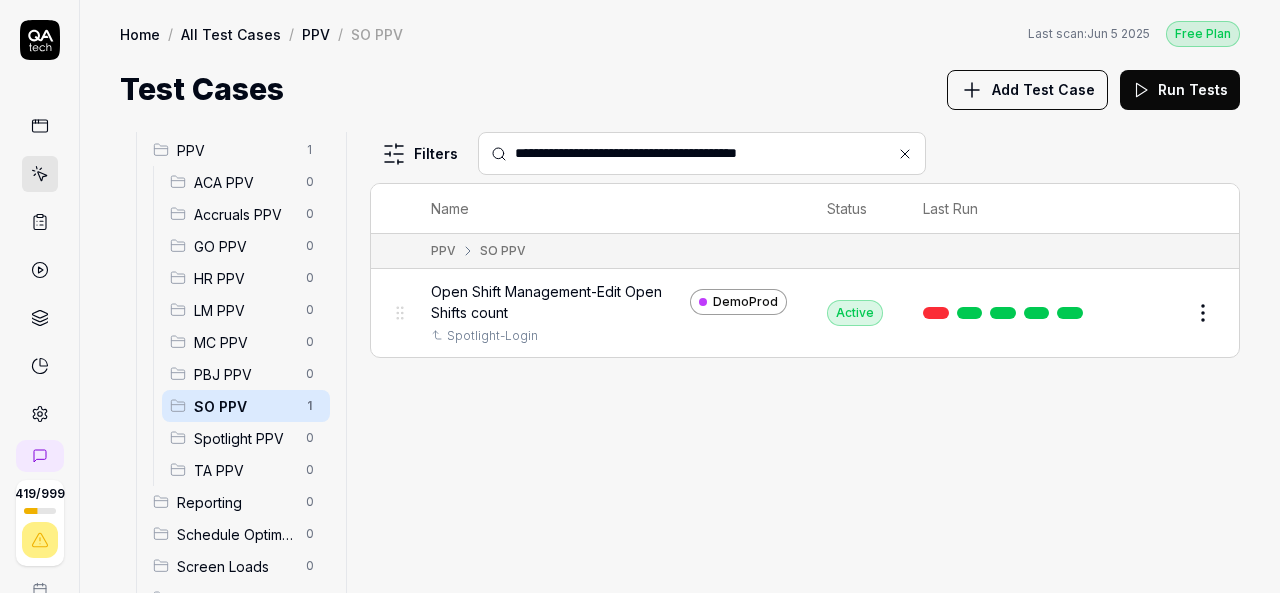 type on "**********" 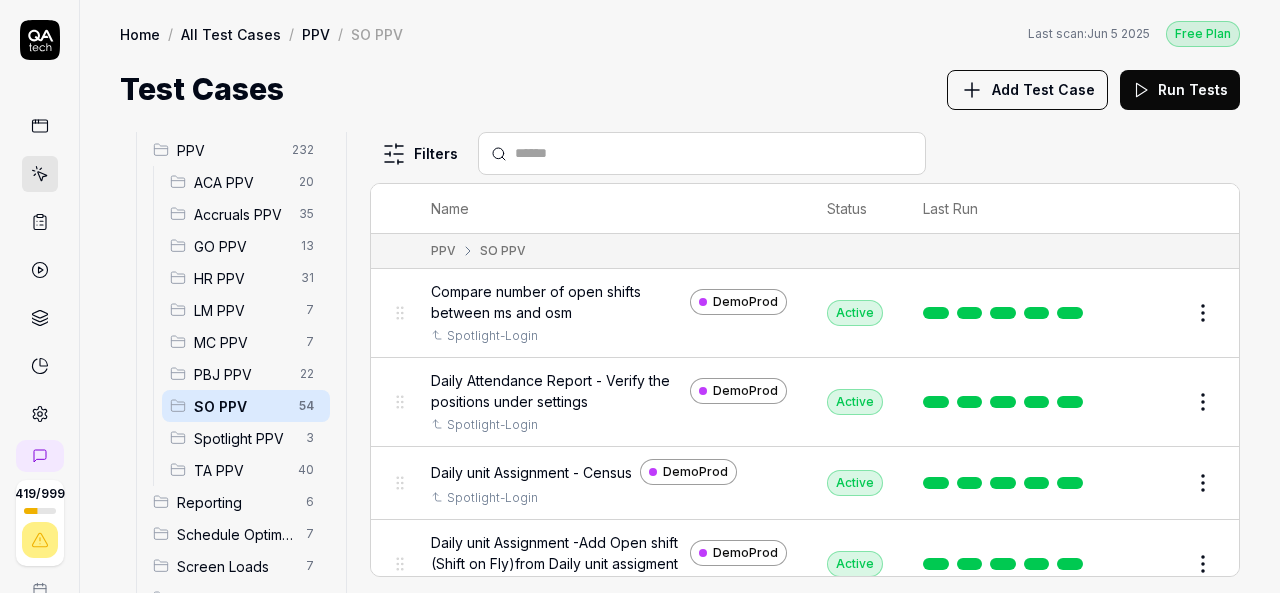 click at bounding box center [714, 153] 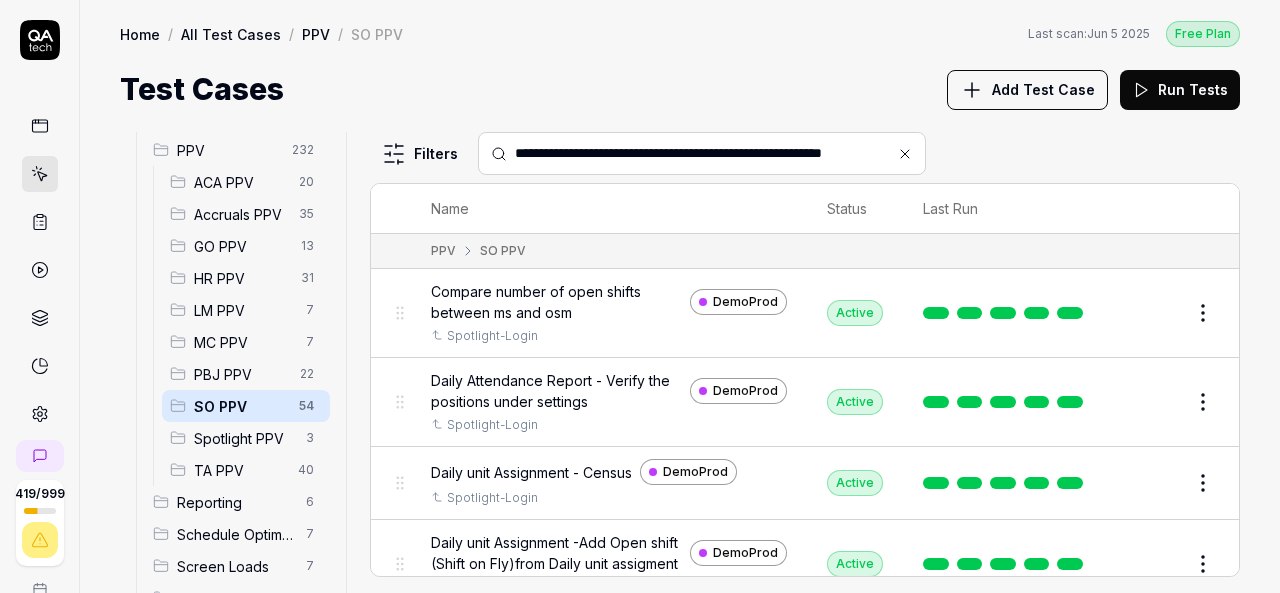 scroll, scrollTop: 0, scrollLeft: 7, axis: horizontal 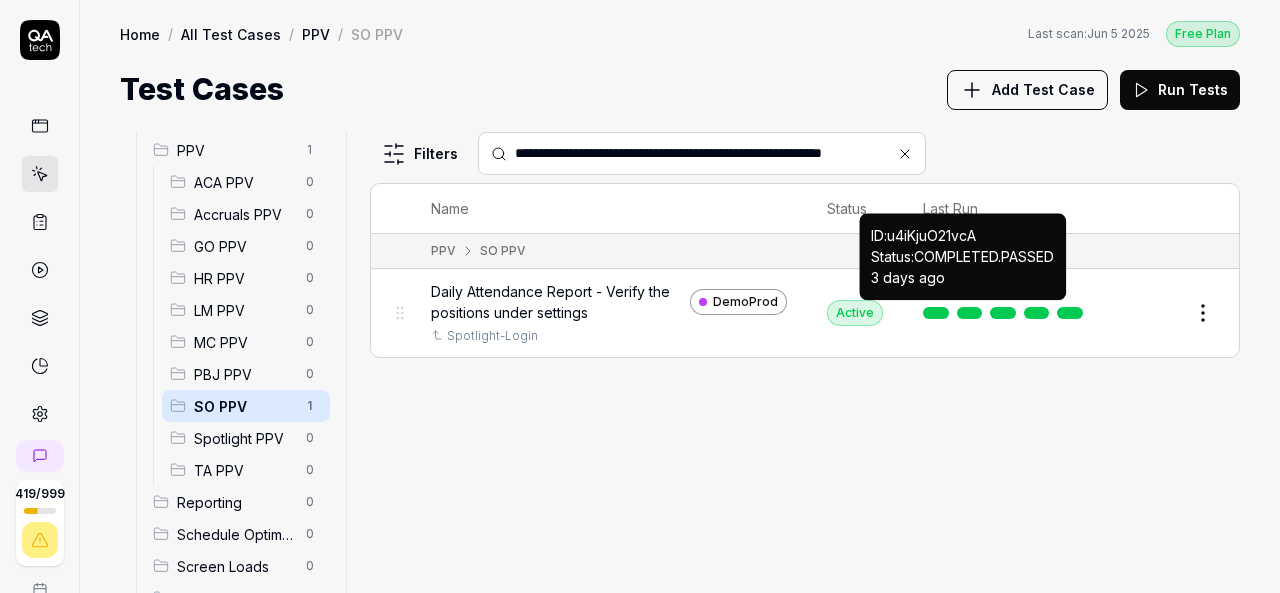 type on "**********" 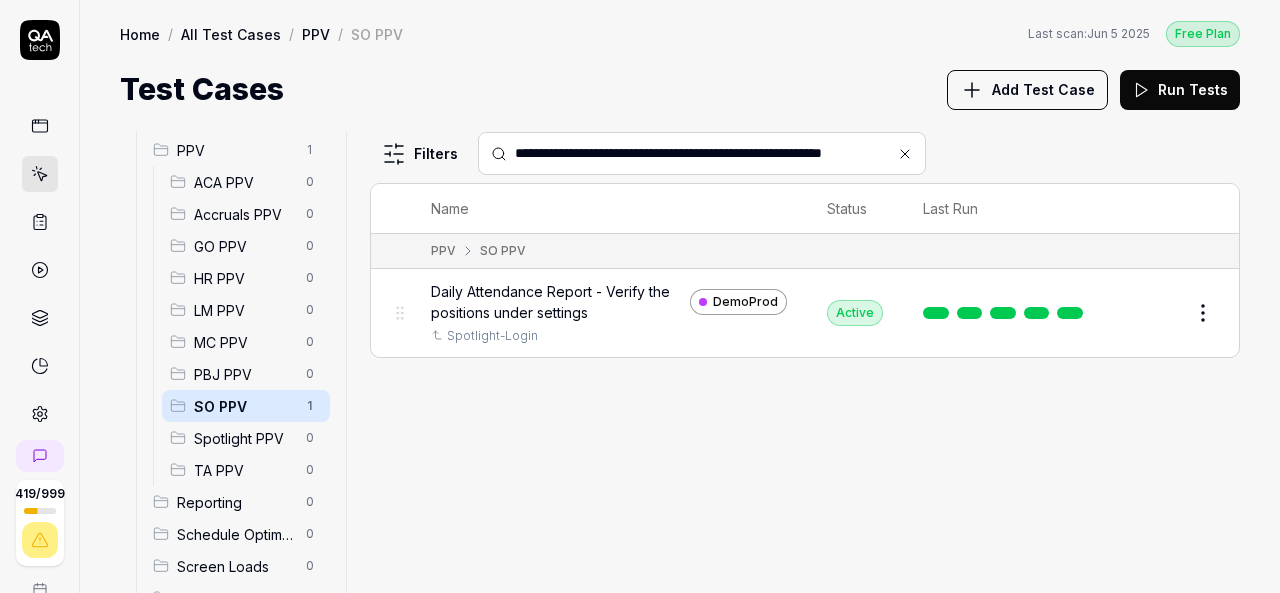 click 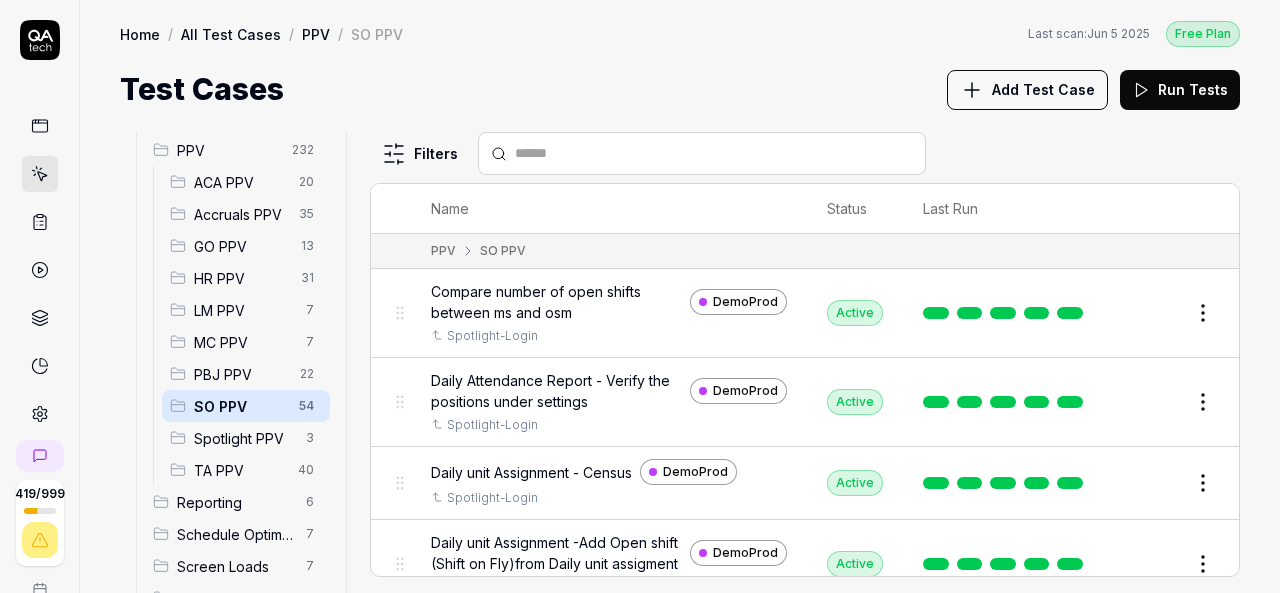click at bounding box center [714, 153] 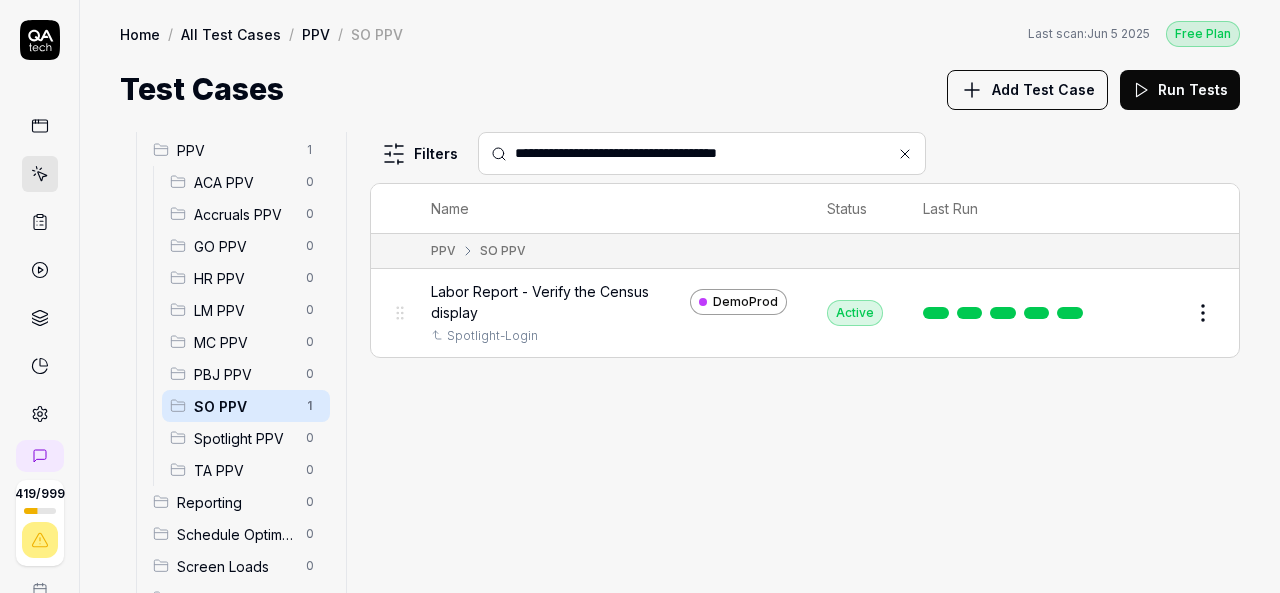 type on "**********" 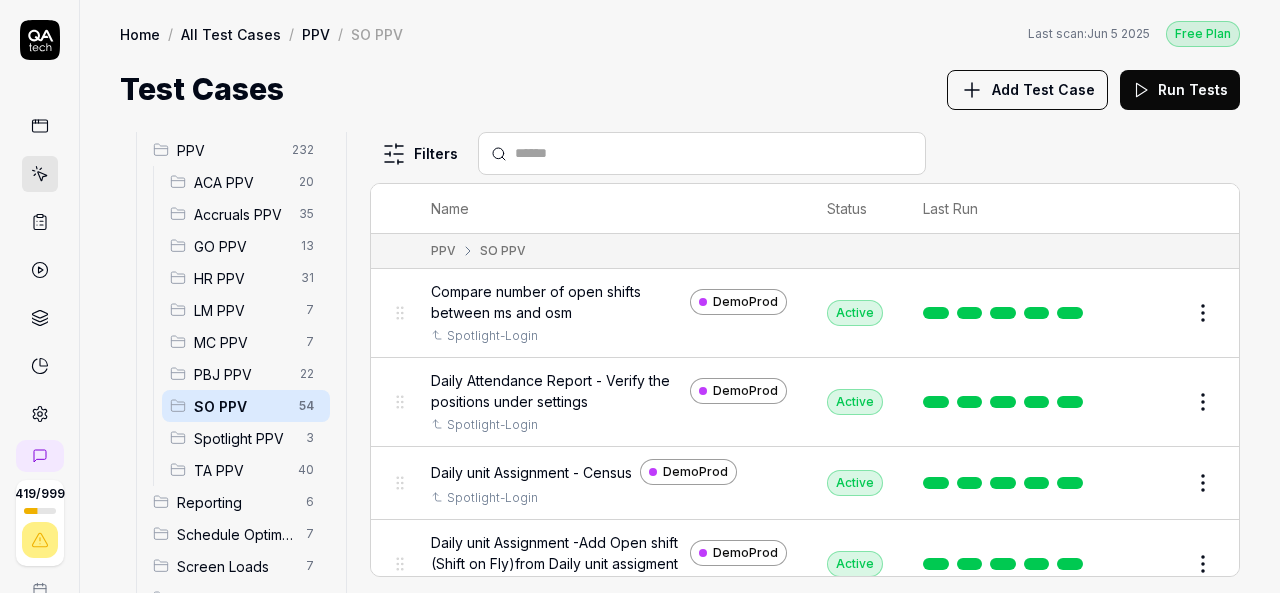click at bounding box center (702, 153) 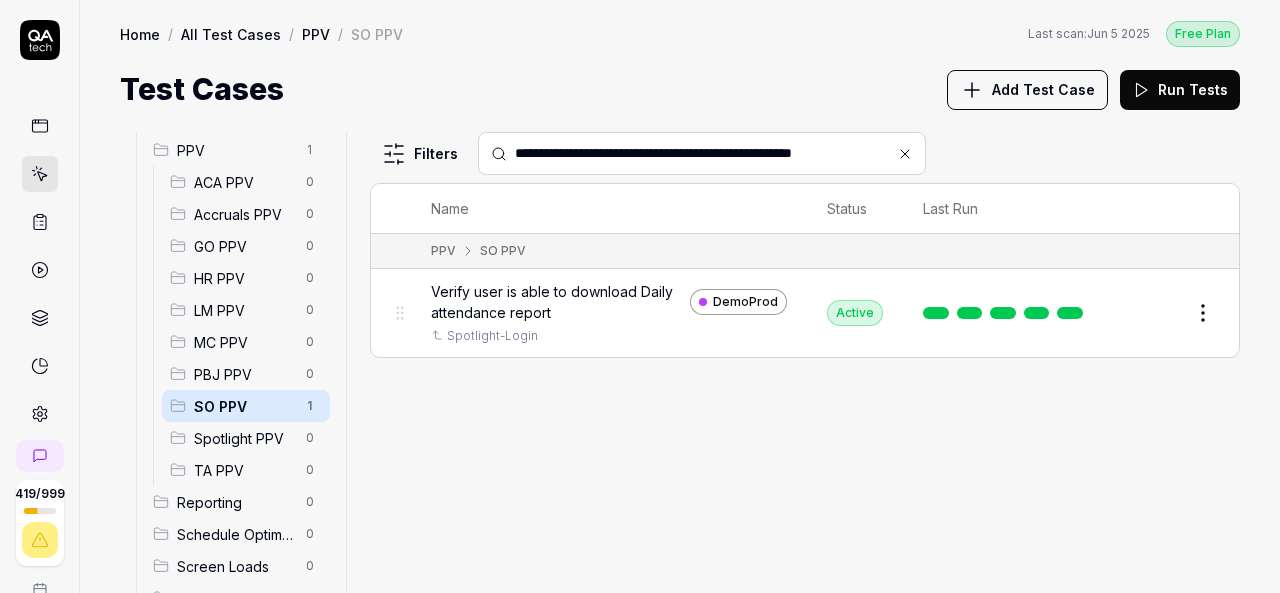 type on "**********" 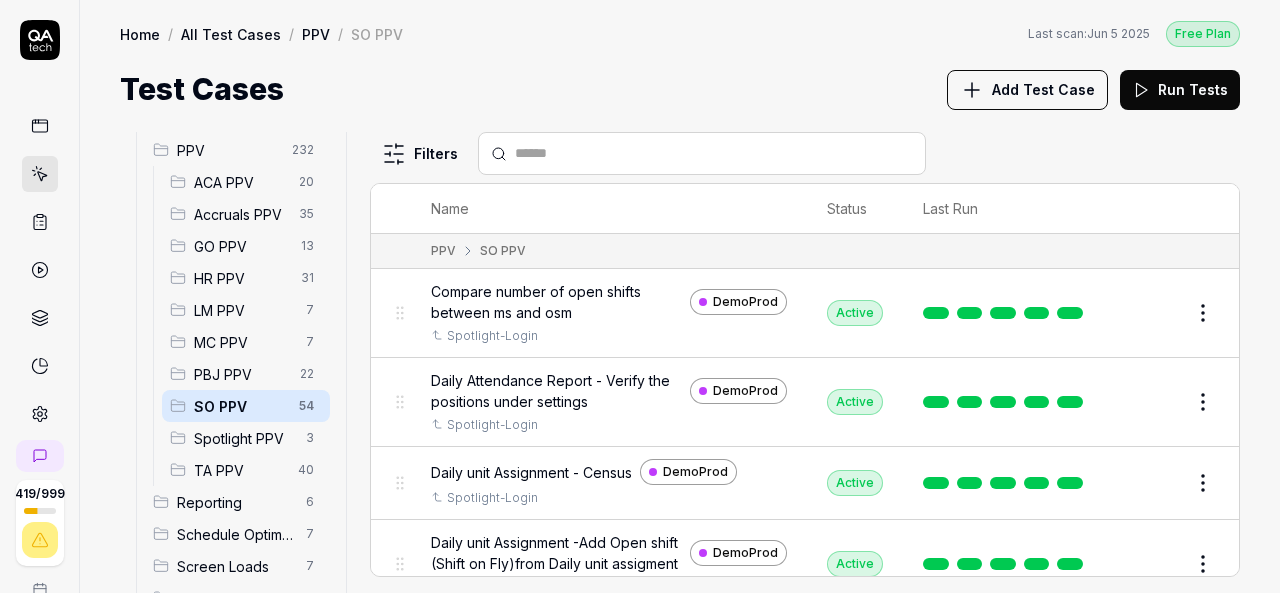 click at bounding box center [714, 153] 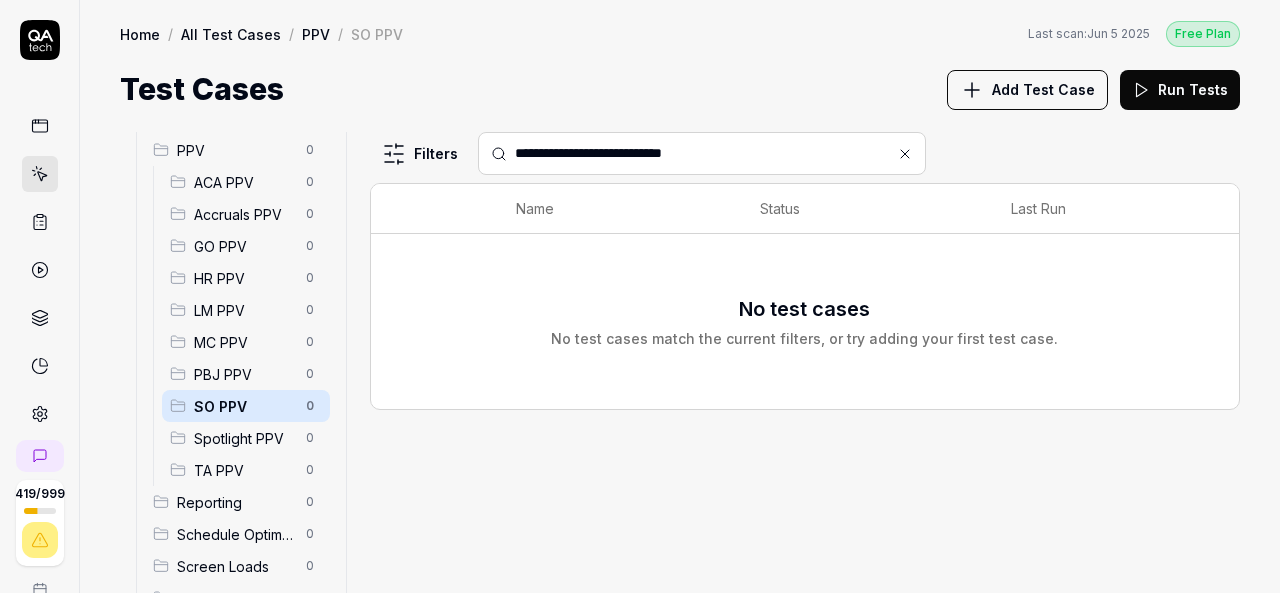 type on "**********" 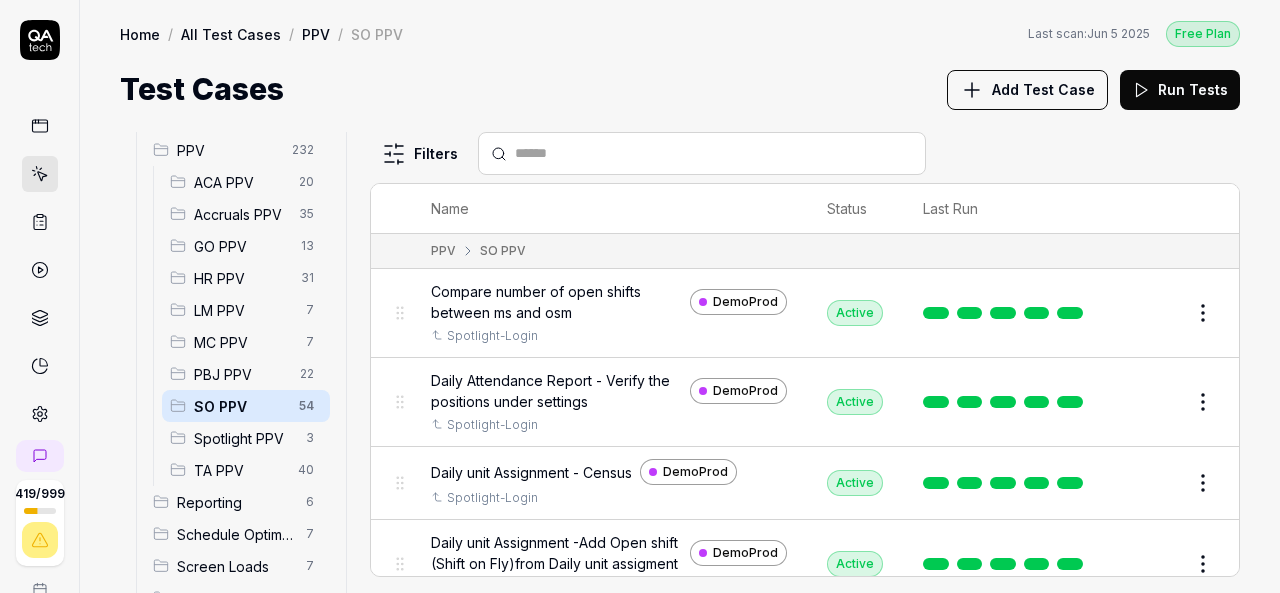 click at bounding box center [702, 153] 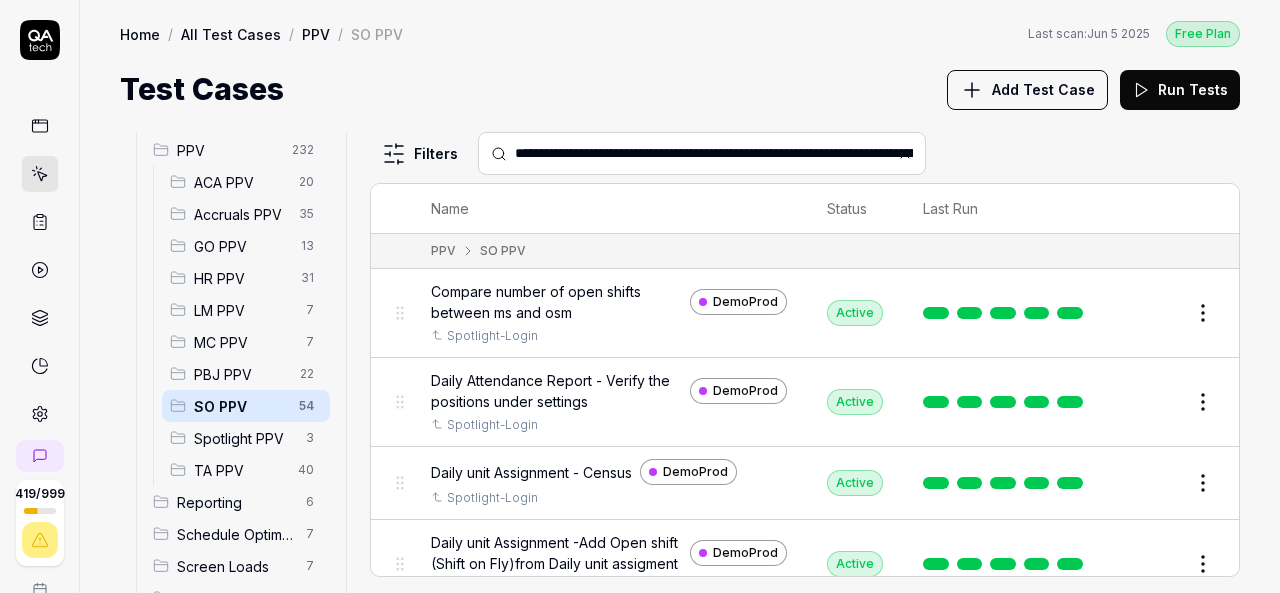 scroll, scrollTop: 0, scrollLeft: 135, axis: horizontal 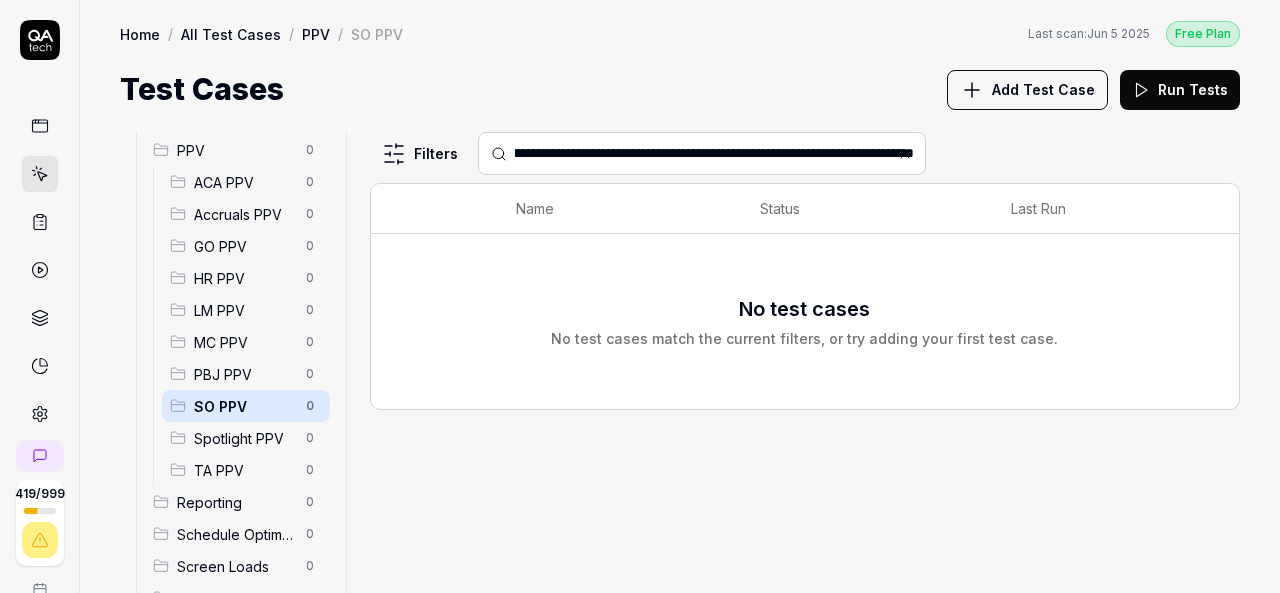 type on "**********" 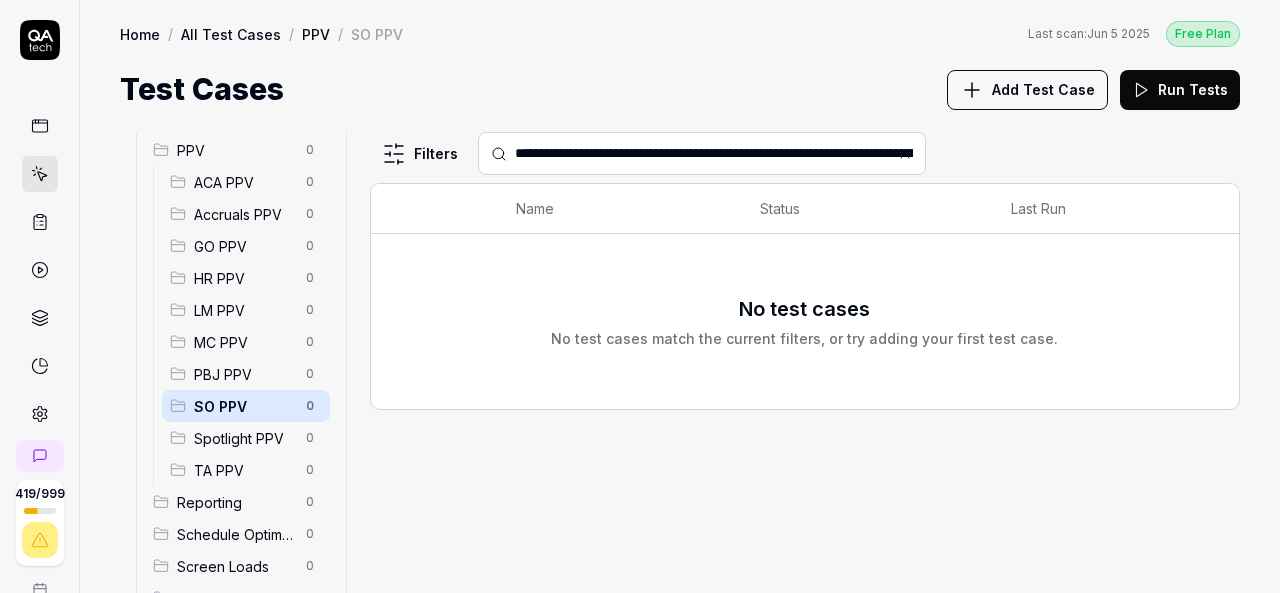 click 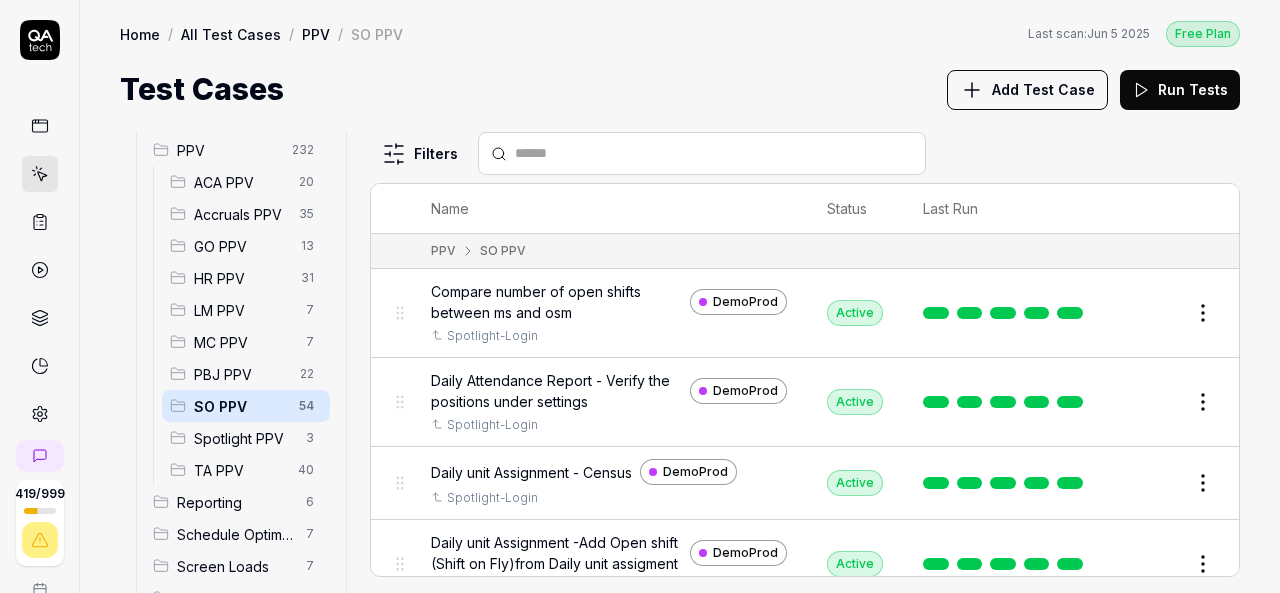 click at bounding box center [714, 153] 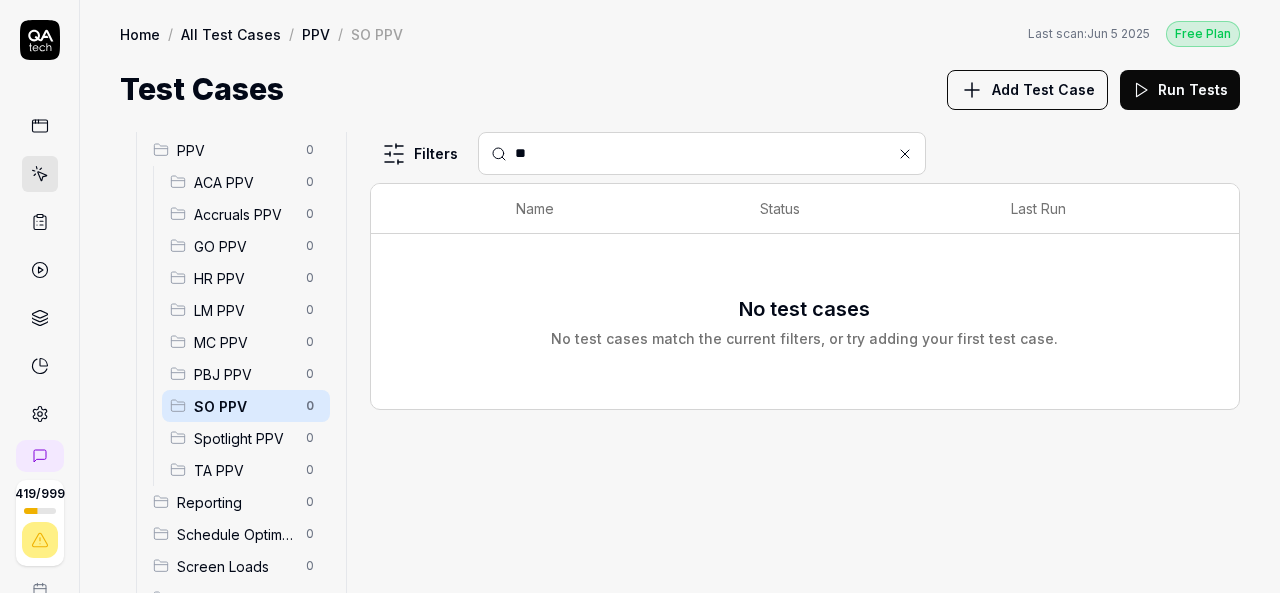 type on "*" 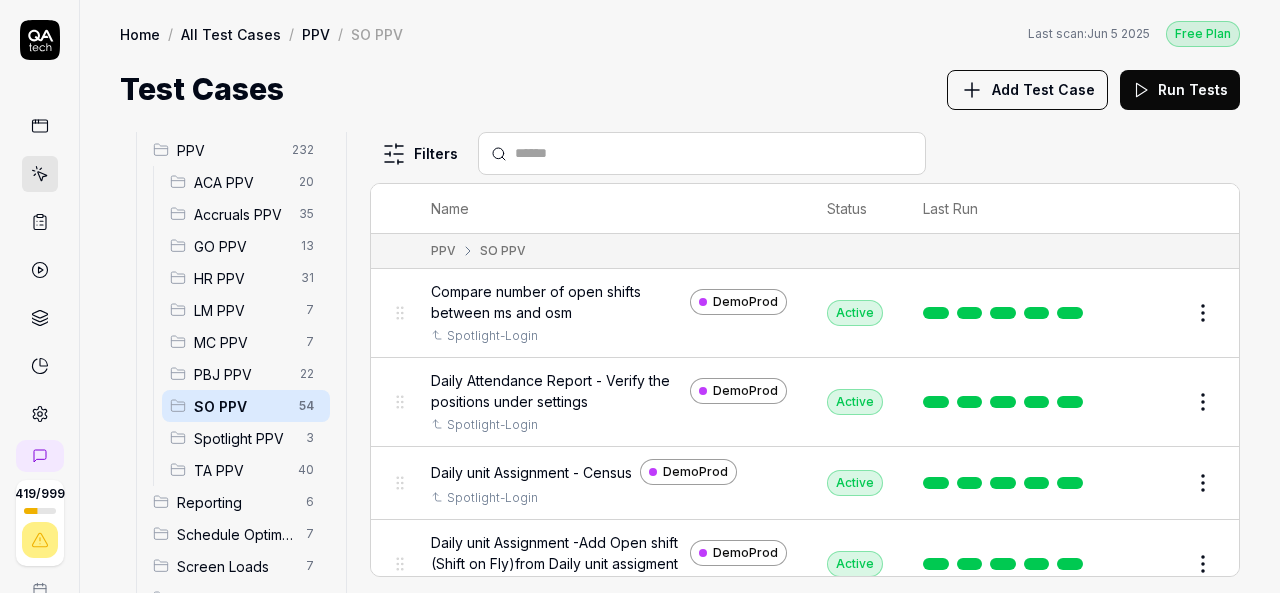click at bounding box center [714, 153] 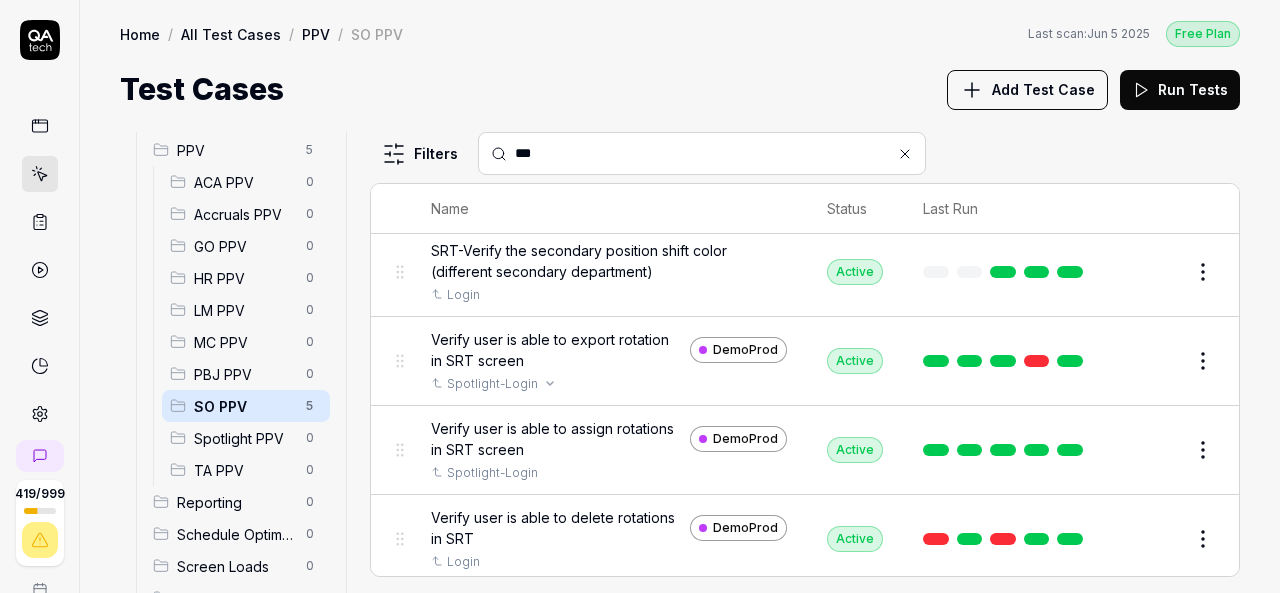 scroll, scrollTop: 132, scrollLeft: 0, axis: vertical 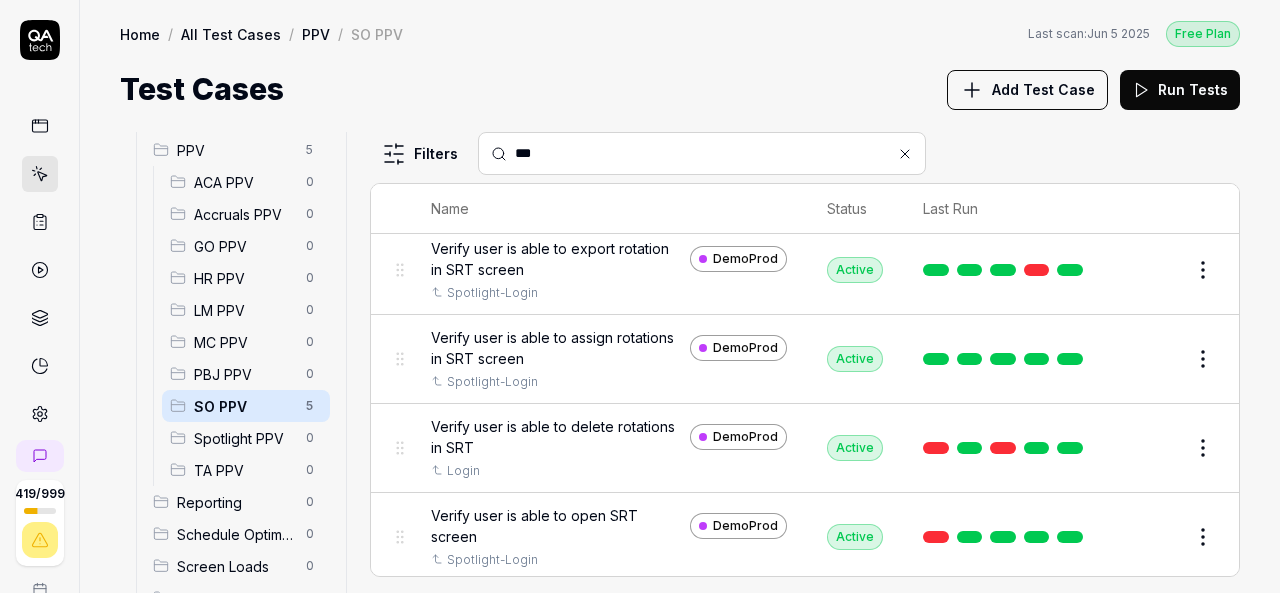 type on "***" 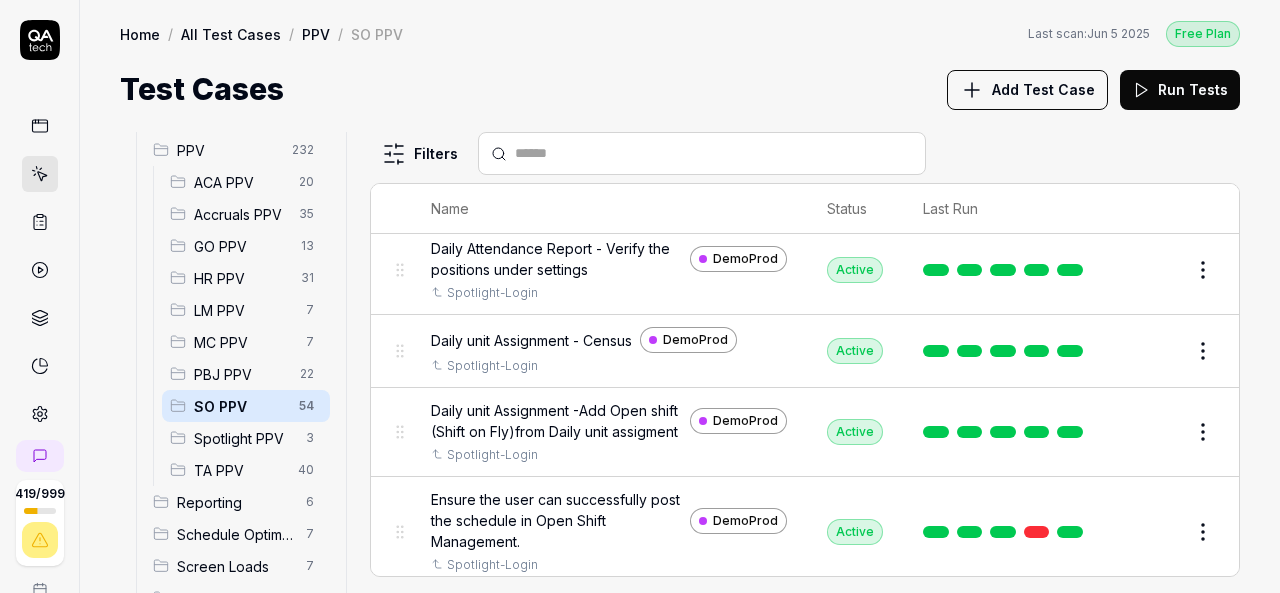 scroll, scrollTop: 1622, scrollLeft: 0, axis: vertical 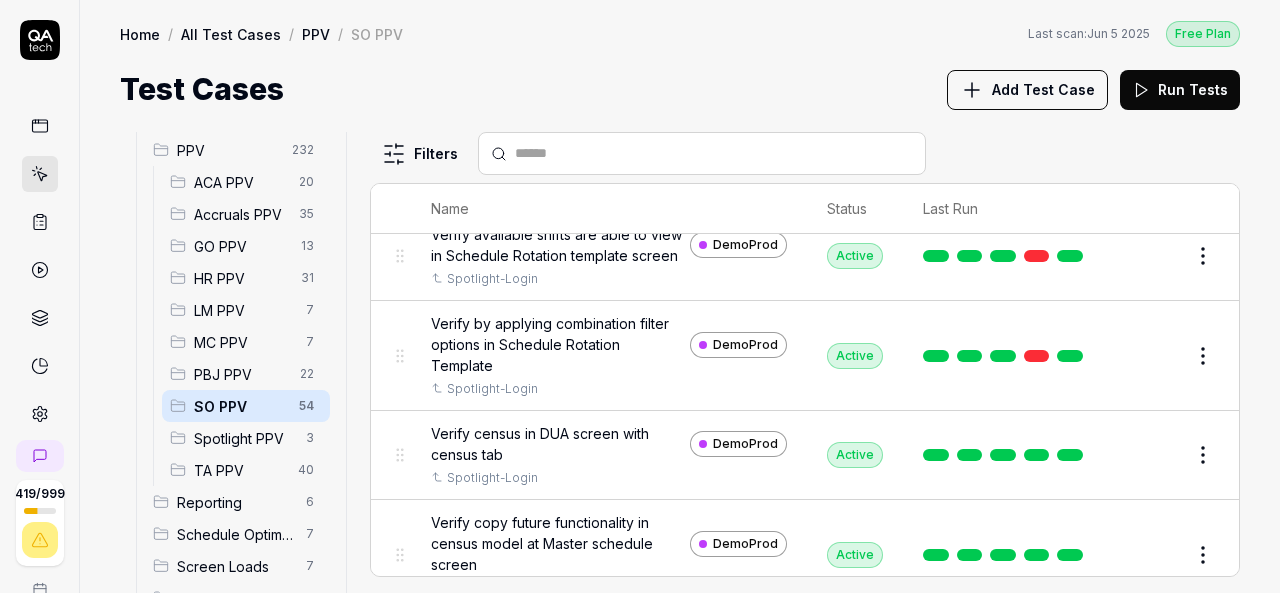 click at bounding box center [714, 153] 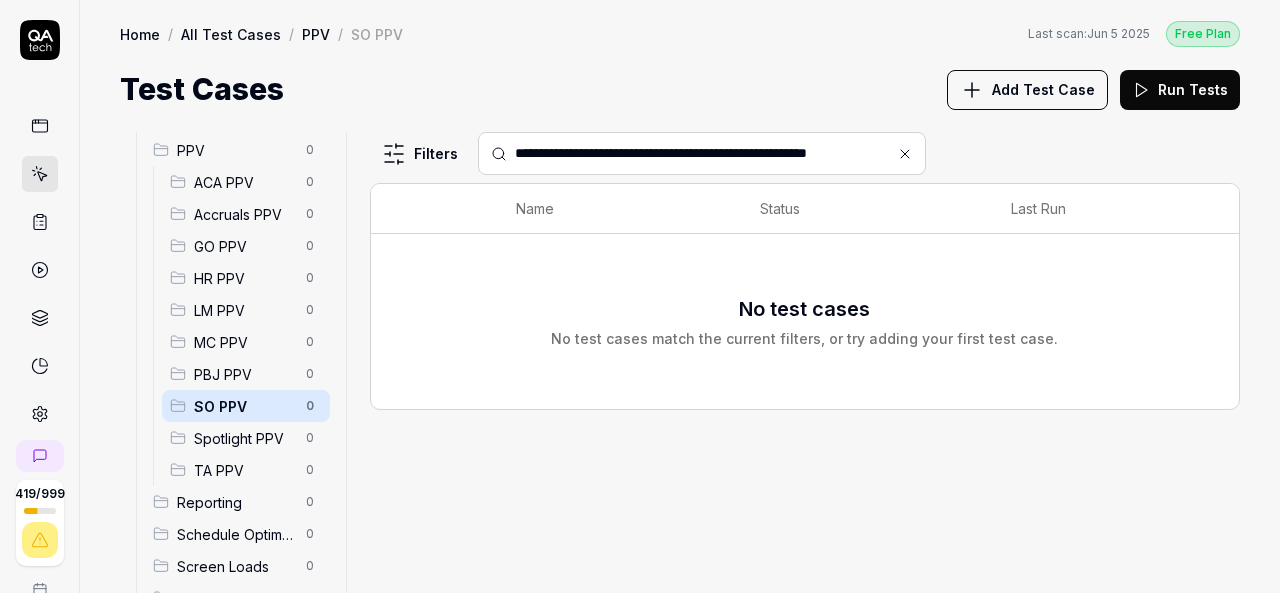 scroll, scrollTop: 0, scrollLeft: 0, axis: both 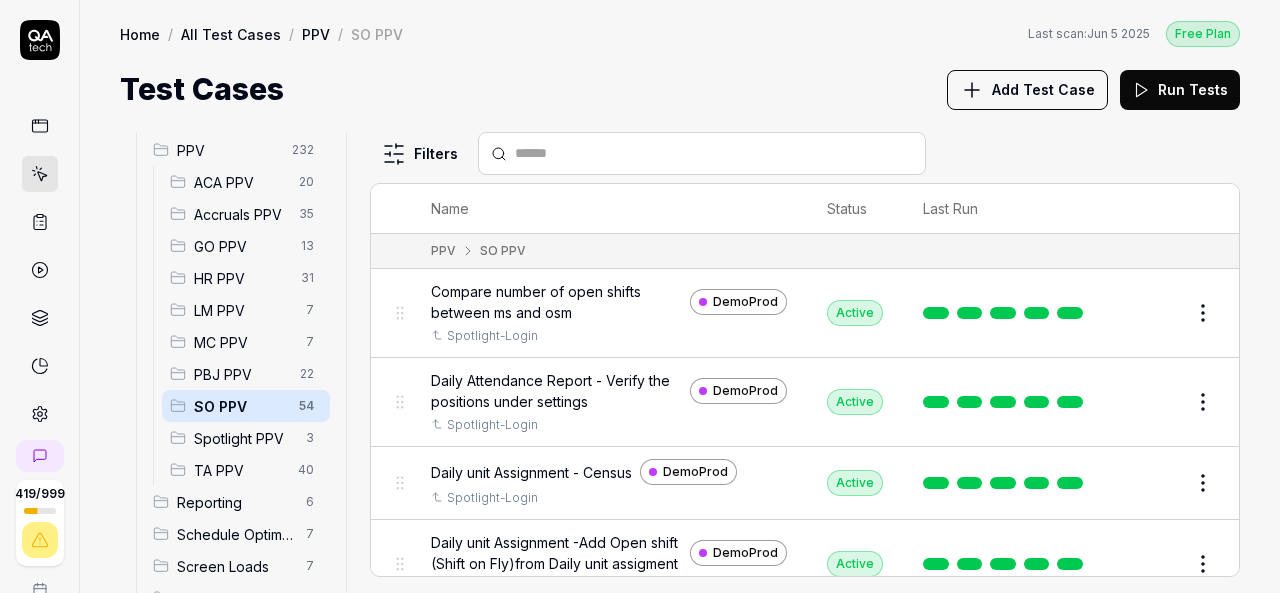 click at bounding box center [714, 153] 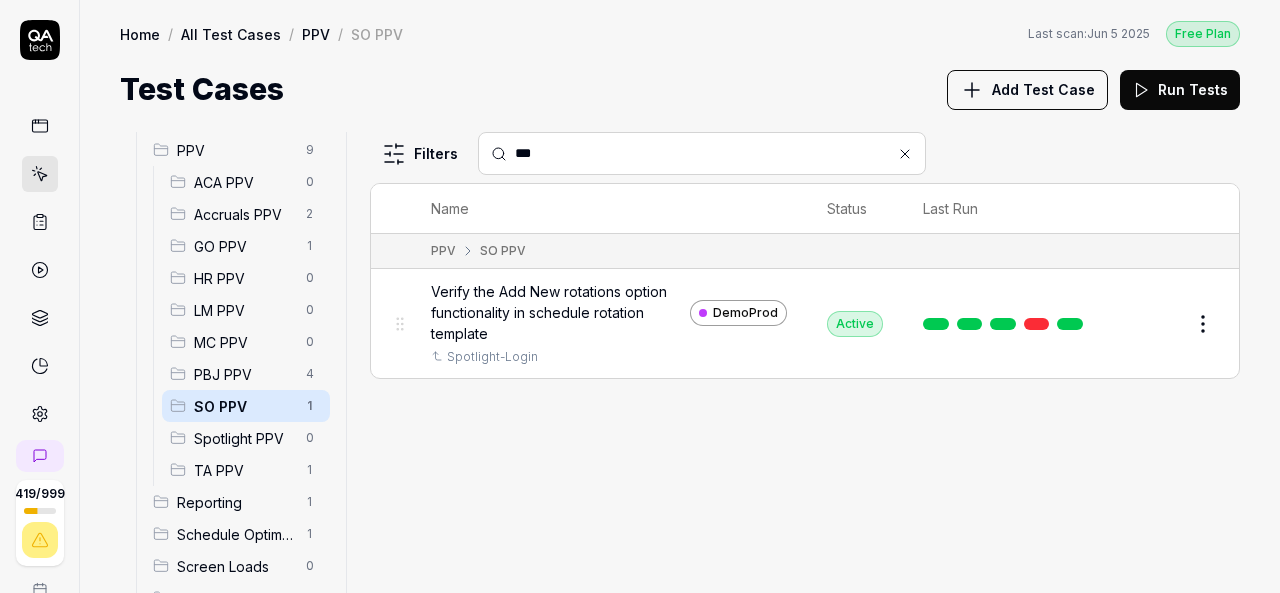 type on "***" 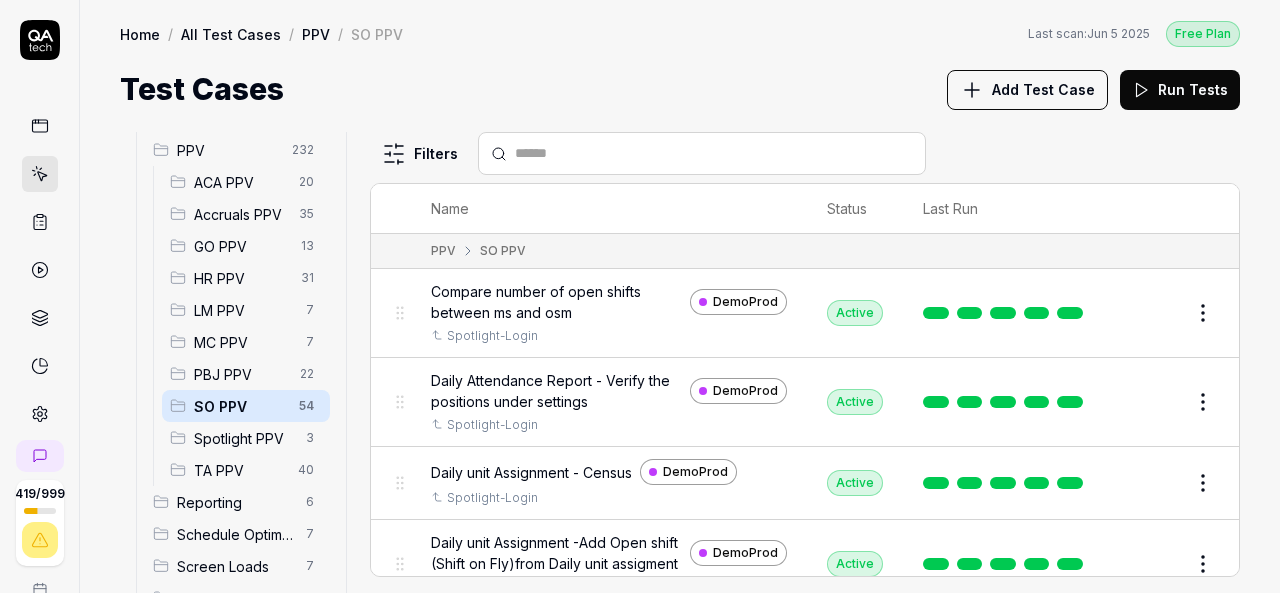 click at bounding box center [714, 153] 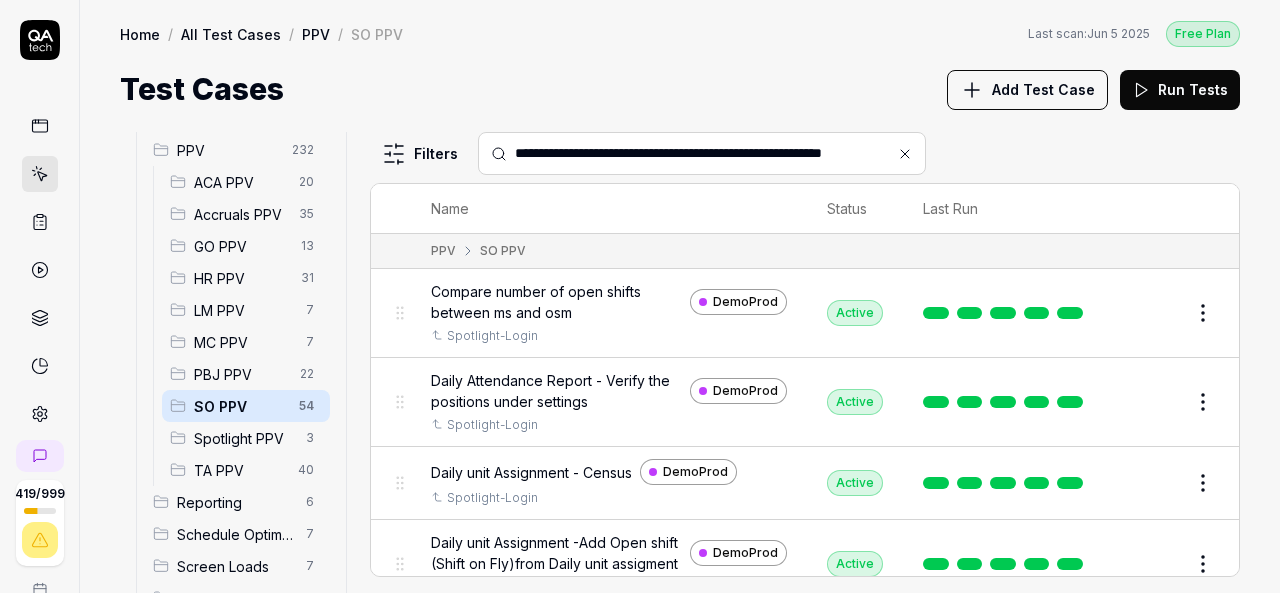 scroll, scrollTop: 0, scrollLeft: 2, axis: horizontal 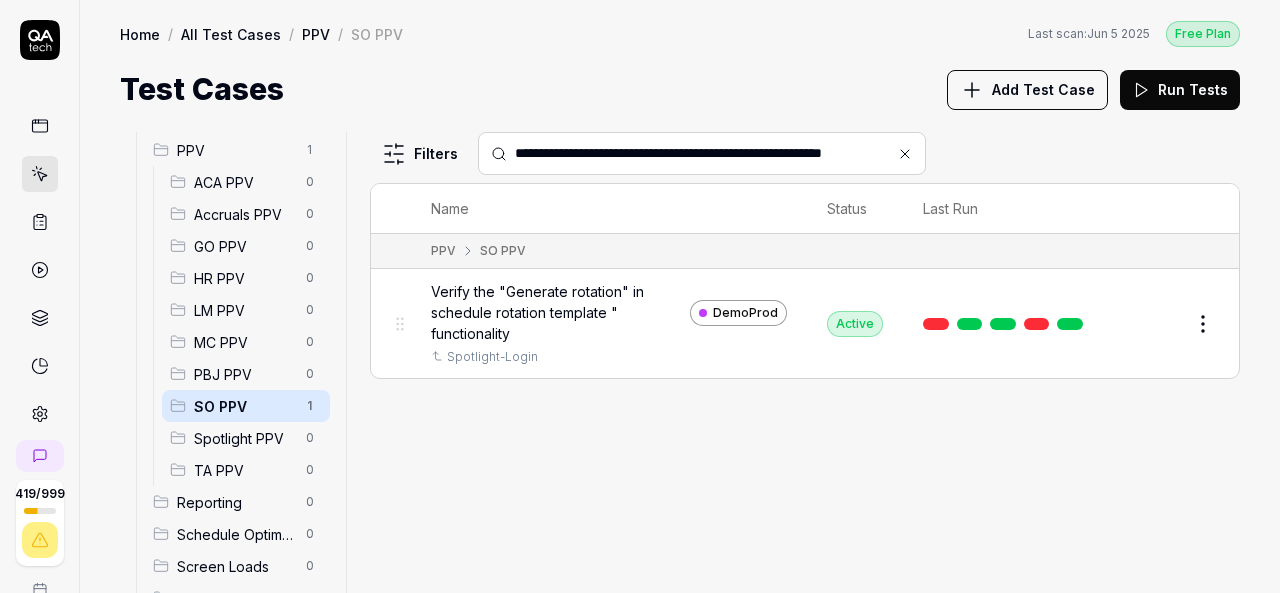 type on "**********" 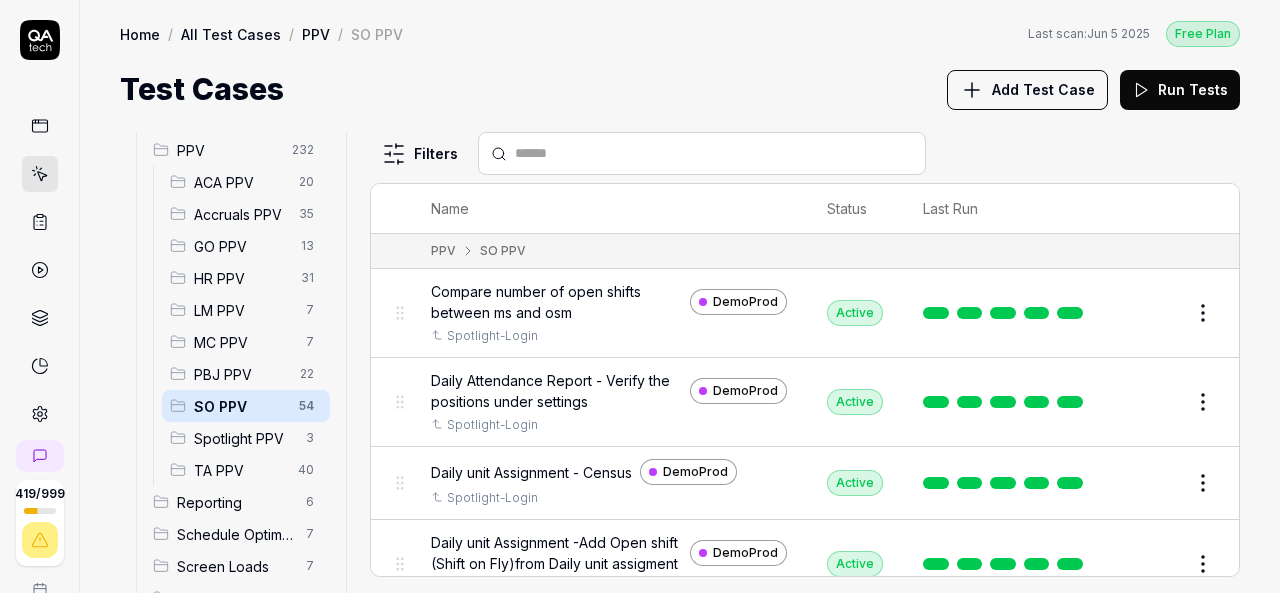 click at bounding box center [714, 153] 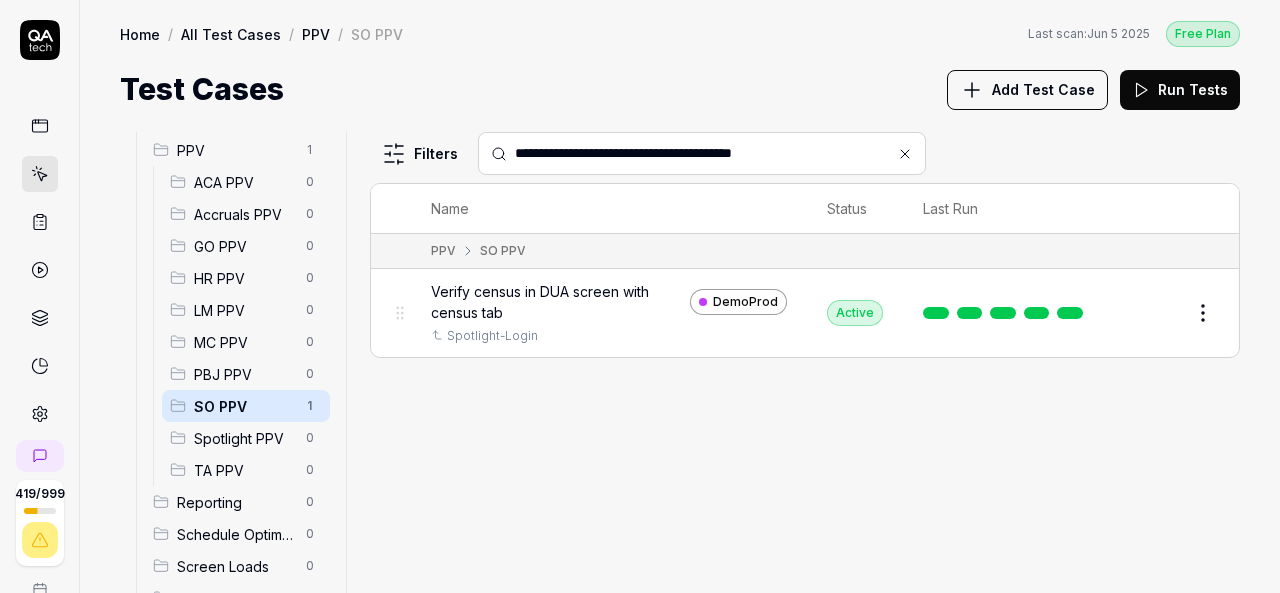 type on "**********" 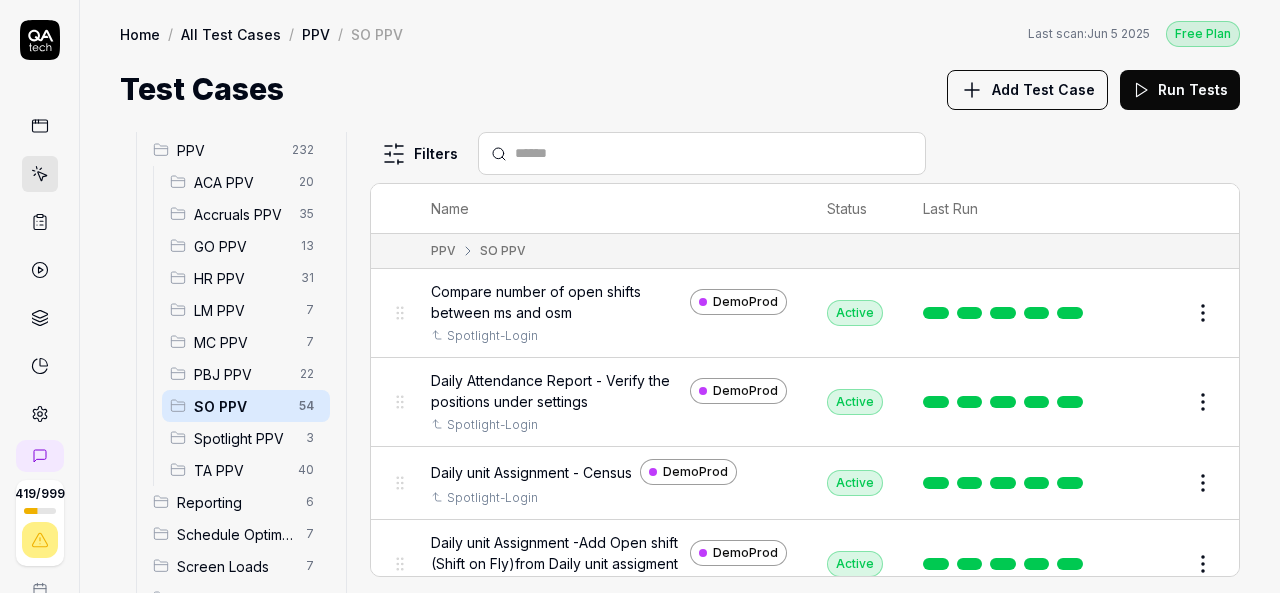 click at bounding box center (714, 153) 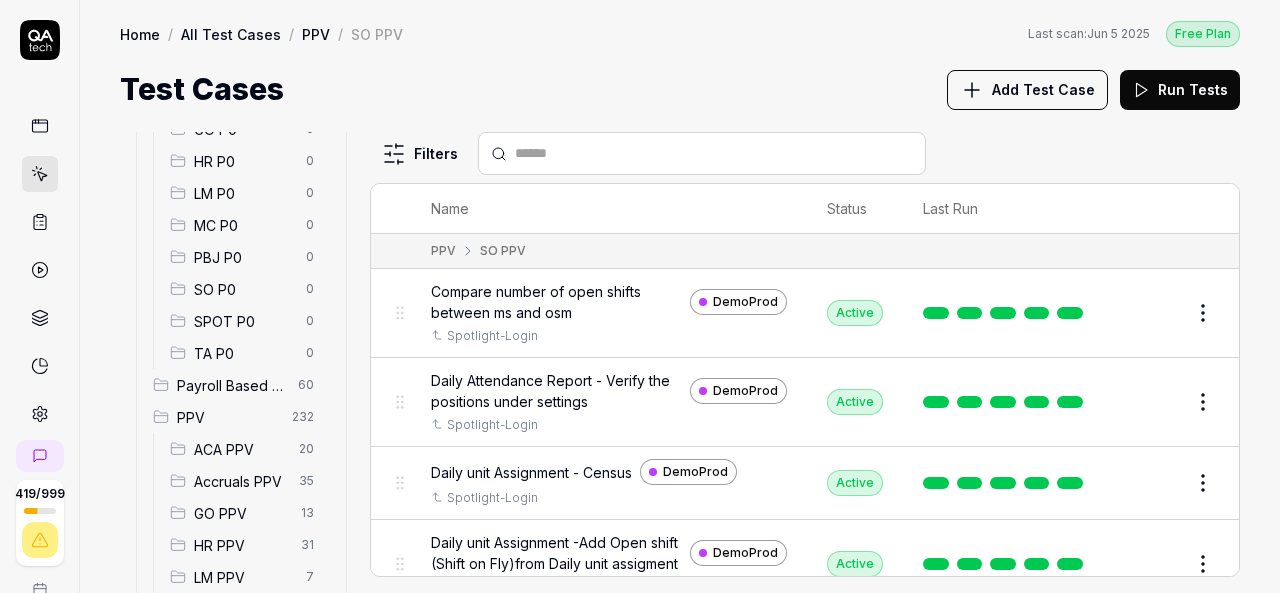 click on "PPV" at bounding box center [228, 417] 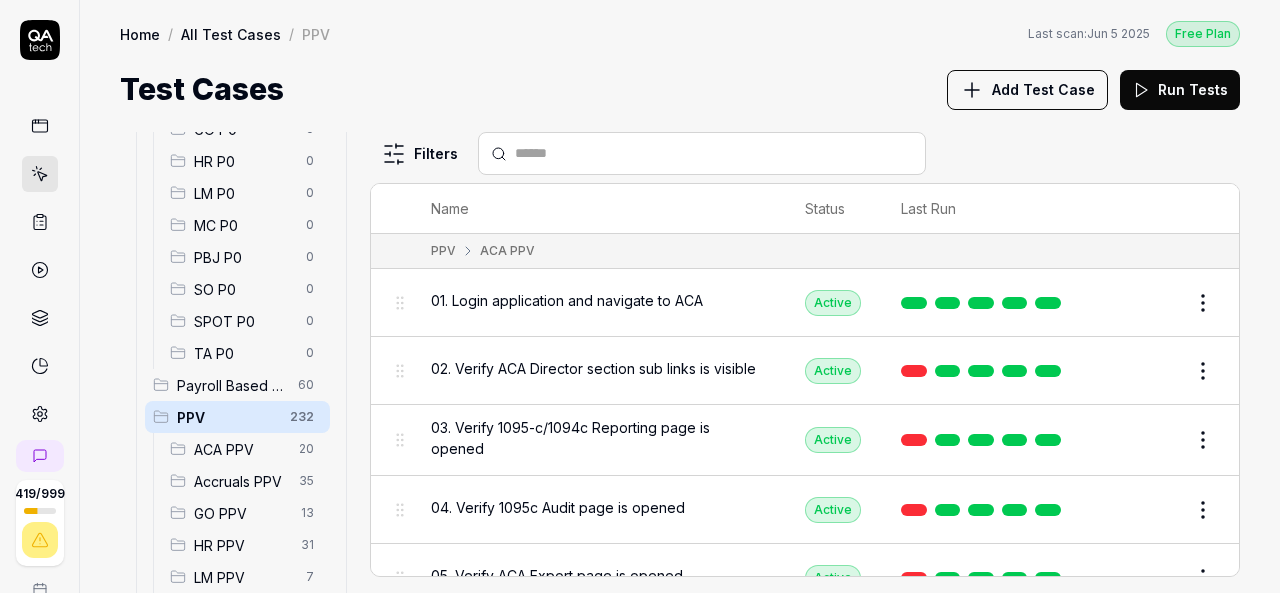 click at bounding box center (714, 153) 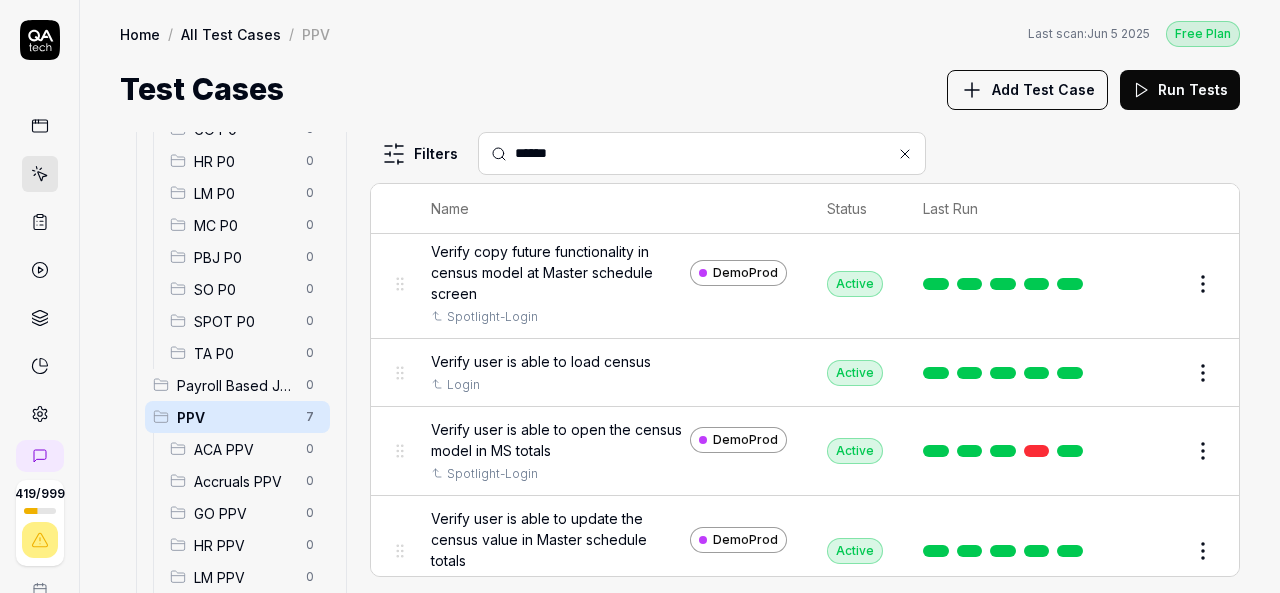 scroll, scrollTop: 0, scrollLeft: 0, axis: both 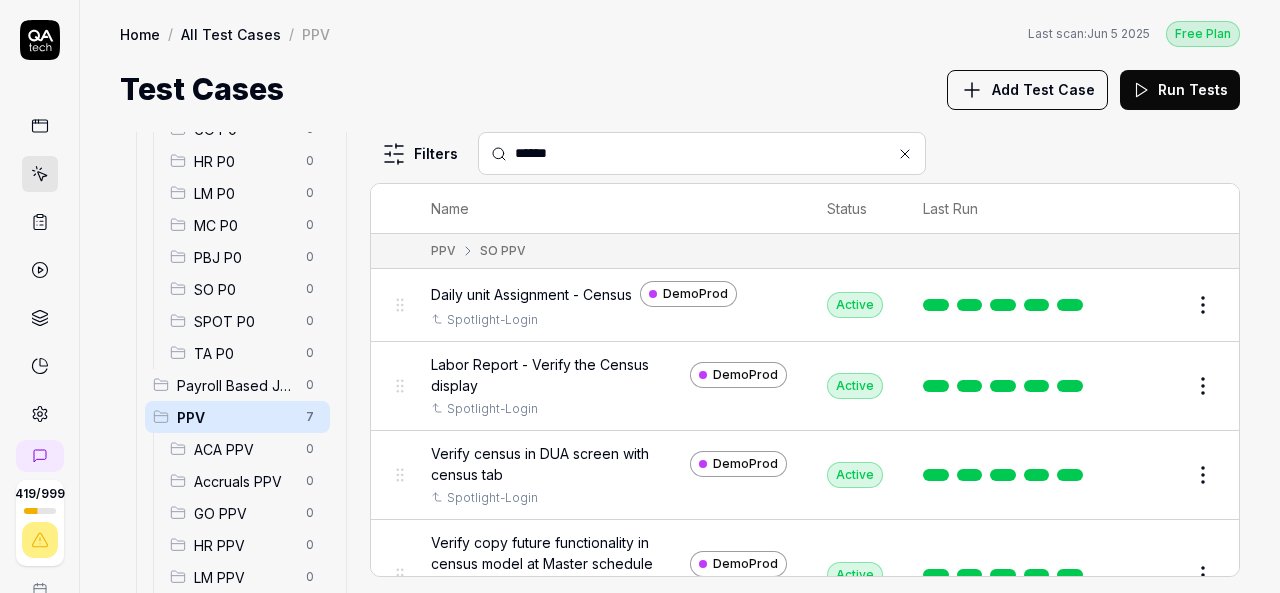 type on "******" 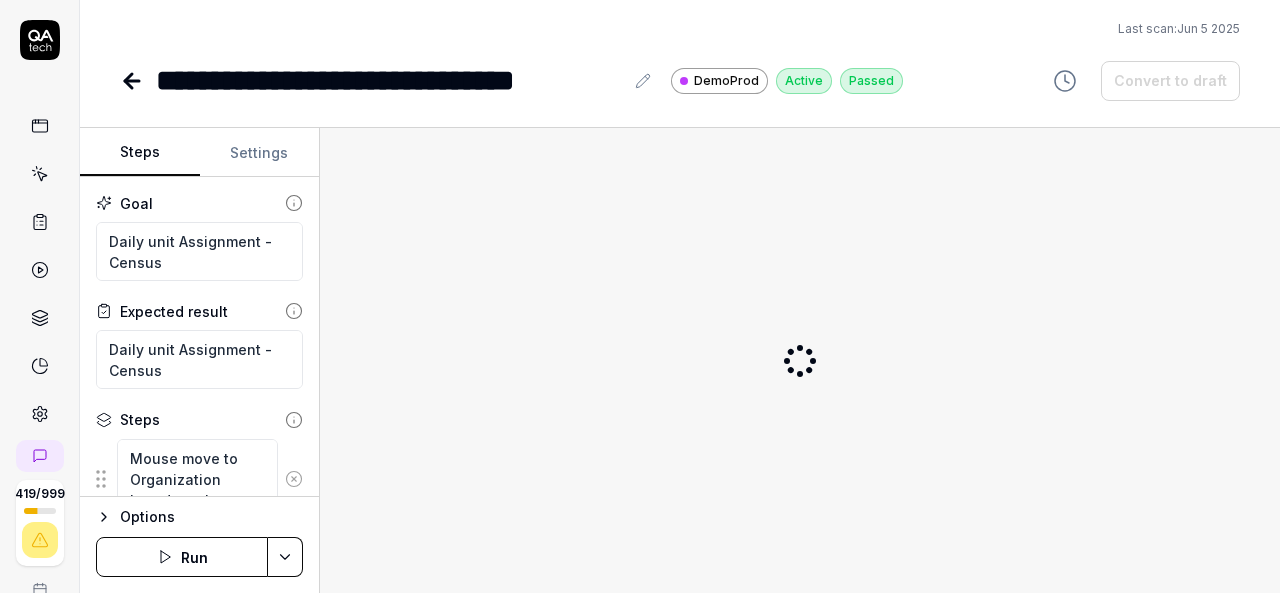 type on "*" 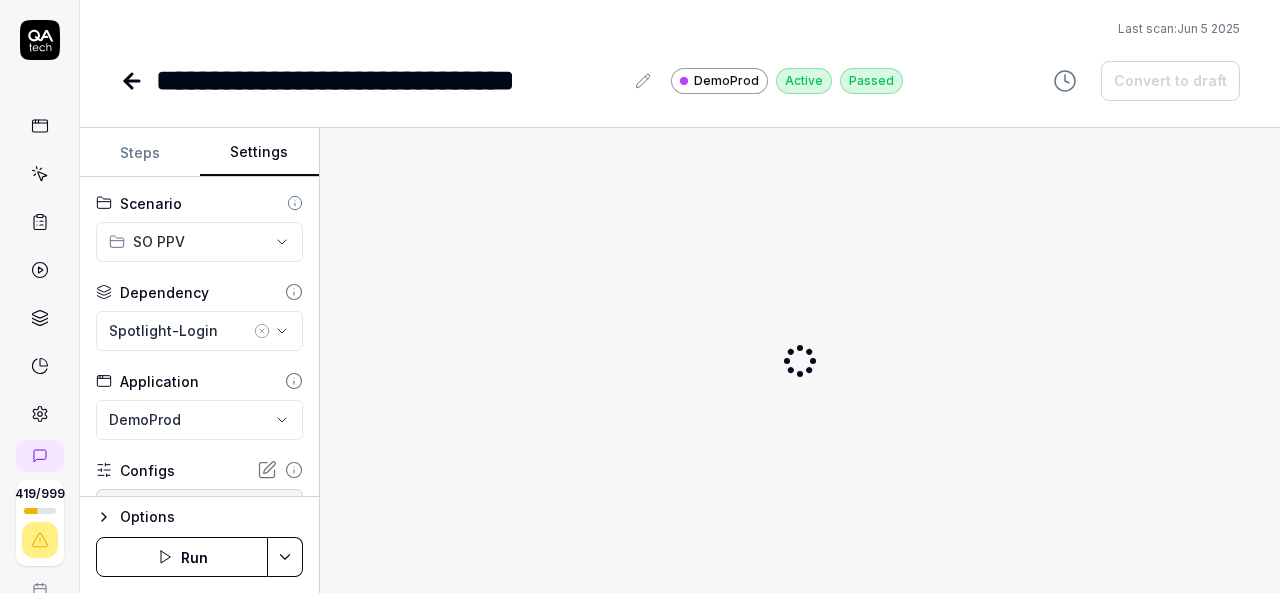 click on "Settings" at bounding box center (260, 153) 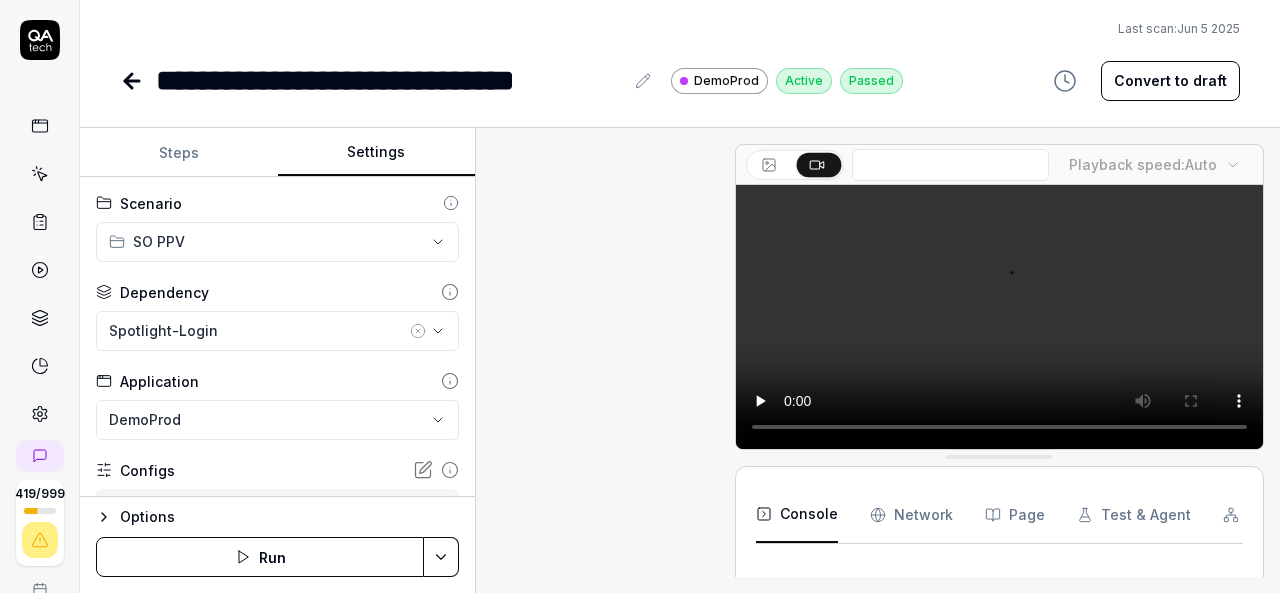 click on "**********" at bounding box center [680, 360] 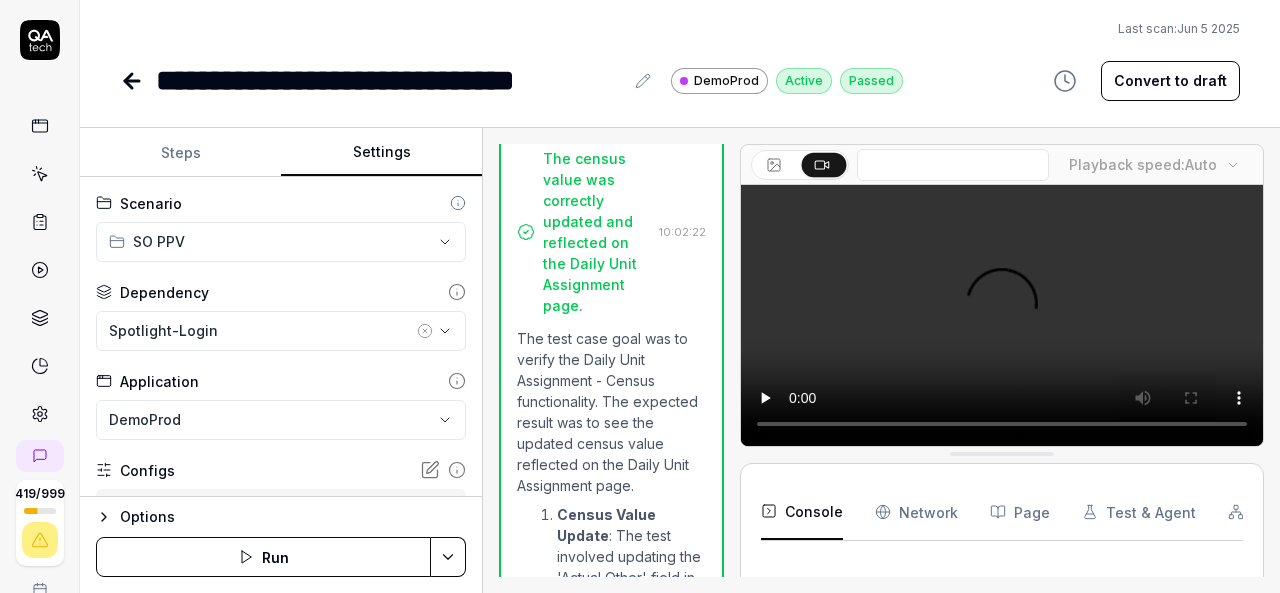 scroll, scrollTop: 2273, scrollLeft: 0, axis: vertical 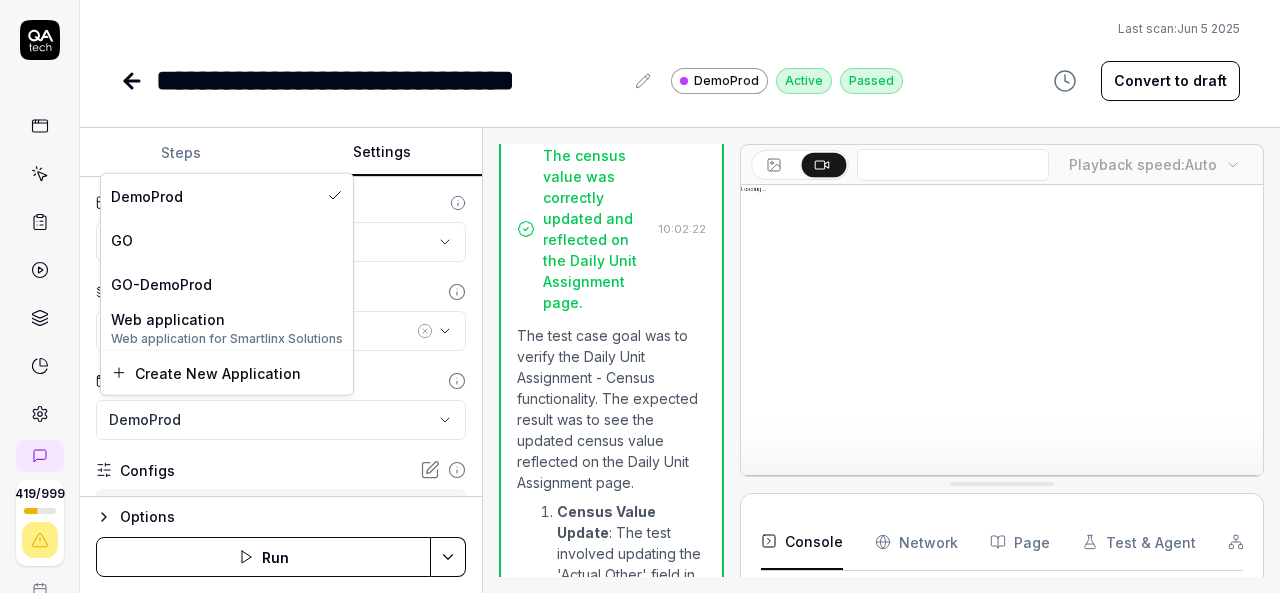 click on "**********" at bounding box center [640, 296] 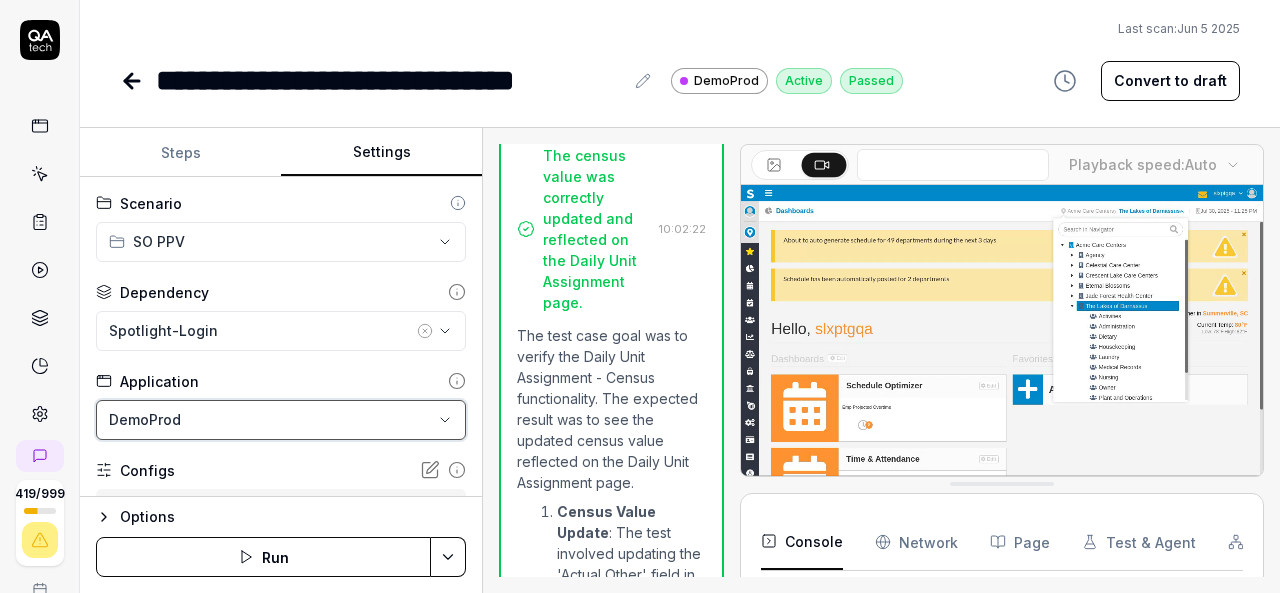 click on "**********" at bounding box center (640, 296) 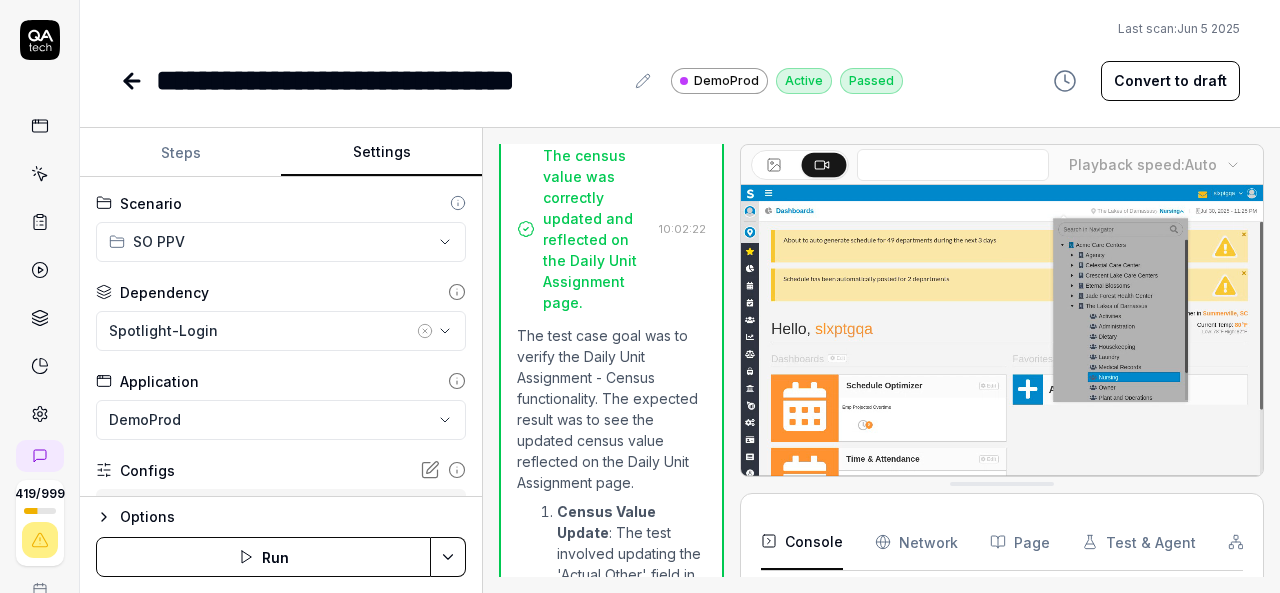 click 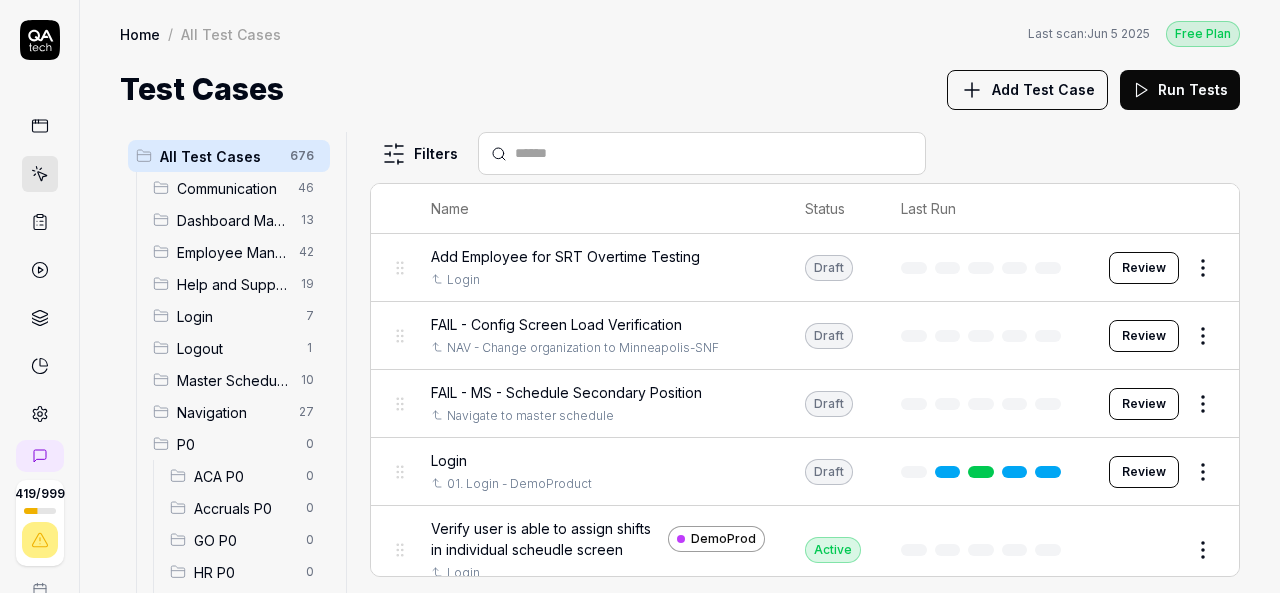 click at bounding box center [714, 153] 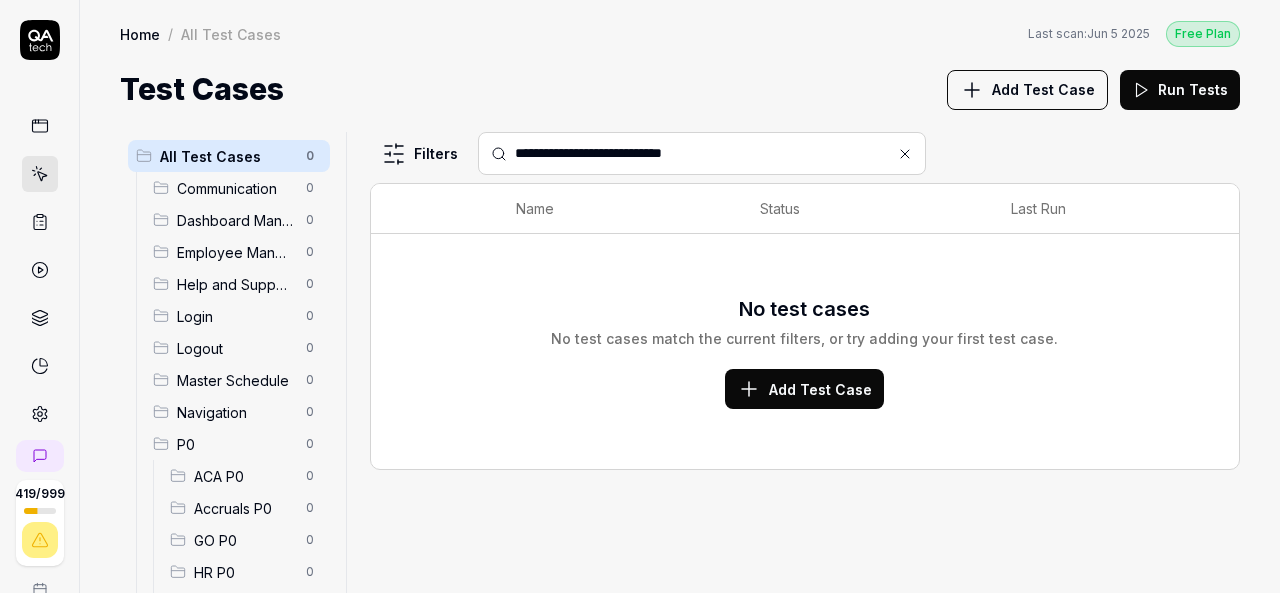click on "**********" at bounding box center (714, 153) 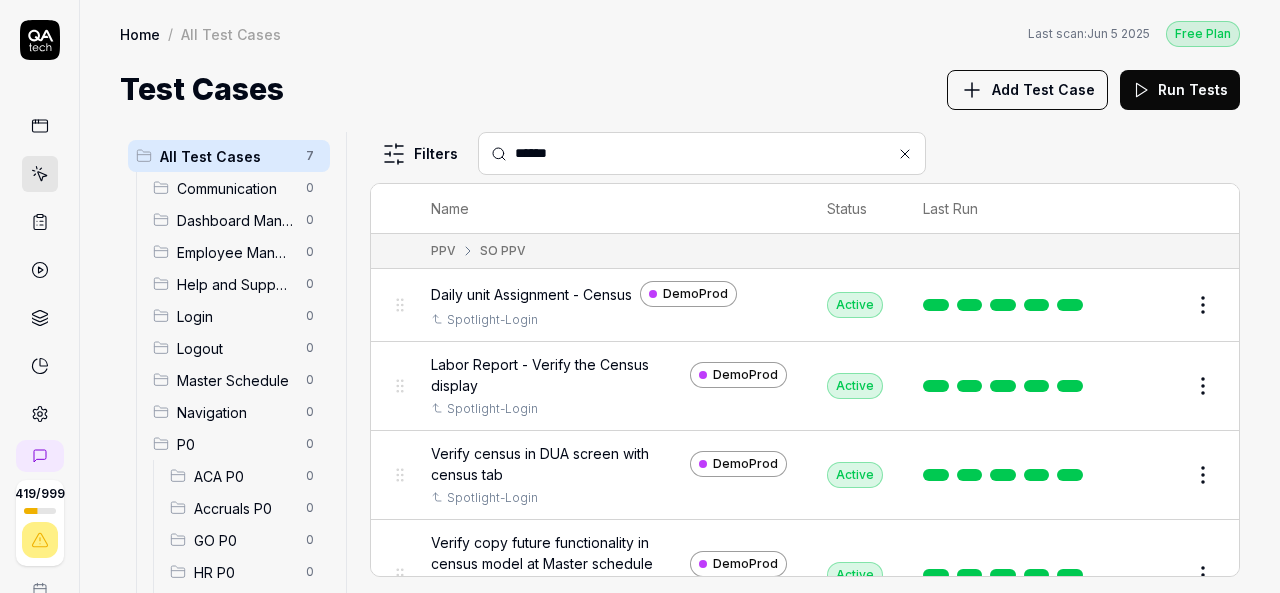 type on "******" 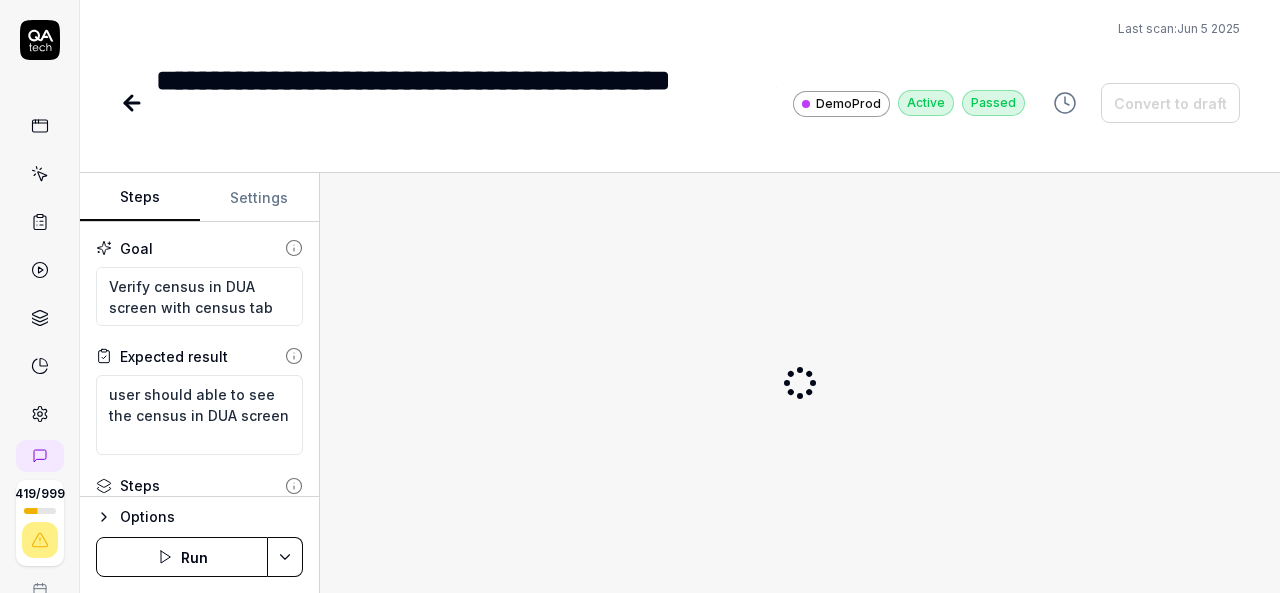 type on "*" 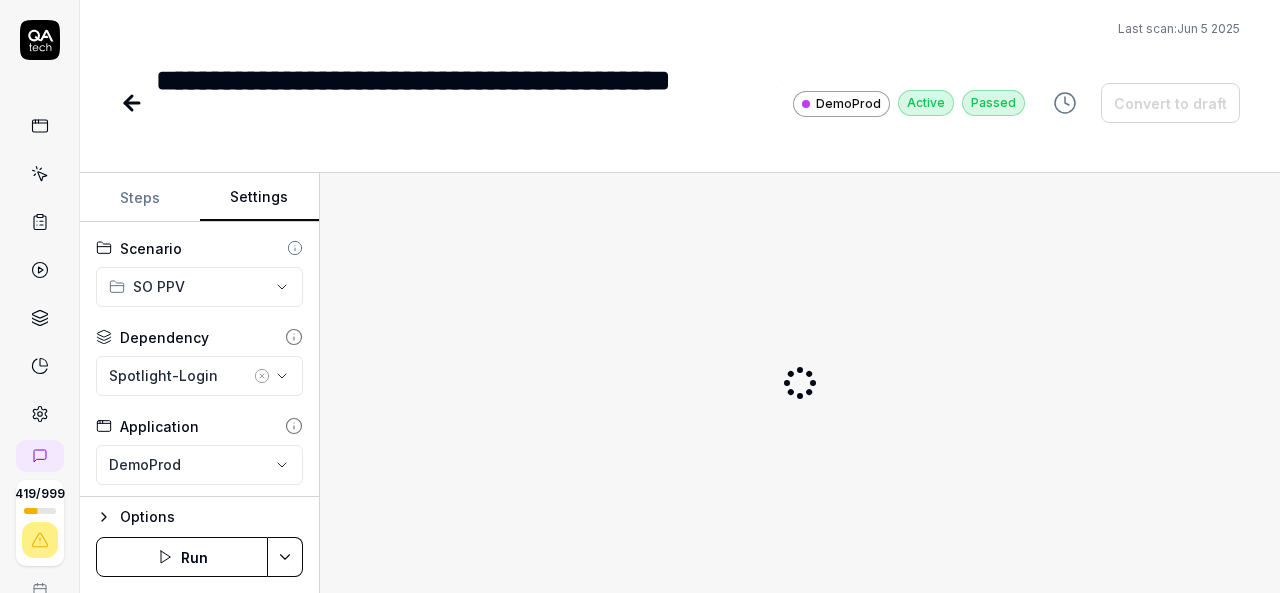 click on "Settings" at bounding box center [260, 198] 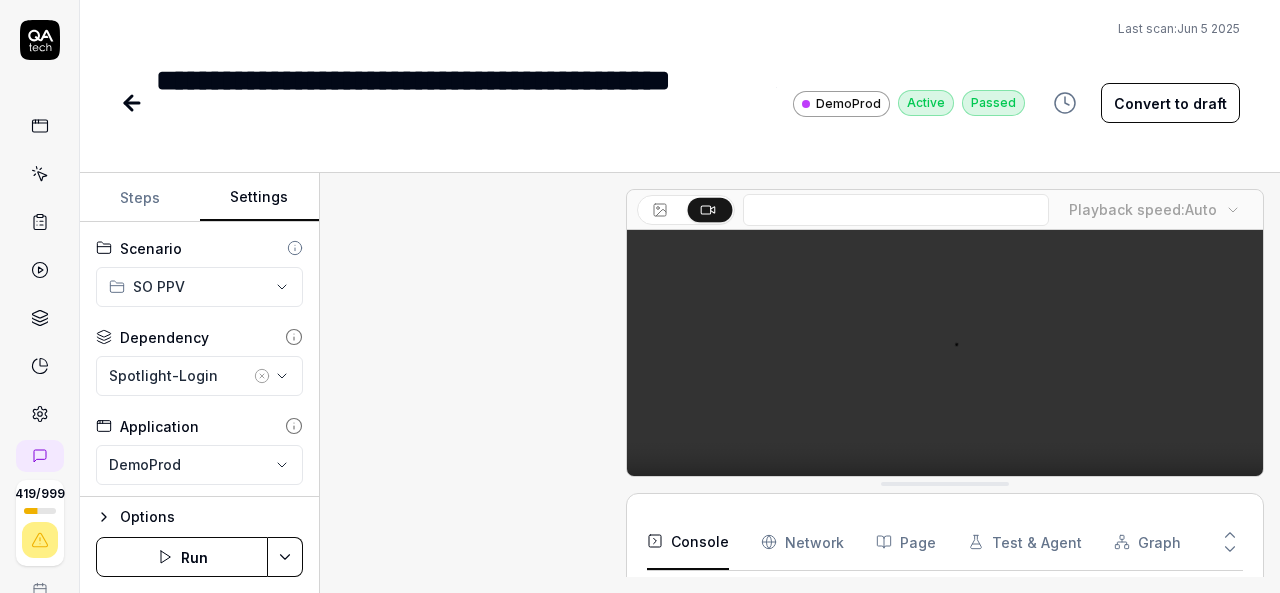 scroll, scrollTop: 1240, scrollLeft: 0, axis: vertical 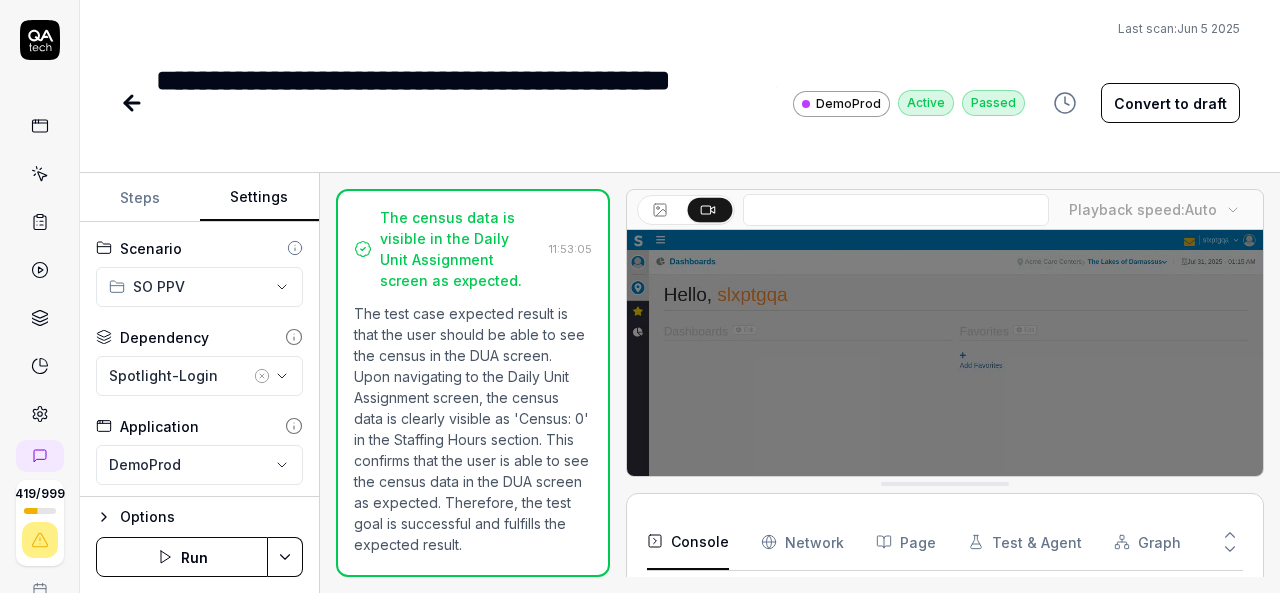 click 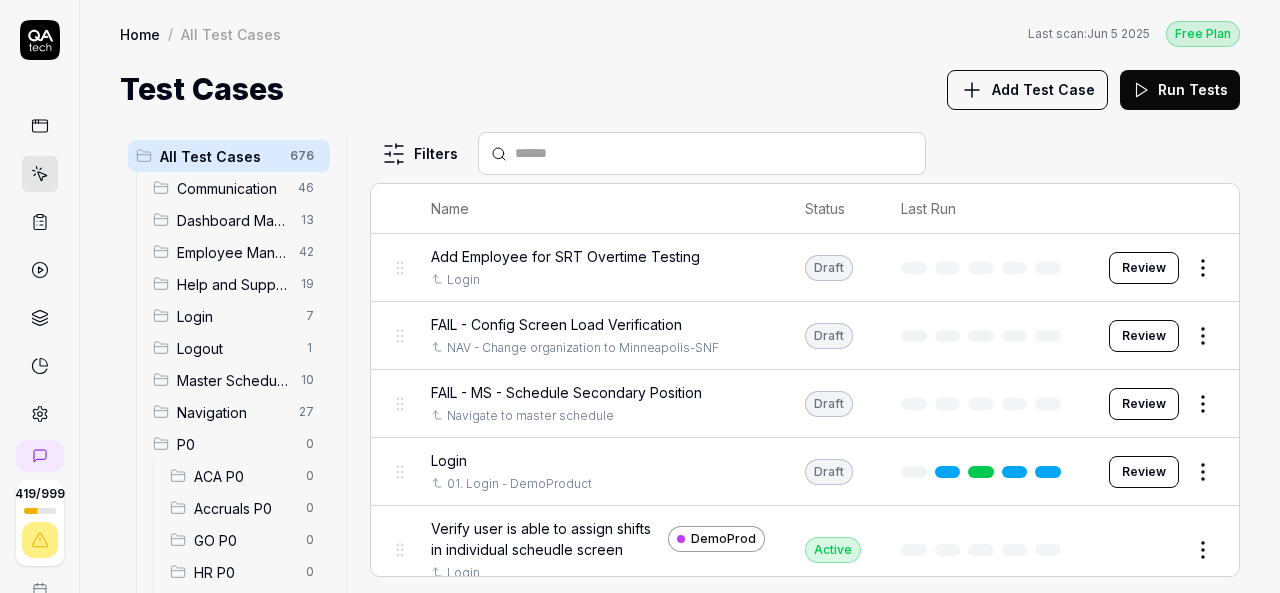 click on "Logout" at bounding box center (235, 348) 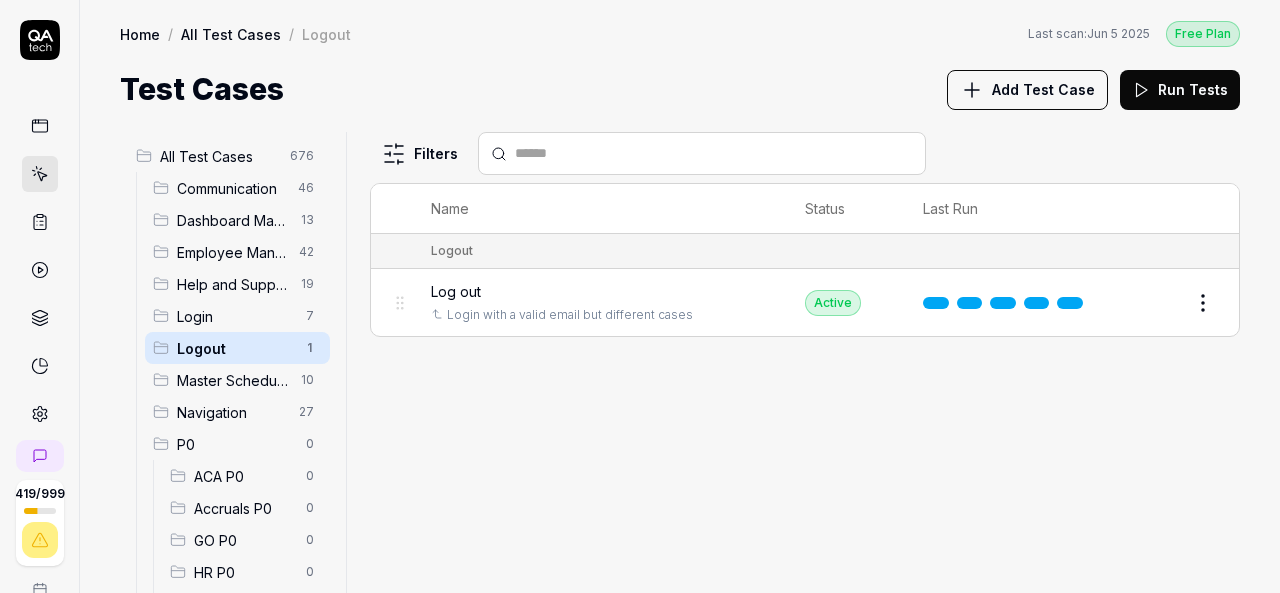 click on "Logout" at bounding box center [235, 348] 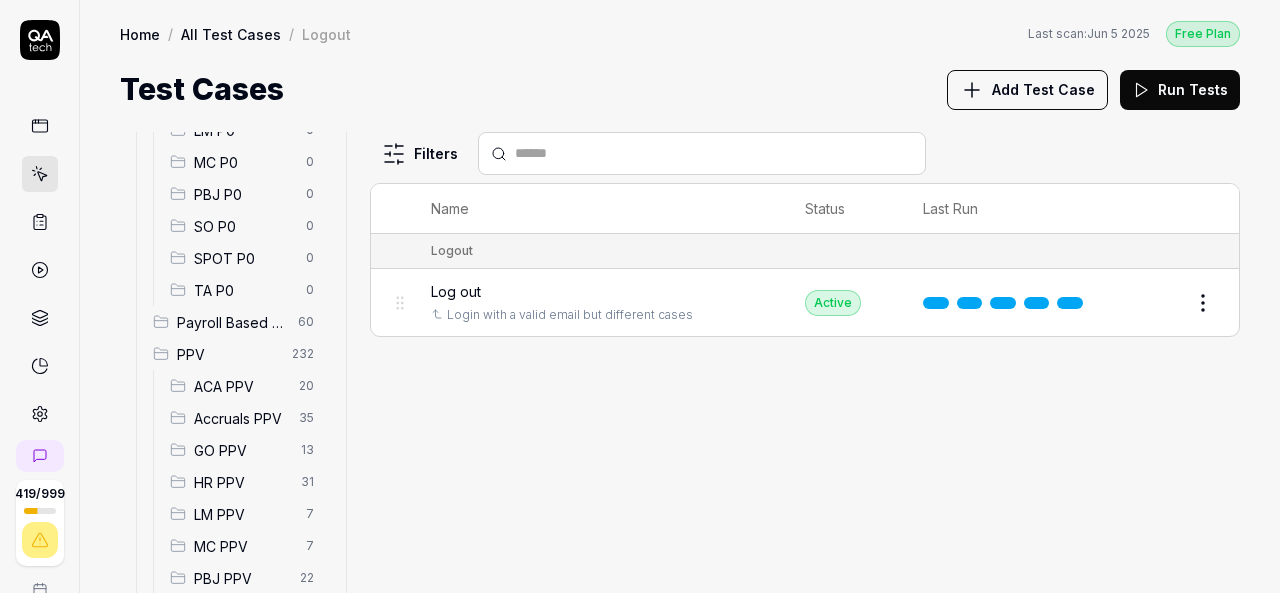 click on "PPV" at bounding box center (228, 354) 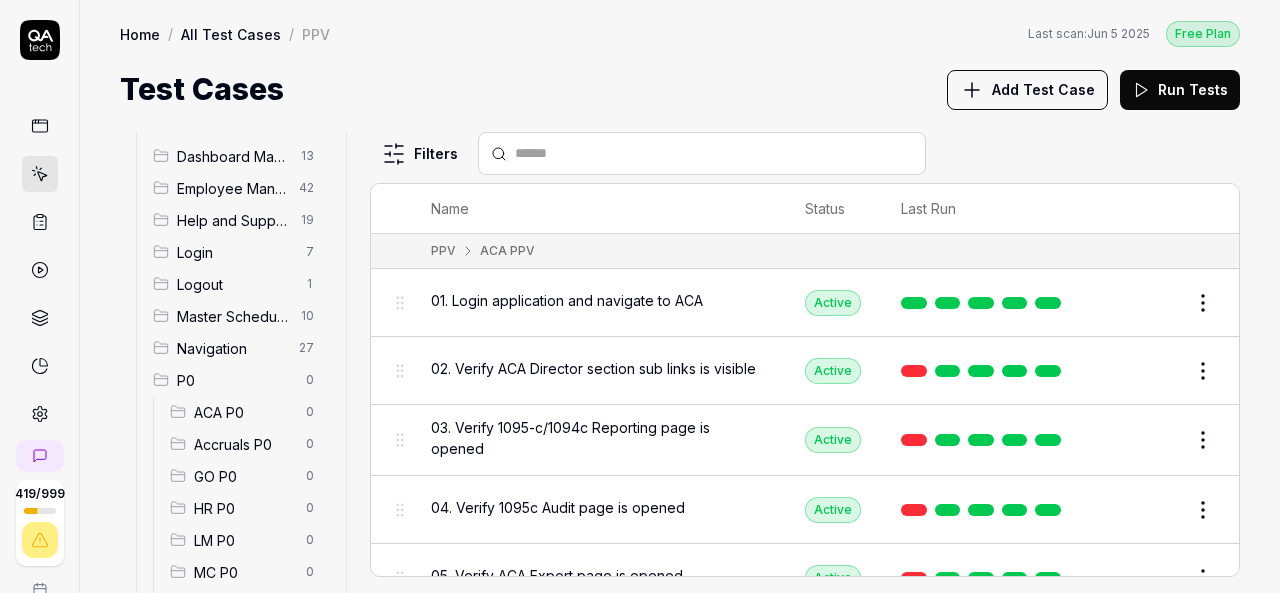 scroll, scrollTop: 0, scrollLeft: 0, axis: both 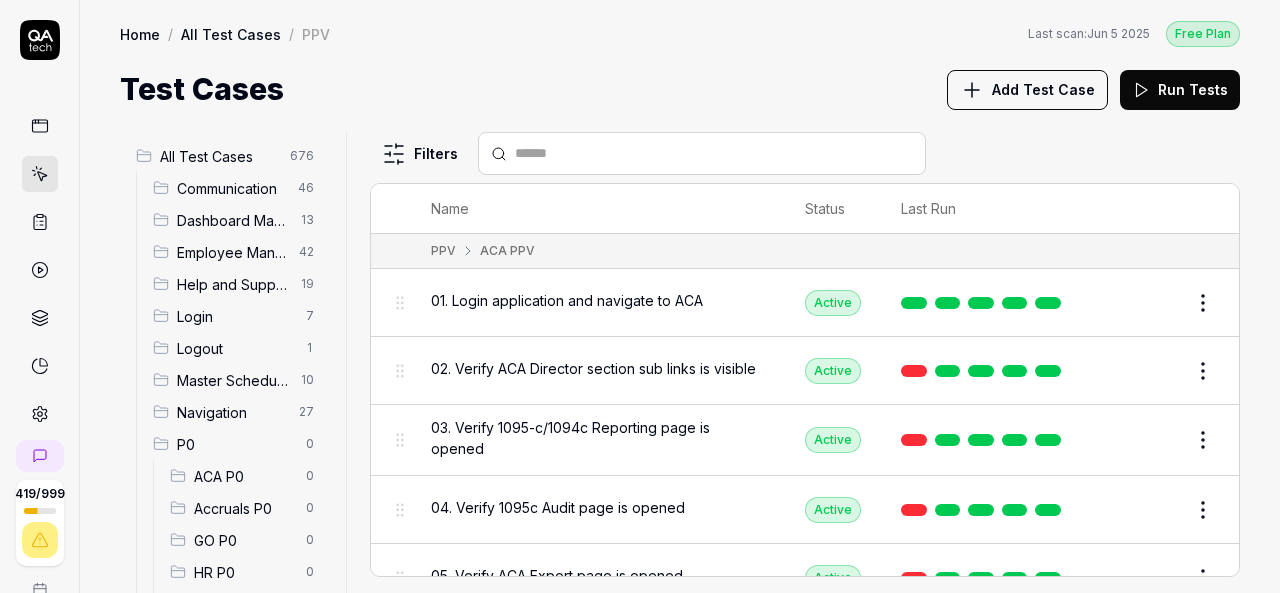 click at bounding box center [714, 153] 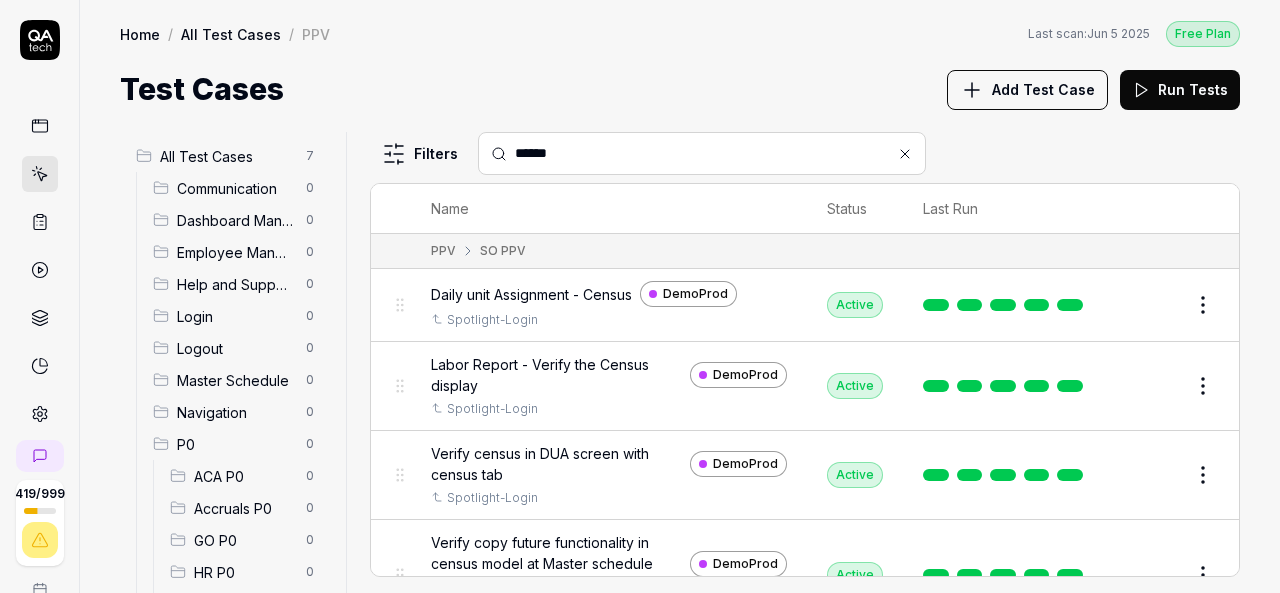 type on "******" 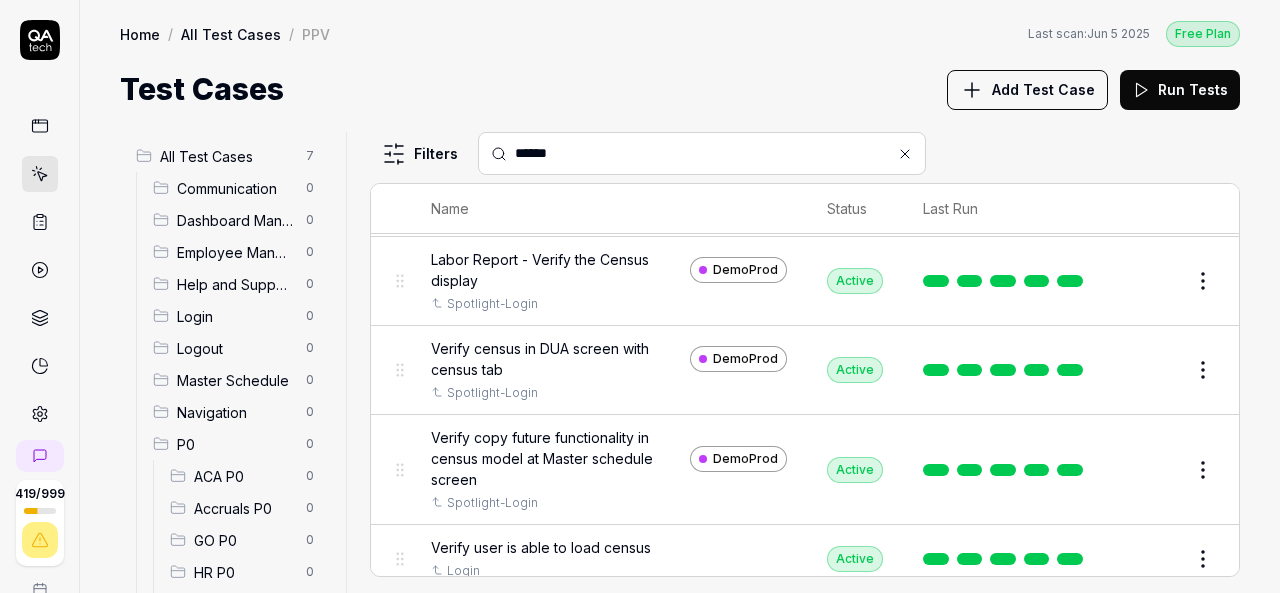 scroll, scrollTop: 106, scrollLeft: 0, axis: vertical 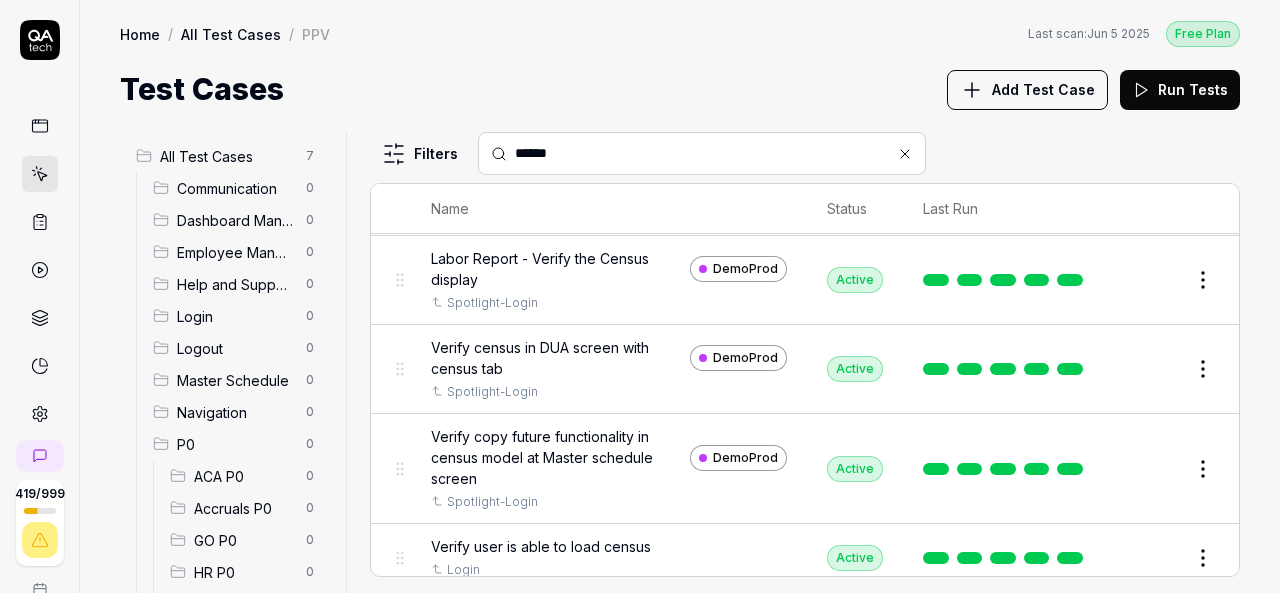 click 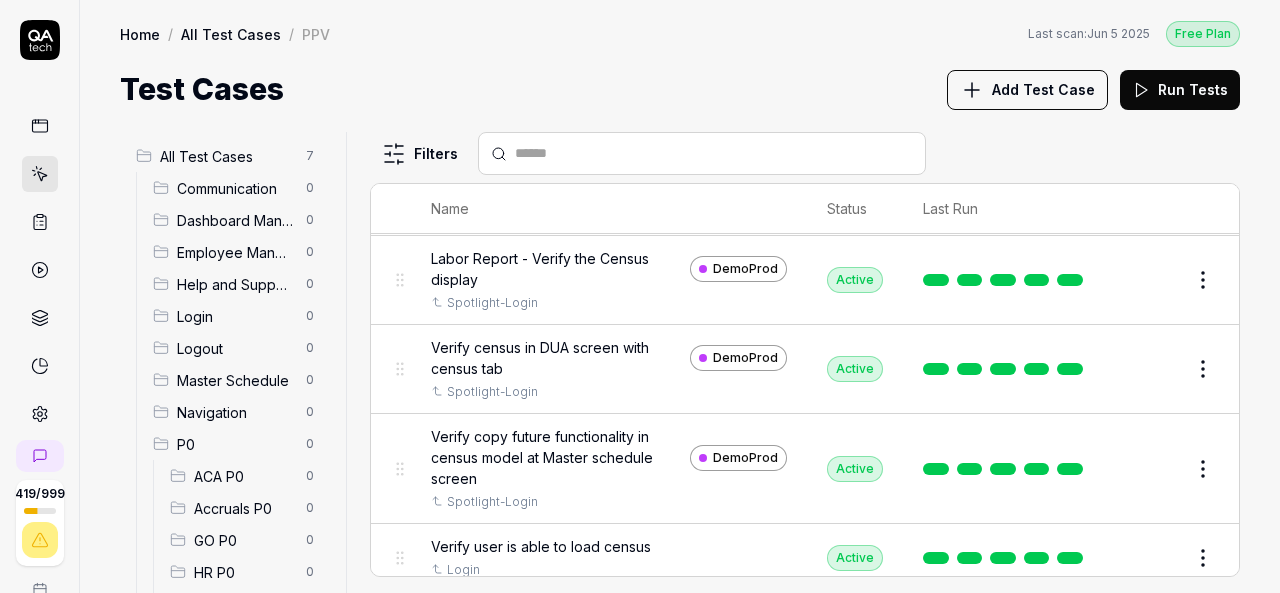 click at bounding box center (714, 153) 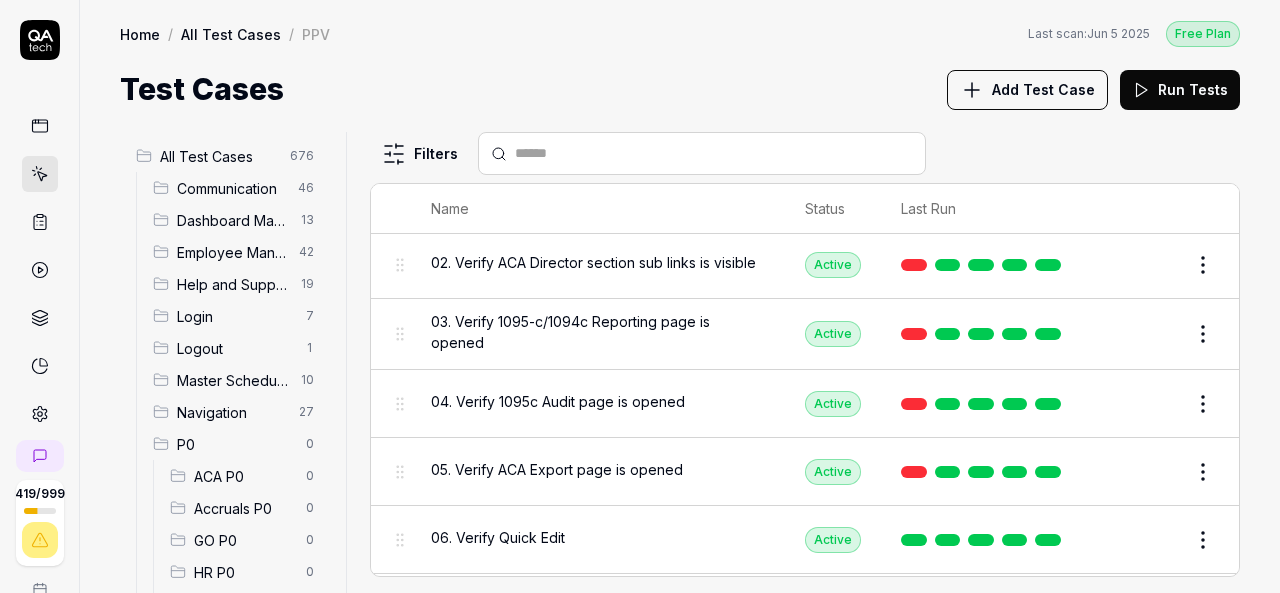 scroll, scrollTop: 10797, scrollLeft: 0, axis: vertical 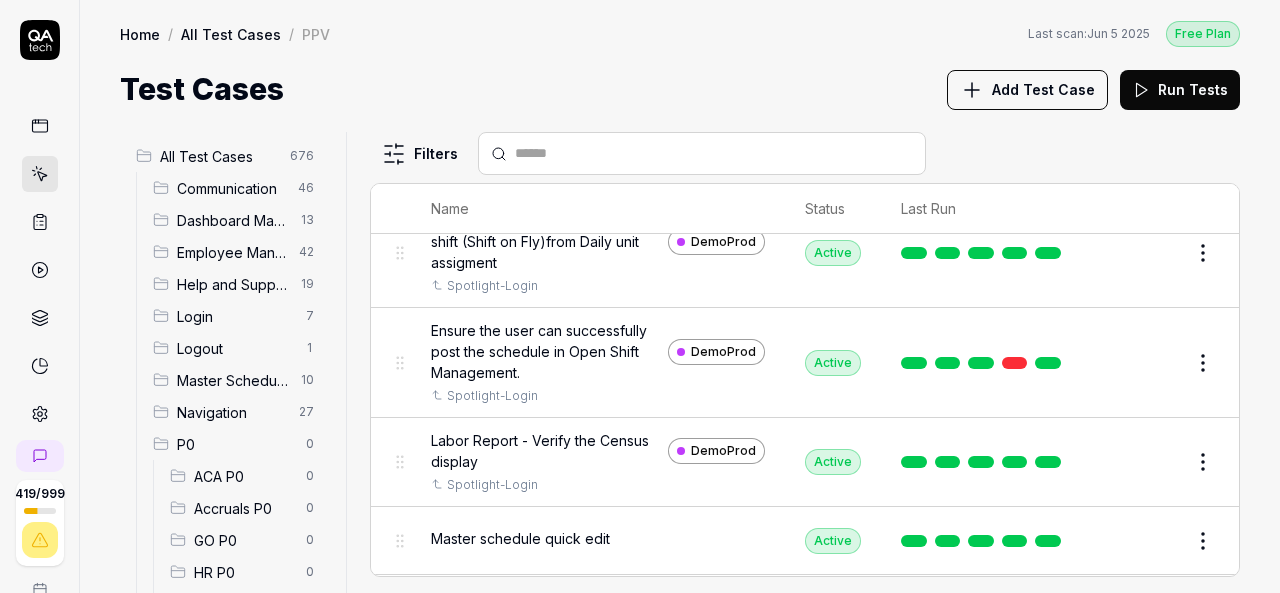 paste on "**********" 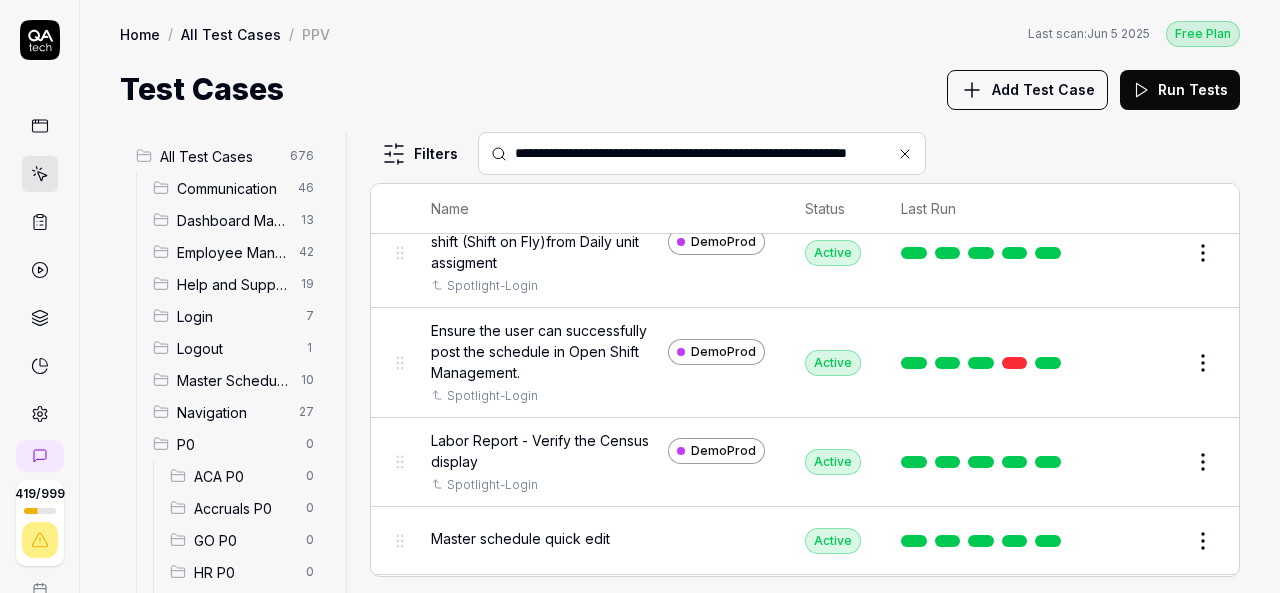 scroll, scrollTop: 0, scrollLeft: 47, axis: horizontal 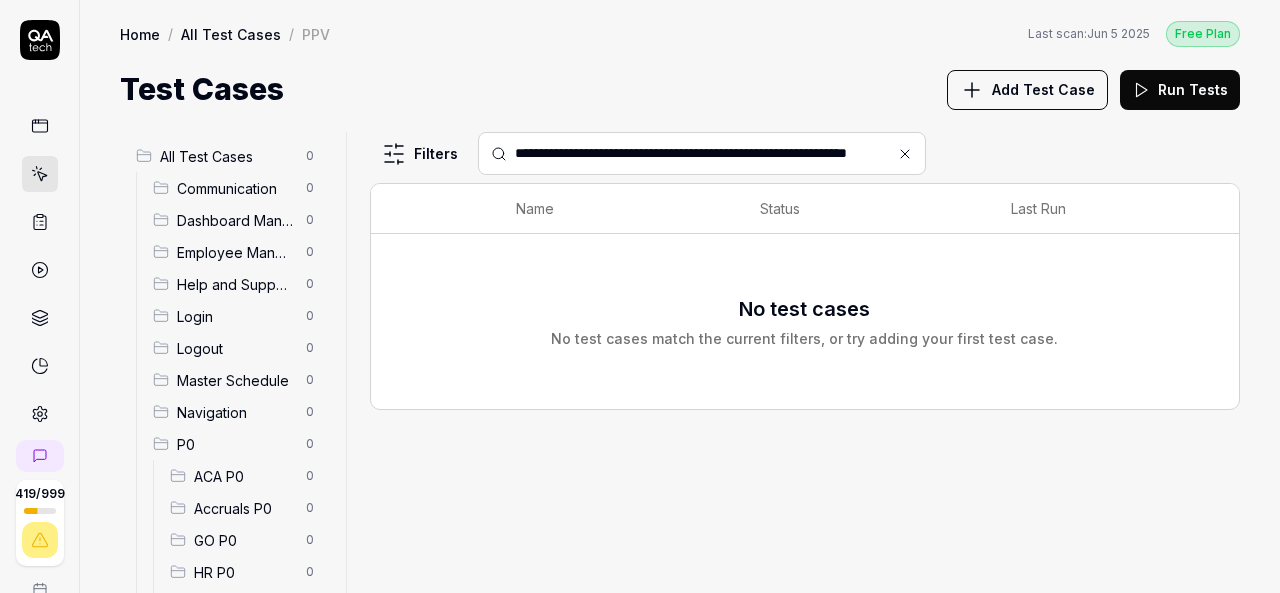 type on "**********" 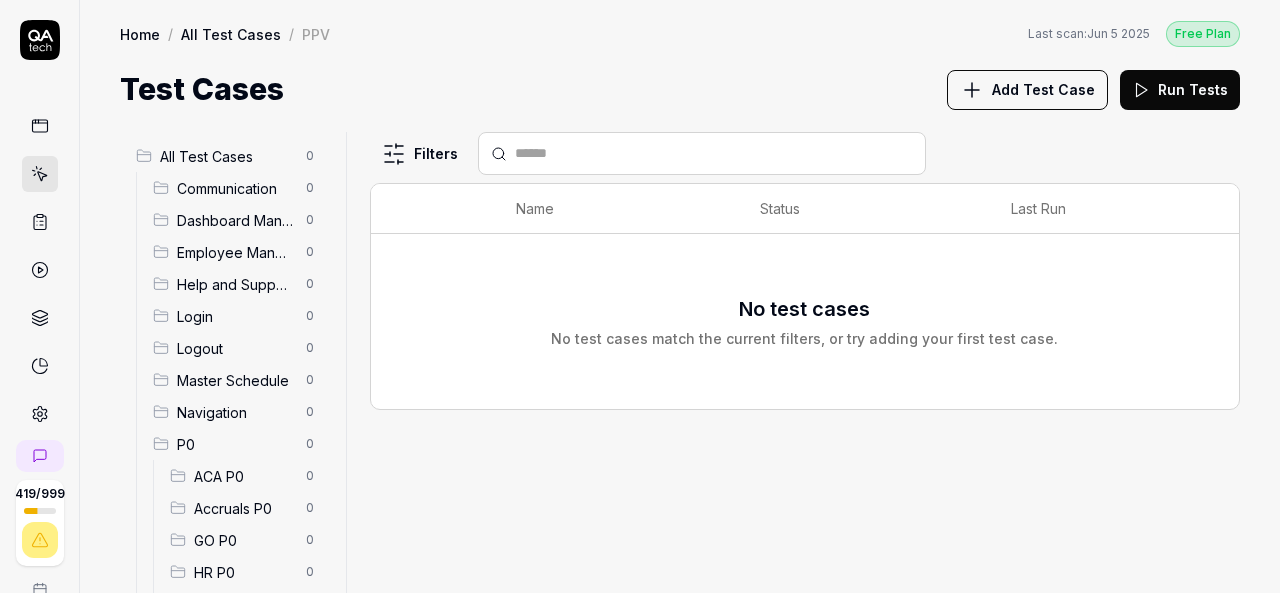 scroll, scrollTop: 0, scrollLeft: 0, axis: both 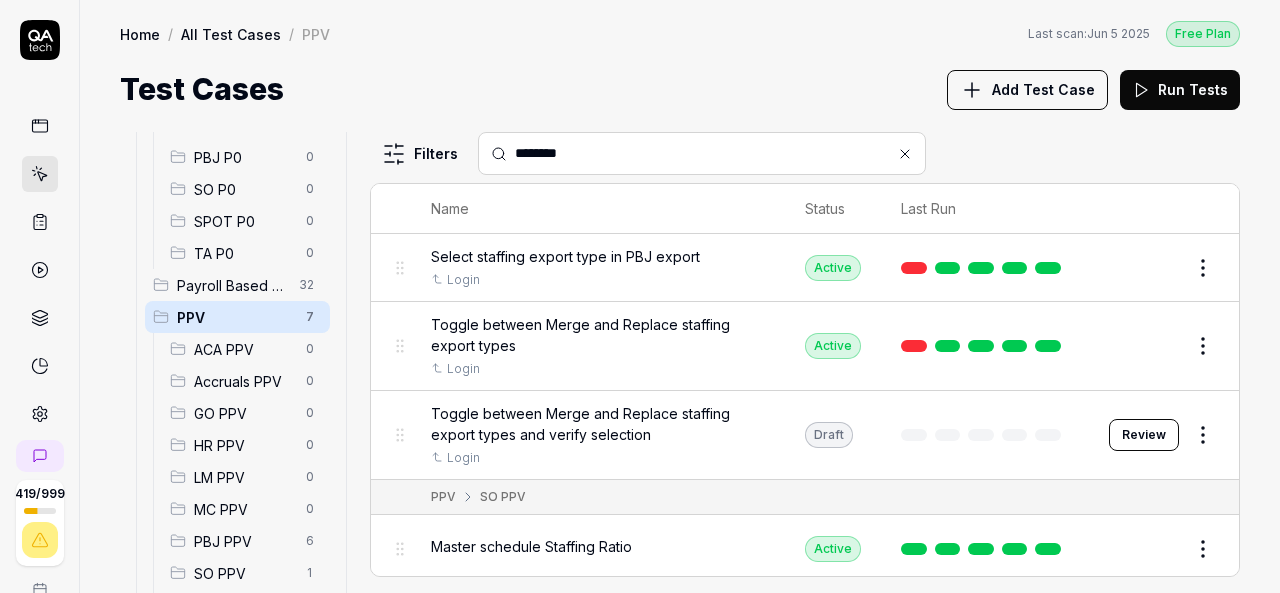type on "********" 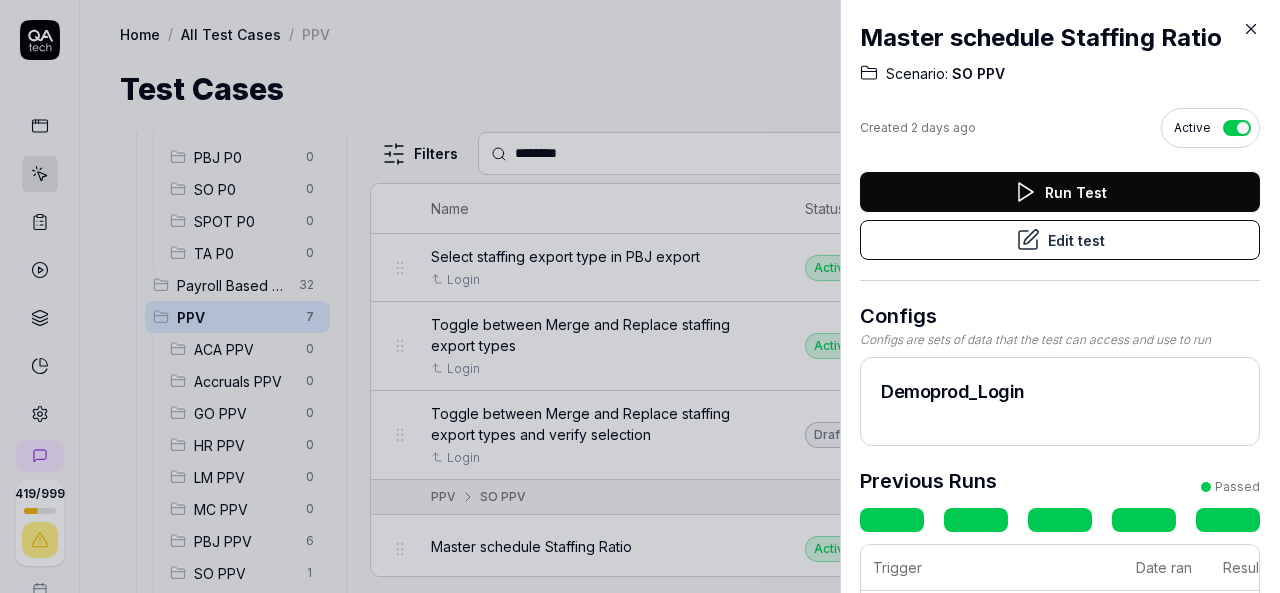 click 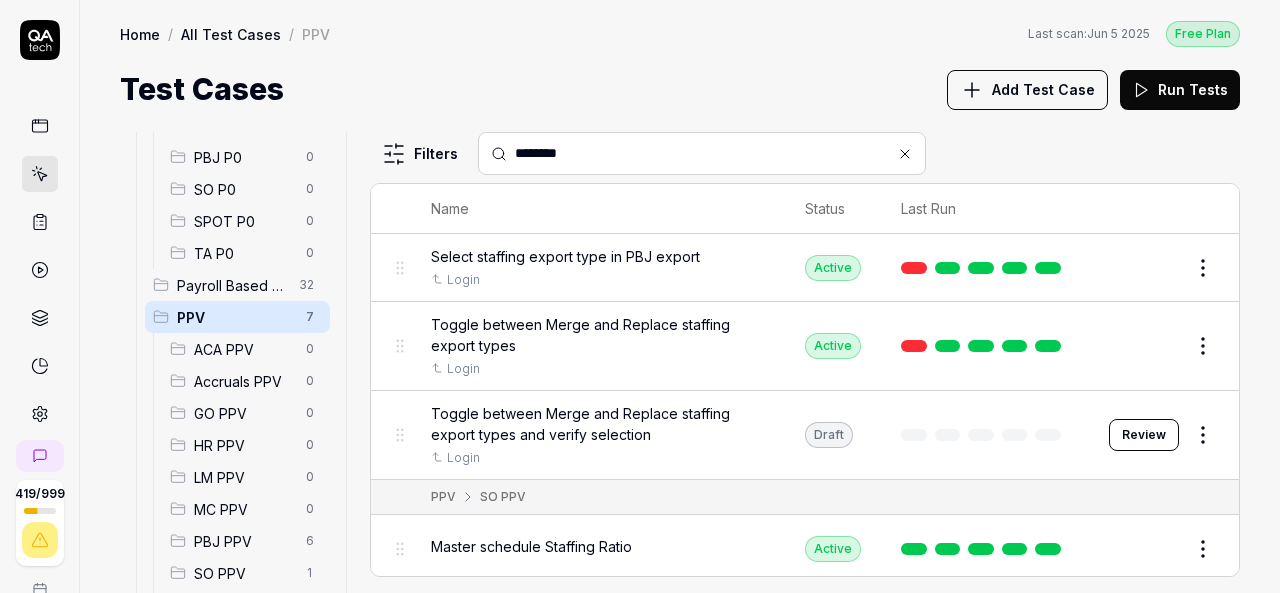 click on "419  /  999 k S Home / All Test Cases / PPV Free Plan Home / All Test Cases / PPV Last scan:  Jun 5 2025 Free Plan Test Cases Add Test Case Run Tests All Test Cases 43 Communication 0 Dashboard Management 0 Employee Management 0 Help and Support 0 Login 0 Logout 0 Master Schedule 0 Navigation 0 P0 0 ACA P0 0 Accruals P0 0 GO P0 0 HR P0 0 LM P0 0 MC P0 0 PBJ P0 0 SO P0 0 SPOT P0 0 TA P0 0 Payroll Based Journal 32 PPV 7 ACA PPV 0 Accruals PPV 0 GO PPV 0 HR PPV 0 LM PPV 0 MC PPV 0 PBJ PPV 6 SO PPV 1 Spotlight PPV 0 TA PPV 0 Reporting 3 Schedule Optimizer 1 Screen Loads 0 TestPPV 0 Time & Attendance 0 User Profile 0 Filters ******** Name Status Last Run PPV PBJ PPV Configure a new PBJ export with Employee and Staffing Hours sections included Login Active Edit Create a new PBJ export that includes both employee and staffing hours data Login Active Edit Generate a new PBJ export with employee and staffing hours data included Login Active Edit Select staffing export type in PBJ export Login Active Edit Login Active" at bounding box center (640, 296) 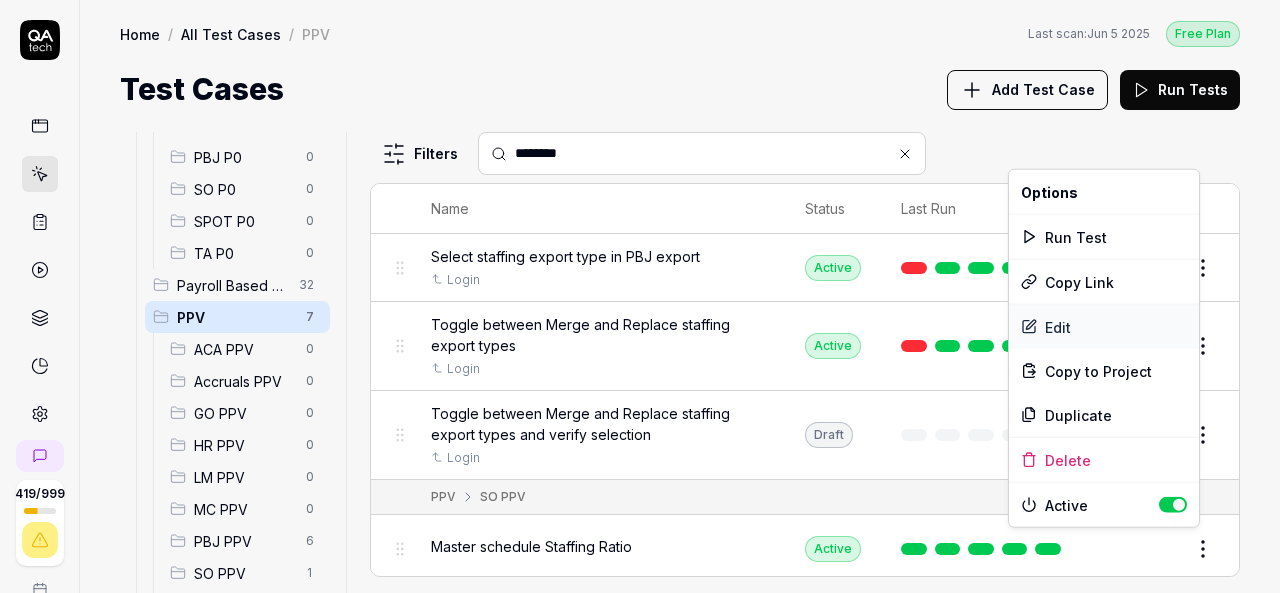 click on "Edit" at bounding box center [1104, 327] 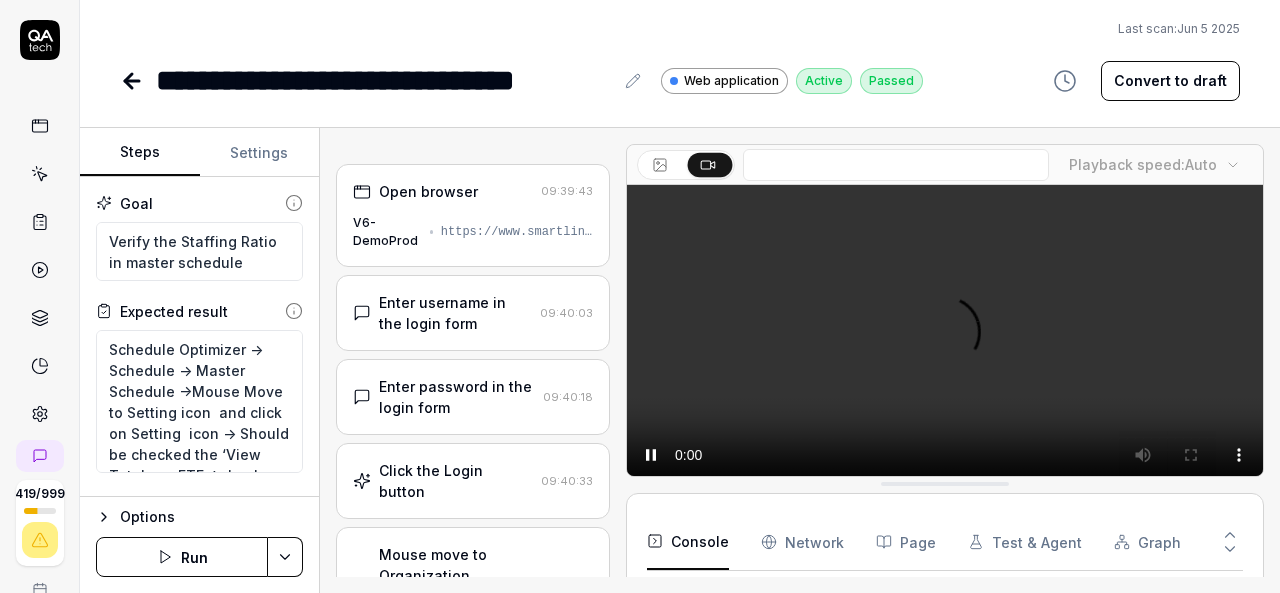 scroll, scrollTop: 156, scrollLeft: 0, axis: vertical 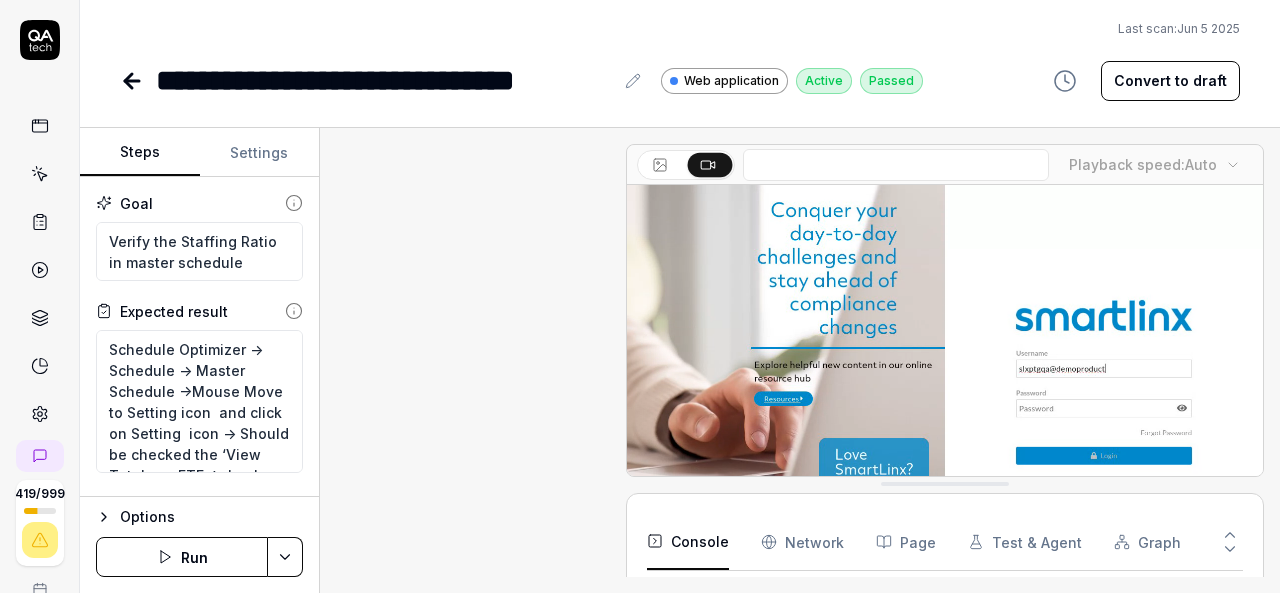 type on "*" 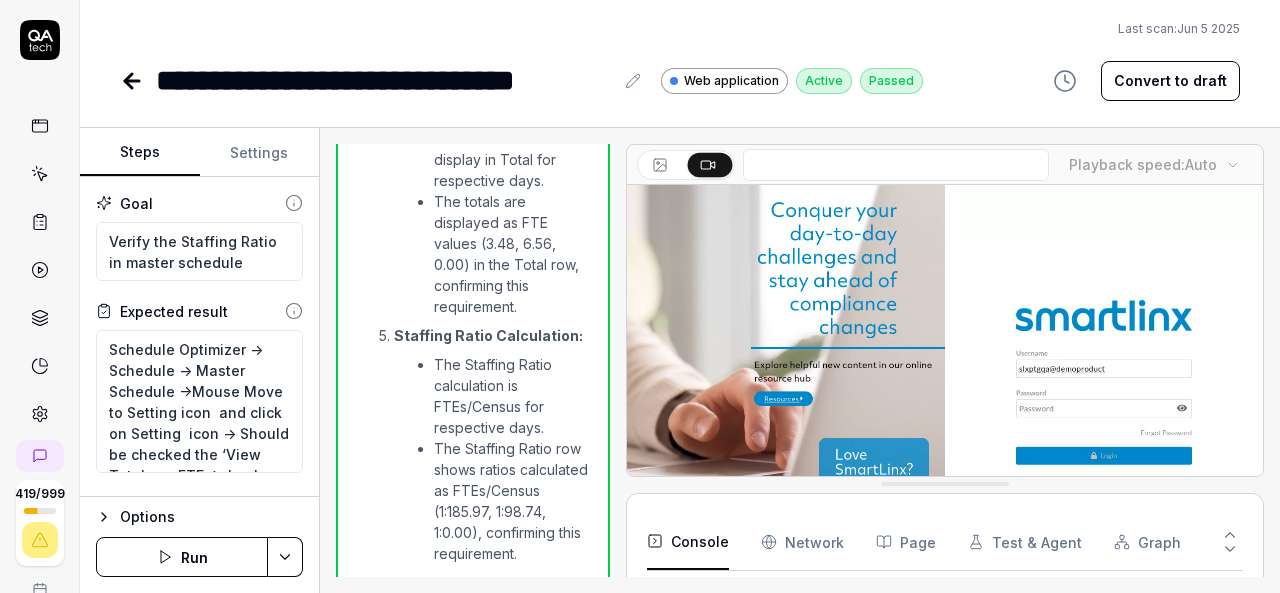 scroll, scrollTop: 2778, scrollLeft: 0, axis: vertical 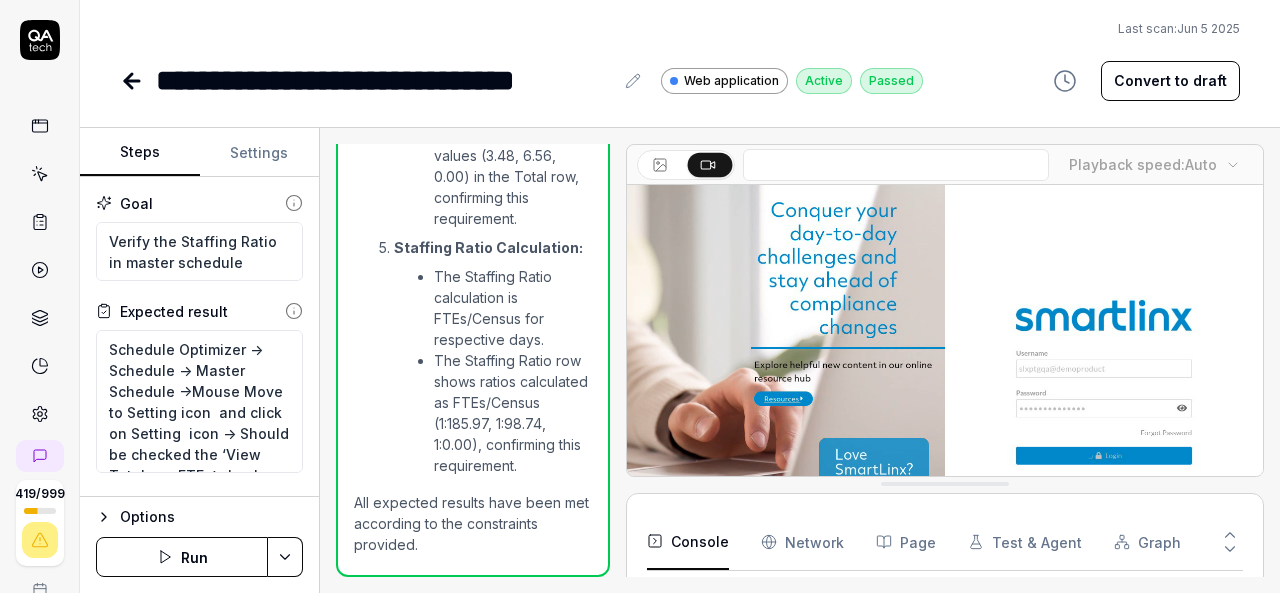click 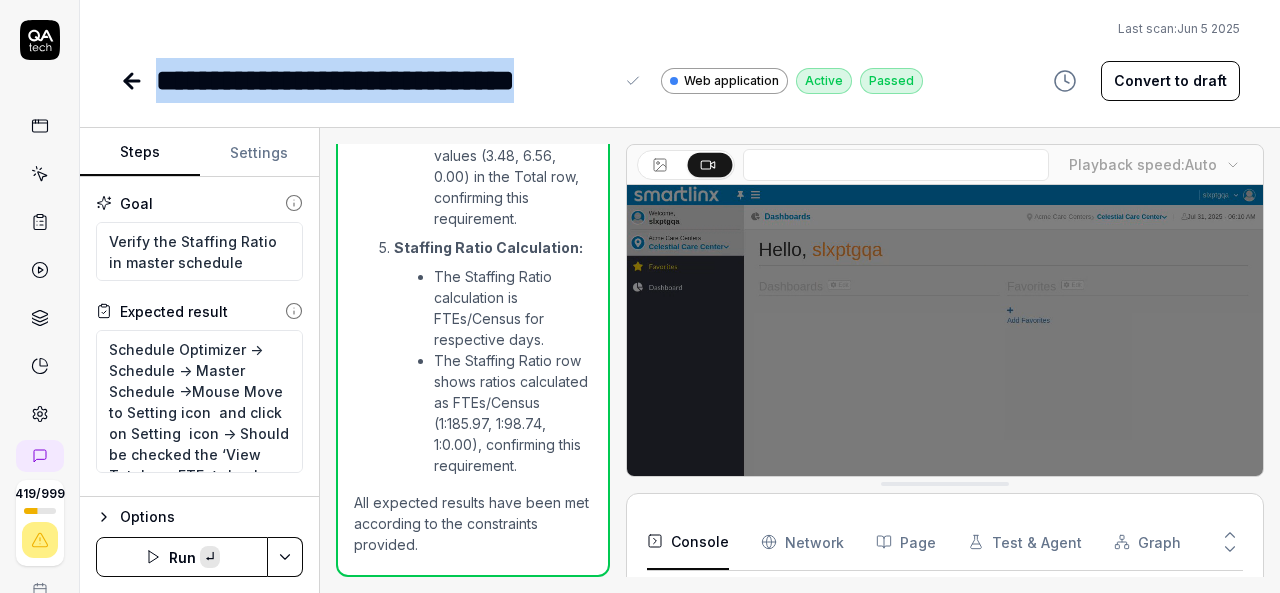 paste 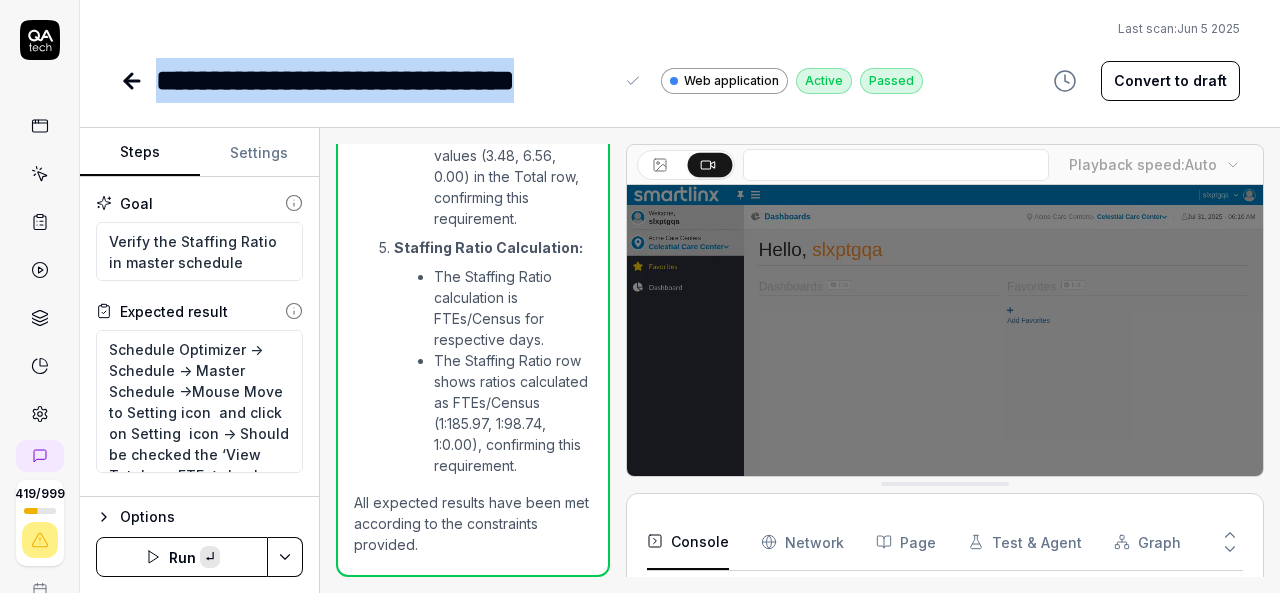 type 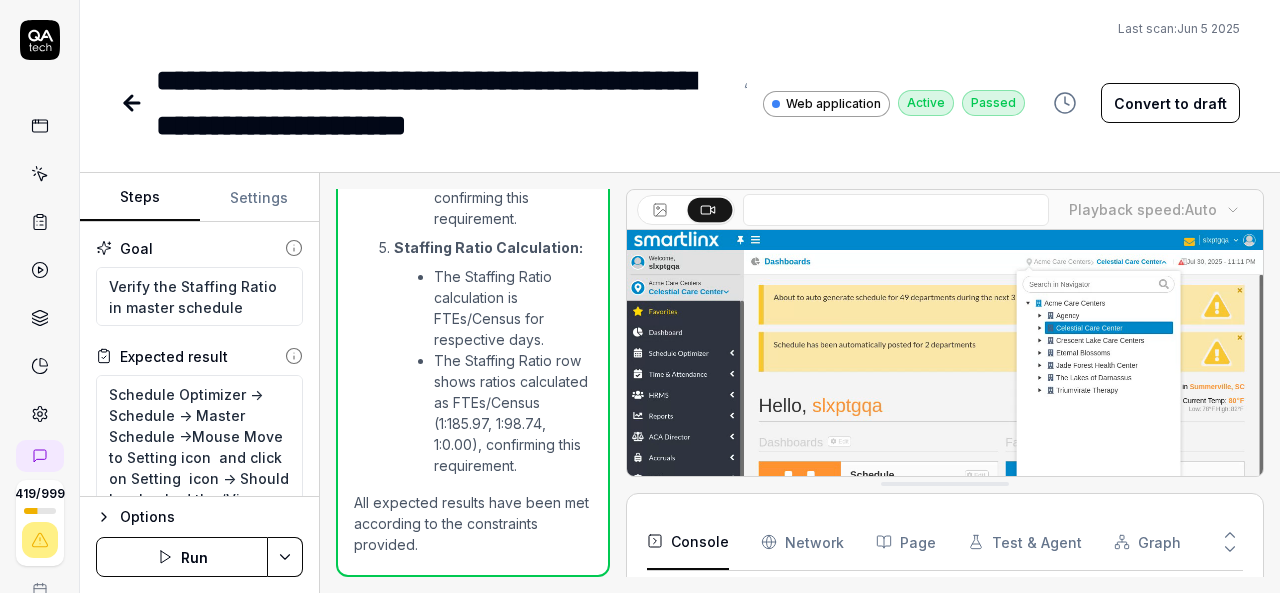 type on "*" 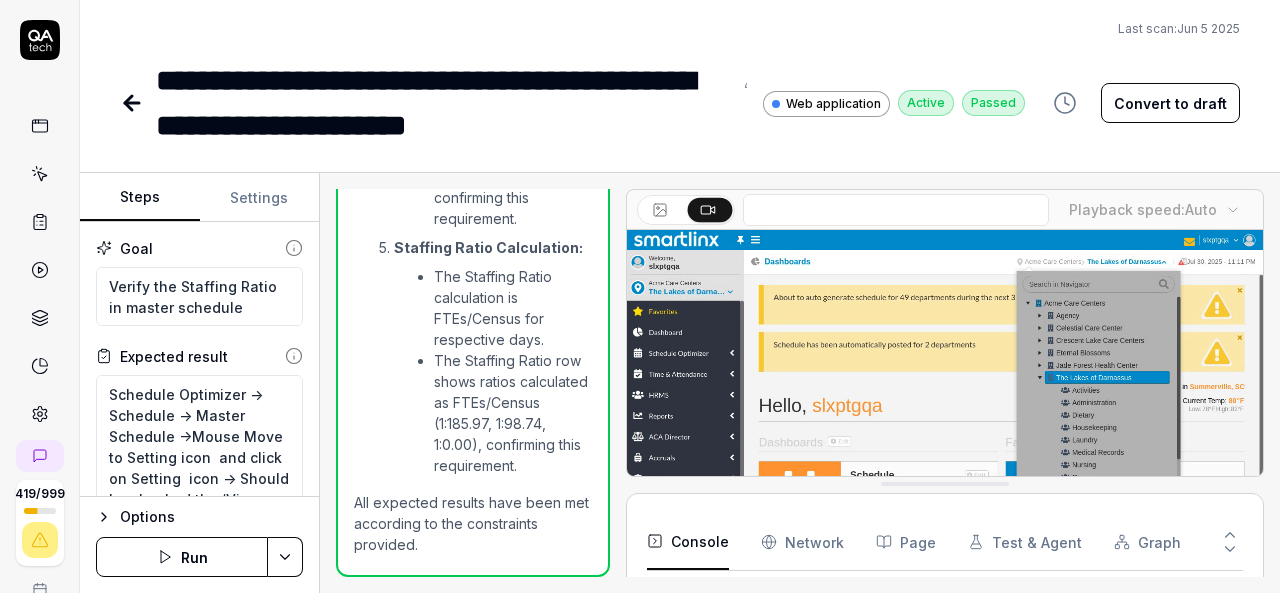 click 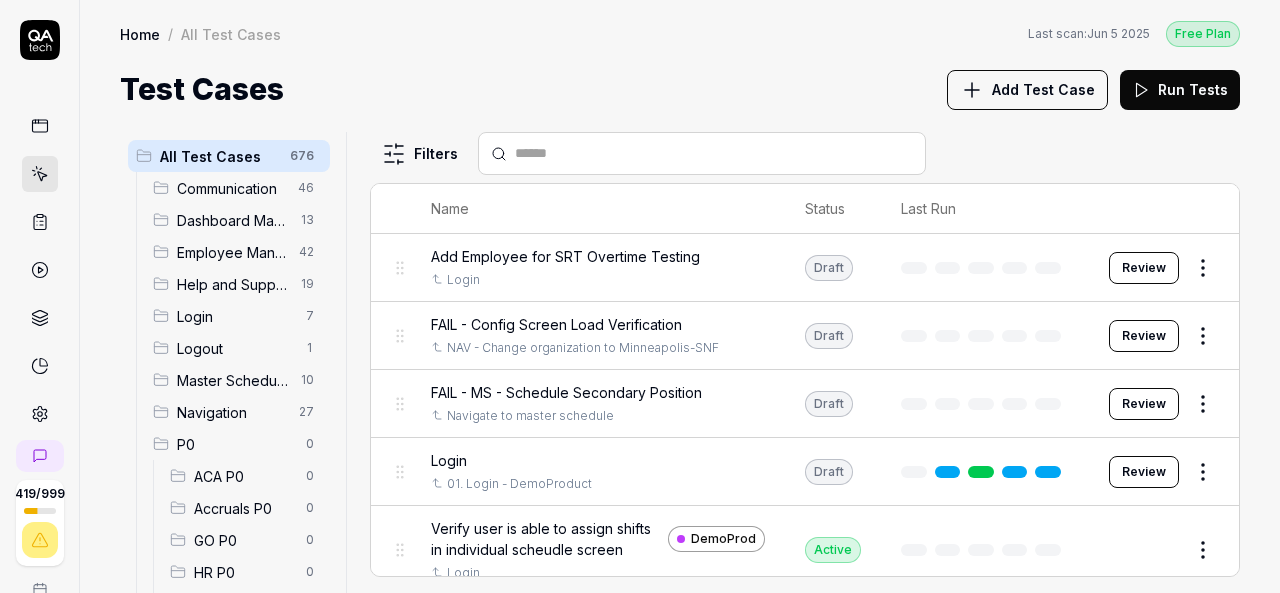 click at bounding box center (714, 153) 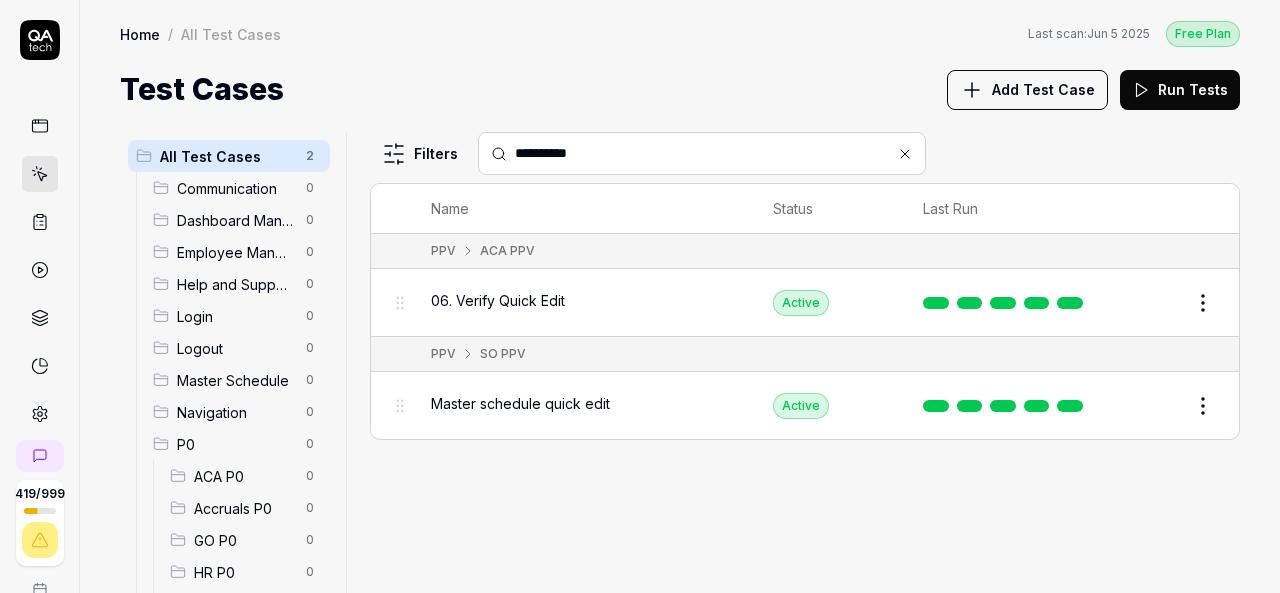 scroll, scrollTop: 0, scrollLeft: 0, axis: both 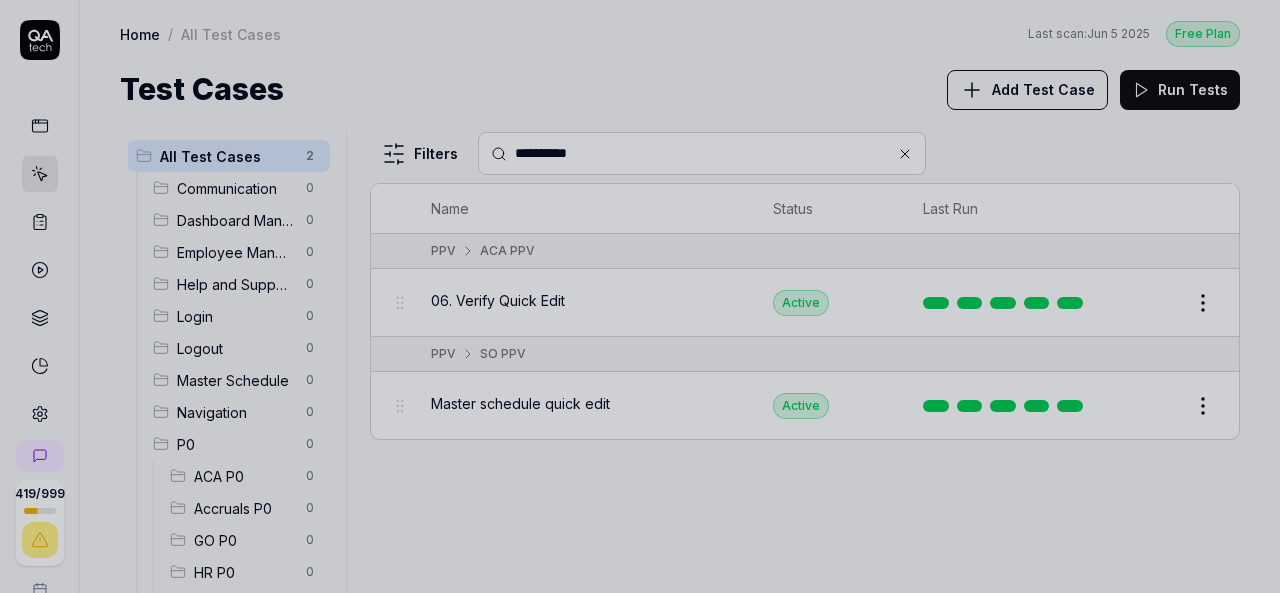 click at bounding box center [640, 296] 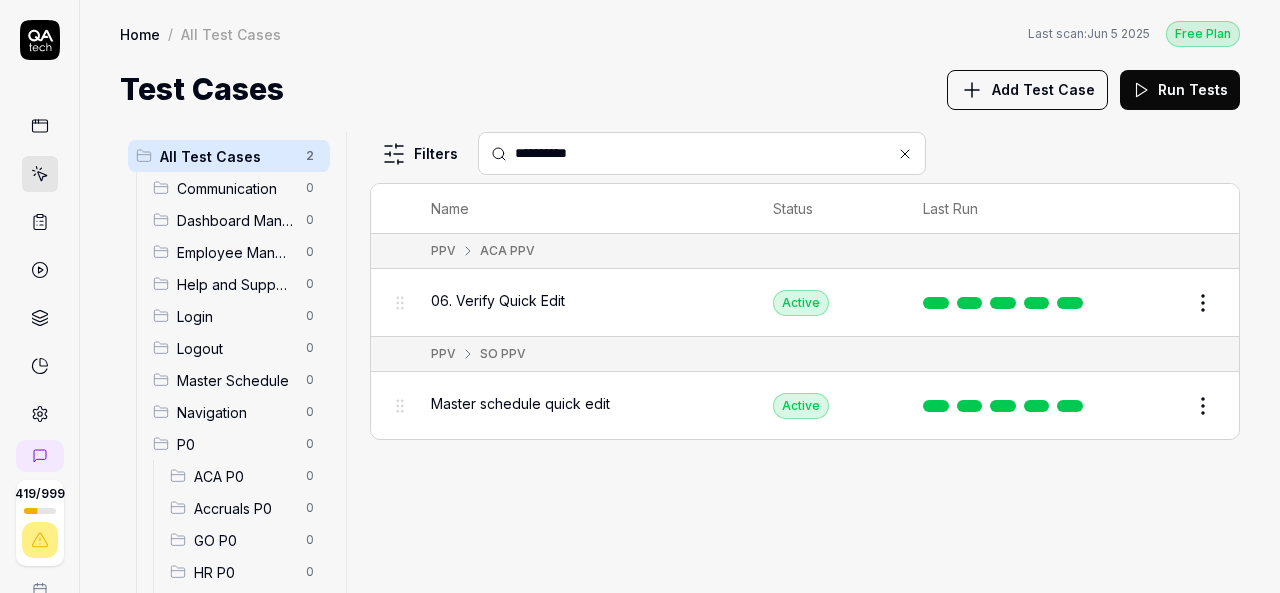click on "Edit" at bounding box center [1155, 406] 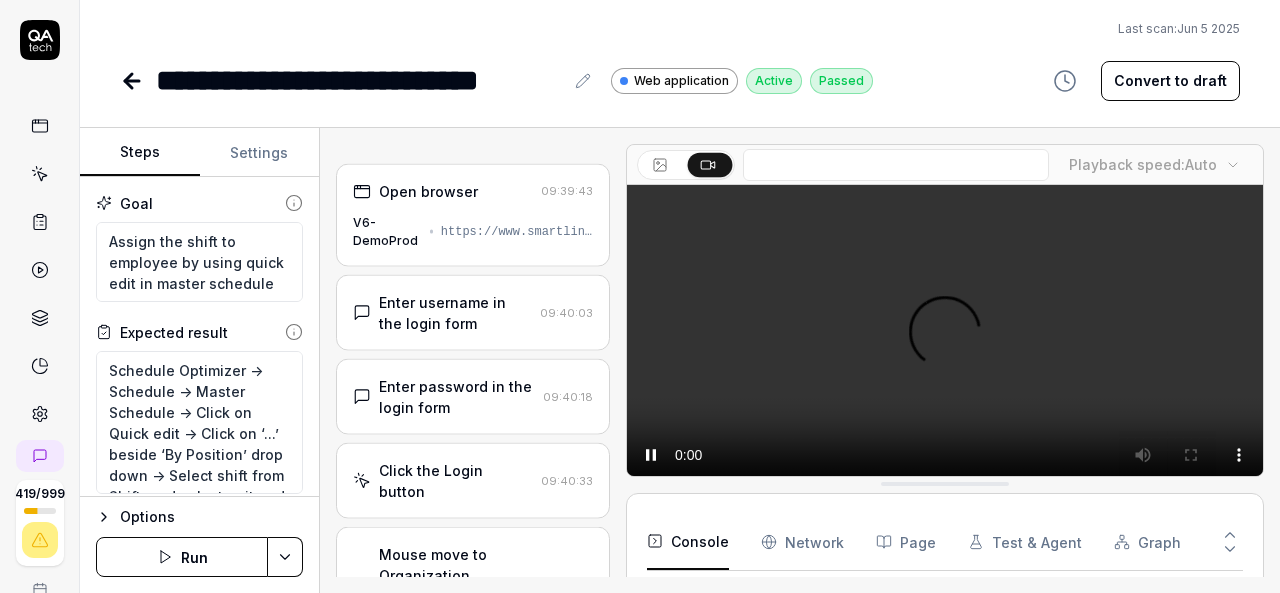 scroll, scrollTop: 358, scrollLeft: 0, axis: vertical 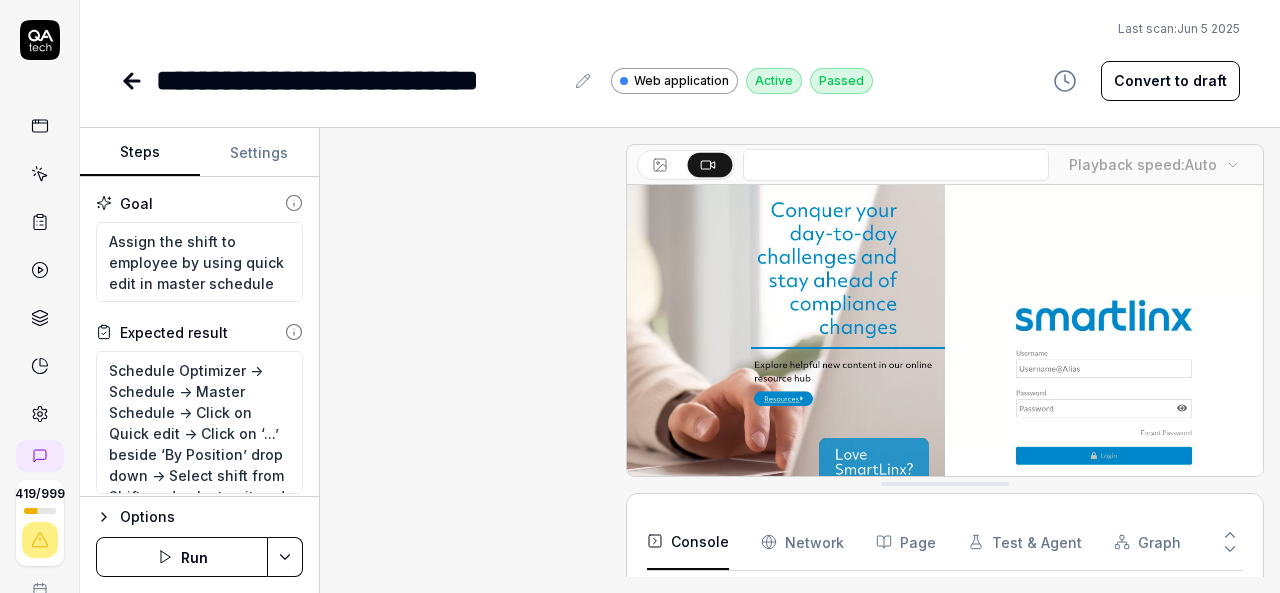 type on "*" 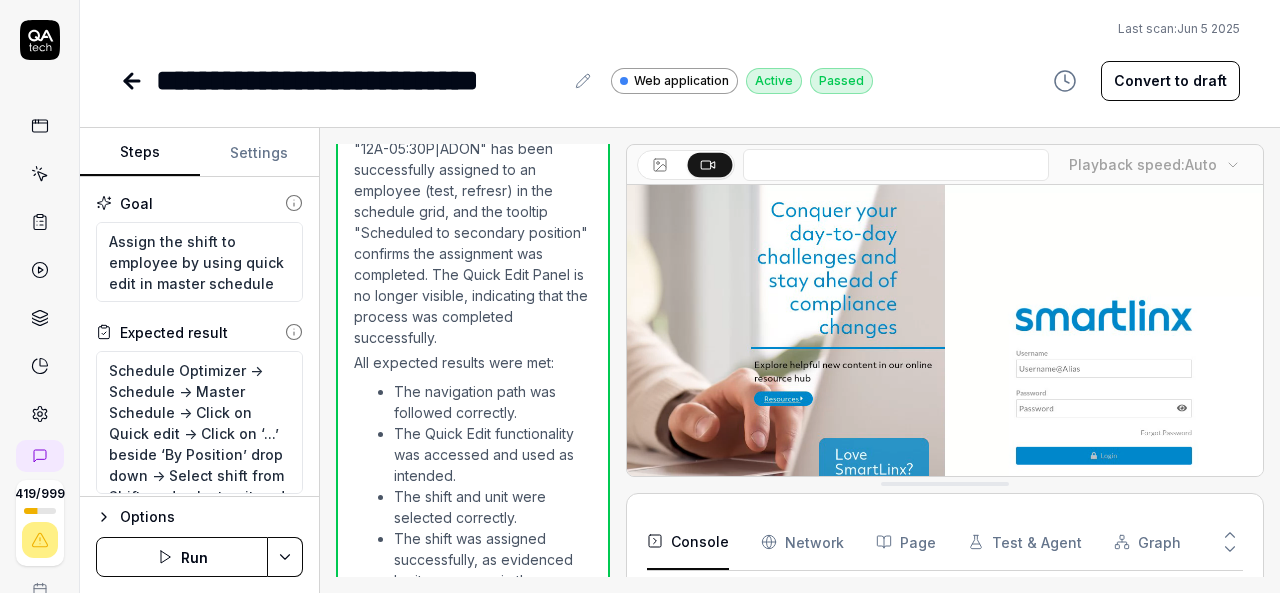 scroll, scrollTop: 3045, scrollLeft: 0, axis: vertical 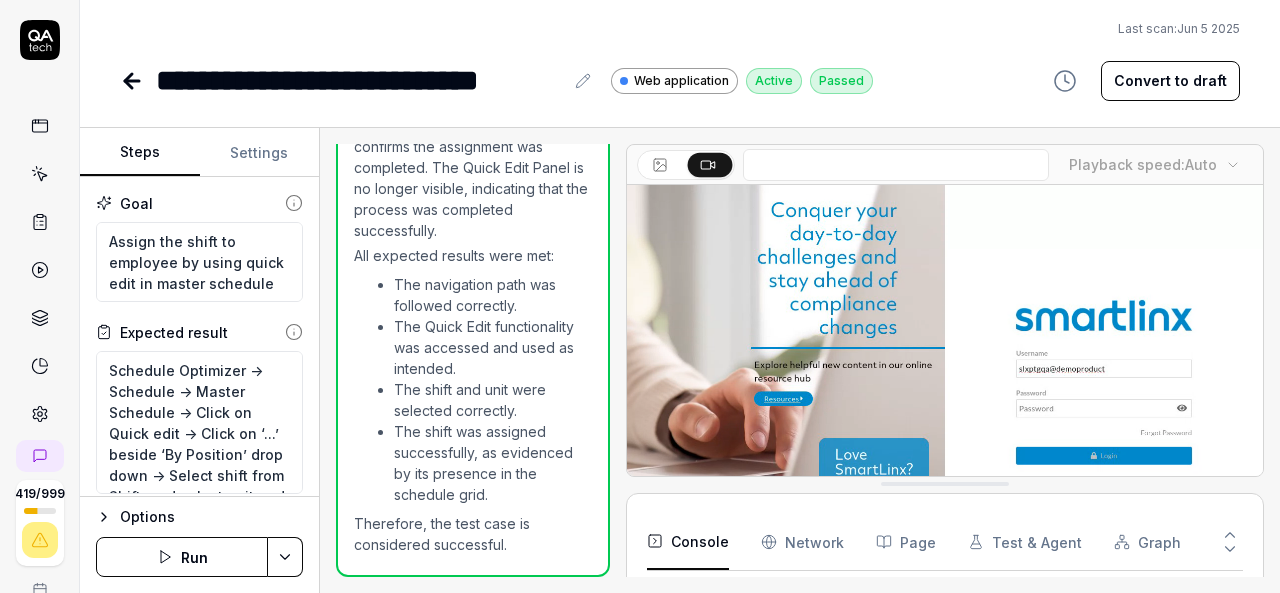 click 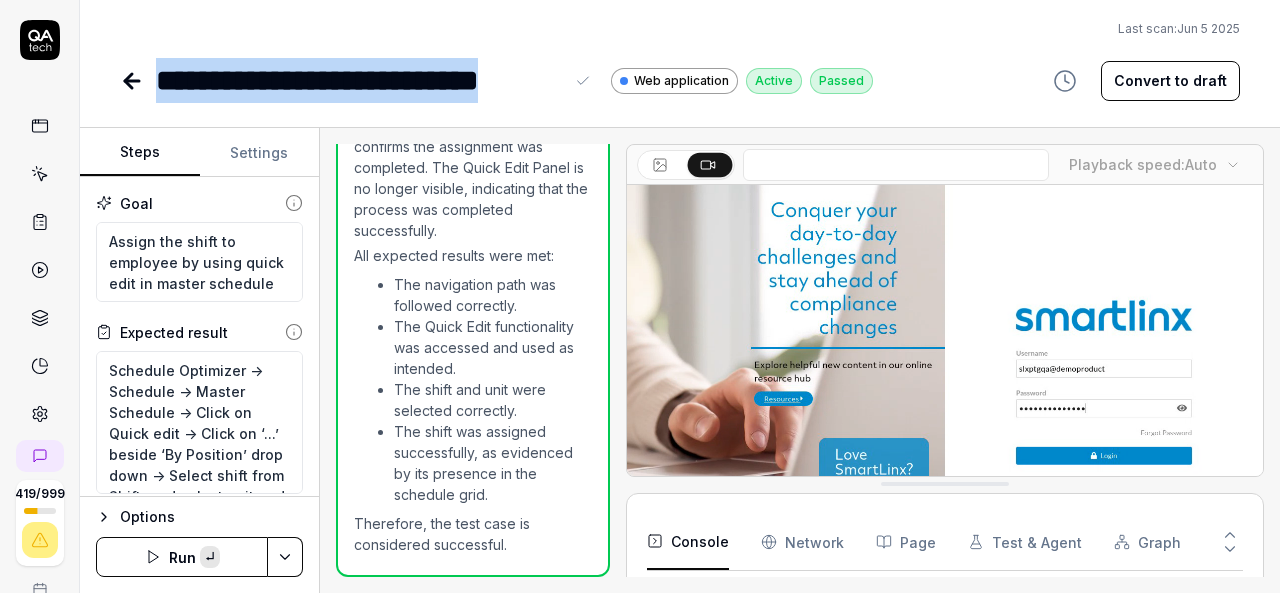 paste 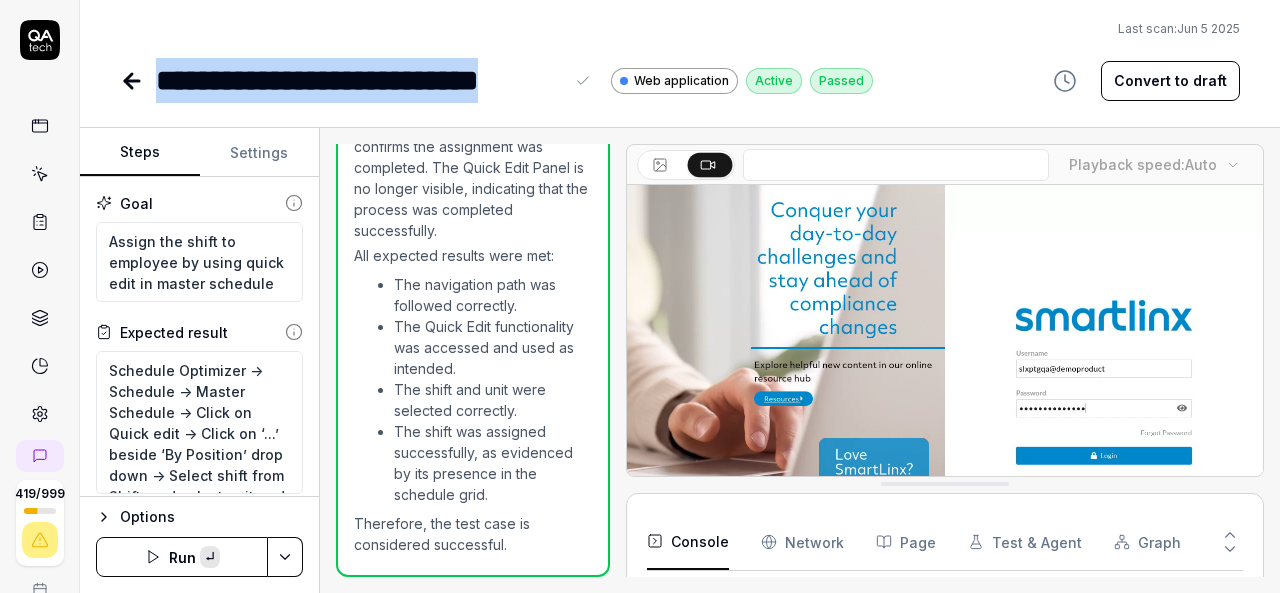 type 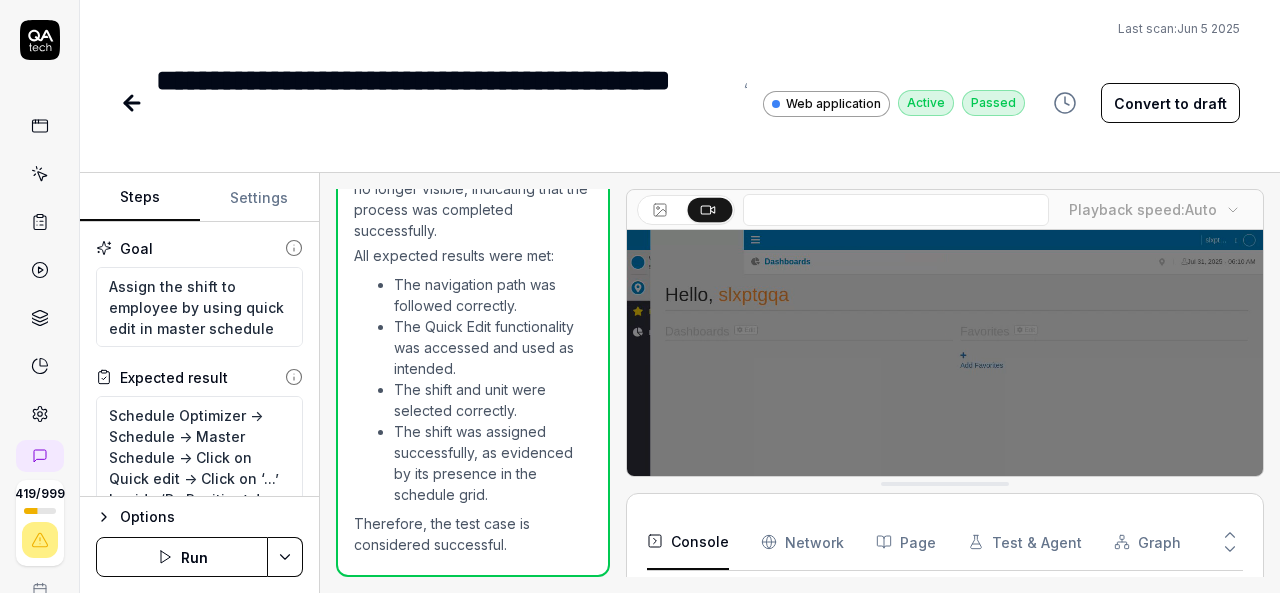 type on "*" 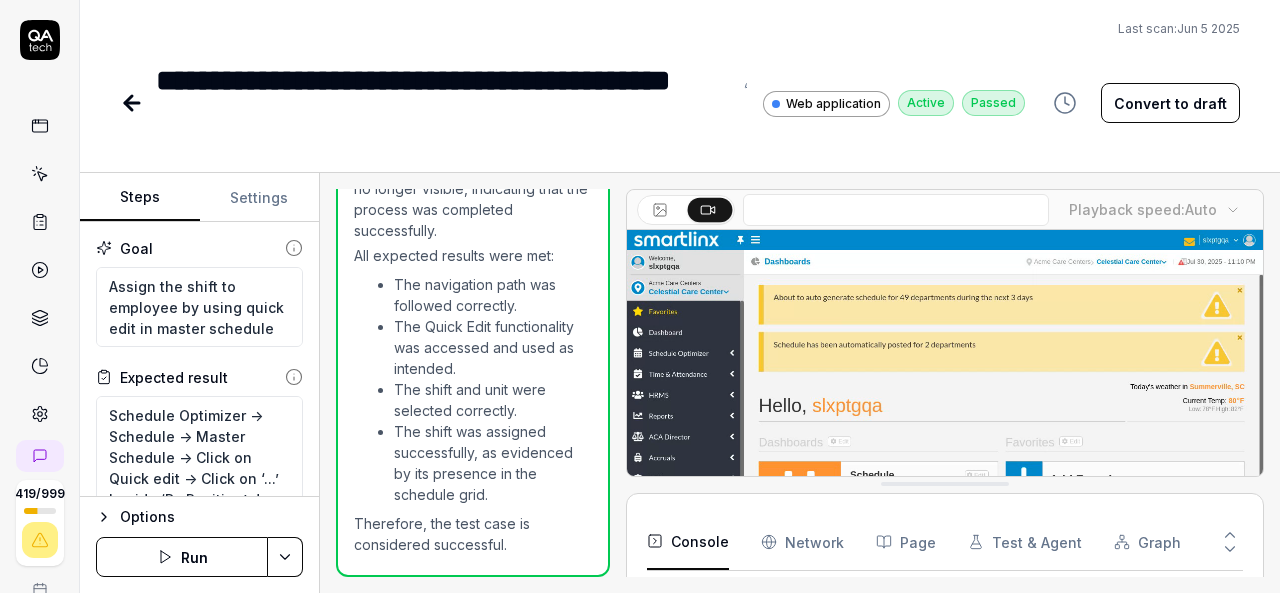 click 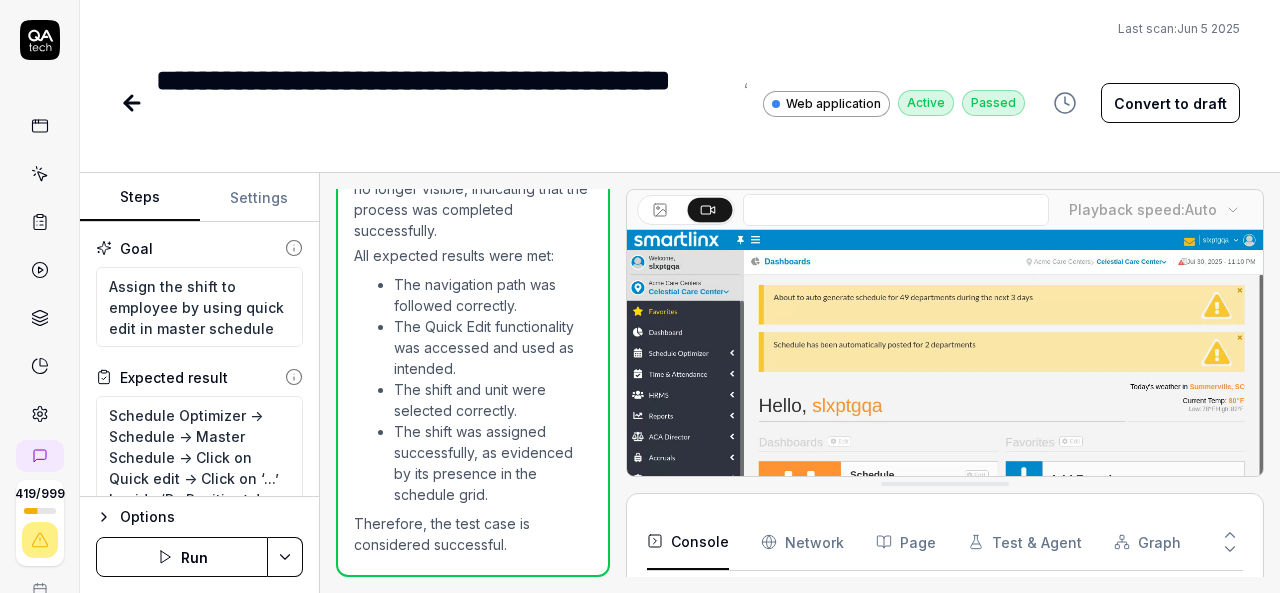 click 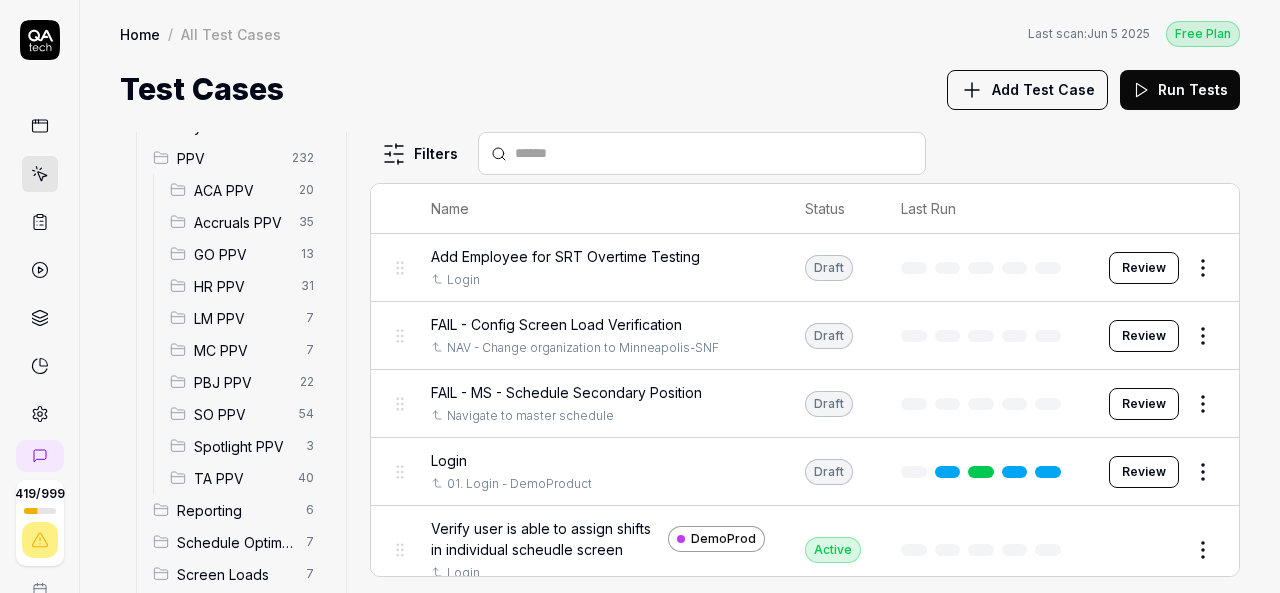 scroll, scrollTop: 672, scrollLeft: 0, axis: vertical 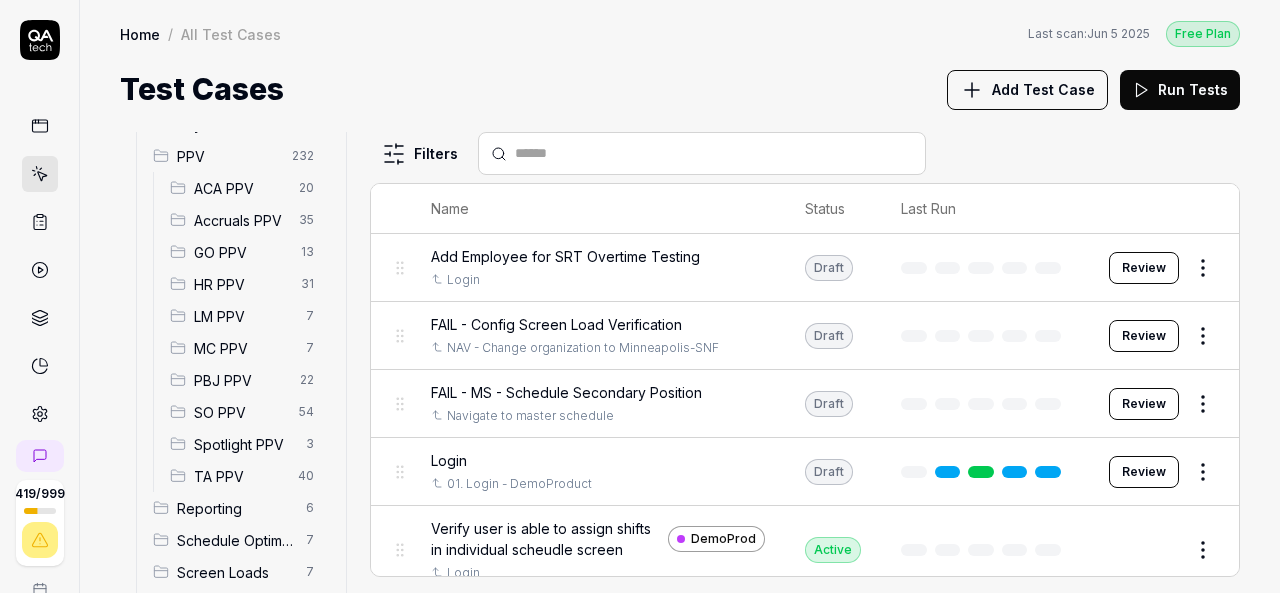 click on "SO PPV" at bounding box center (240, 412) 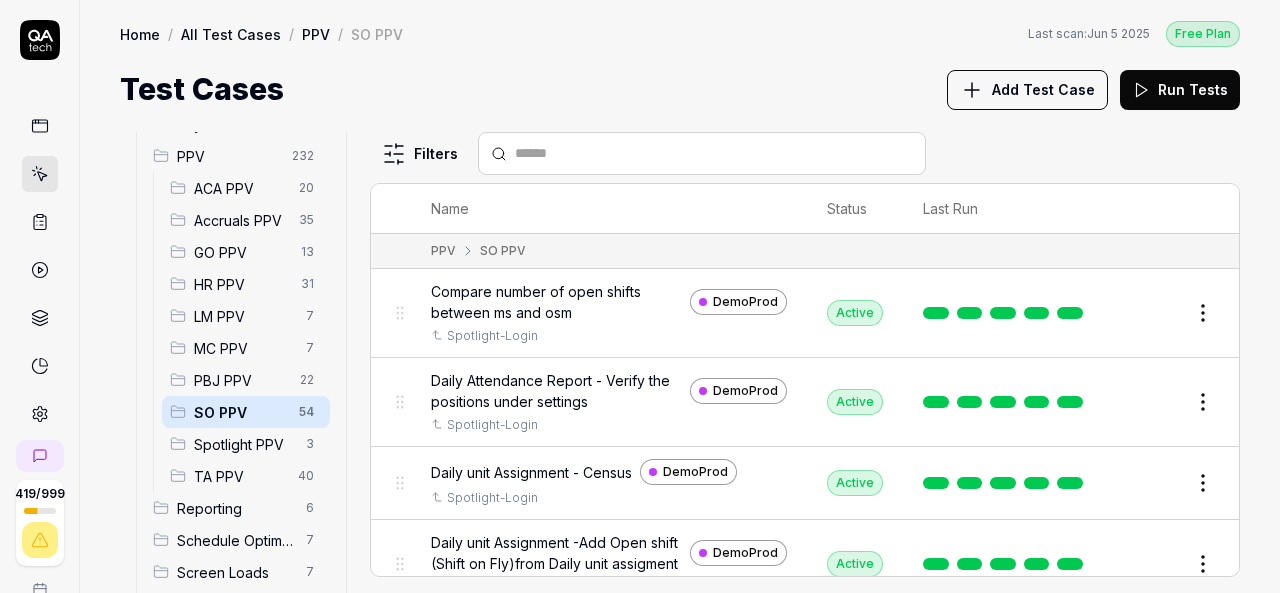 click at bounding box center [714, 153] 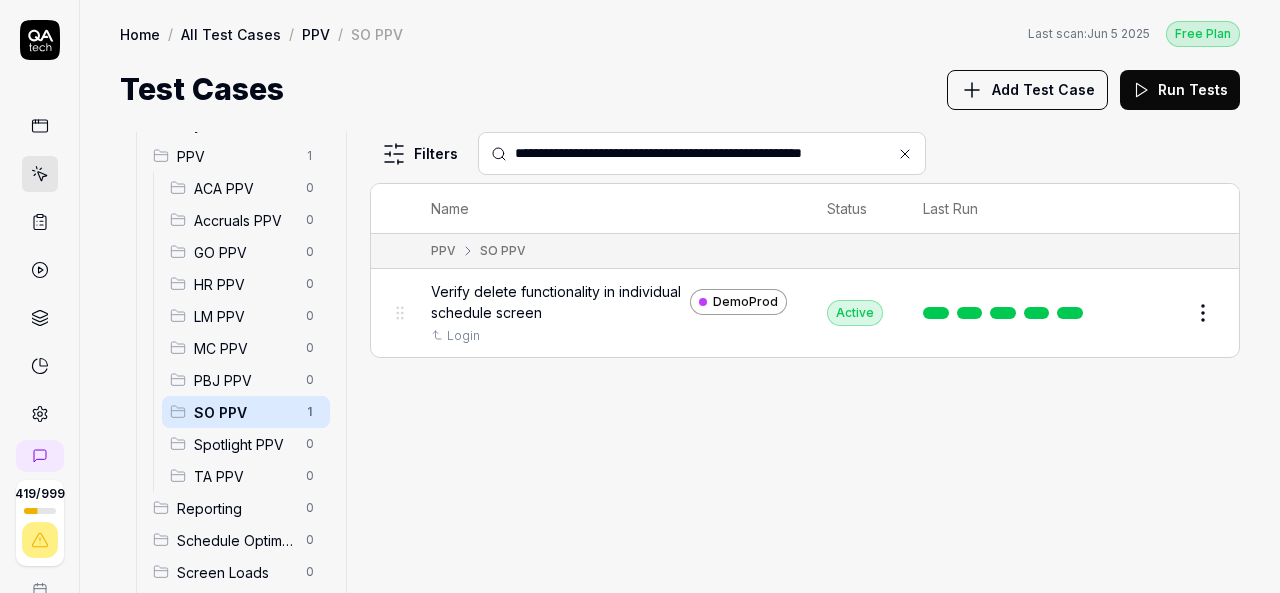 type on "**********" 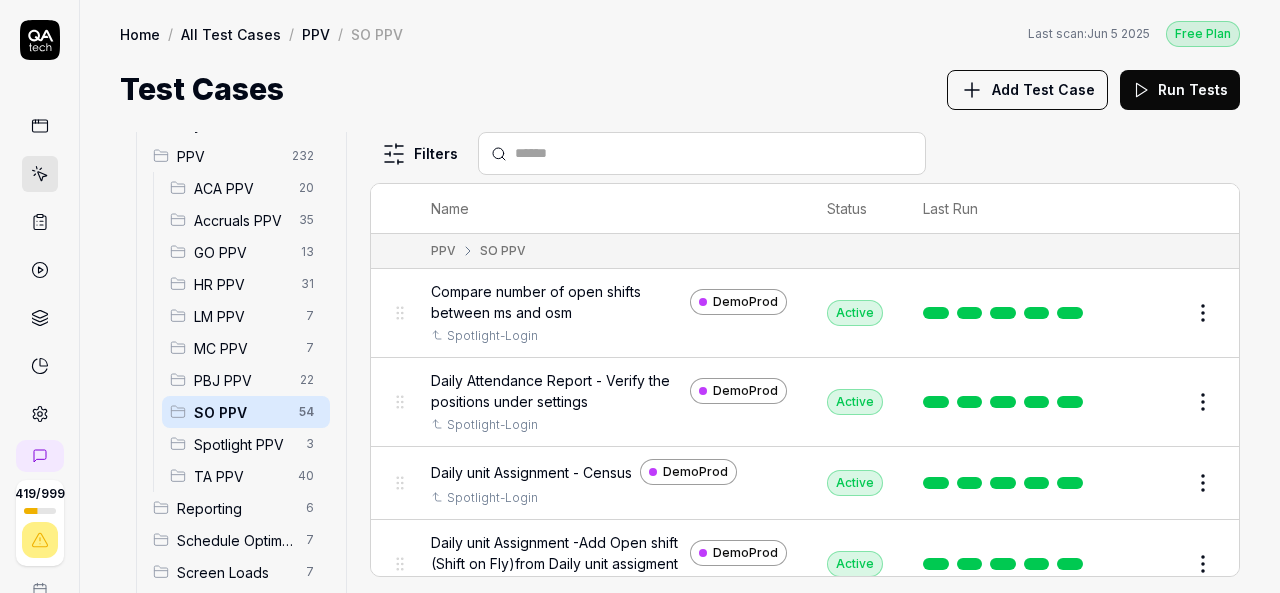 click at bounding box center (714, 153) 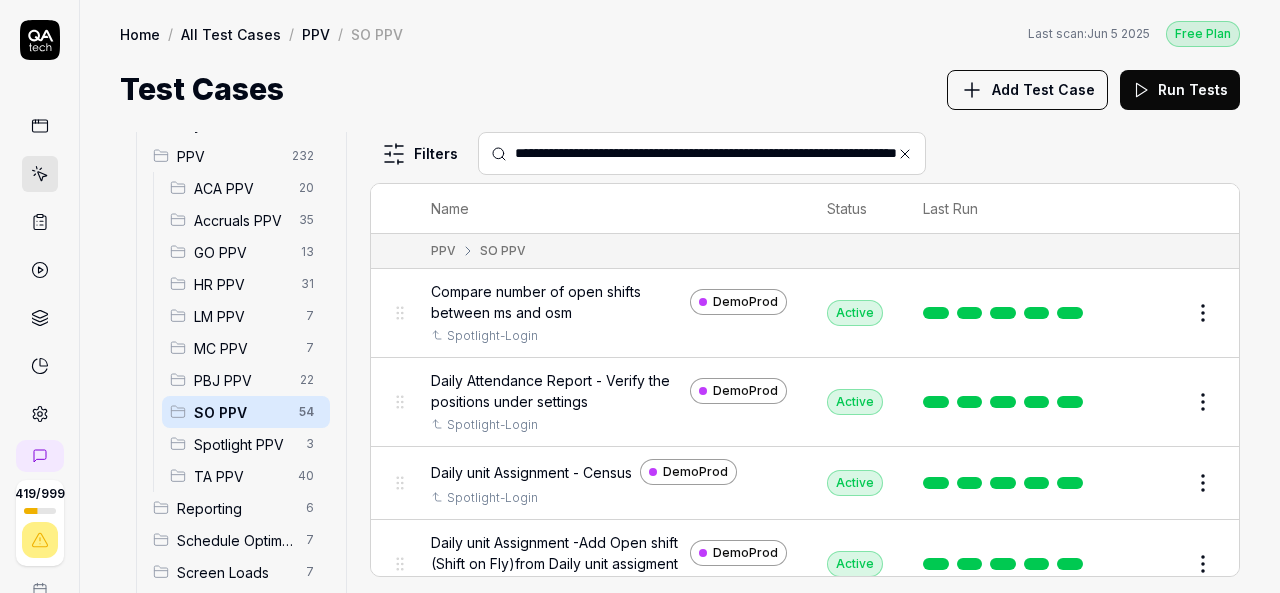 scroll, scrollTop: 0, scrollLeft: 96, axis: horizontal 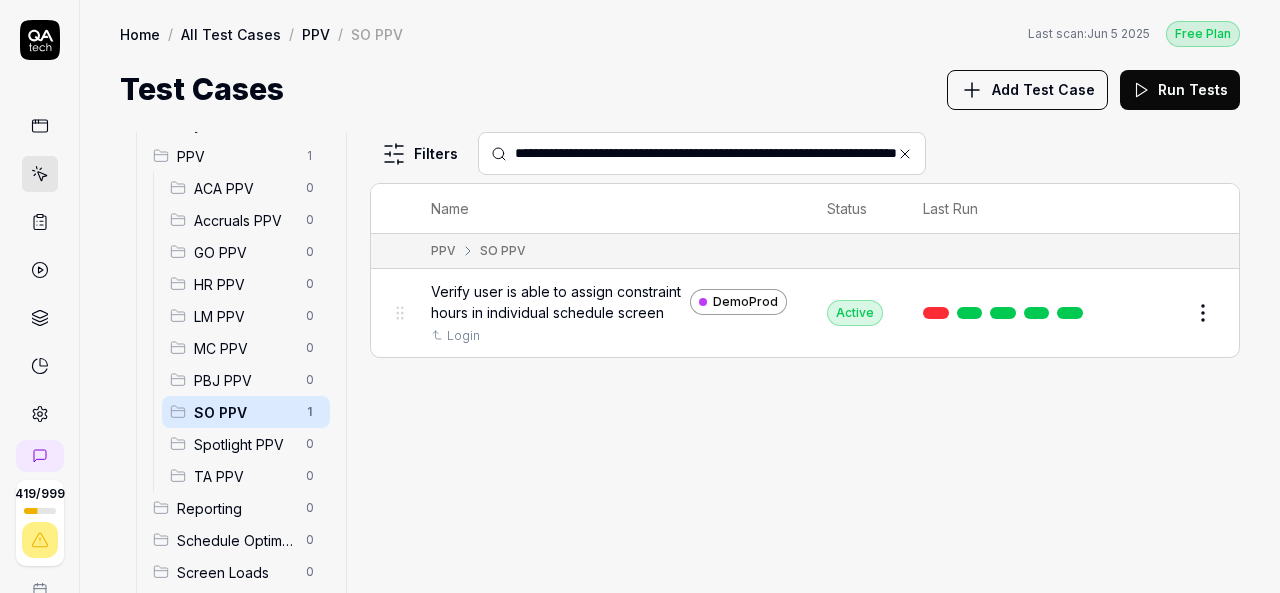 type on "**********" 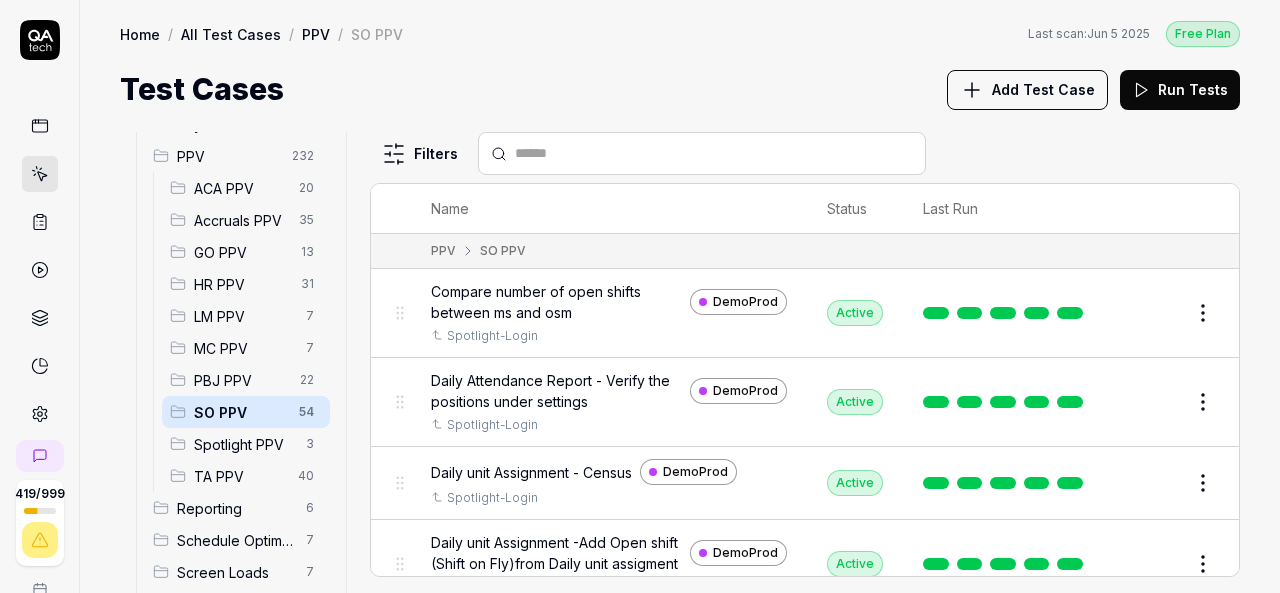 click at bounding box center (714, 153) 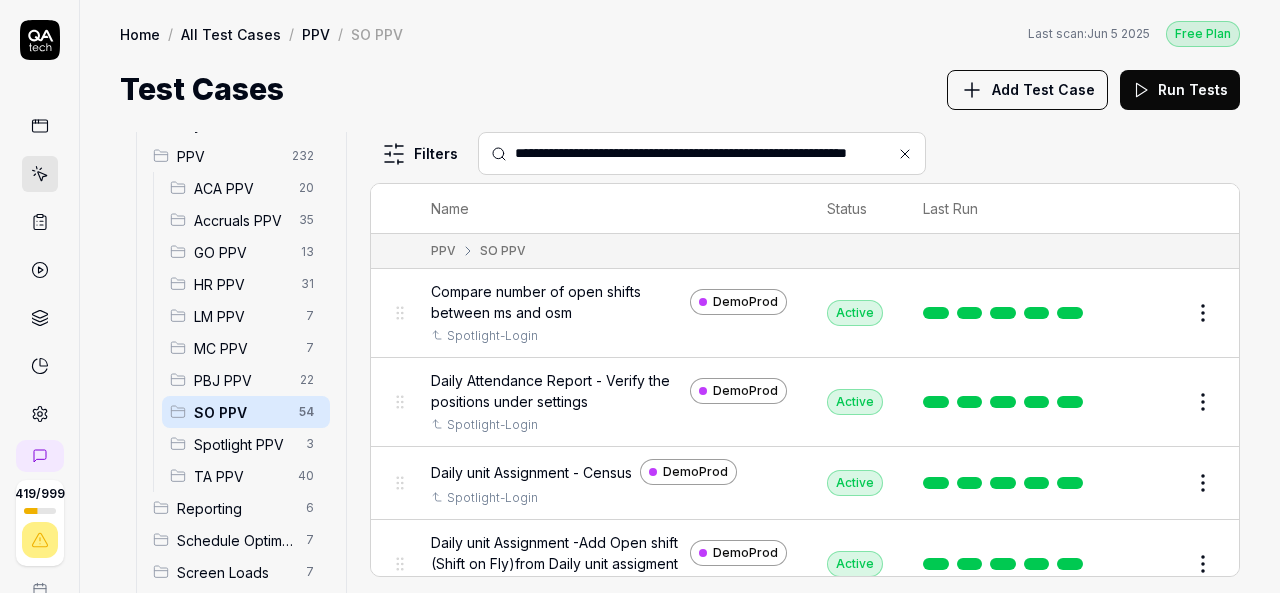 scroll, scrollTop: 0, scrollLeft: 23, axis: horizontal 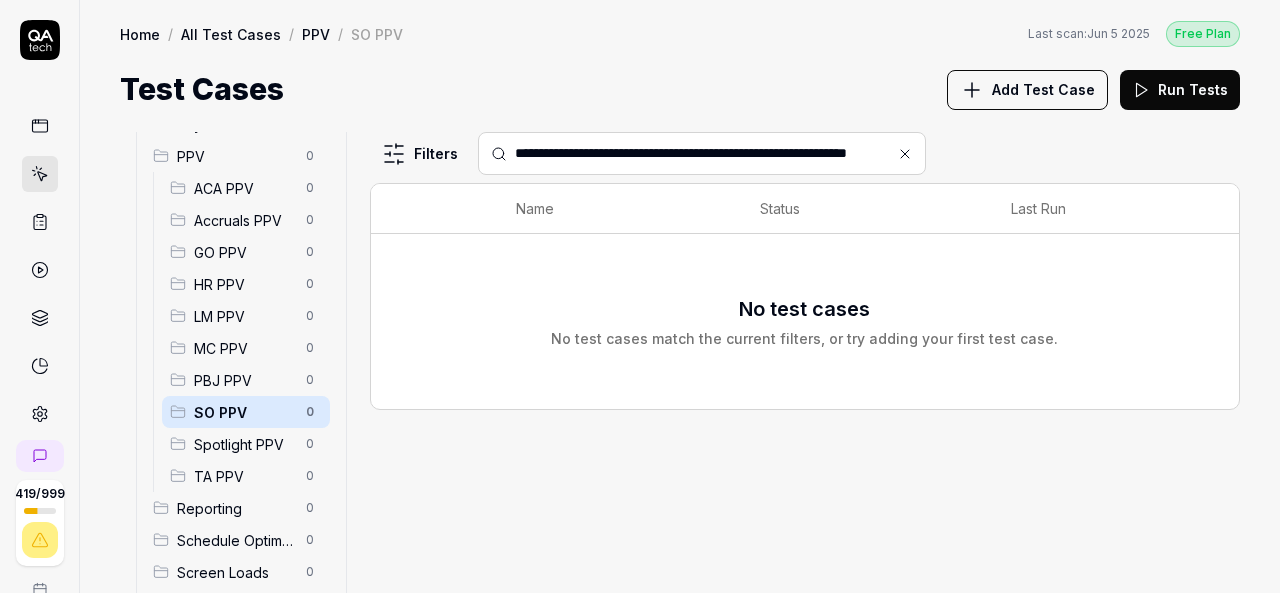 click on "**********" at bounding box center (714, 153) 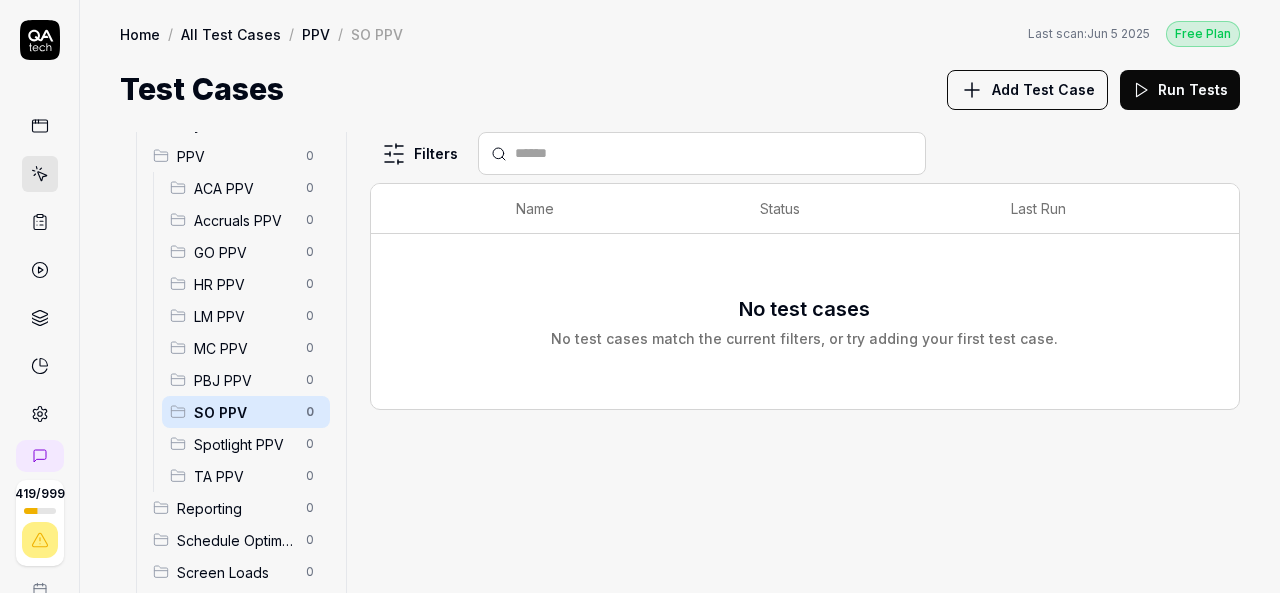 scroll, scrollTop: 0, scrollLeft: 0, axis: both 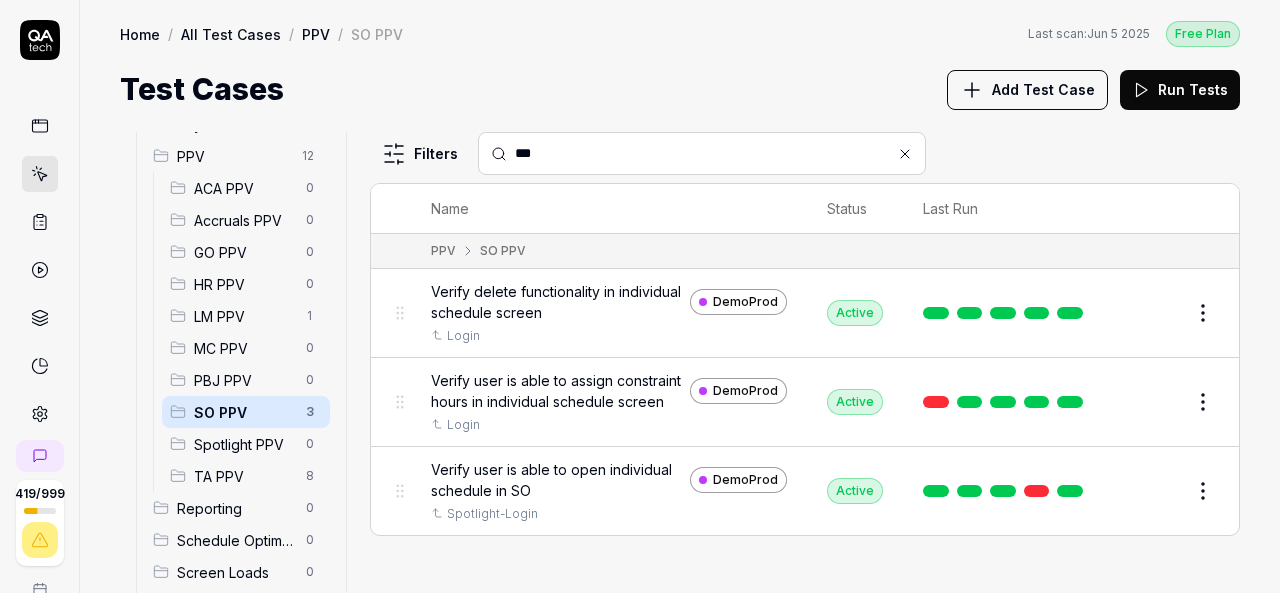 type on "***" 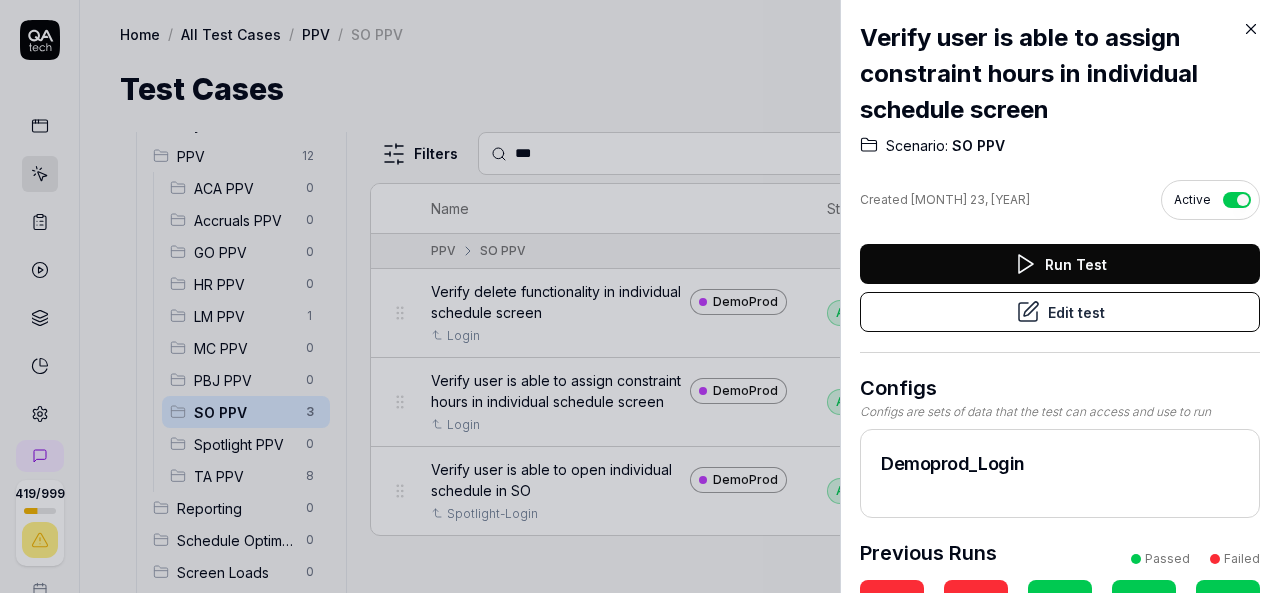 click 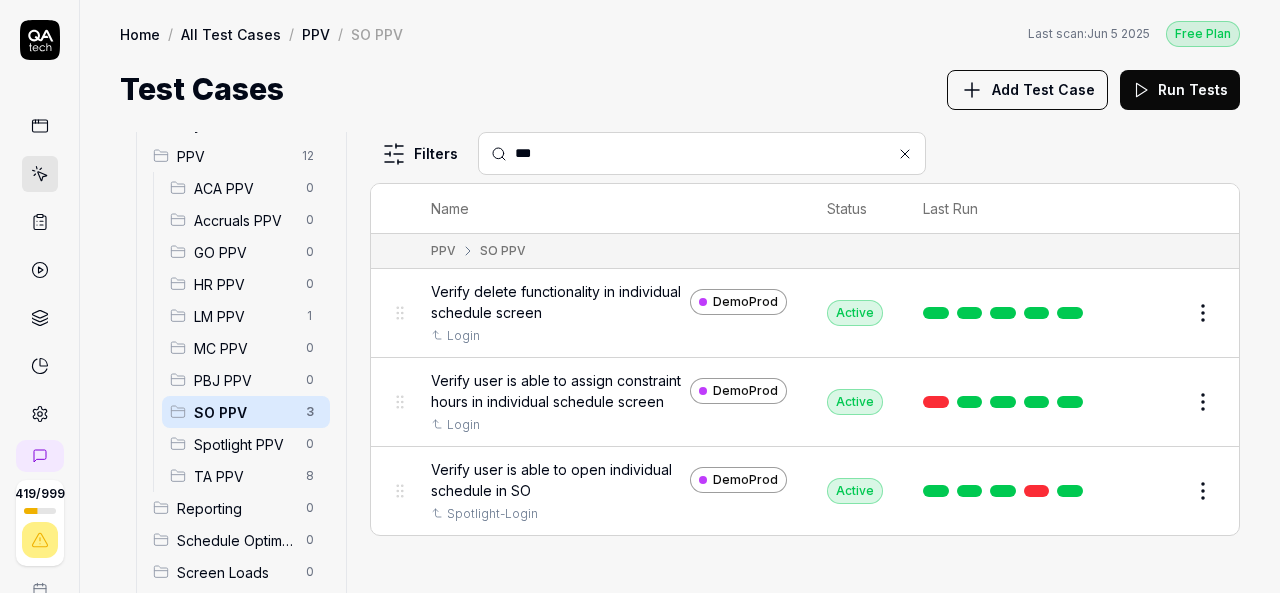 click on "Edit" at bounding box center [1155, 402] 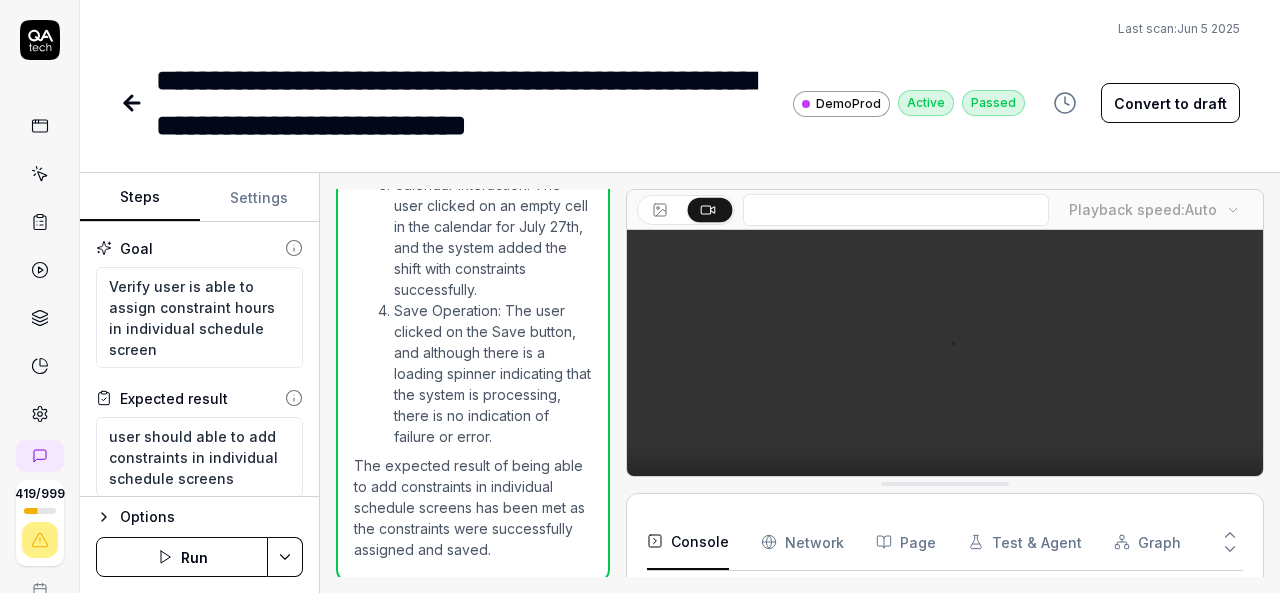 scroll, scrollTop: 2463, scrollLeft: 0, axis: vertical 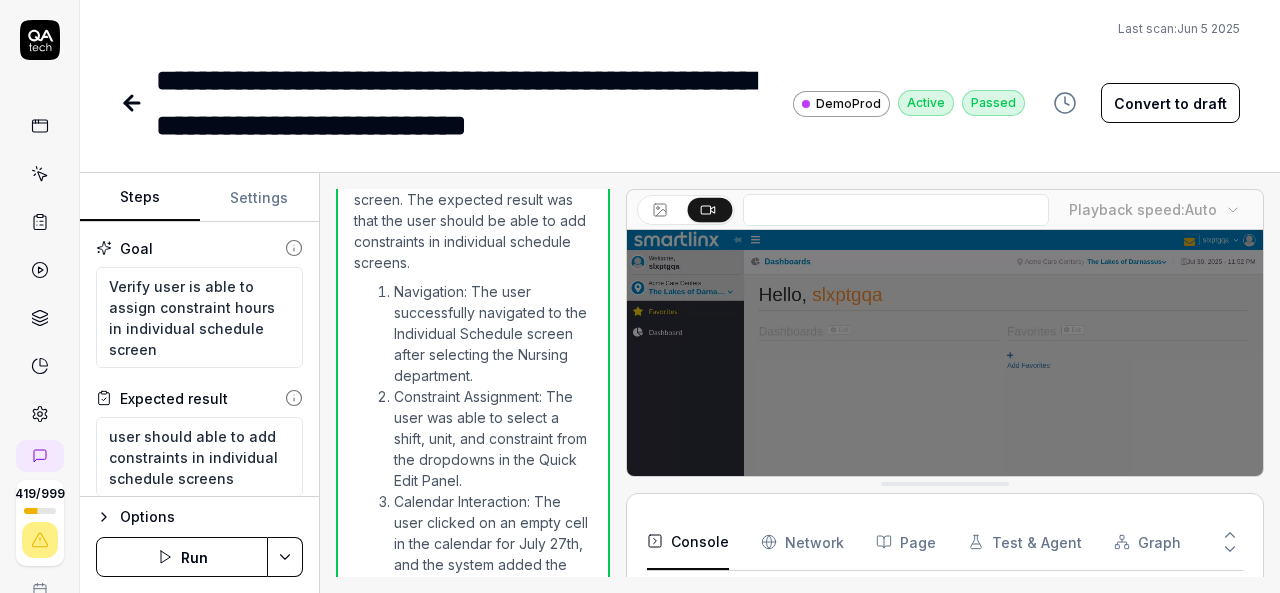 click at bounding box center (945, 429) 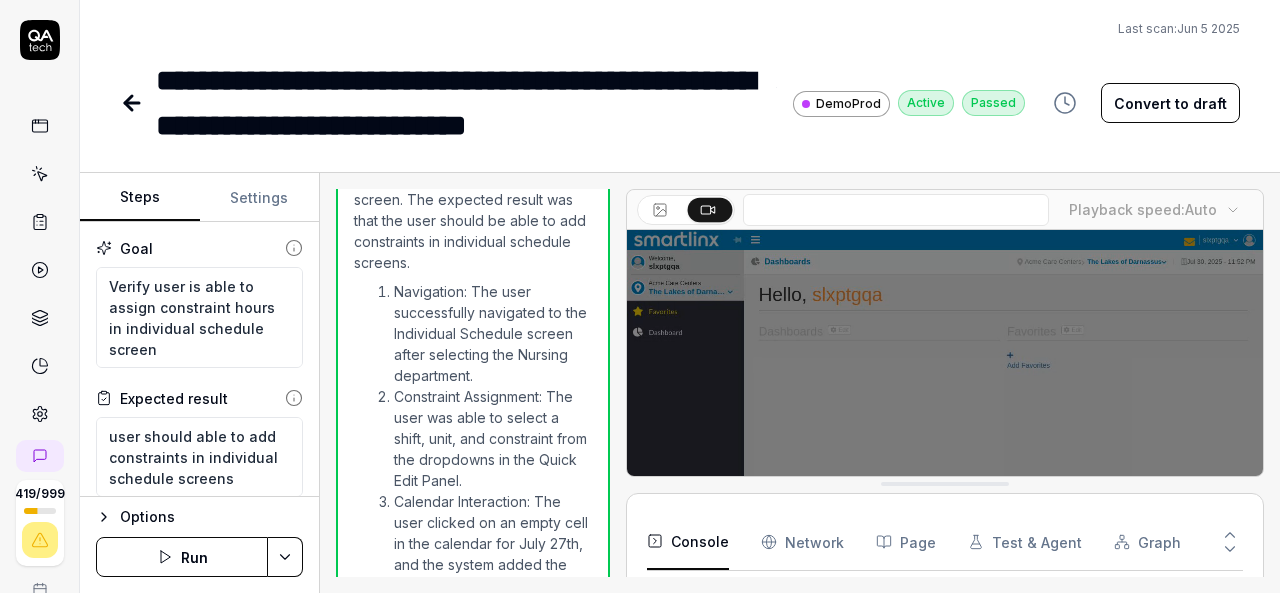 click at bounding box center (945, 429) 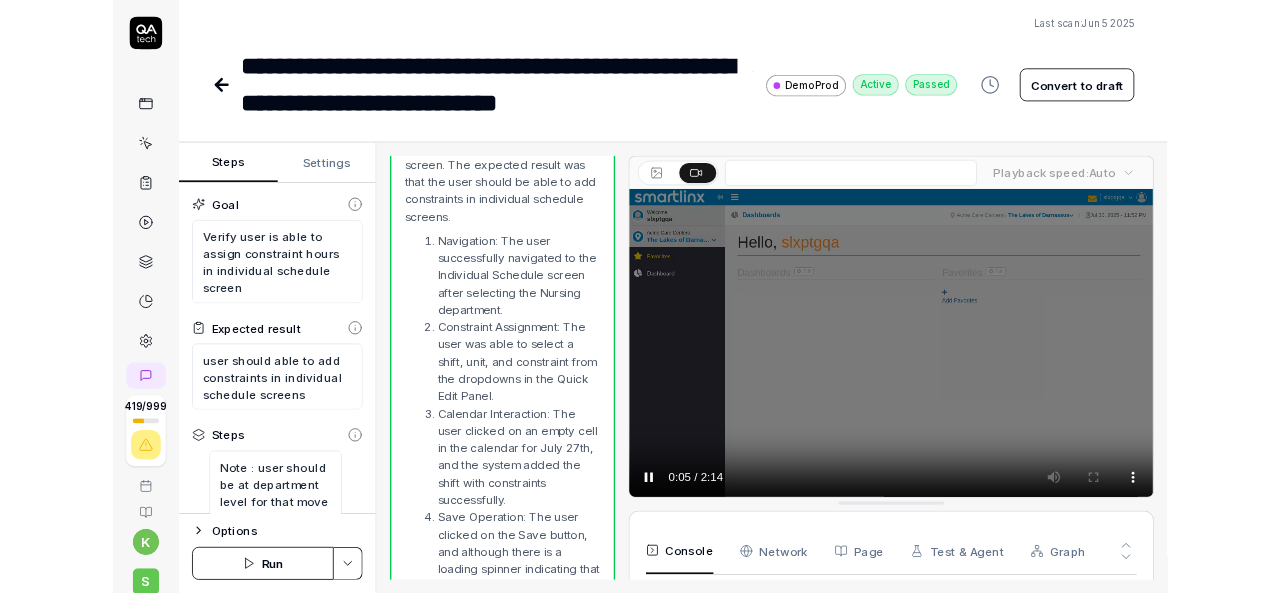 scroll, scrollTop: 487, scrollLeft: 0, axis: vertical 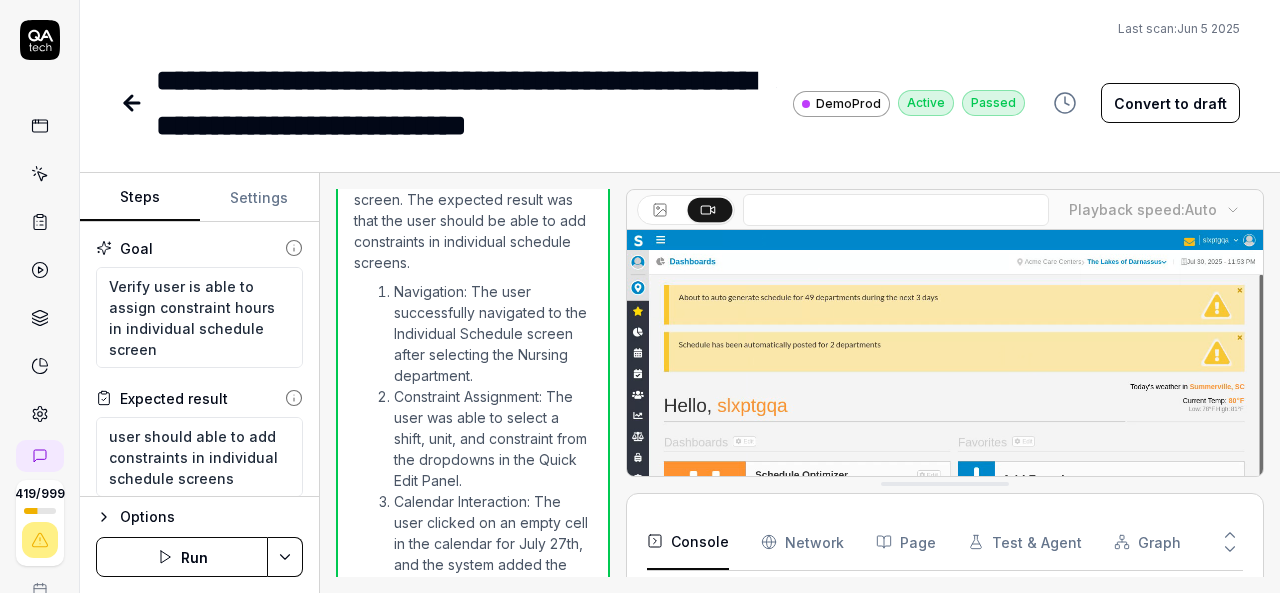 type on "*" 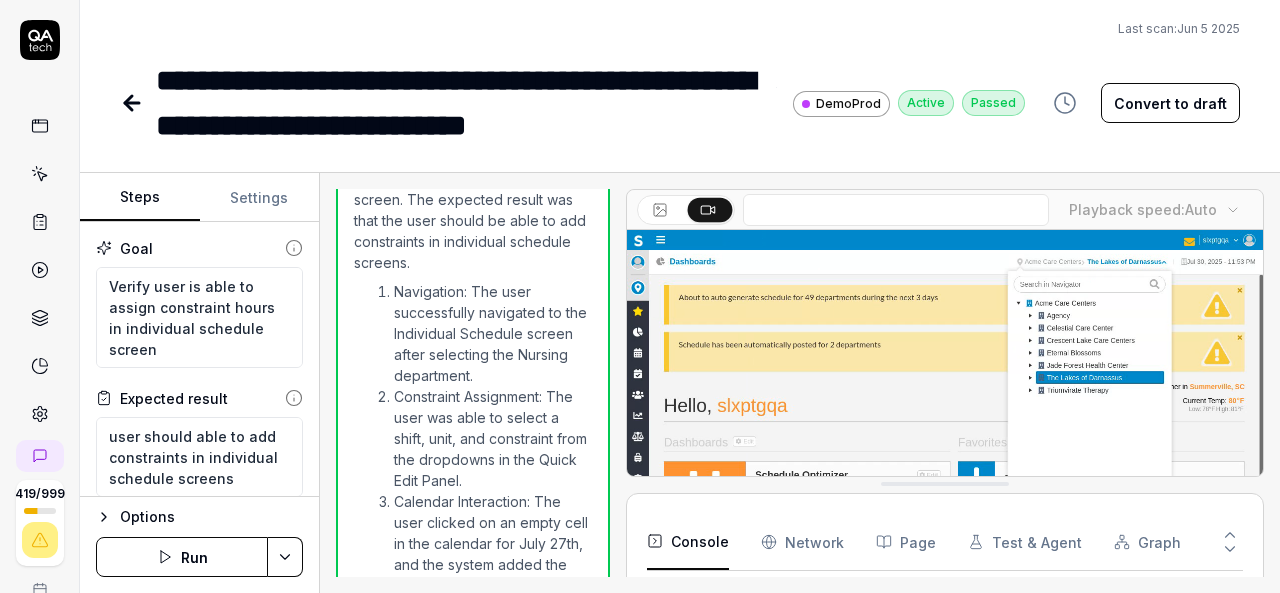 click 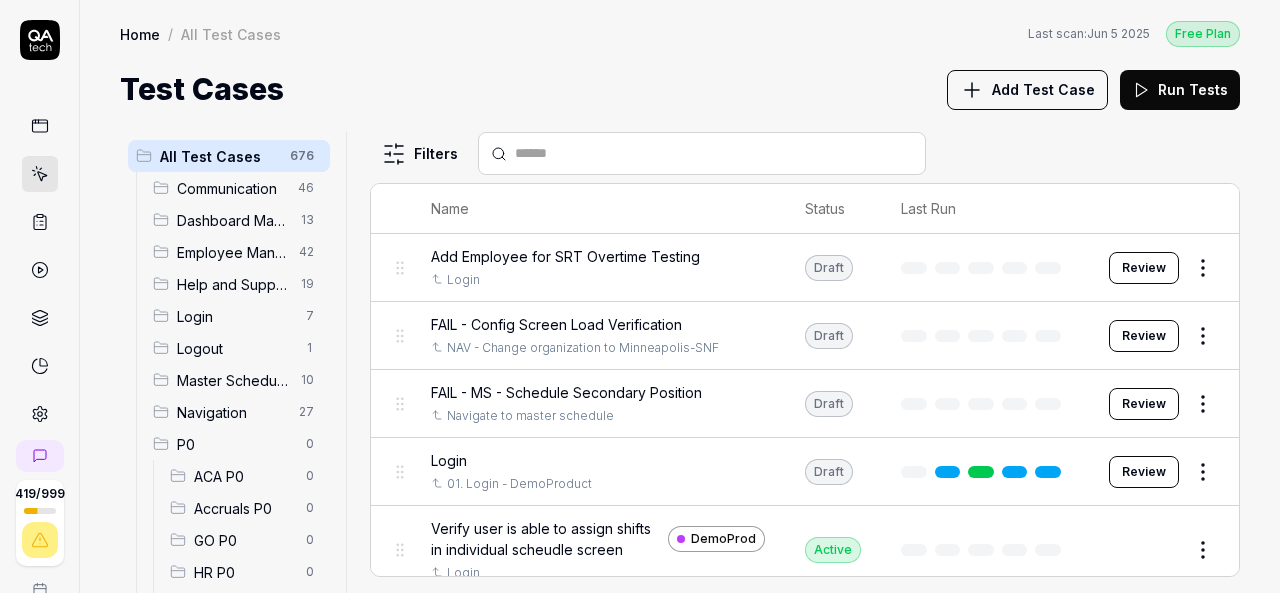 click at bounding box center [714, 153] 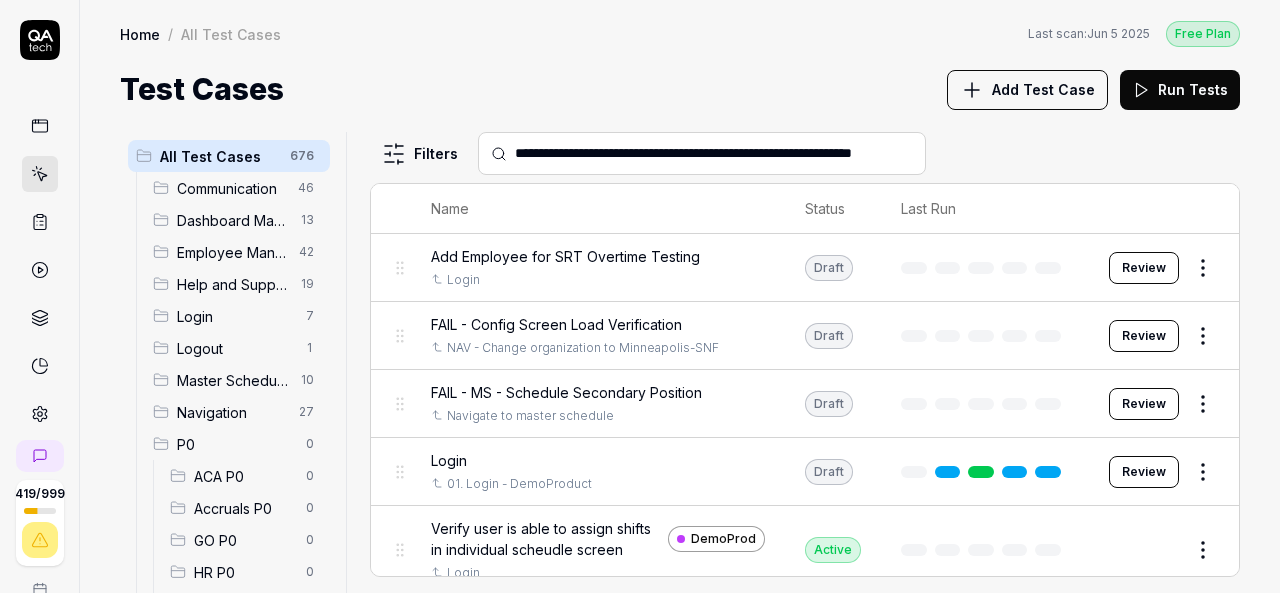 click on "**********" at bounding box center [714, 153] 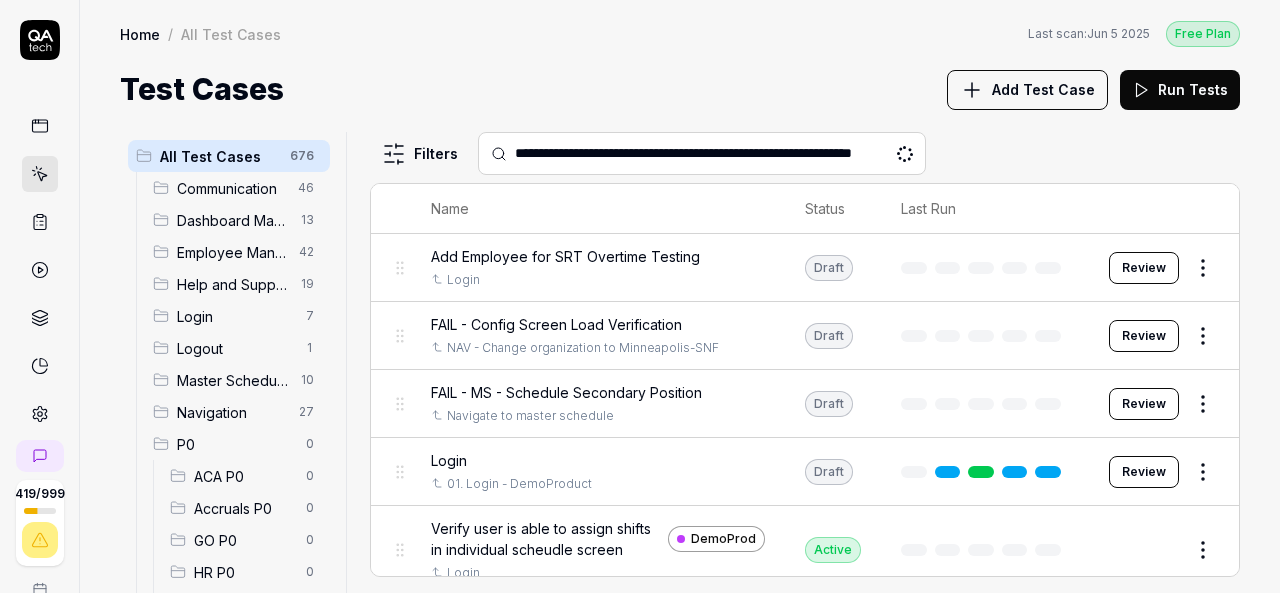 scroll, scrollTop: 0, scrollLeft: 54, axis: horizontal 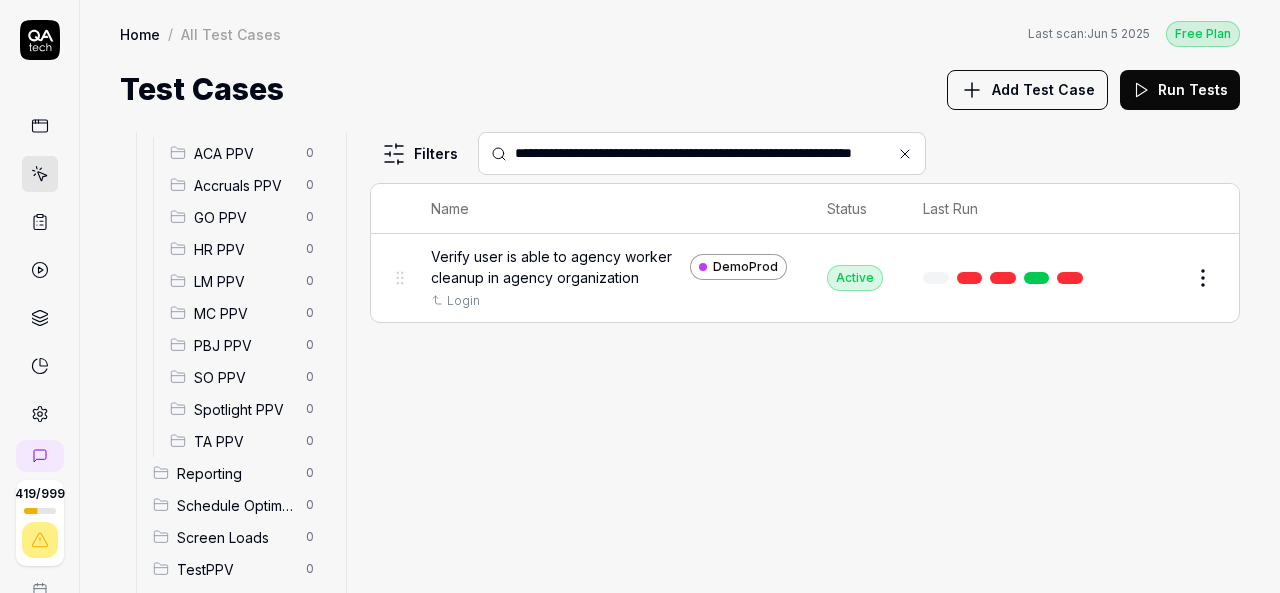 click on "SO PPV" at bounding box center [244, 377] 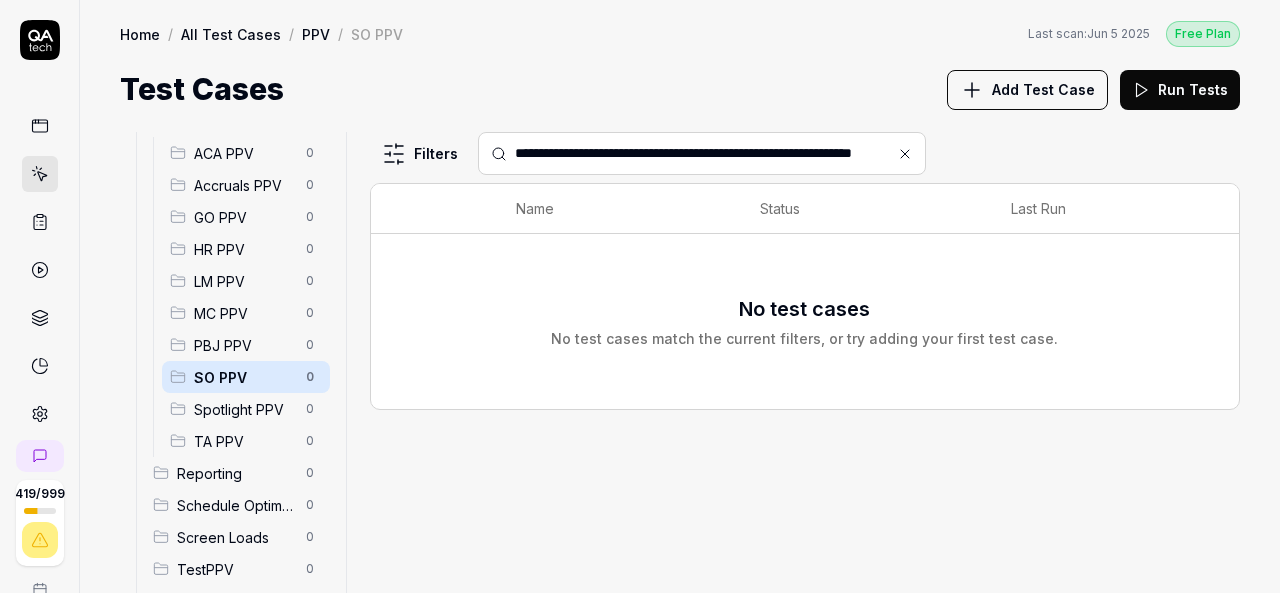 click on "**********" at bounding box center [714, 153] 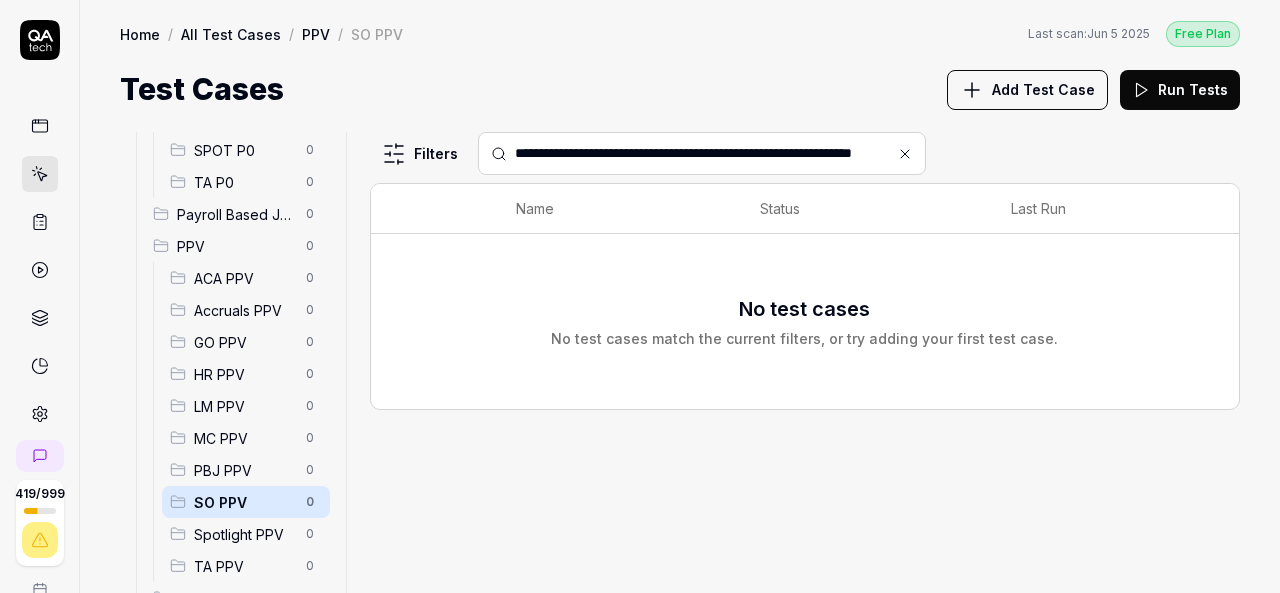scroll, scrollTop: 581, scrollLeft: 0, axis: vertical 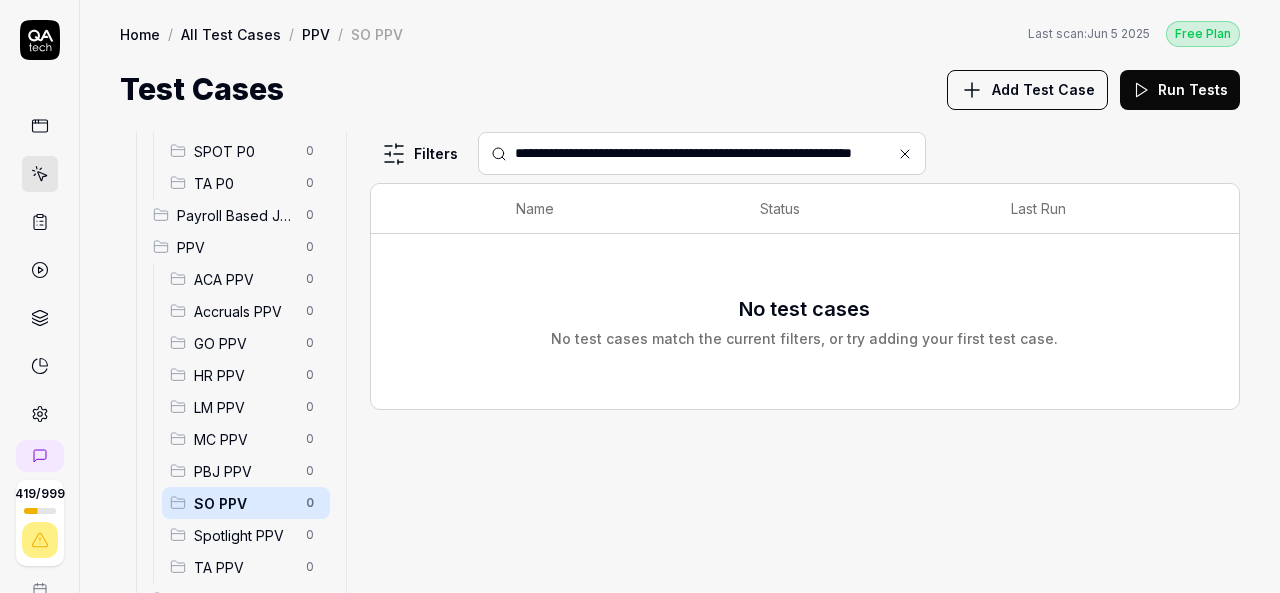 click on "PPV" at bounding box center [235, 247] 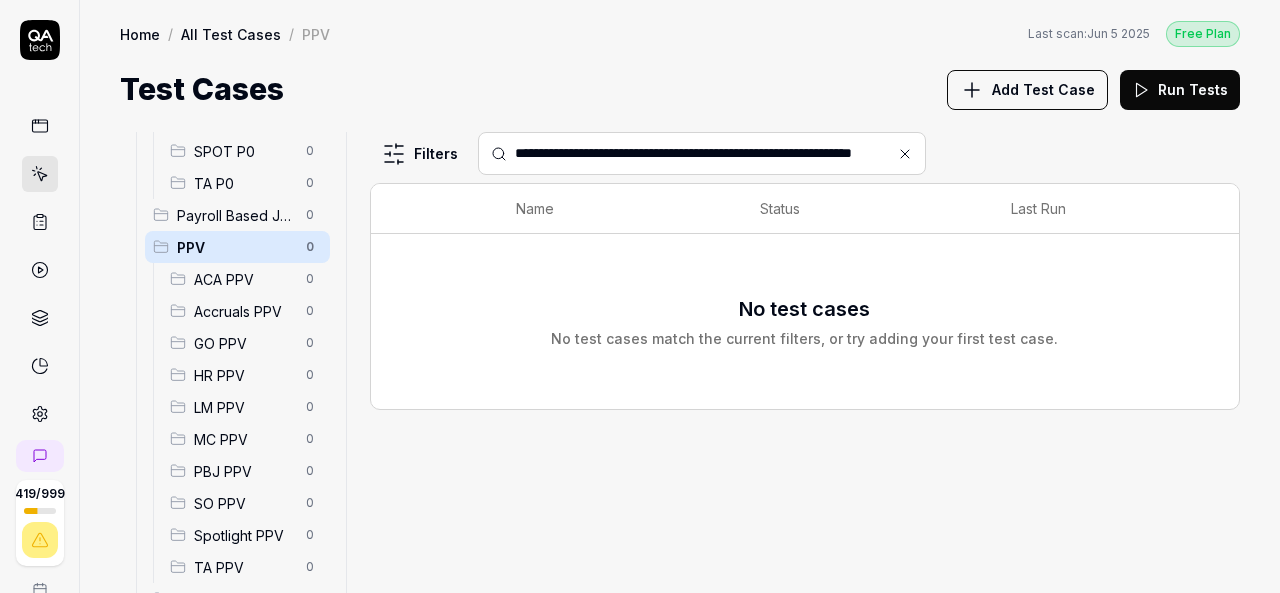 click on "**********" at bounding box center (714, 153) 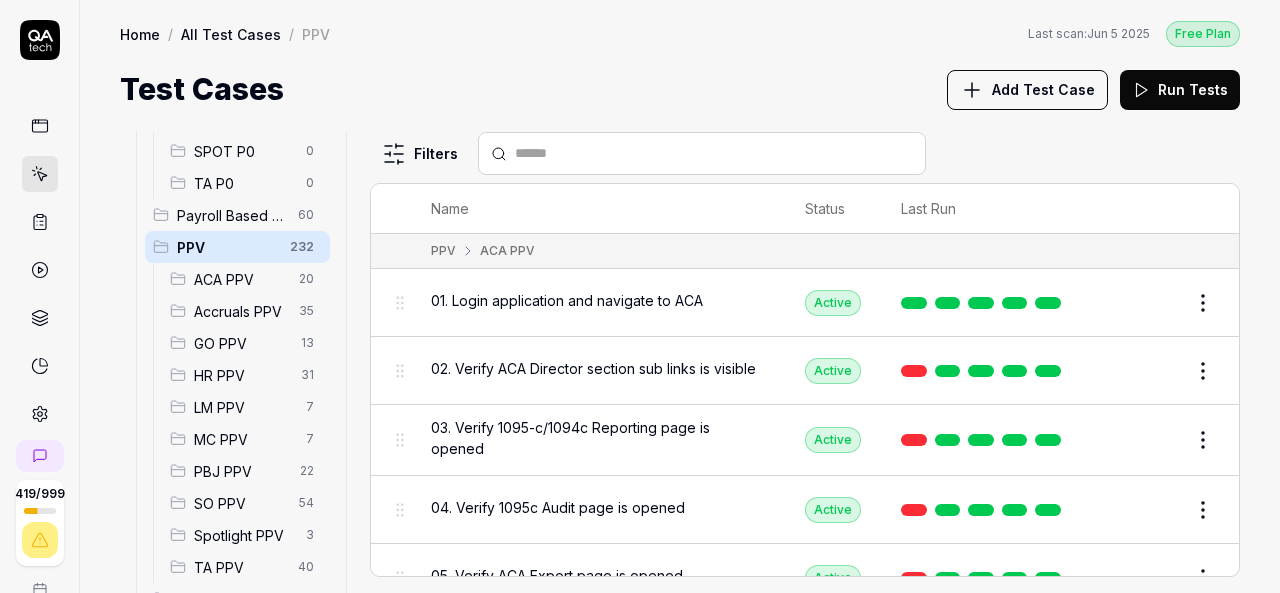 click at bounding box center (714, 153) 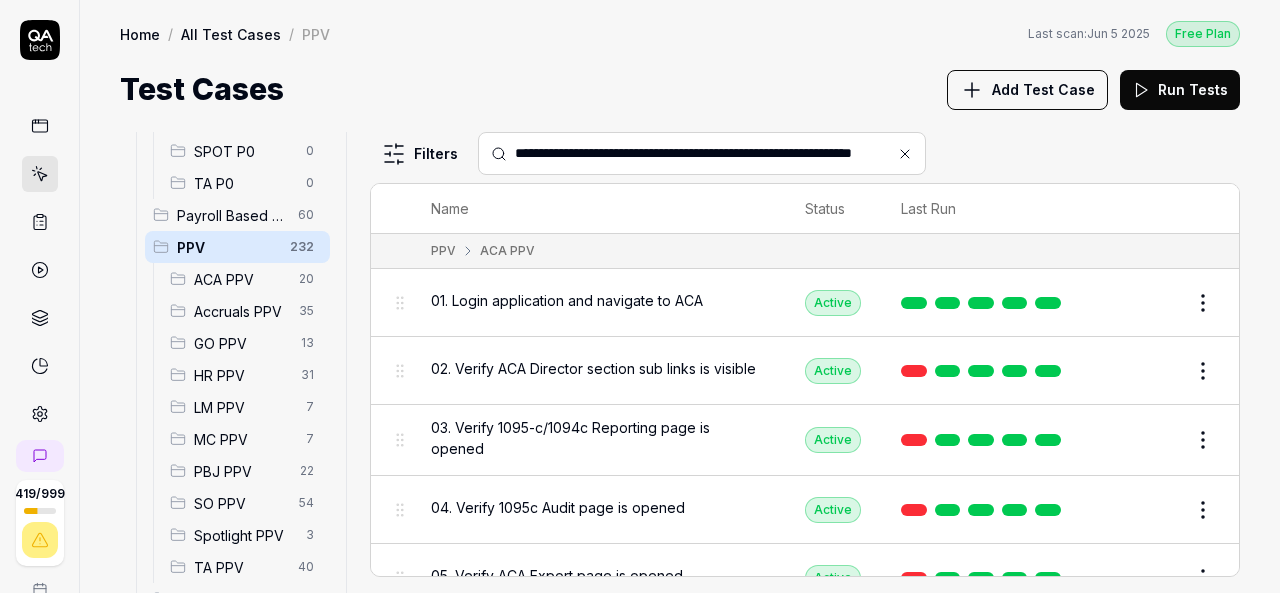 scroll, scrollTop: 0, scrollLeft: 54, axis: horizontal 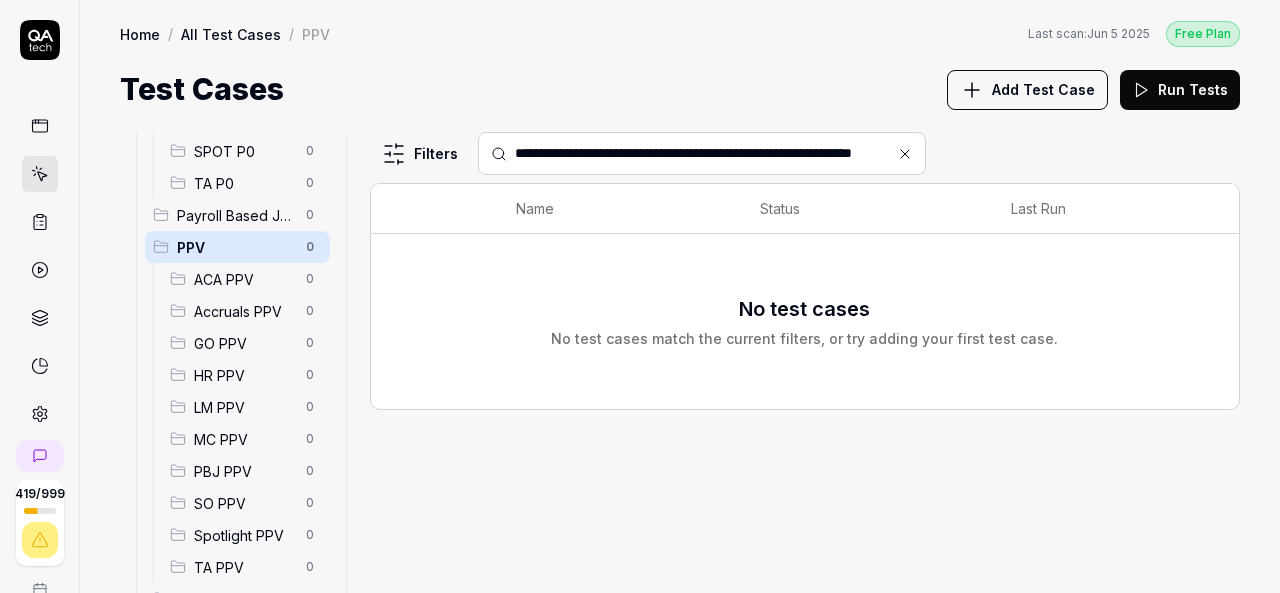 type on "**********" 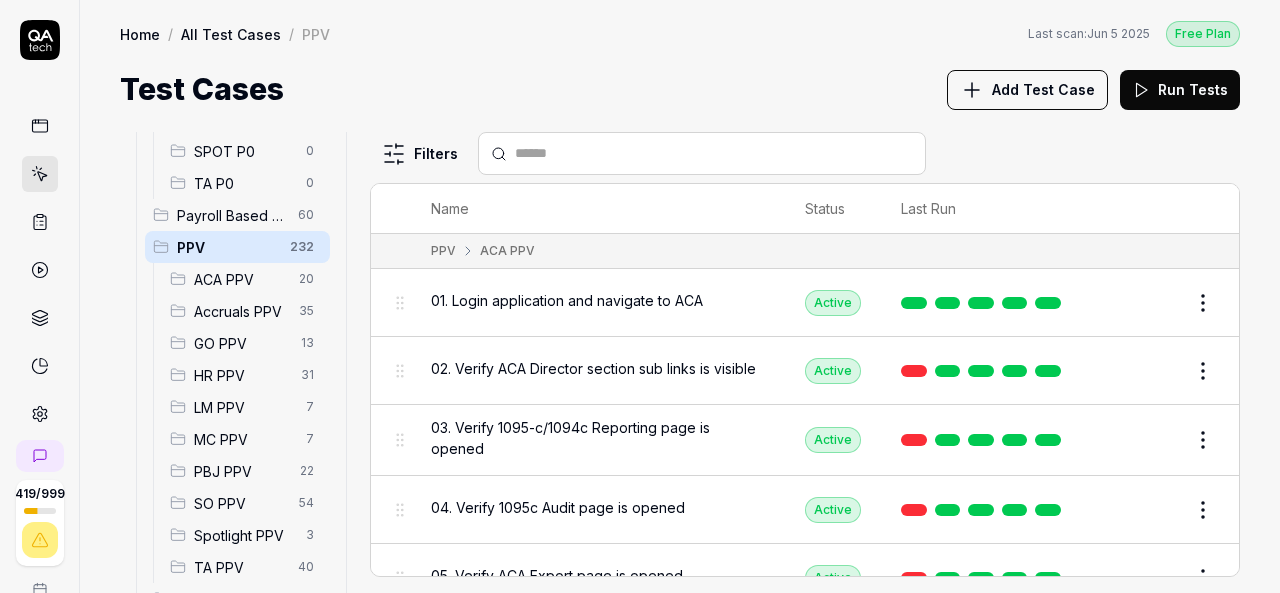 click at bounding box center [714, 153] 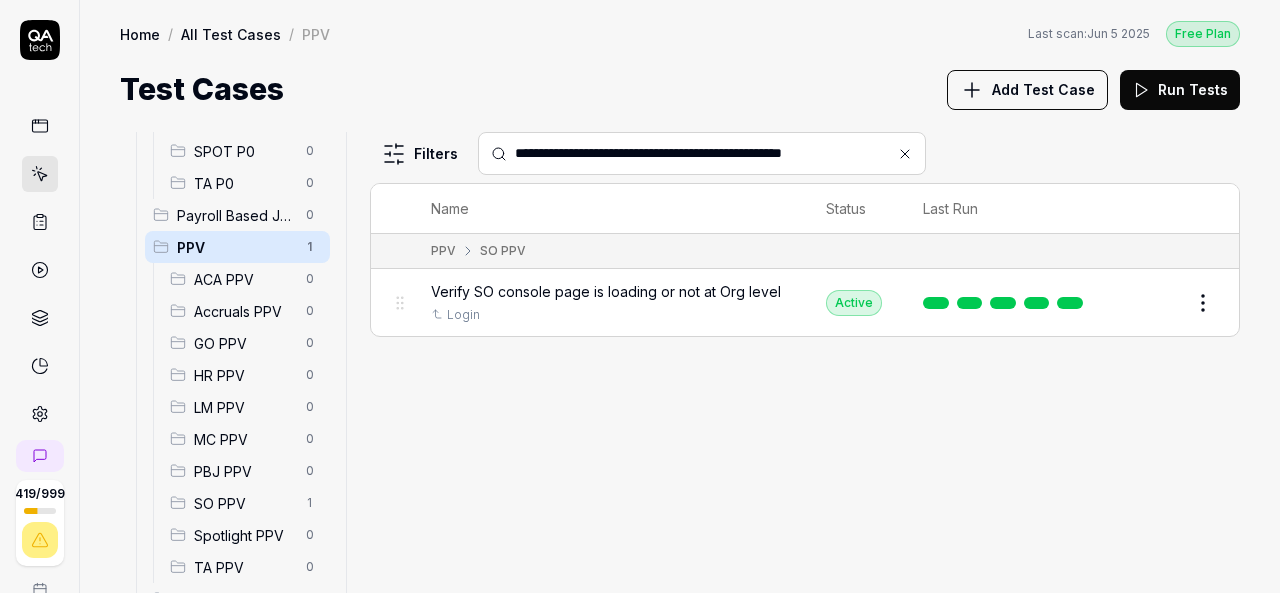 type on "**********" 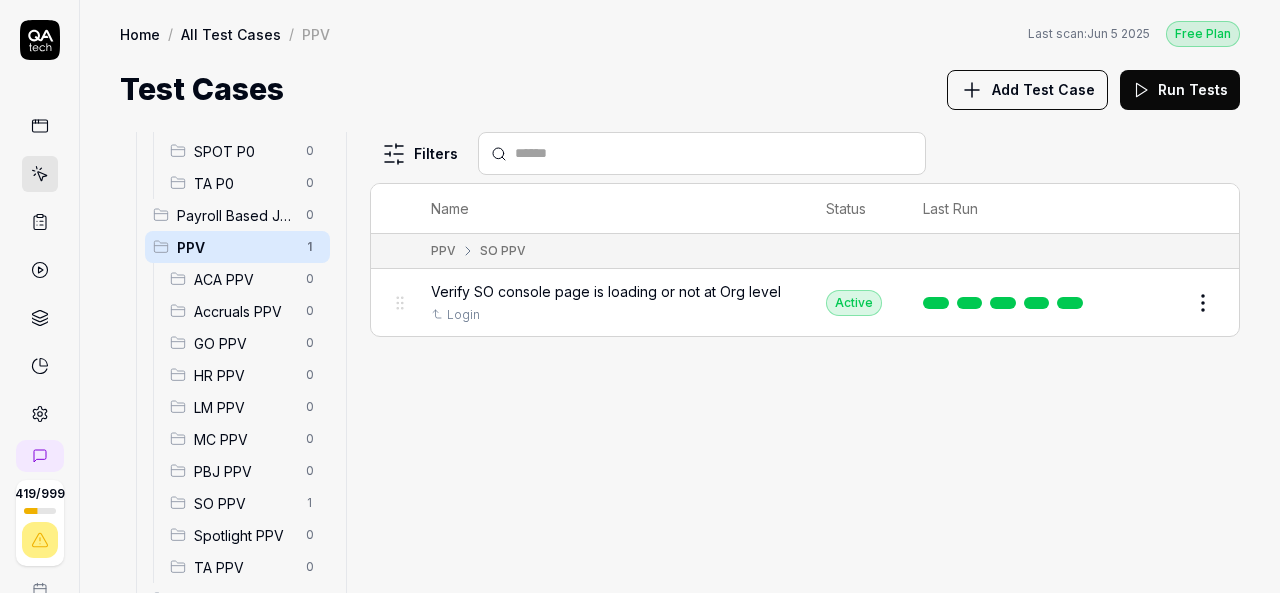 click at bounding box center (714, 153) 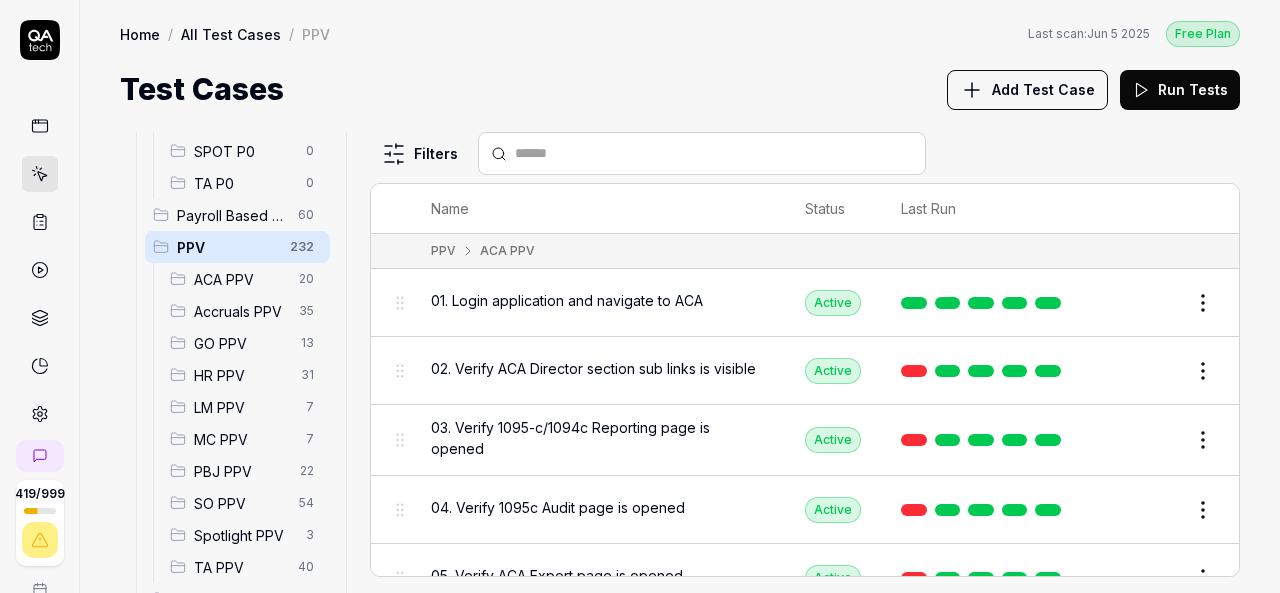 paste on "**********" 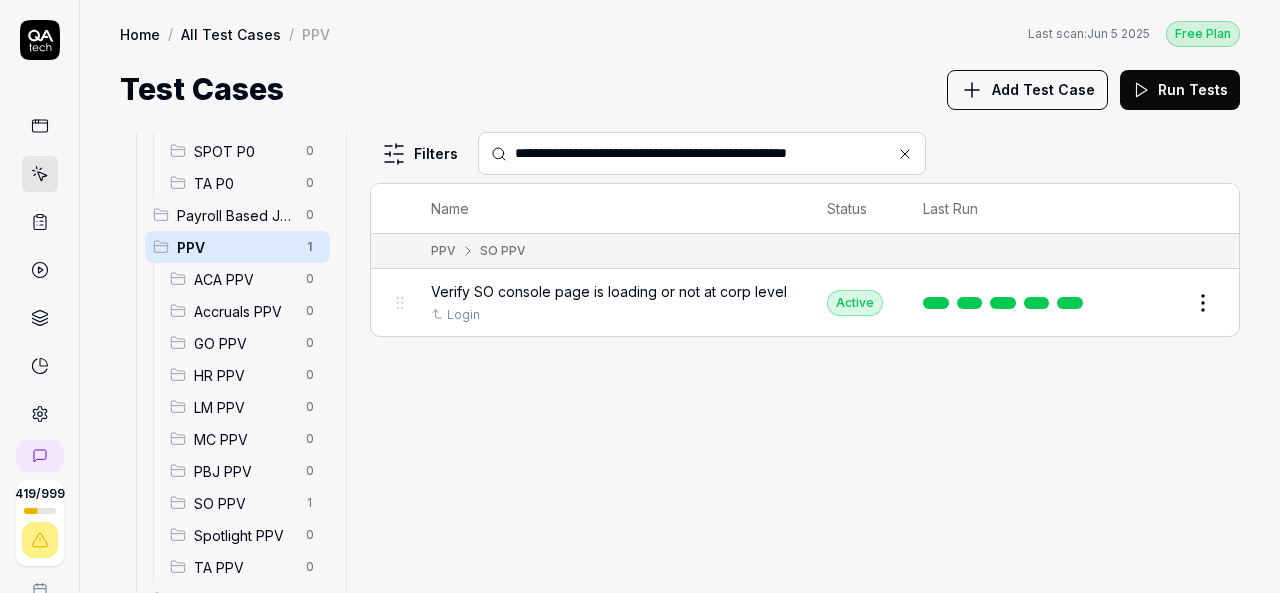 type on "**********" 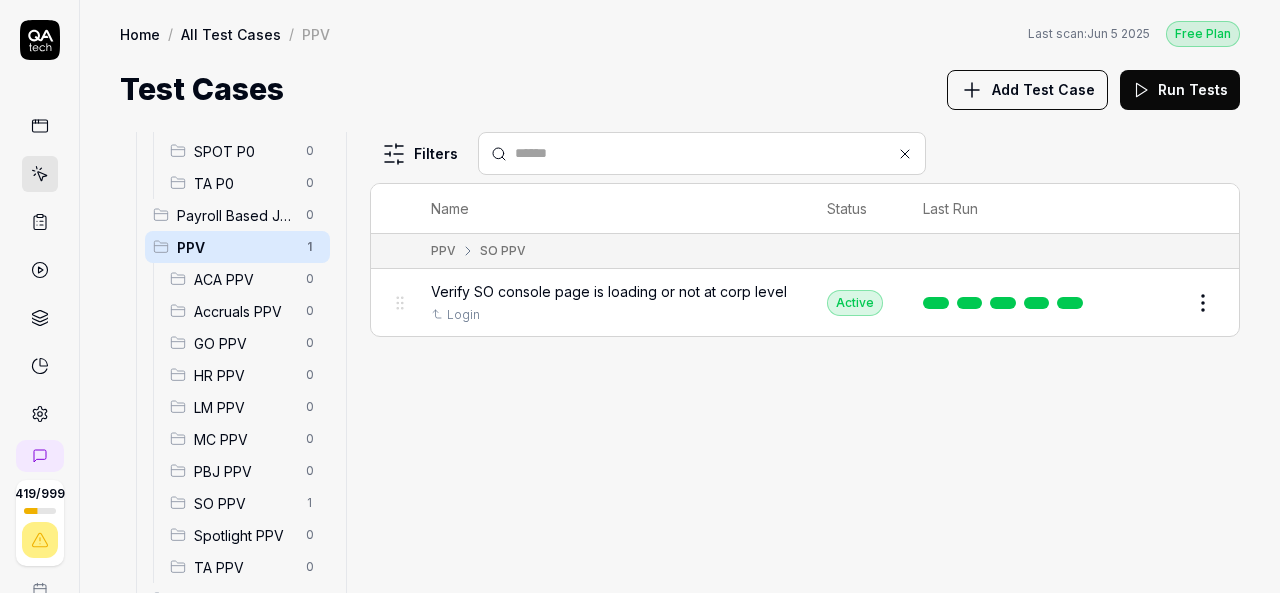 click at bounding box center (714, 153) 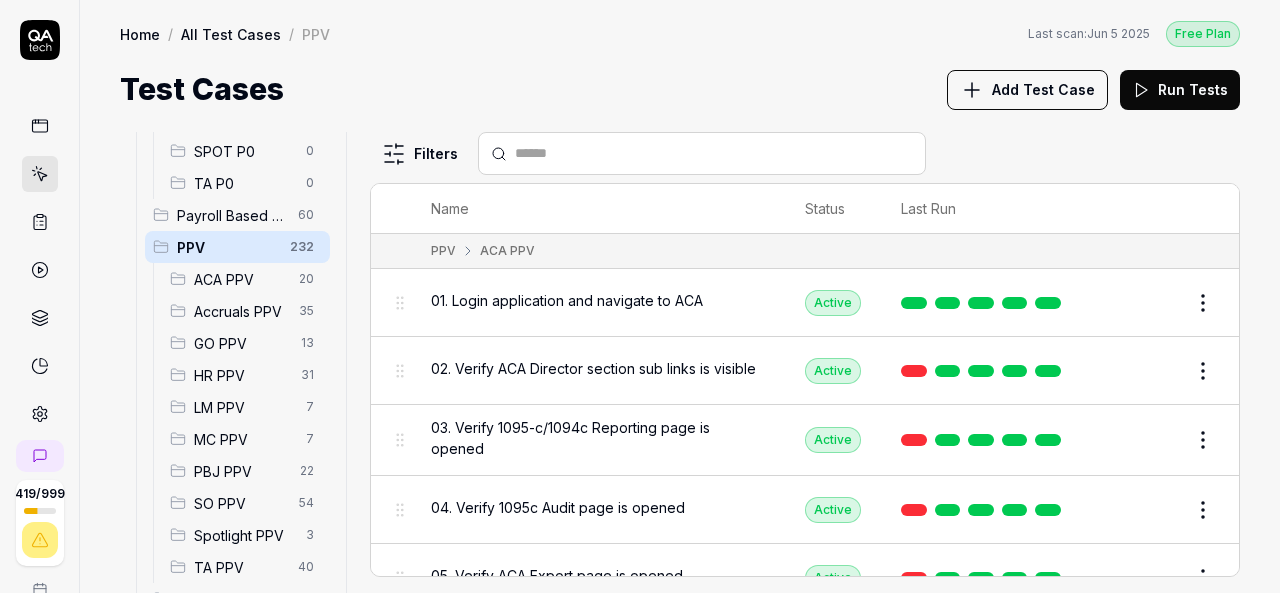 paste on "**********" 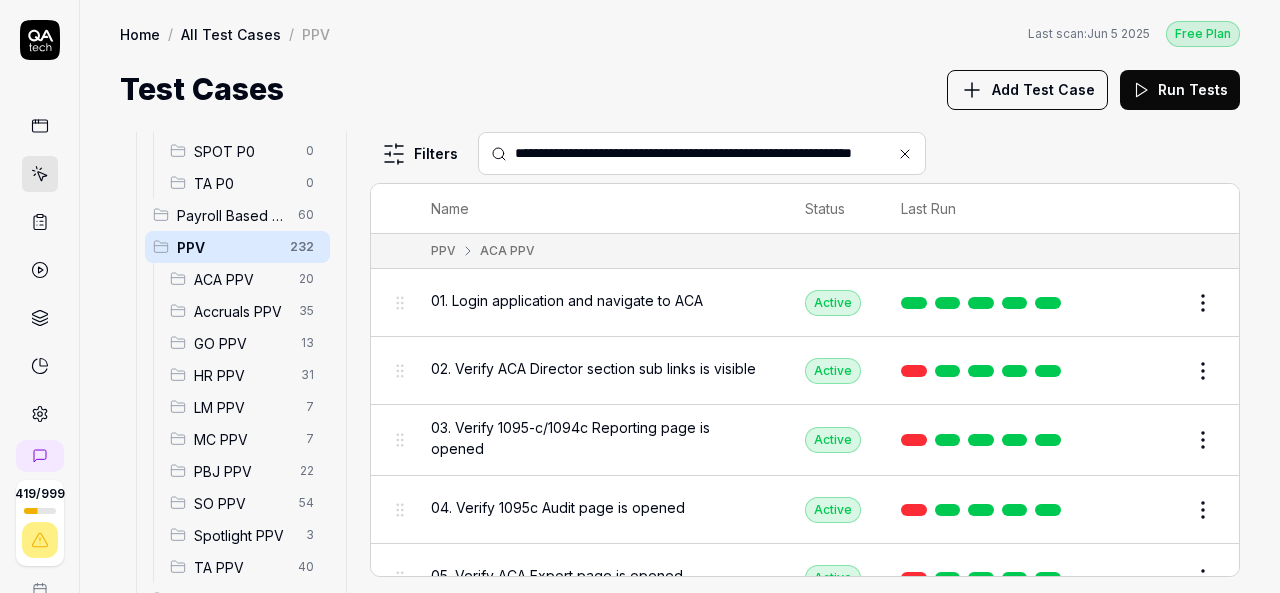 scroll, scrollTop: 0, scrollLeft: 56, axis: horizontal 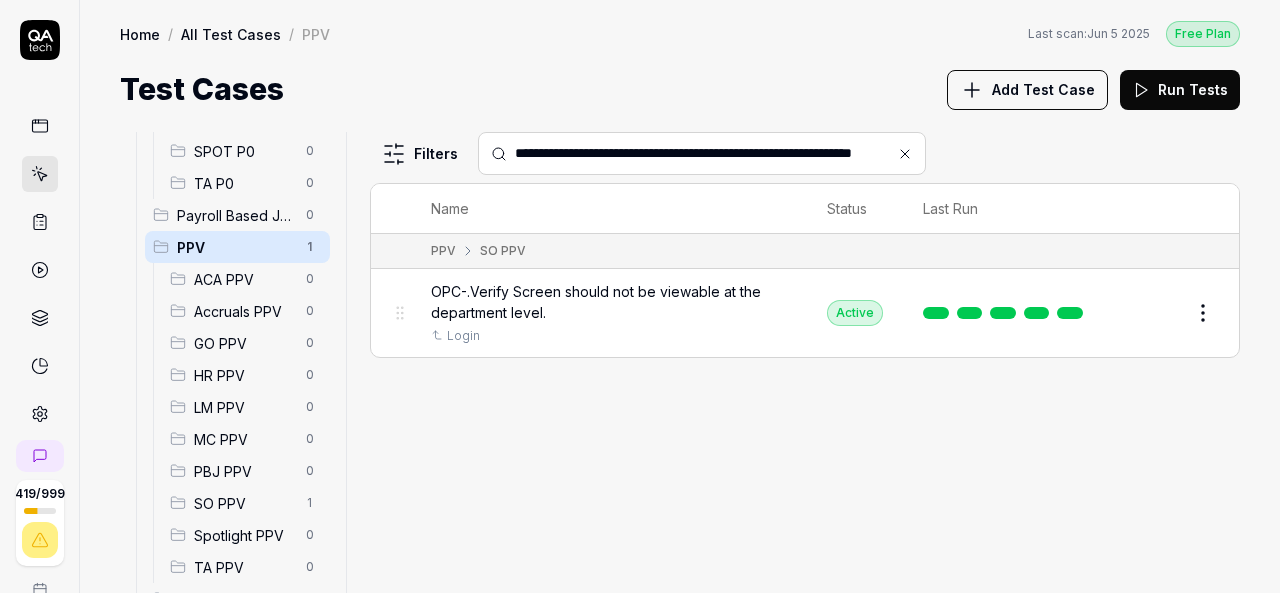 type on "**********" 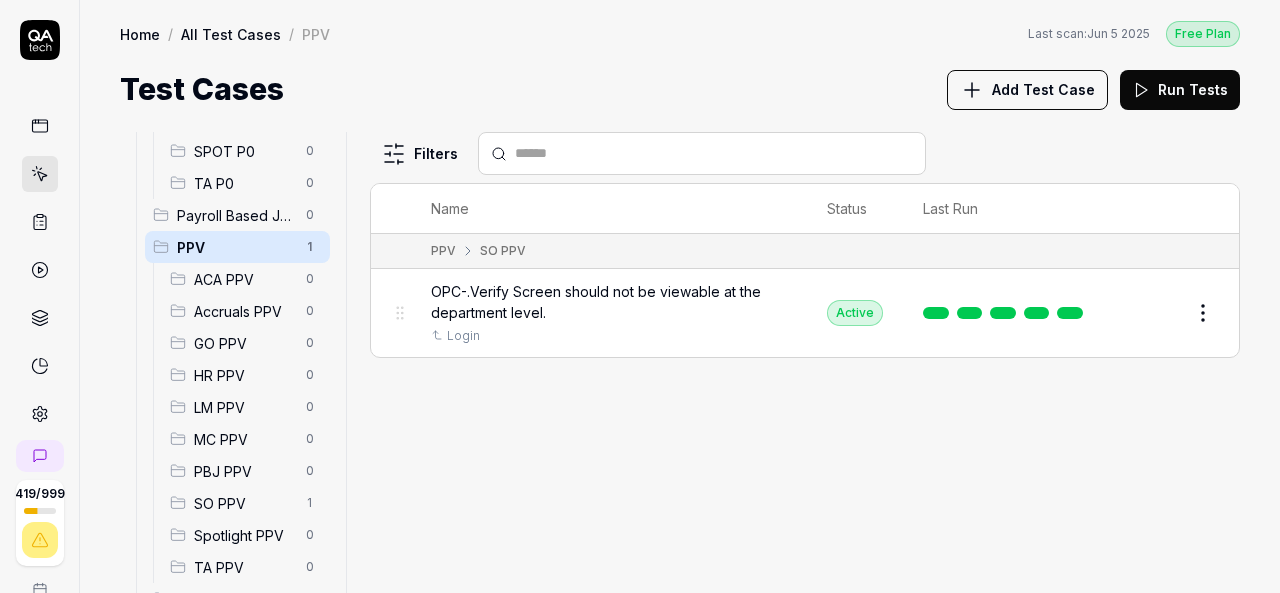 click at bounding box center [714, 153] 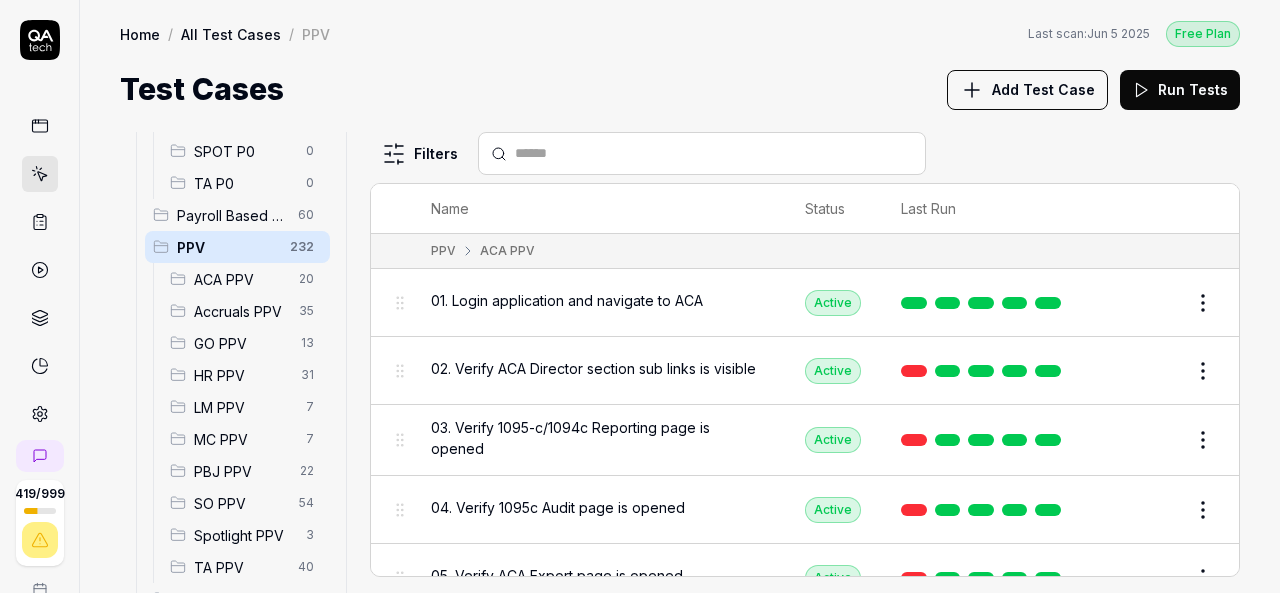 paste on "**********" 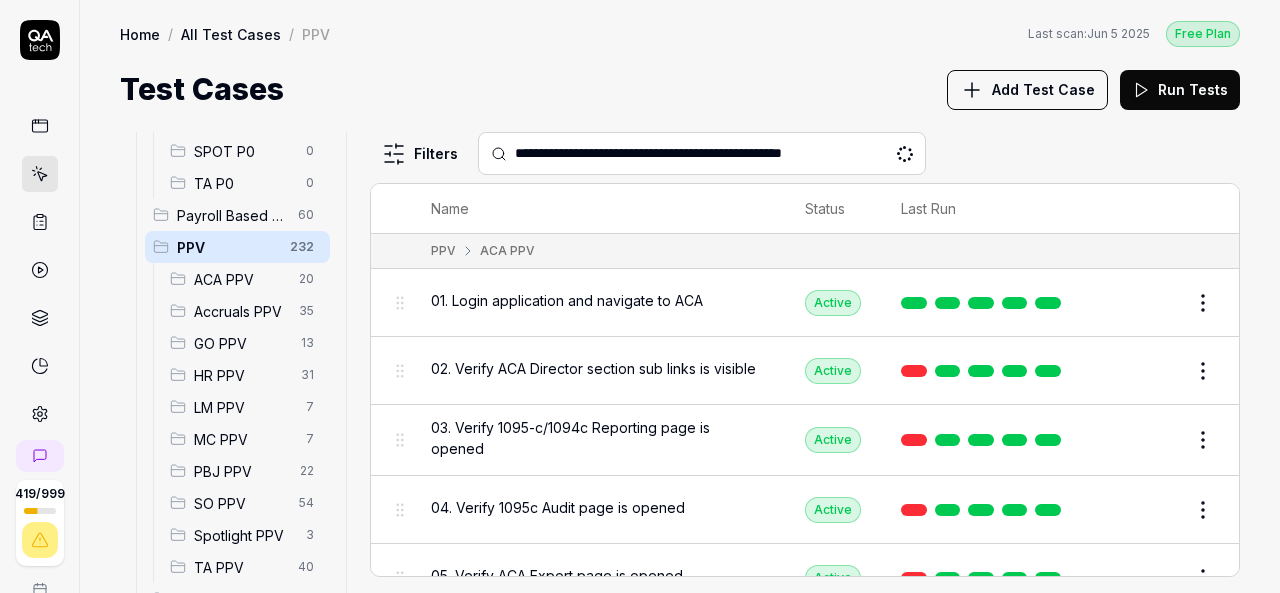 type on "**********" 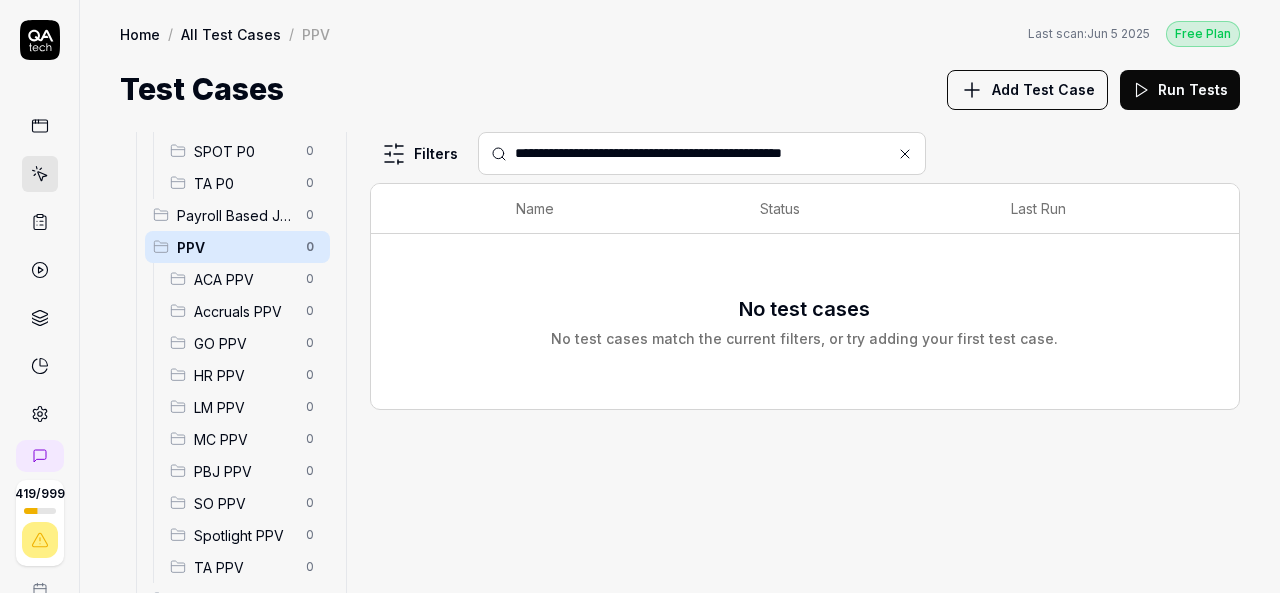 click on "**********" at bounding box center (714, 153) 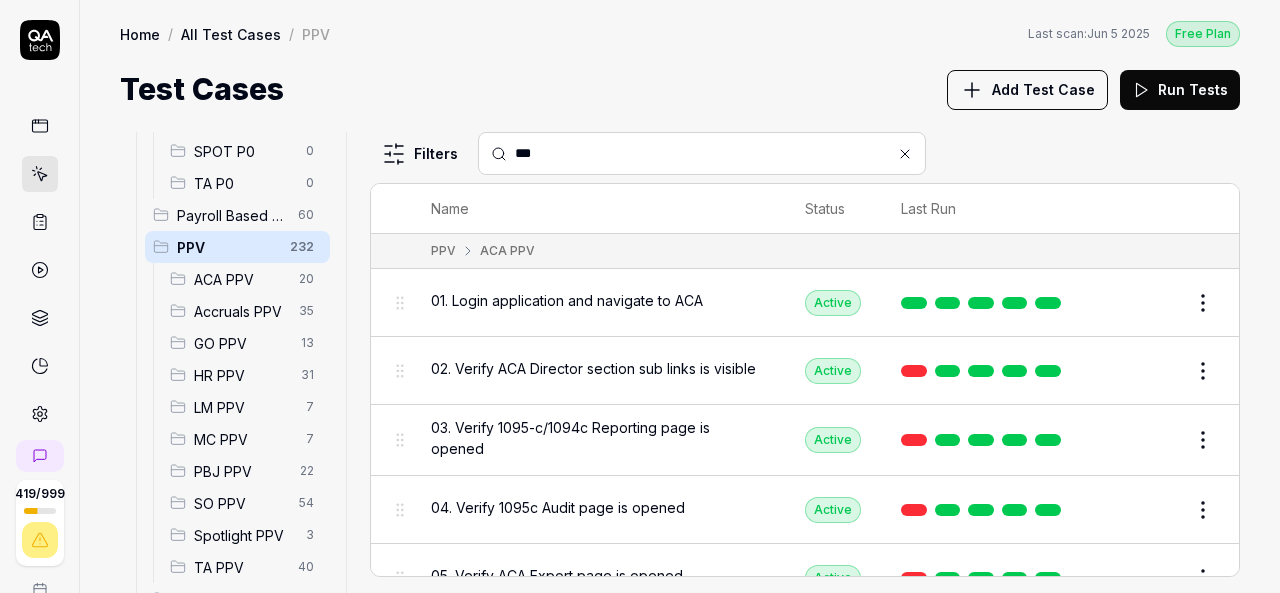 click on "***" at bounding box center [714, 153] 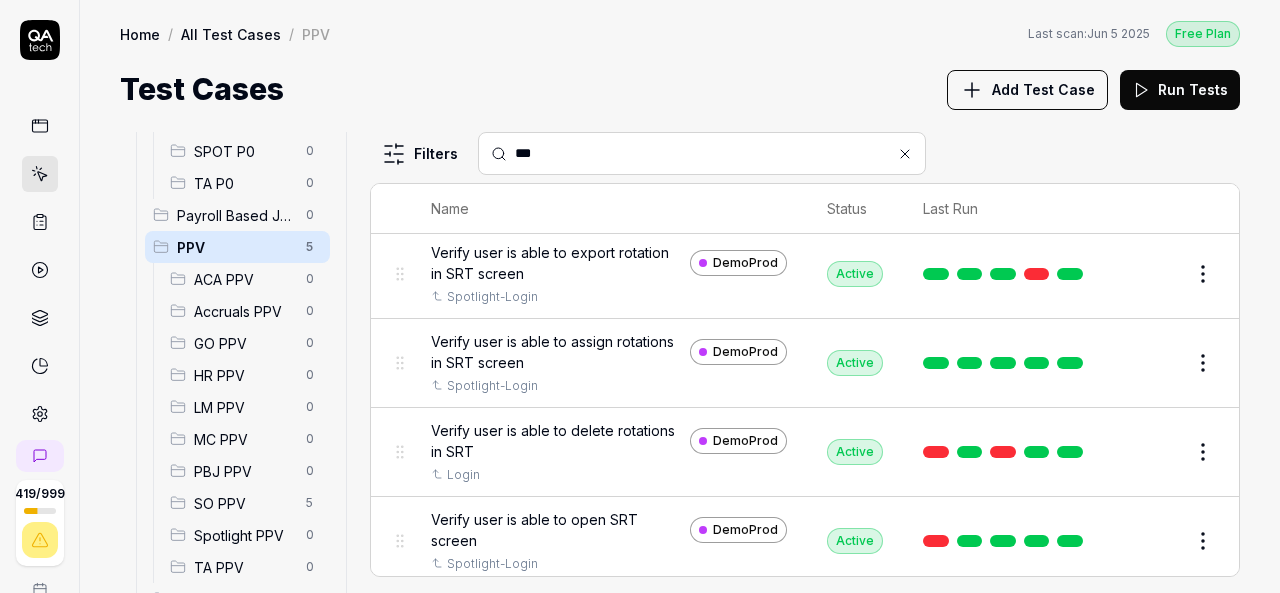 scroll, scrollTop: 132, scrollLeft: 0, axis: vertical 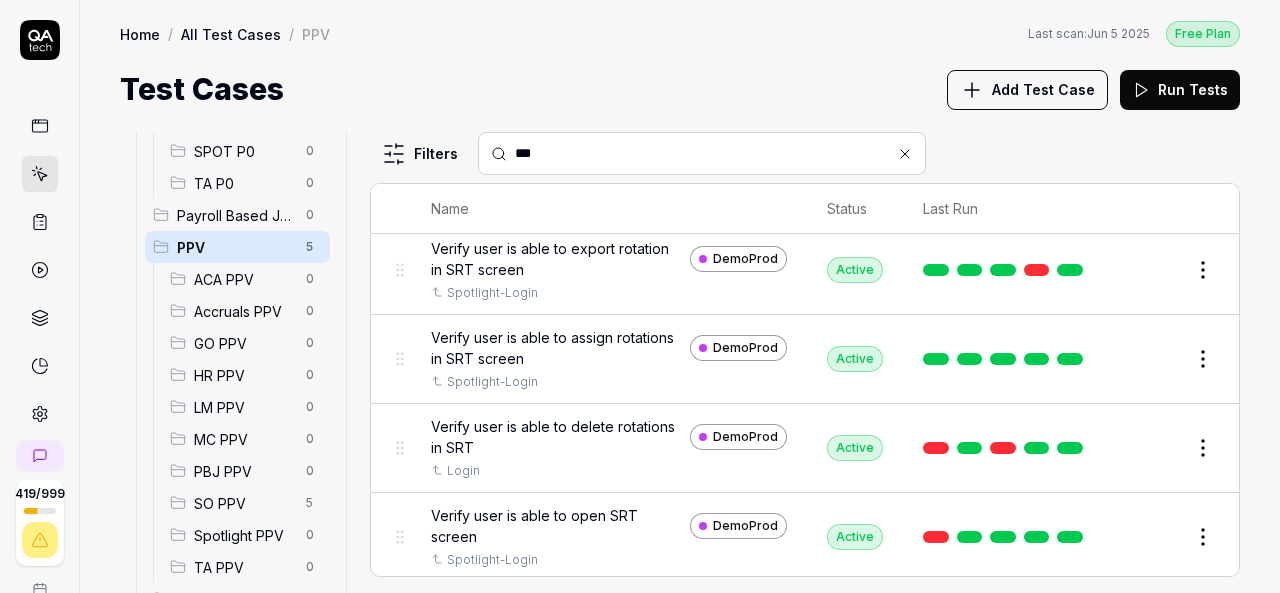 type on "***" 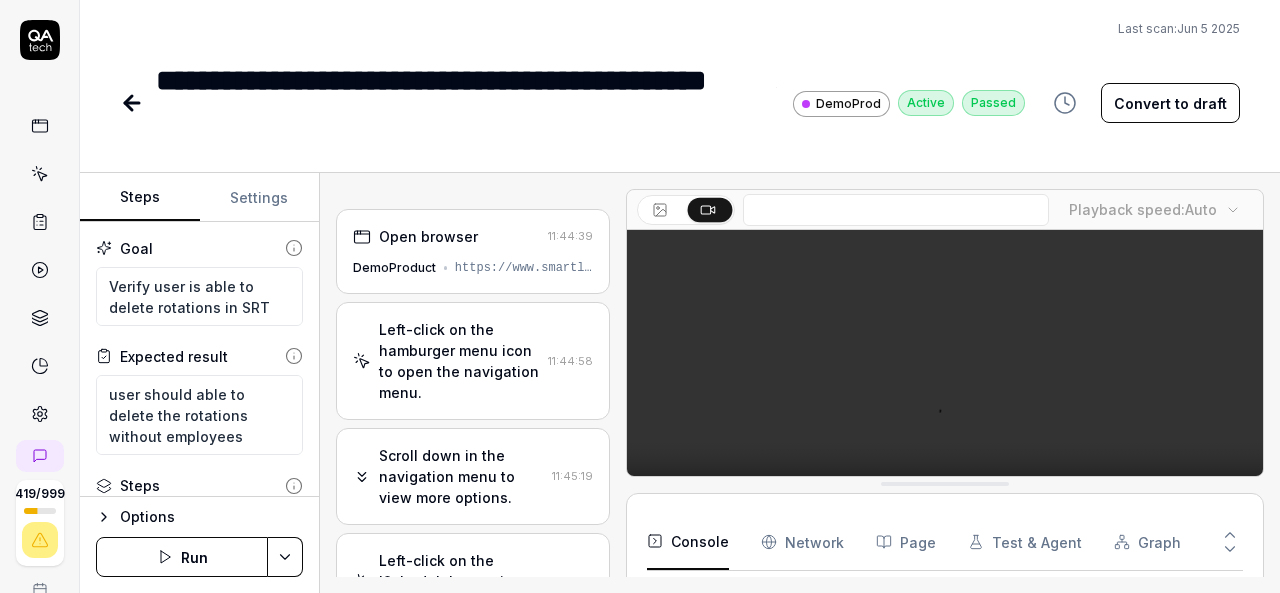 scroll, scrollTop: 550, scrollLeft: 0, axis: vertical 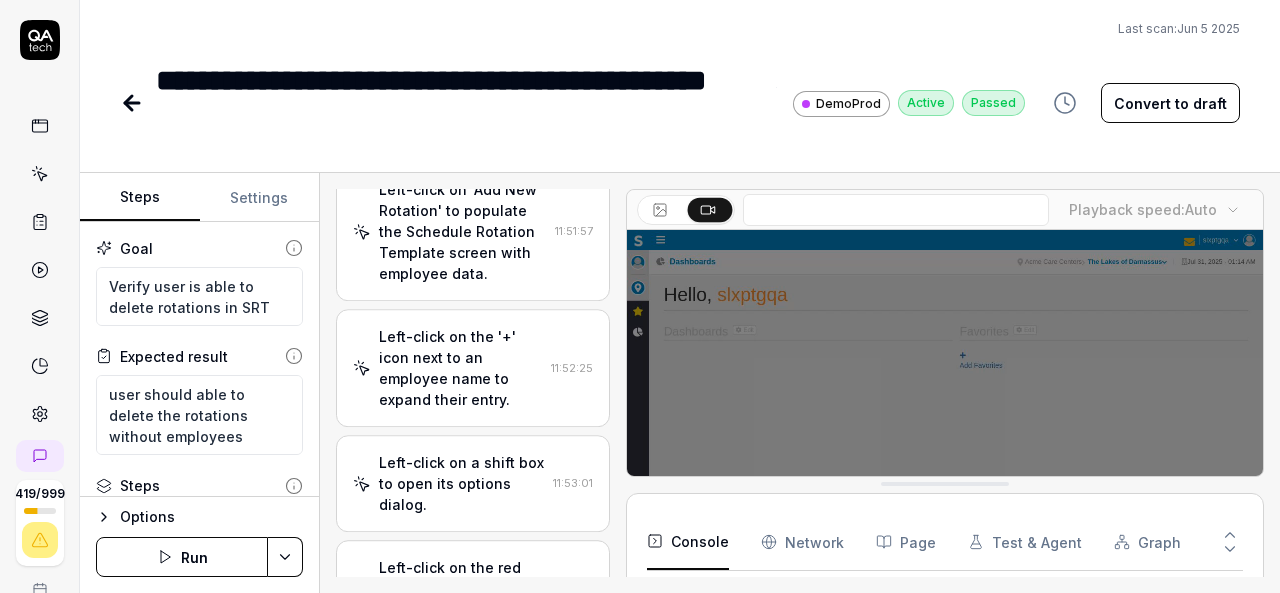 type on "*" 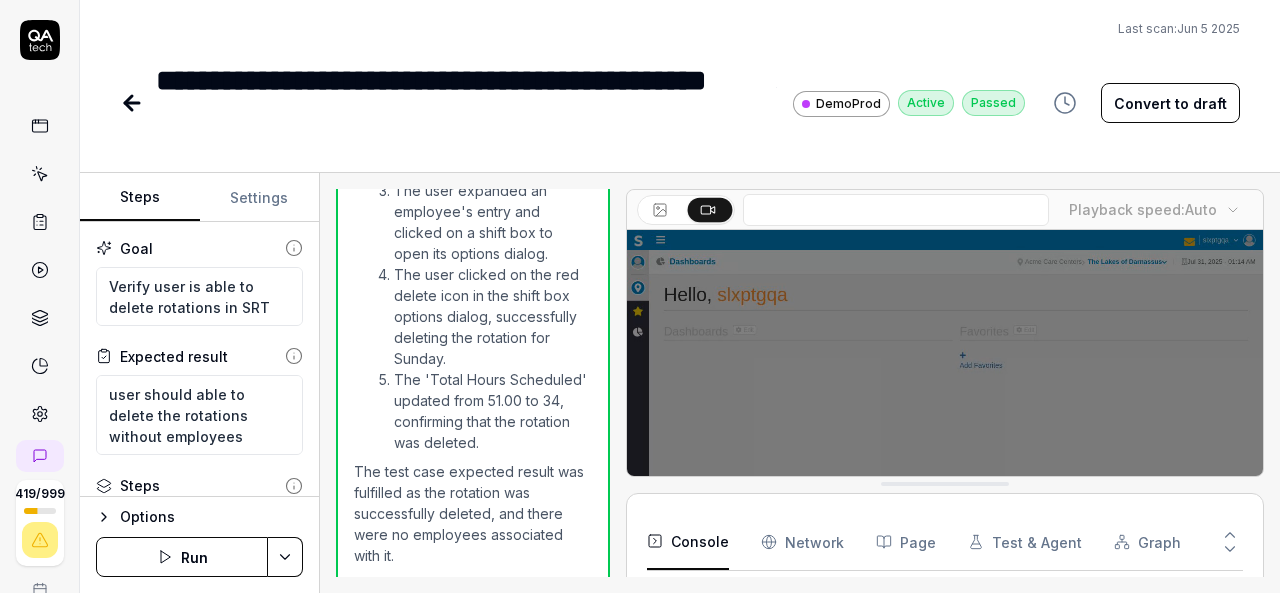 scroll, scrollTop: 3218, scrollLeft: 0, axis: vertical 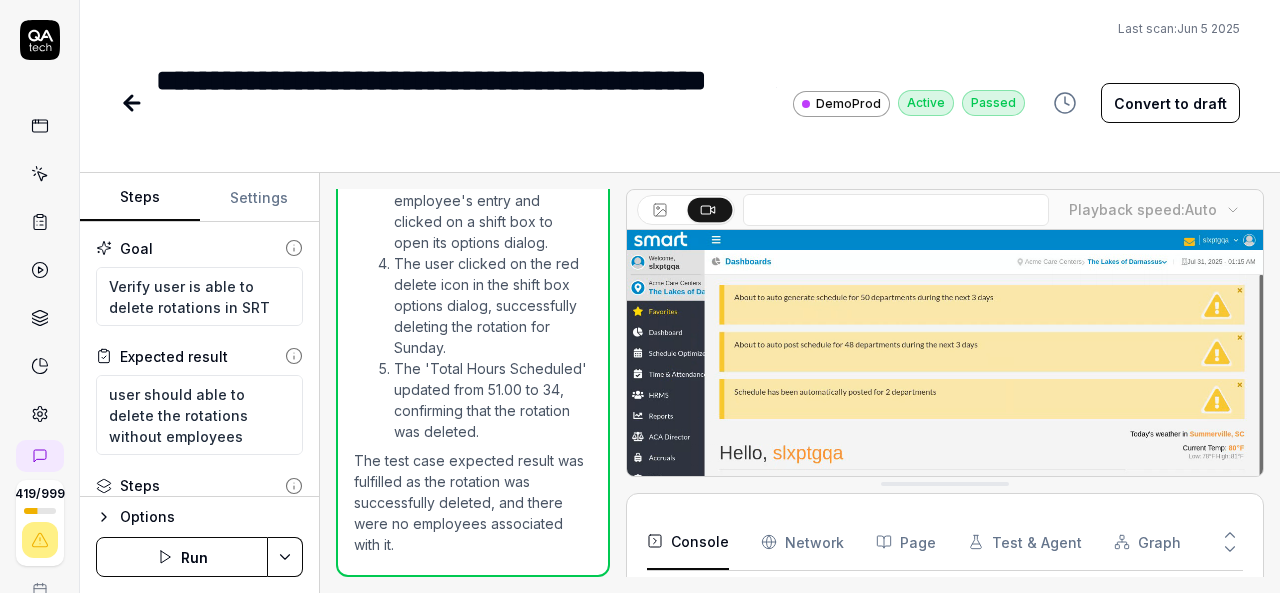 click 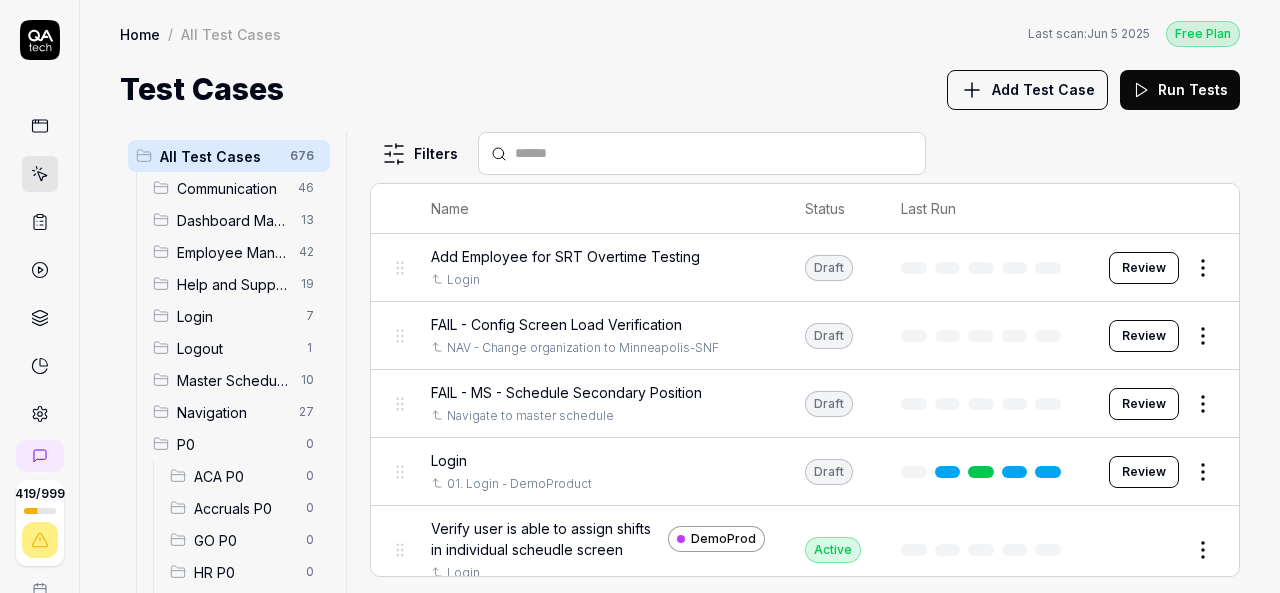 click at bounding box center [714, 153] 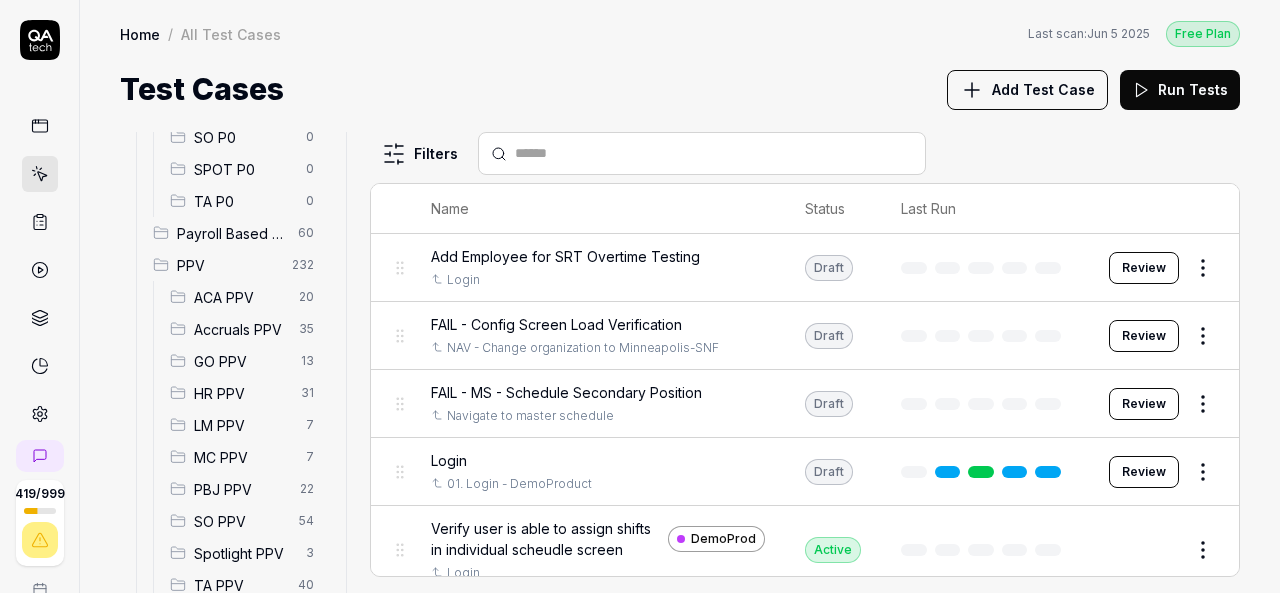 scroll, scrollTop: 620, scrollLeft: 0, axis: vertical 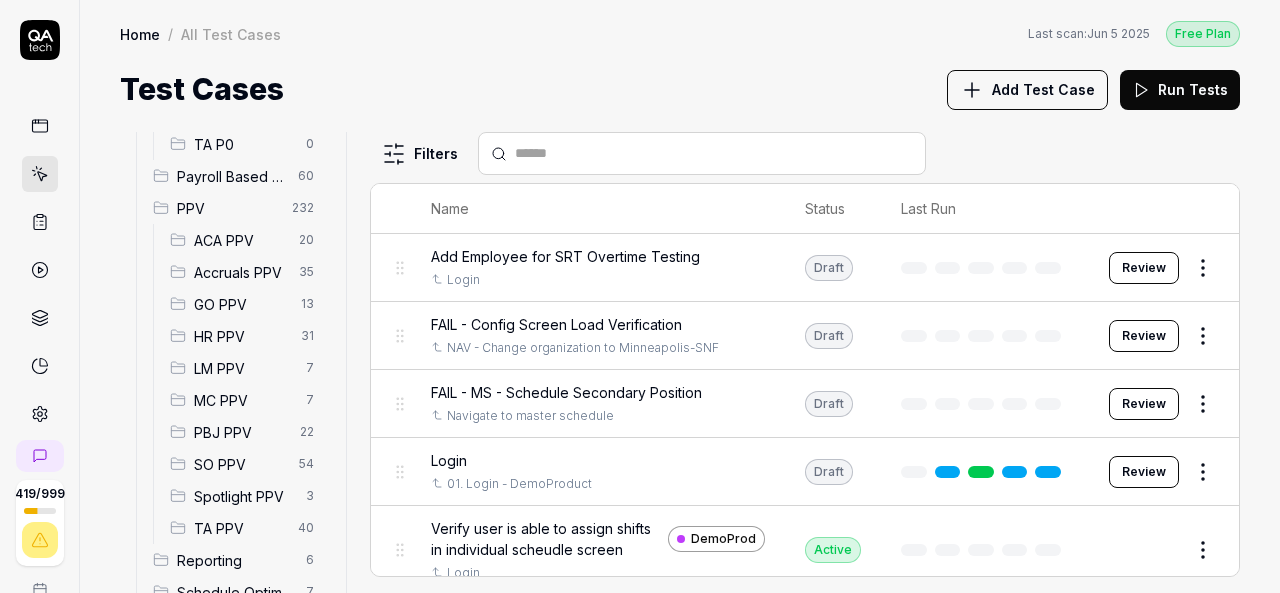 click on "LM PPV" at bounding box center (244, 368) 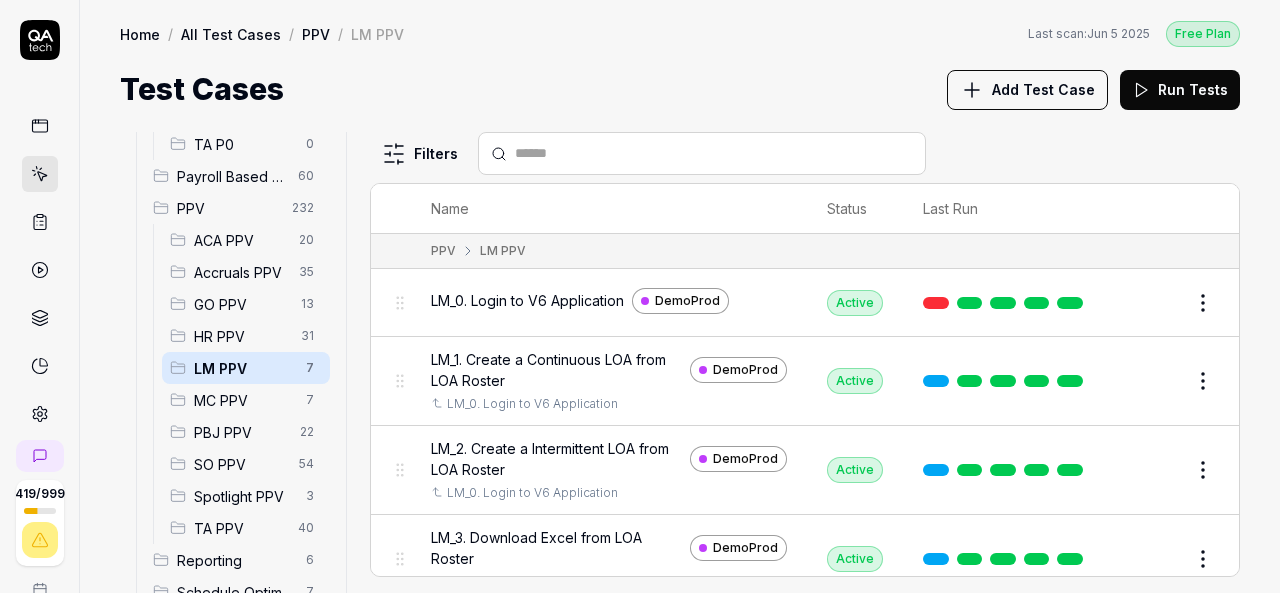 scroll, scrollTop: 730, scrollLeft: 0, axis: vertical 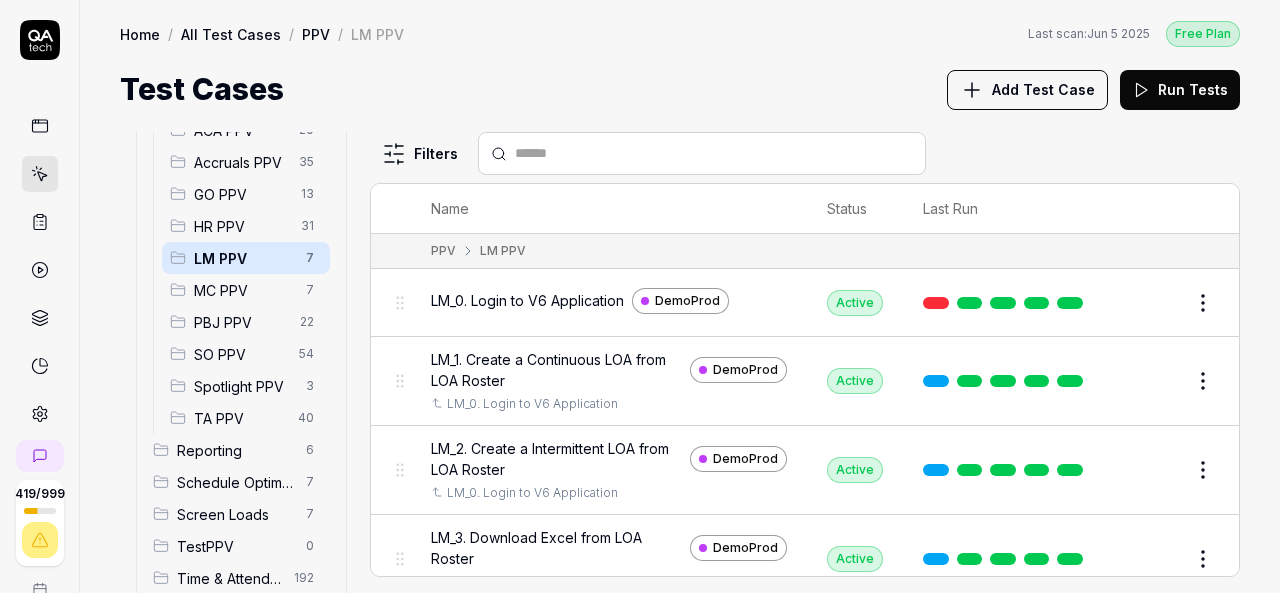 click at bounding box center (714, 153) 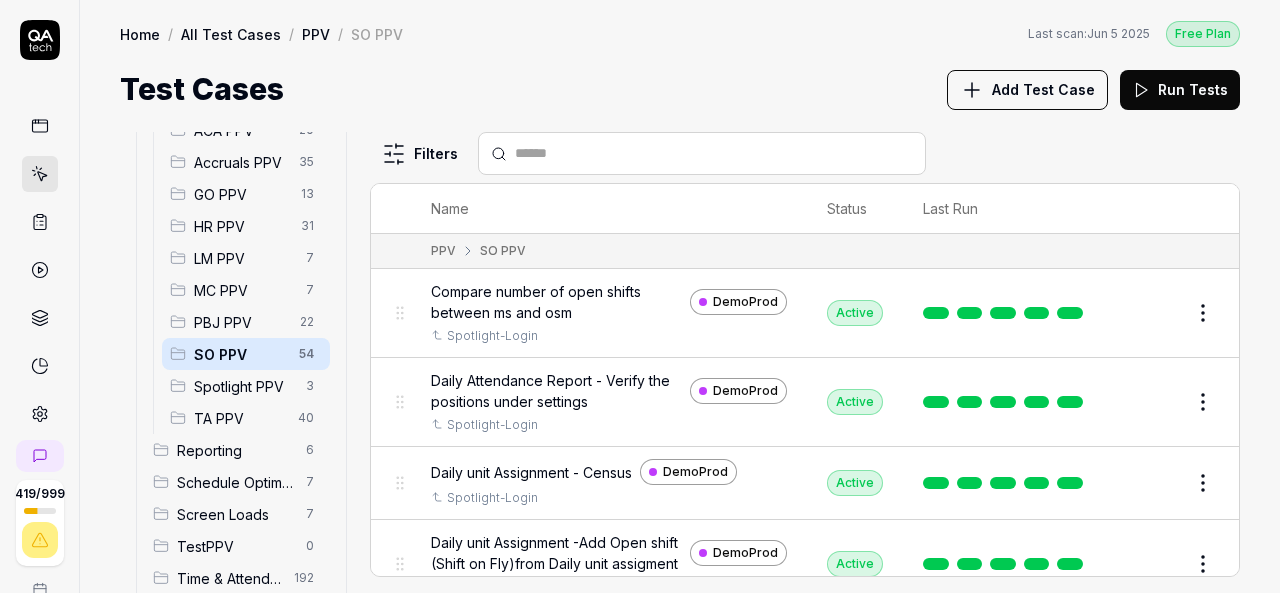click at bounding box center (714, 153) 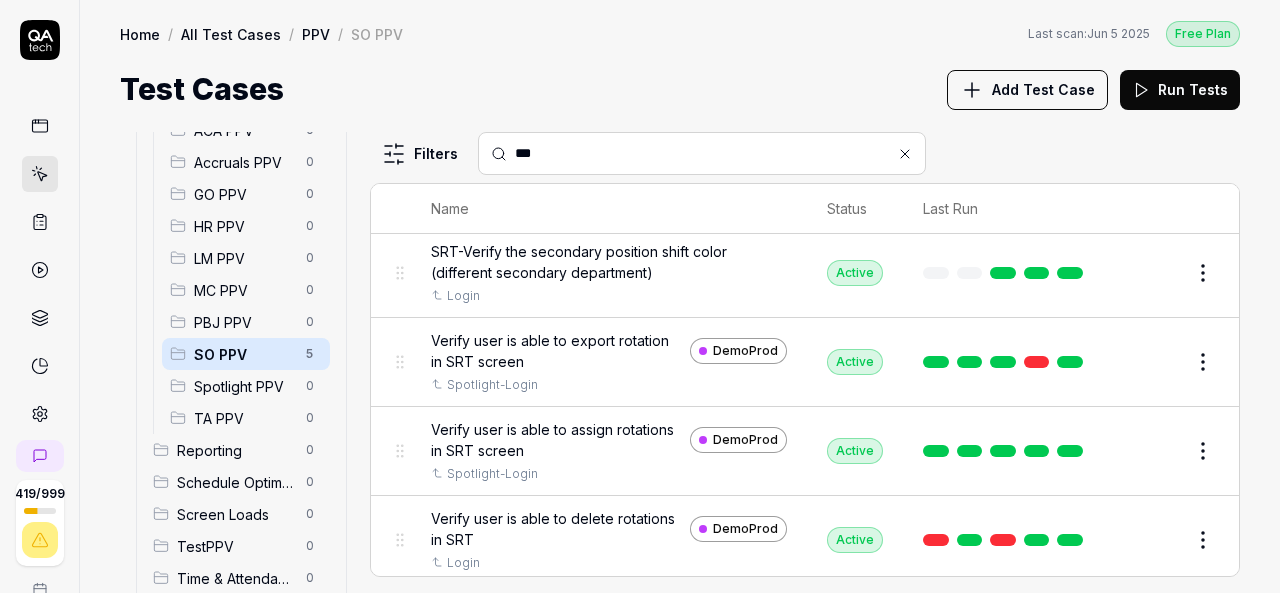 scroll, scrollTop: 41, scrollLeft: 0, axis: vertical 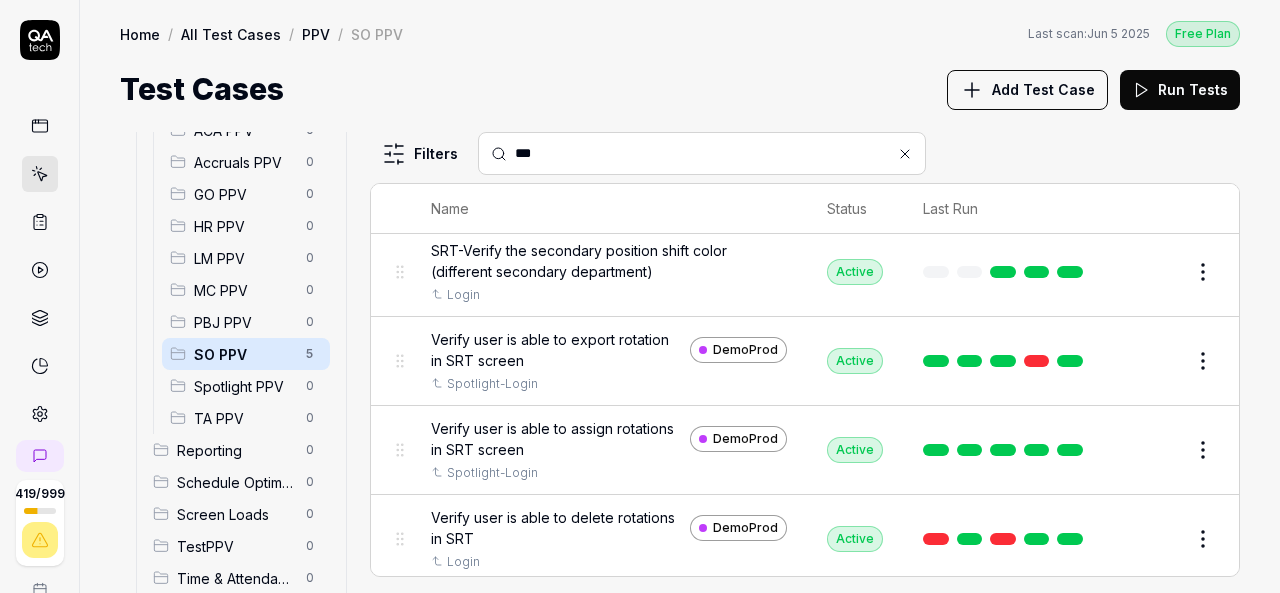 type on "***" 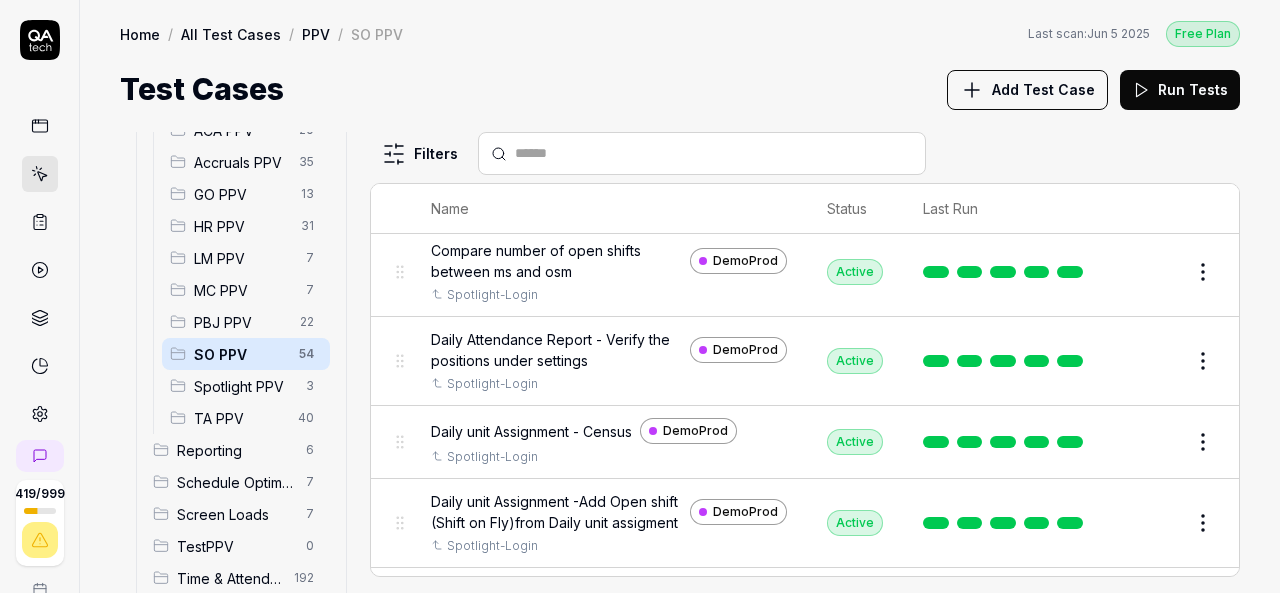 click at bounding box center (714, 153) 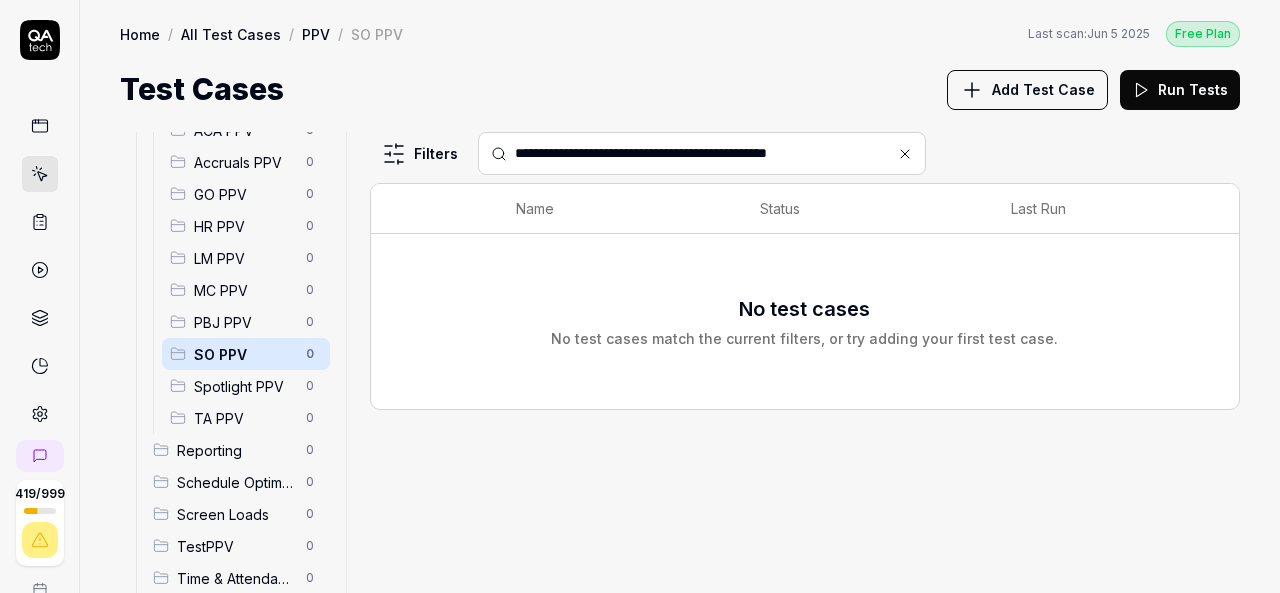 scroll, scrollTop: 0, scrollLeft: 0, axis: both 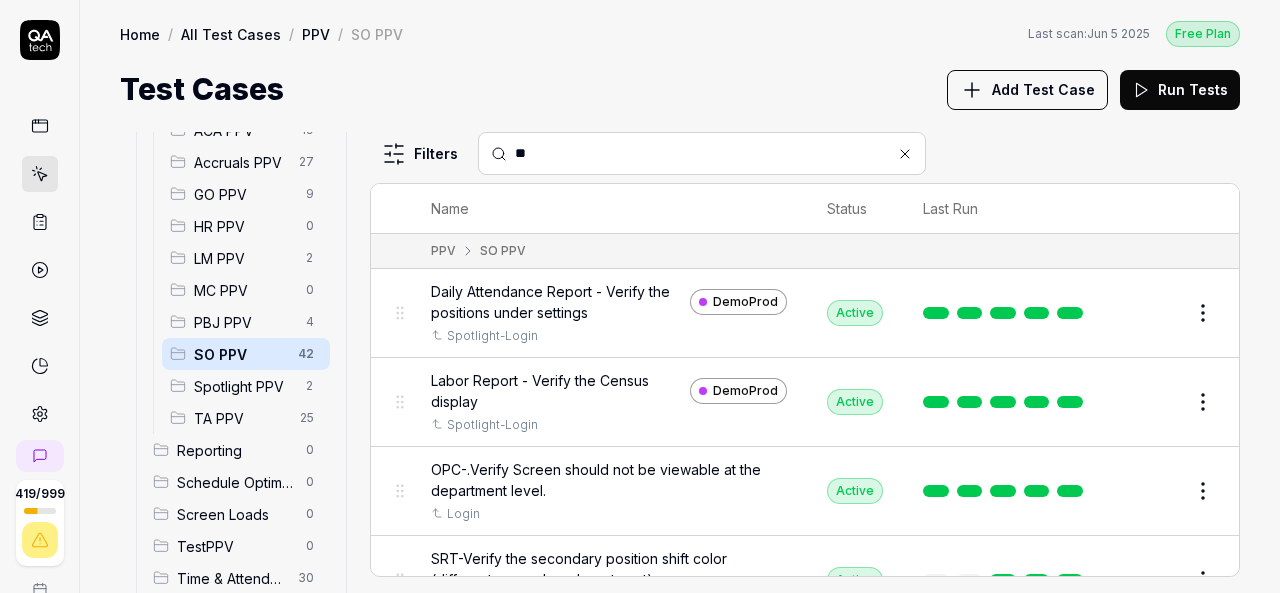 type on "*" 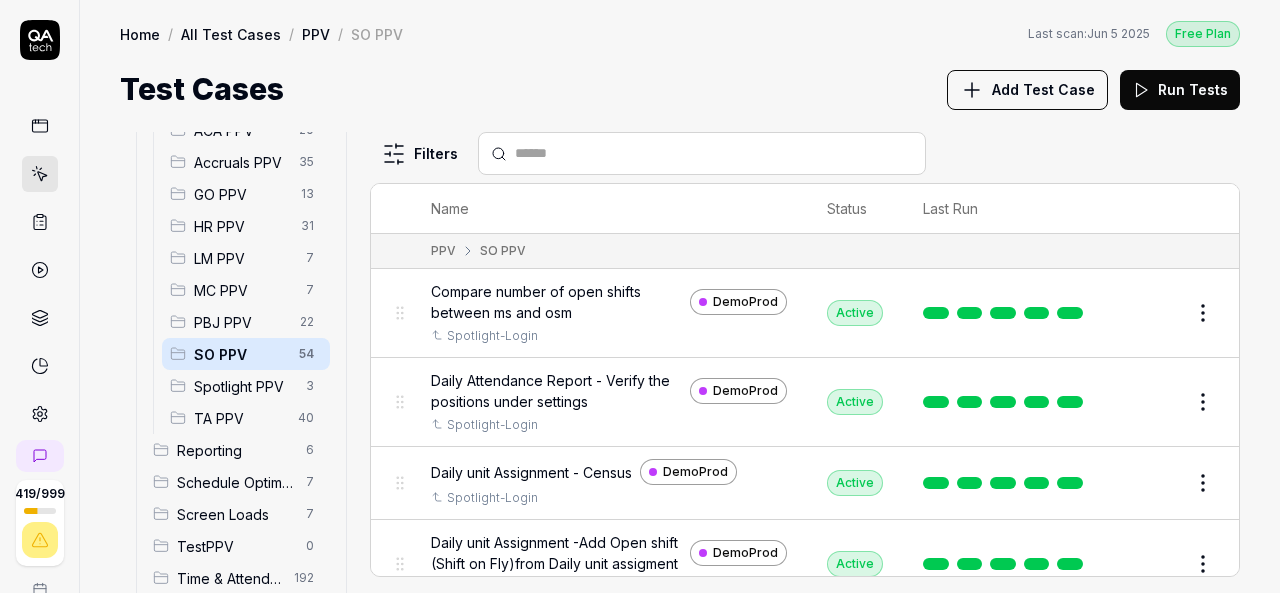 click at bounding box center [714, 153] 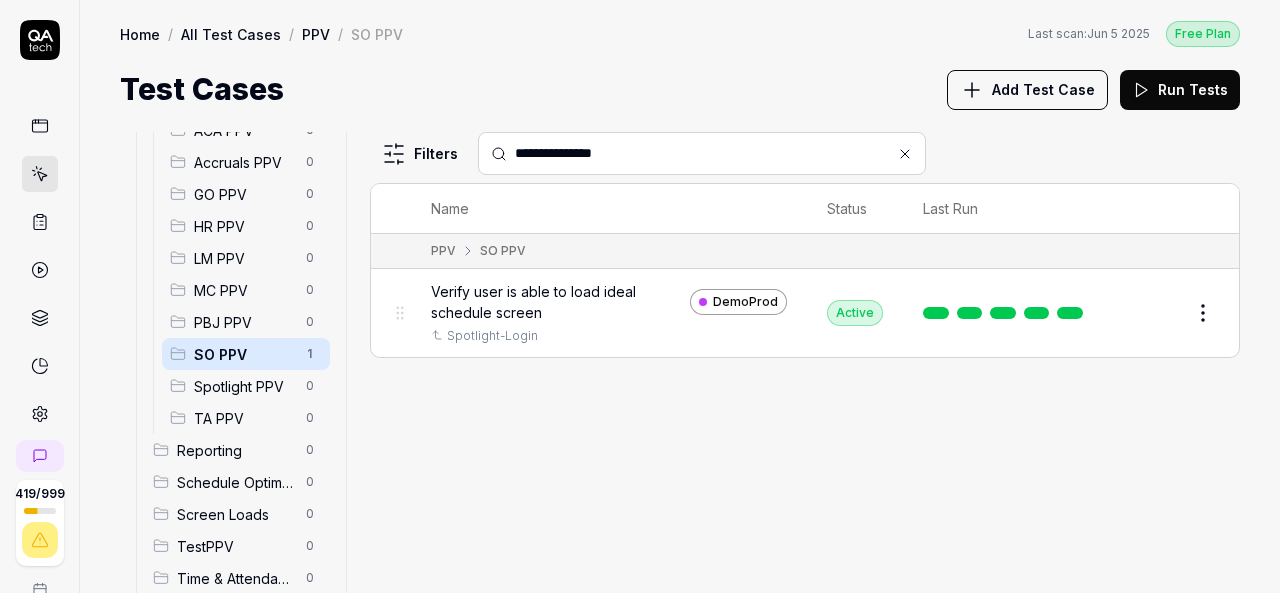 type on "**********" 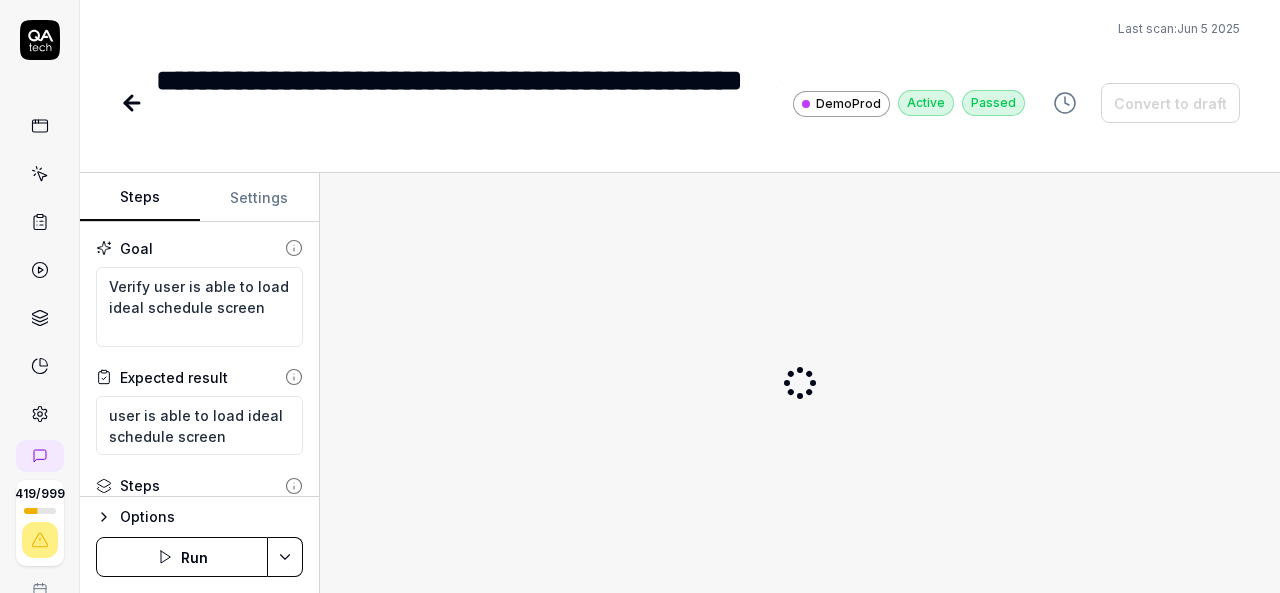 type on "*" 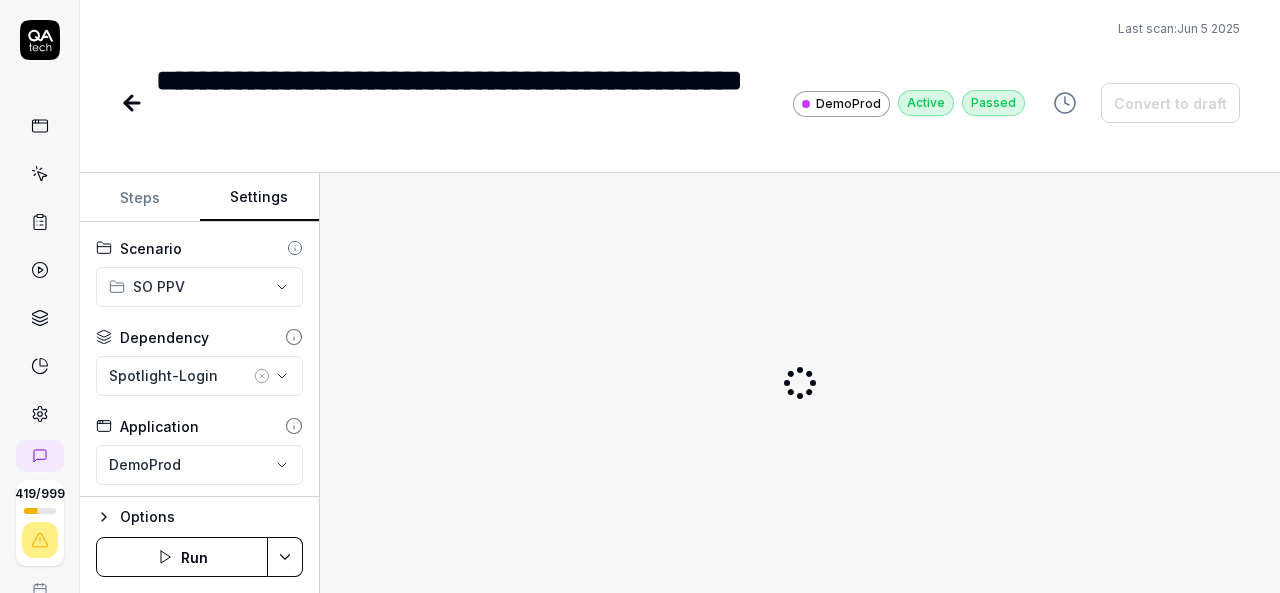 click on "Settings" at bounding box center (260, 198) 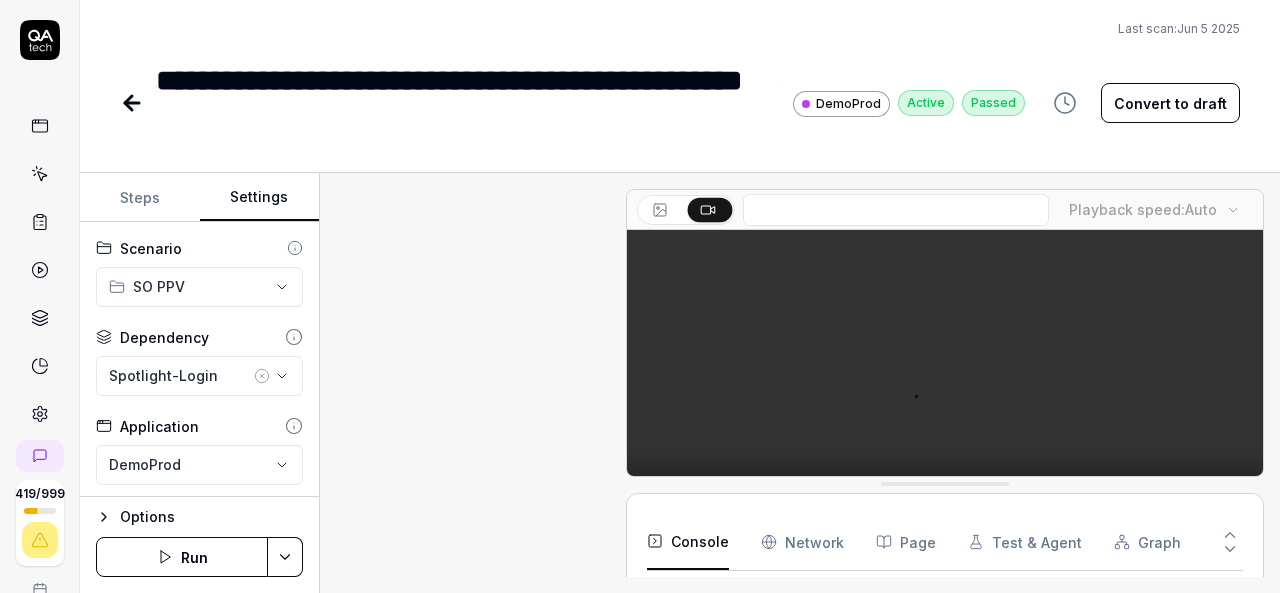 scroll, scrollTop: 686, scrollLeft: 0, axis: vertical 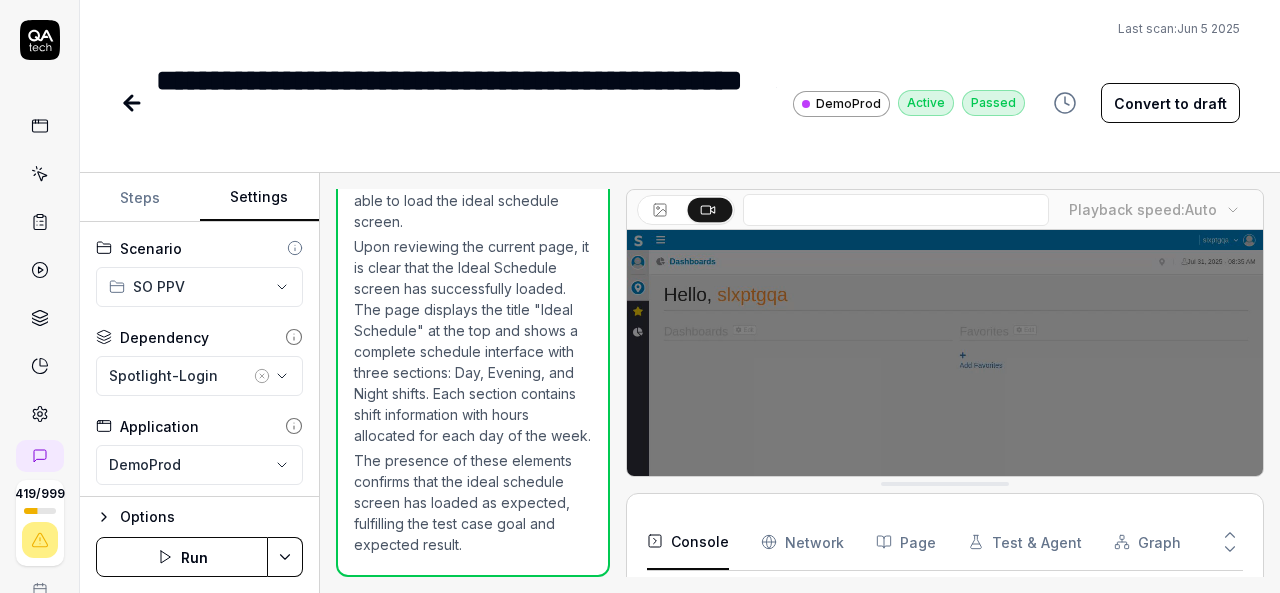 click 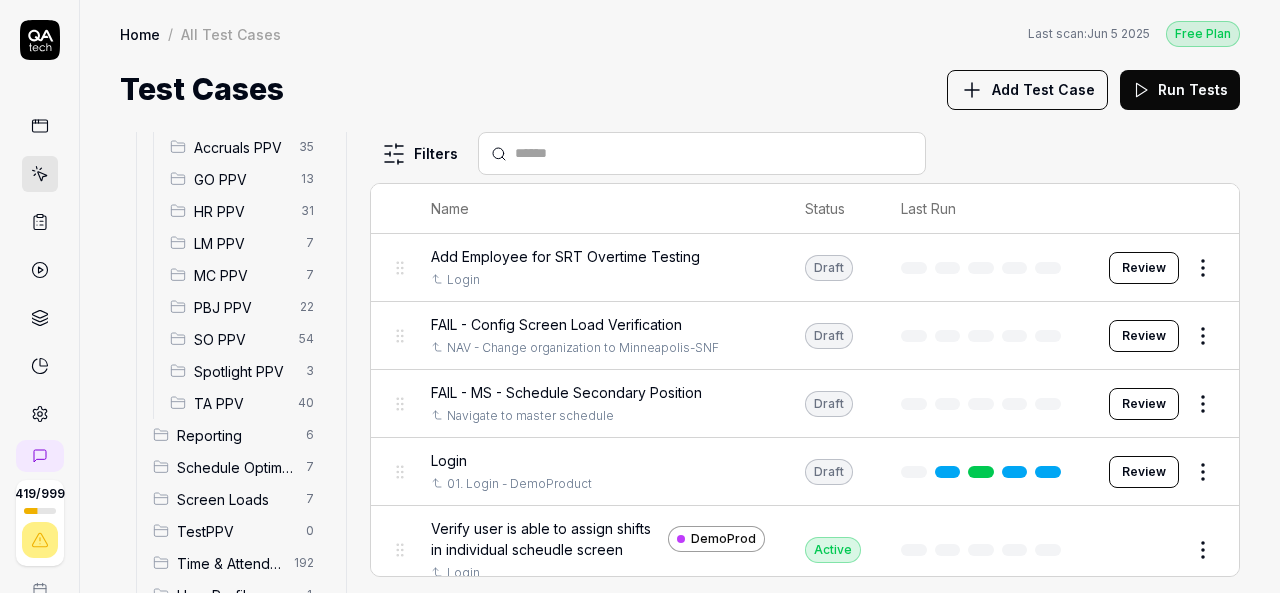 scroll, scrollTop: 793, scrollLeft: 0, axis: vertical 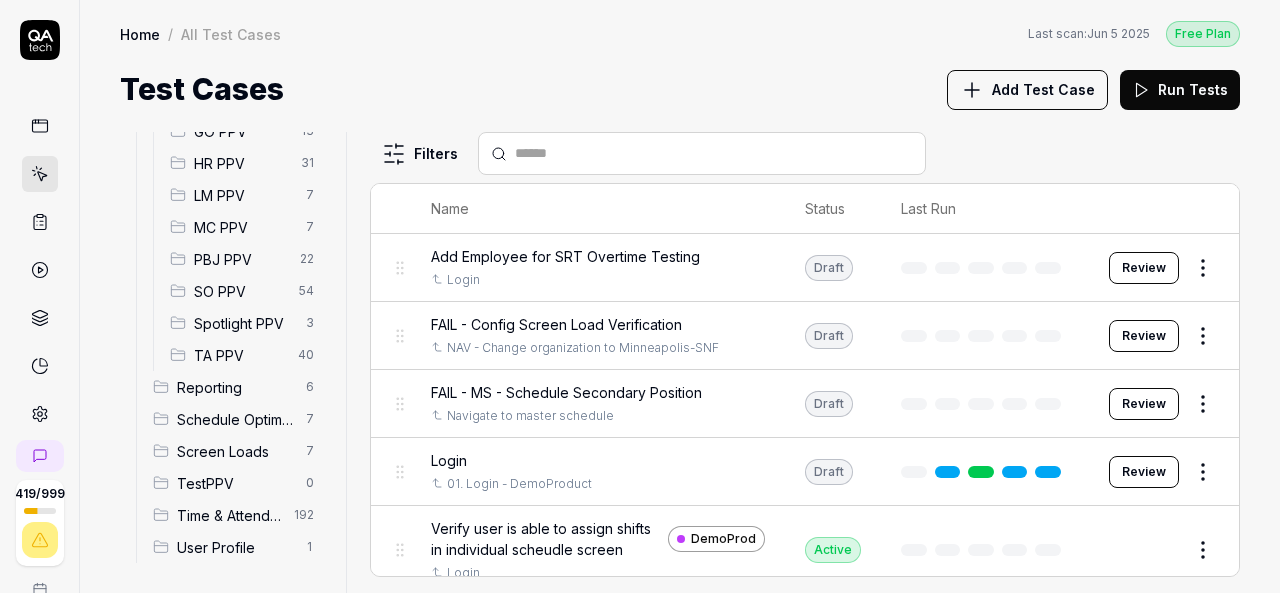 click on "SO PPV" at bounding box center [240, 291] 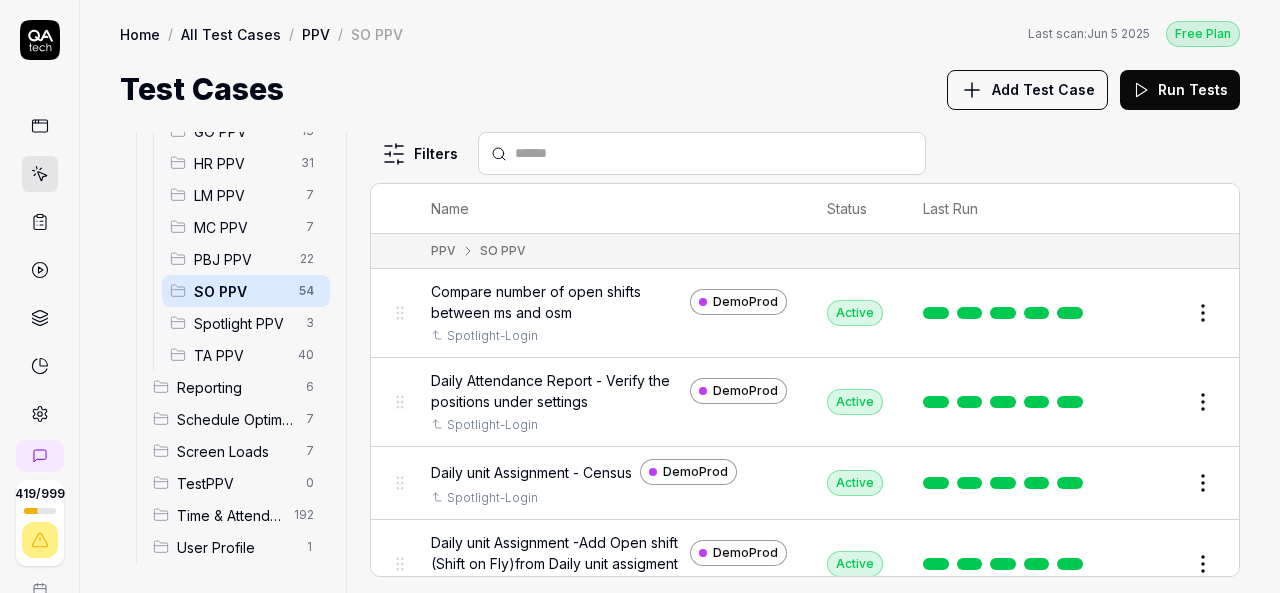 click at bounding box center (714, 153) 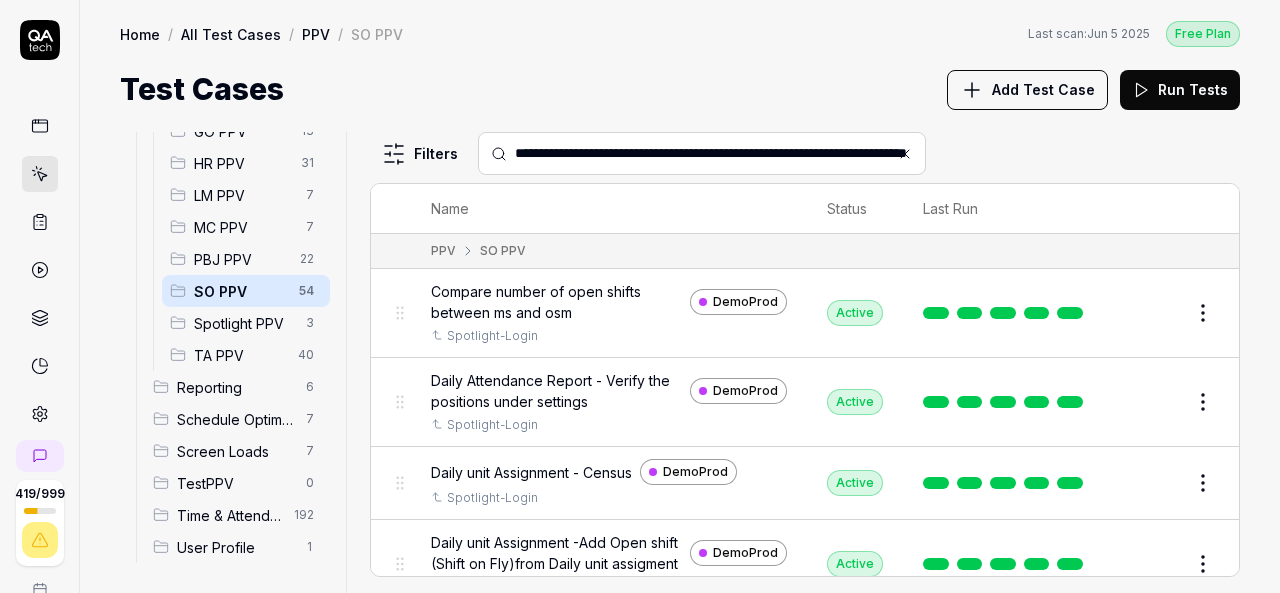 scroll, scrollTop: 0, scrollLeft: 129, axis: horizontal 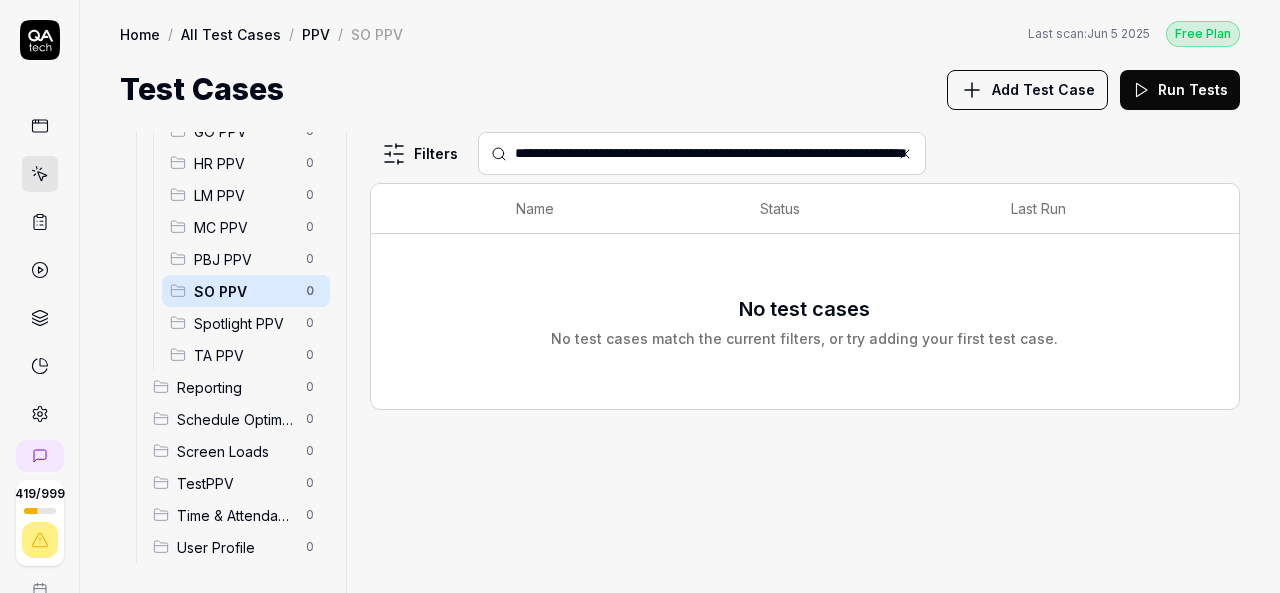 click on "**********" at bounding box center [714, 153] 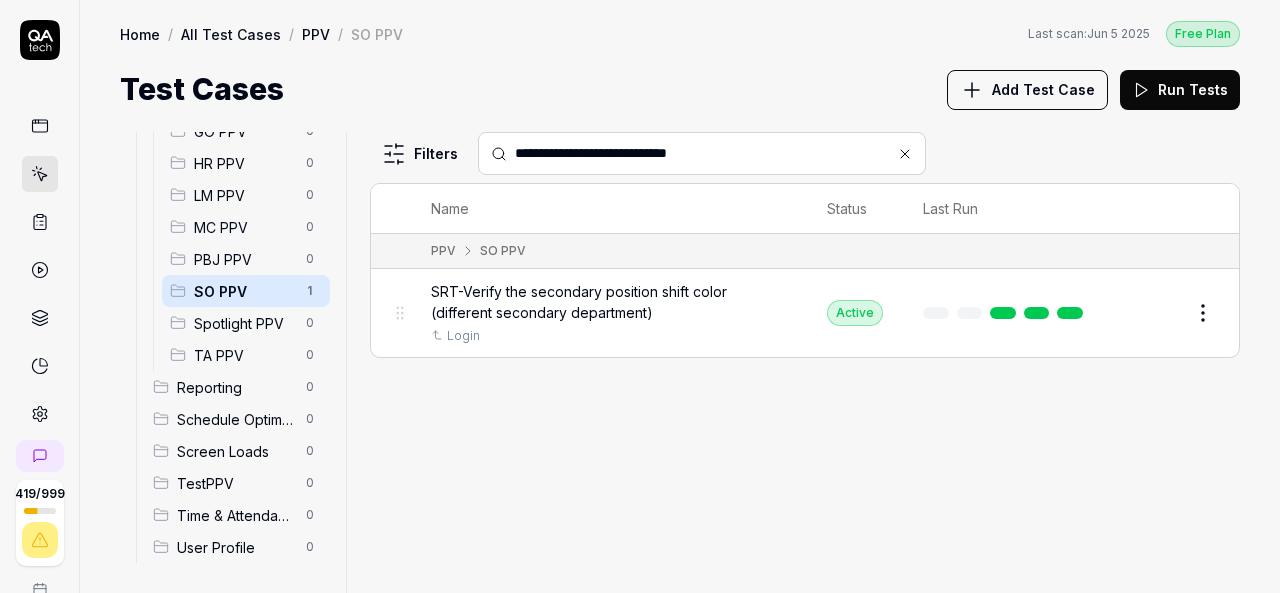 type on "**********" 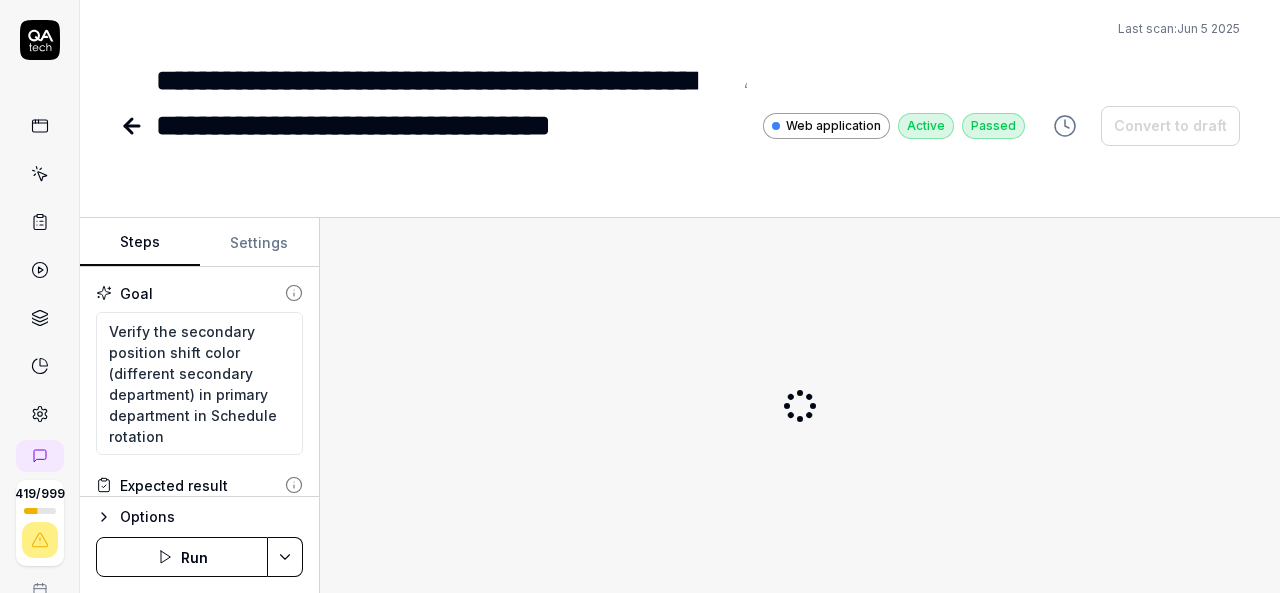type on "*" 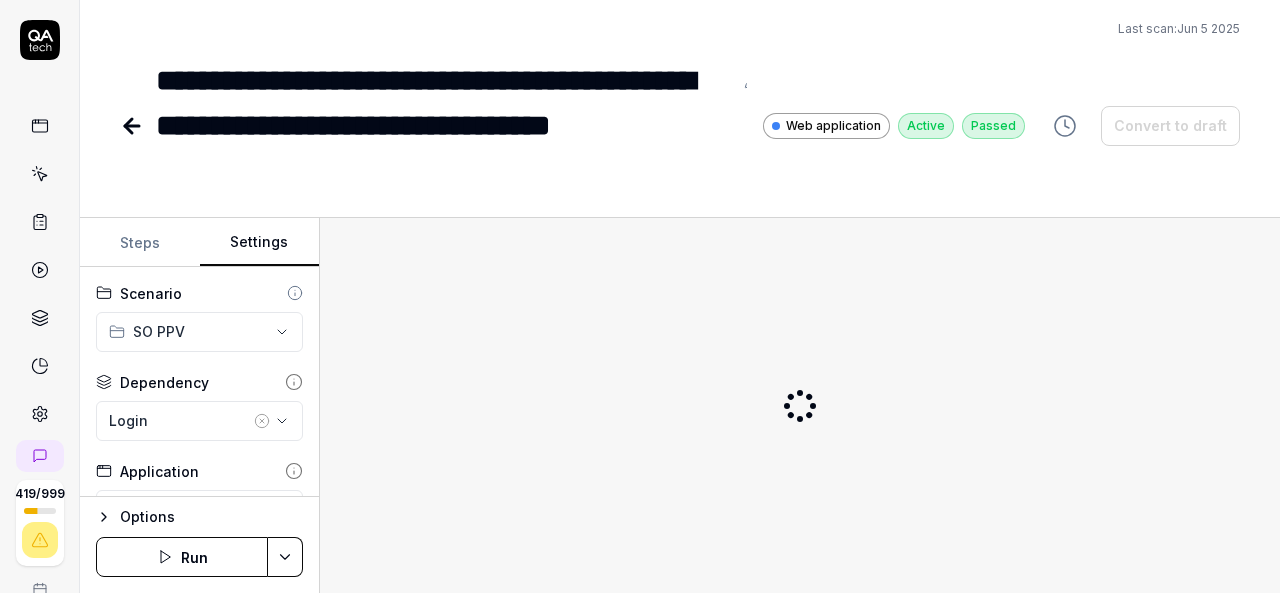 click on "Settings" at bounding box center [260, 243] 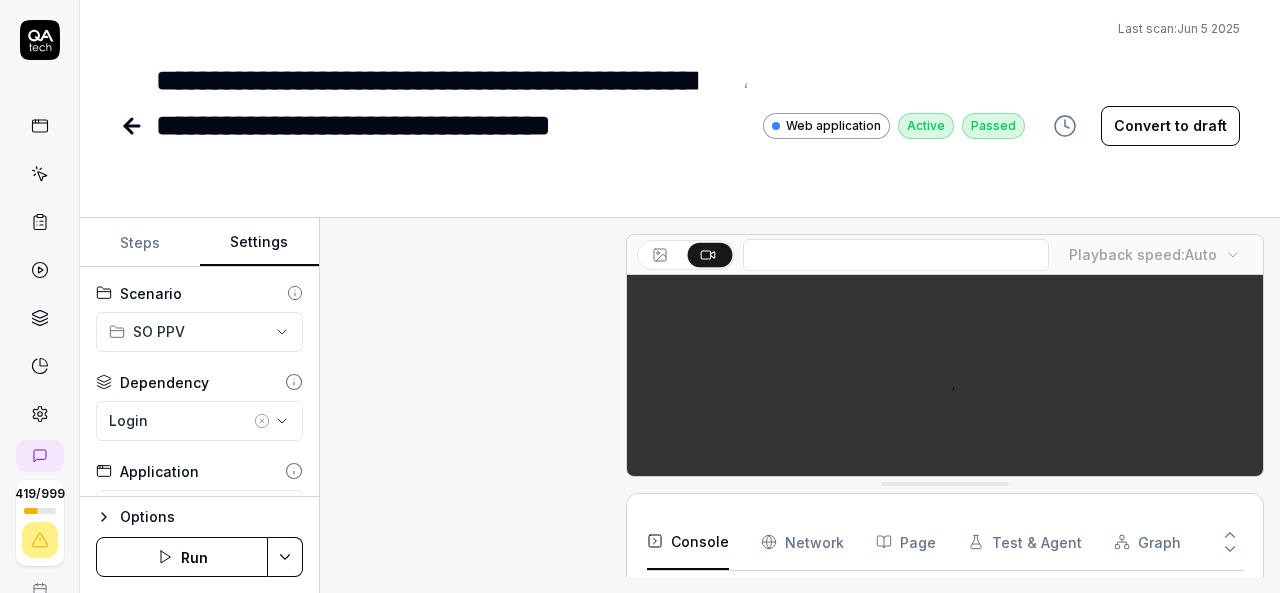 scroll, scrollTop: 80, scrollLeft: 0, axis: vertical 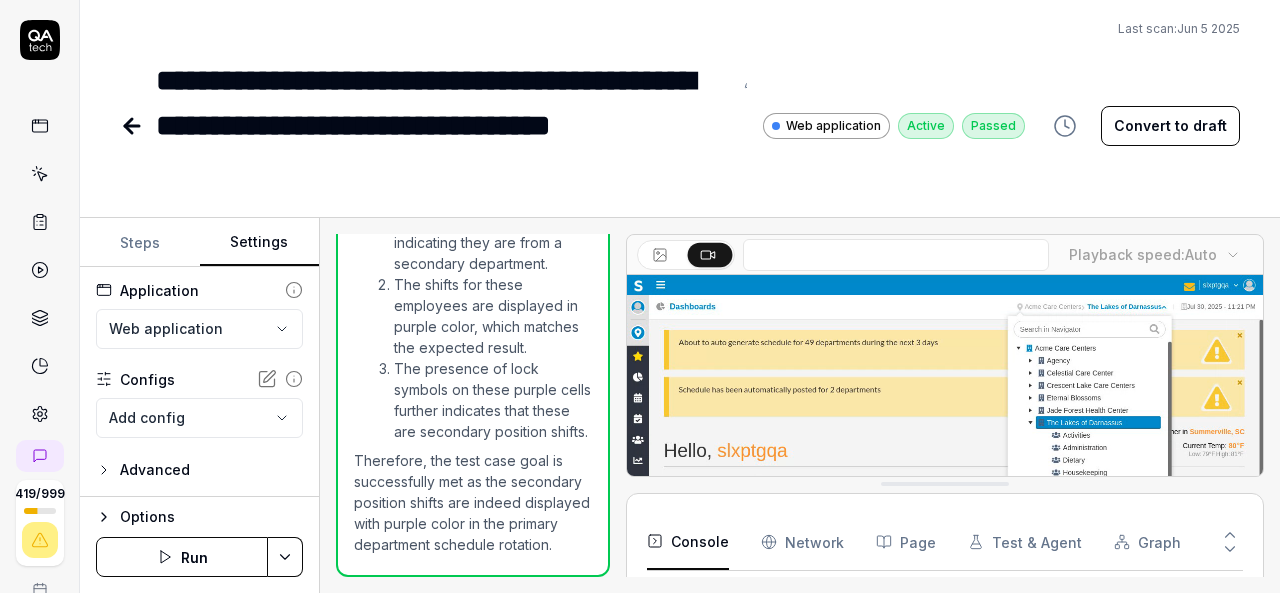 click 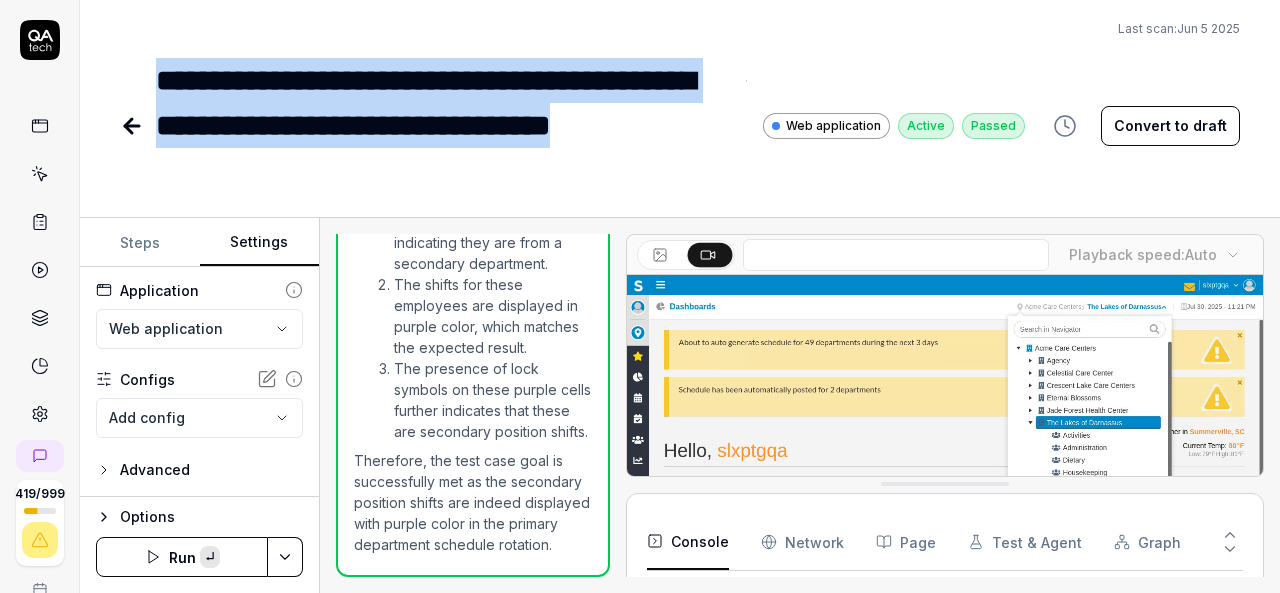 paste 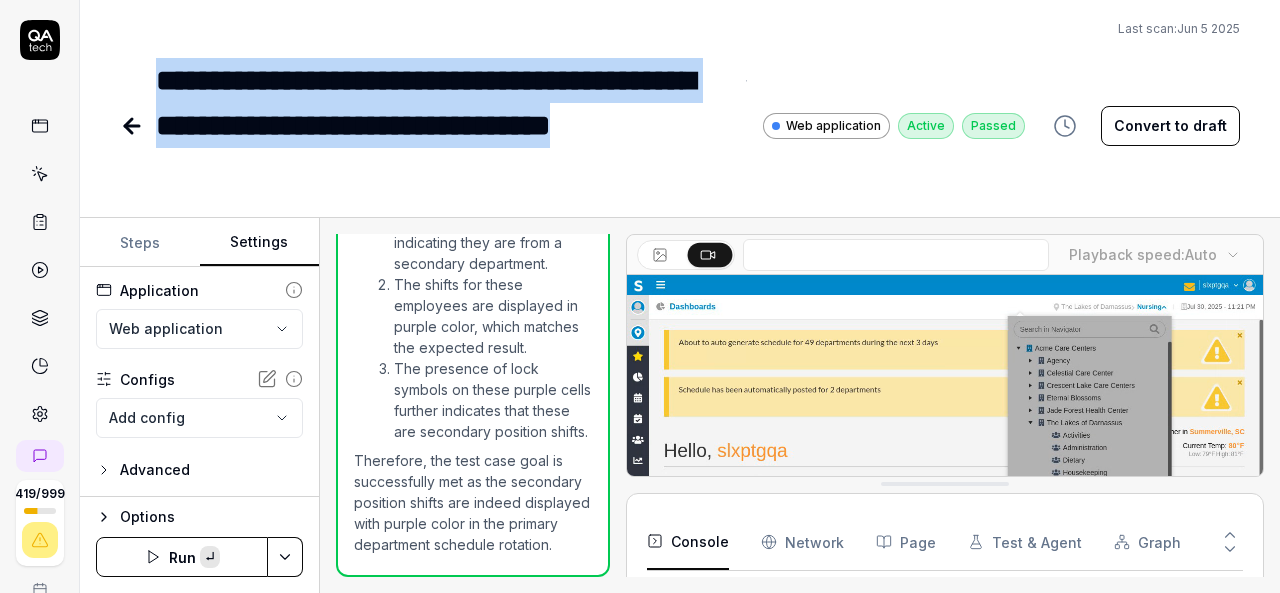 type 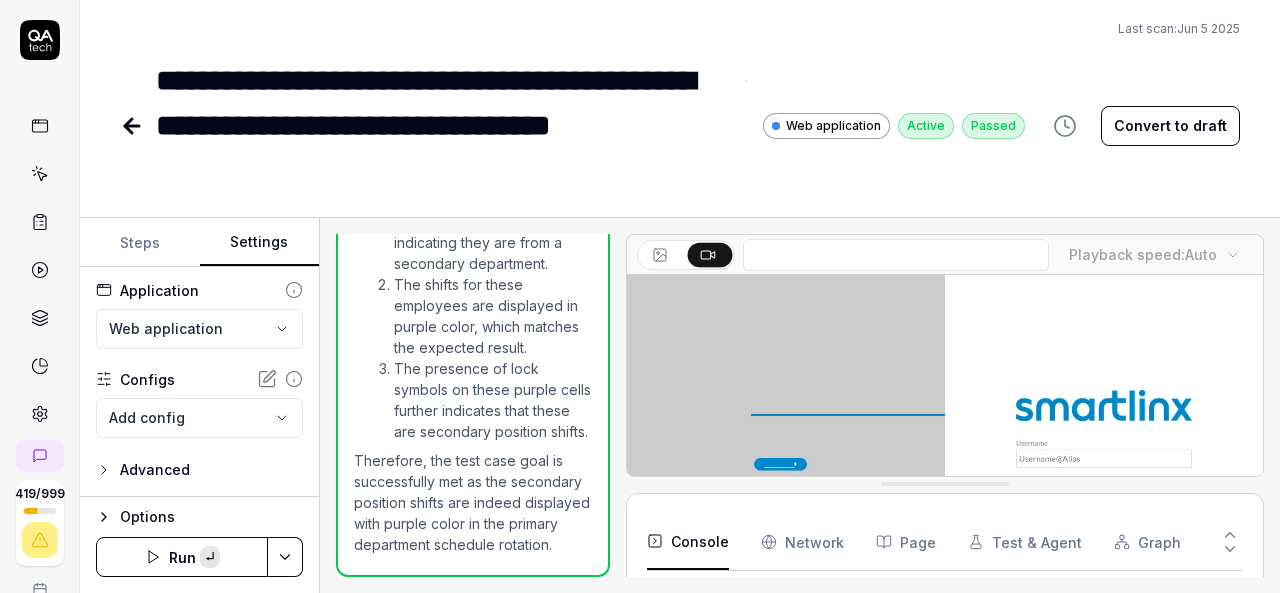 scroll, scrollTop: 91, scrollLeft: 0, axis: vertical 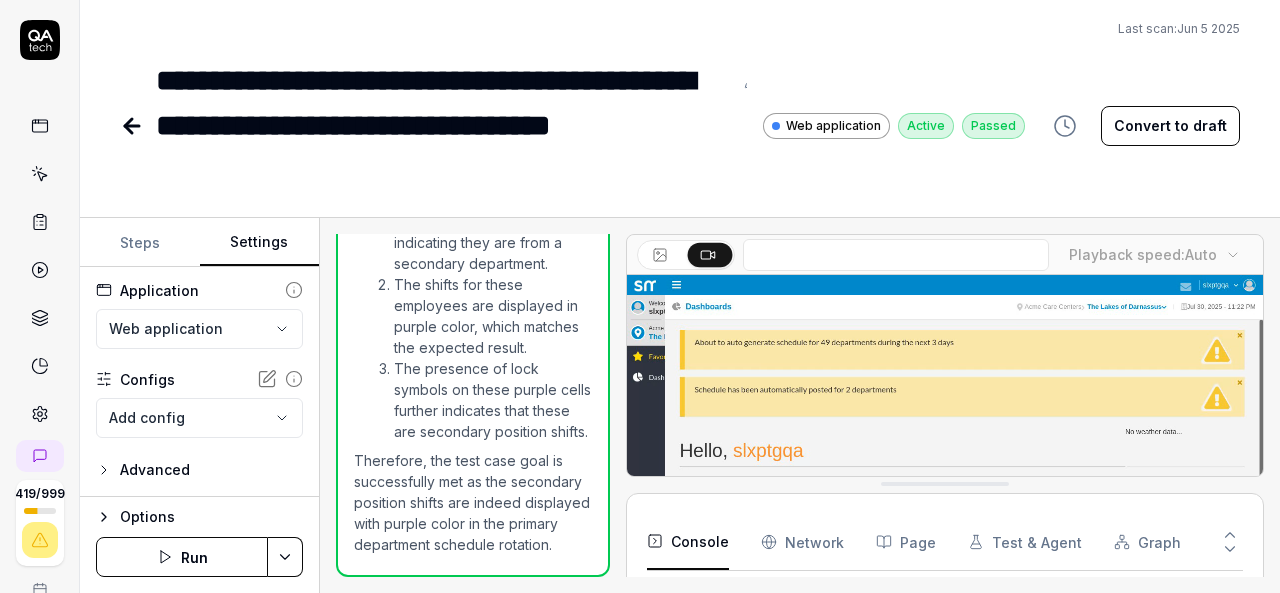 click 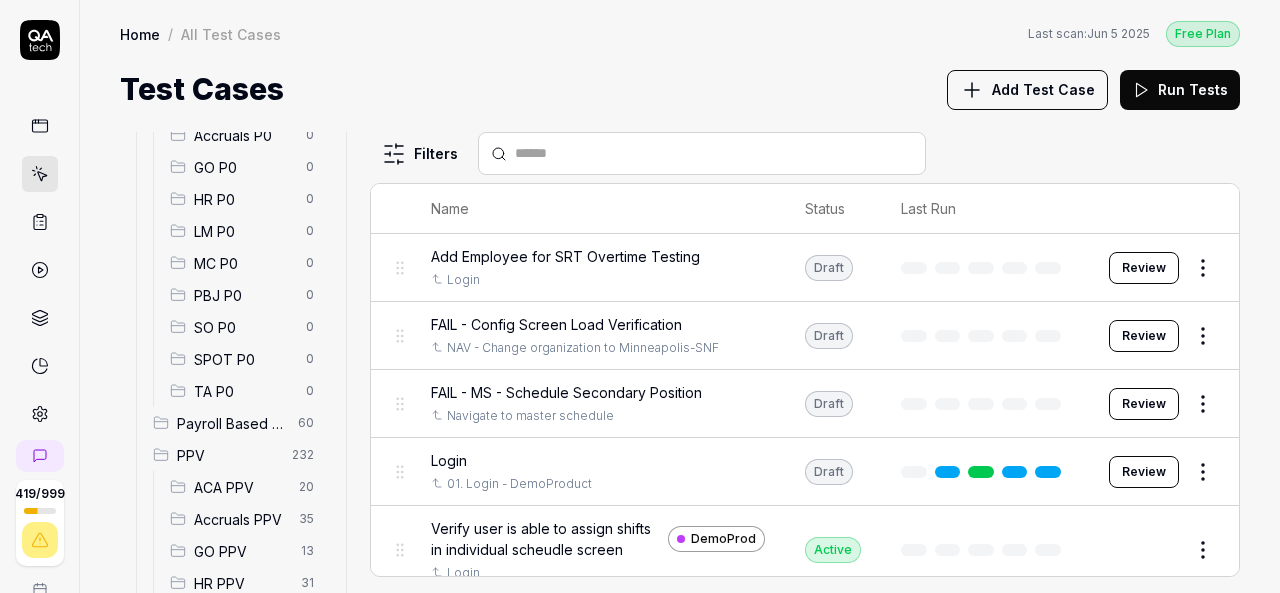 scroll, scrollTop: 593, scrollLeft: 0, axis: vertical 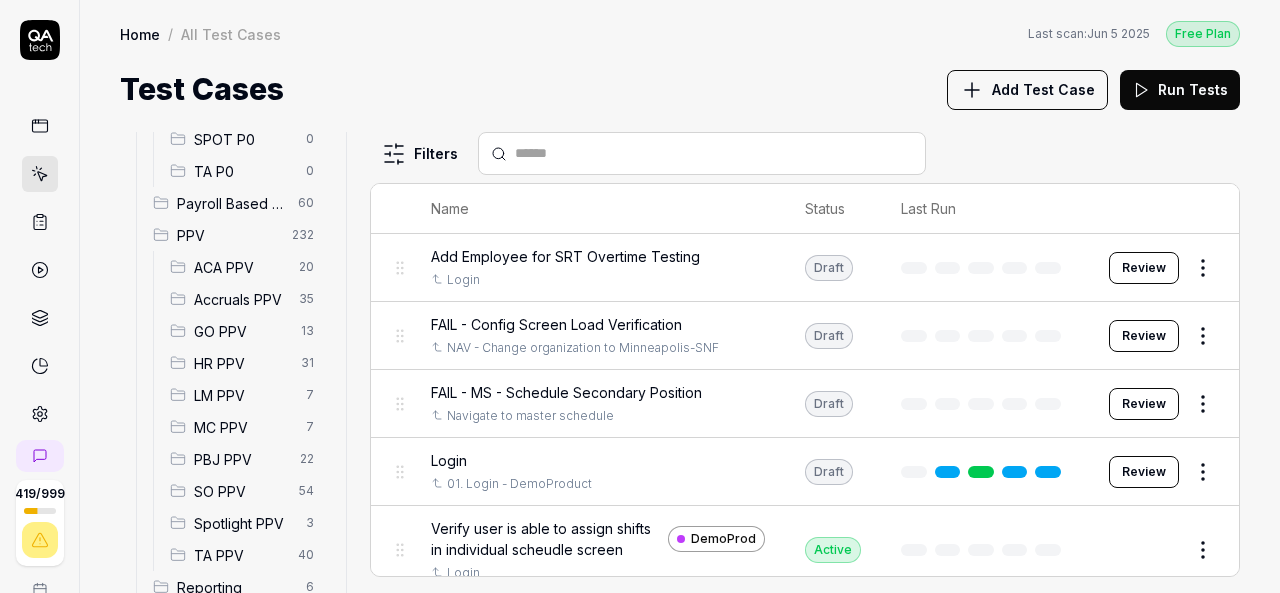click on "SO PPV" at bounding box center [240, 491] 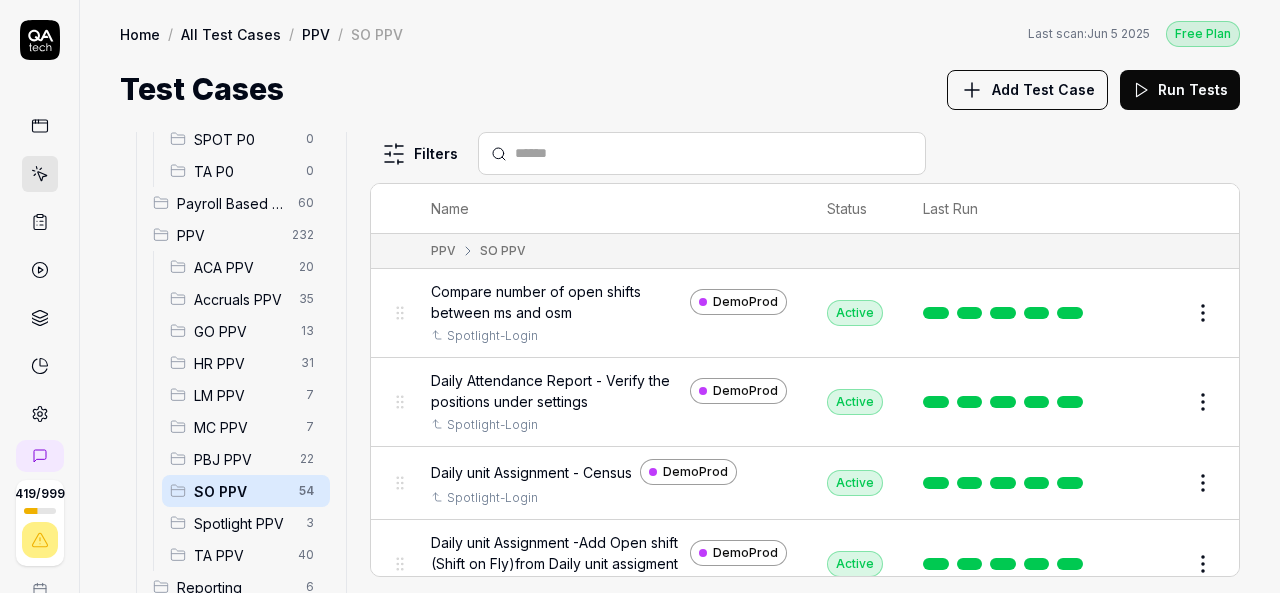 click at bounding box center [714, 153] 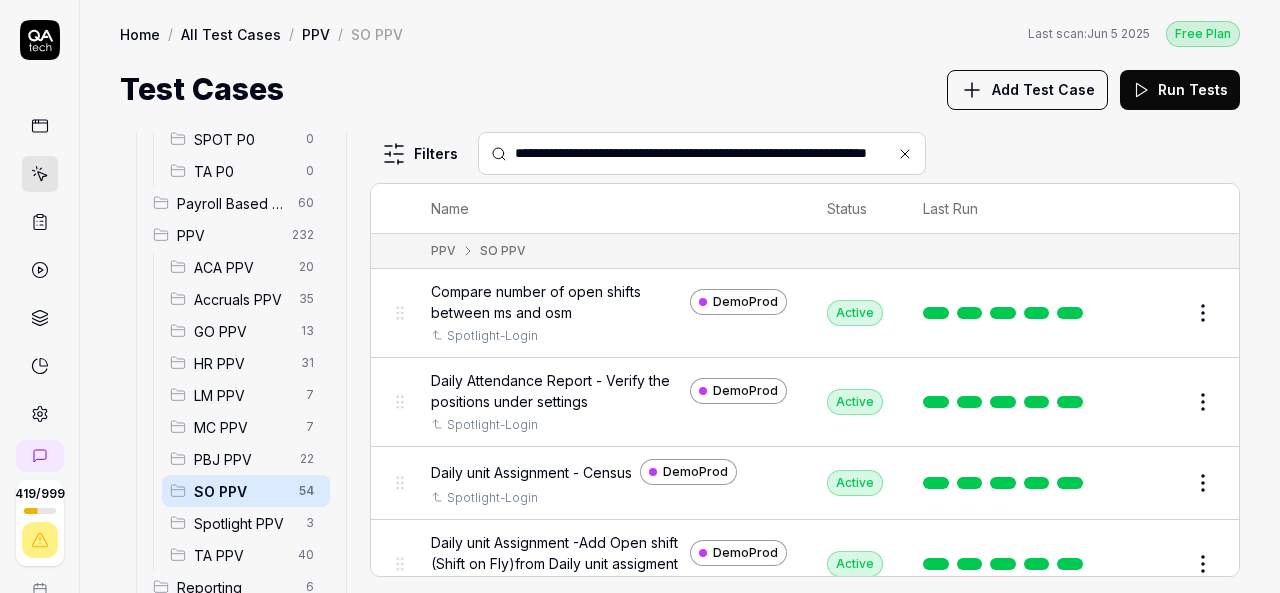 scroll, scrollTop: 0, scrollLeft: 68, axis: horizontal 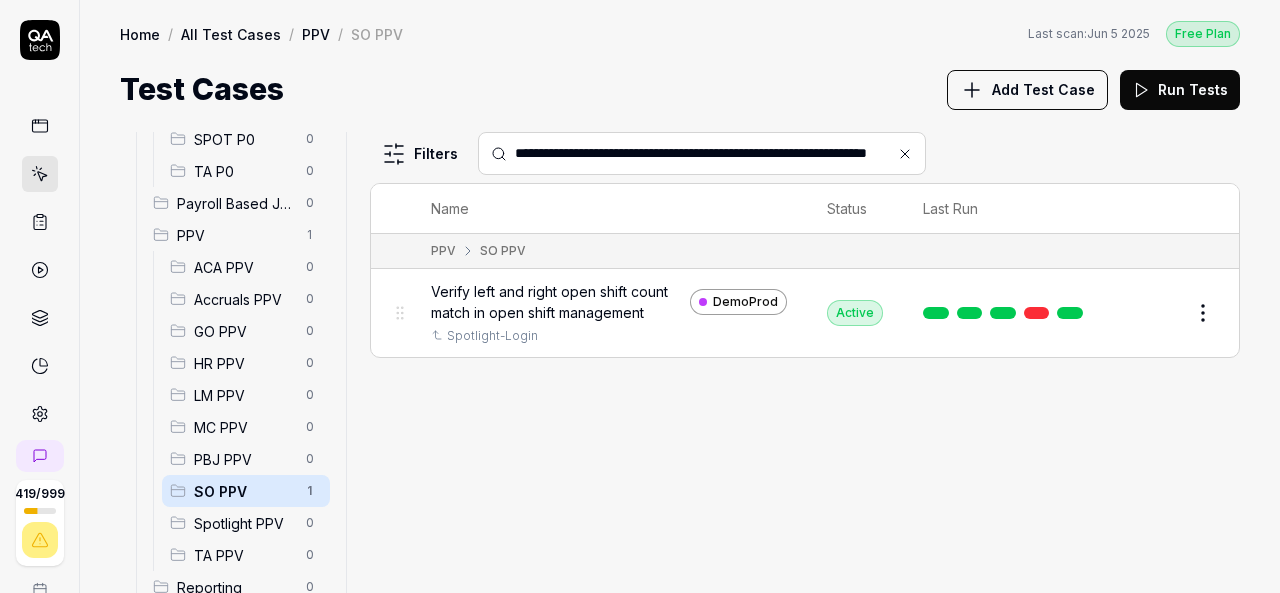 type on "**********" 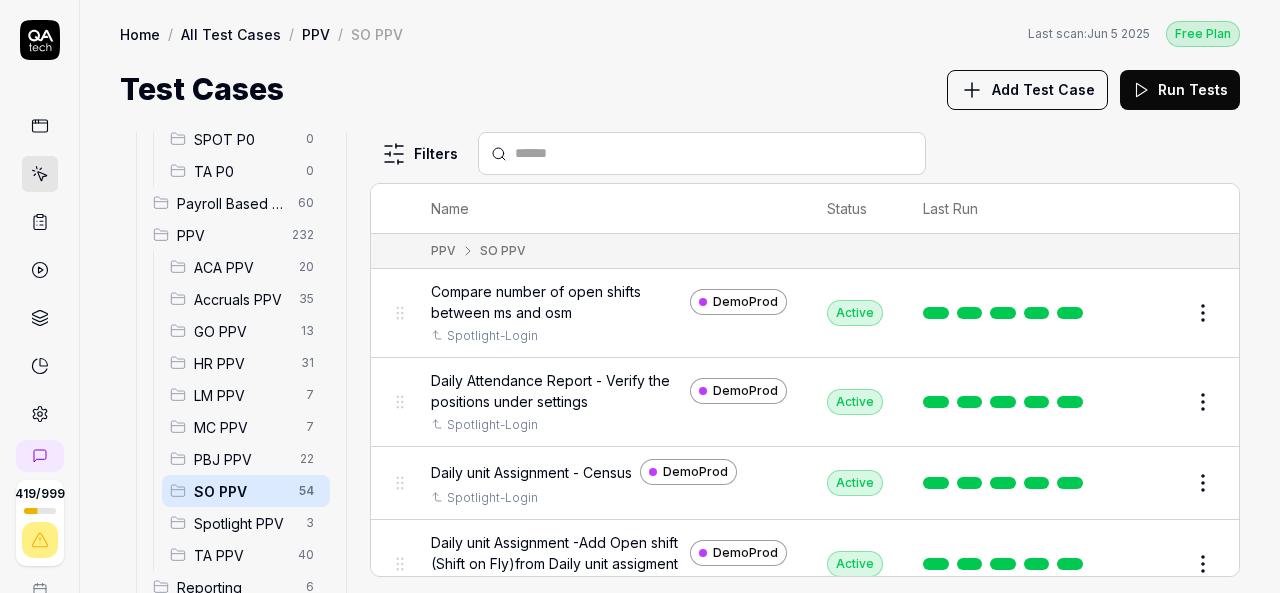 click at bounding box center (702, 153) 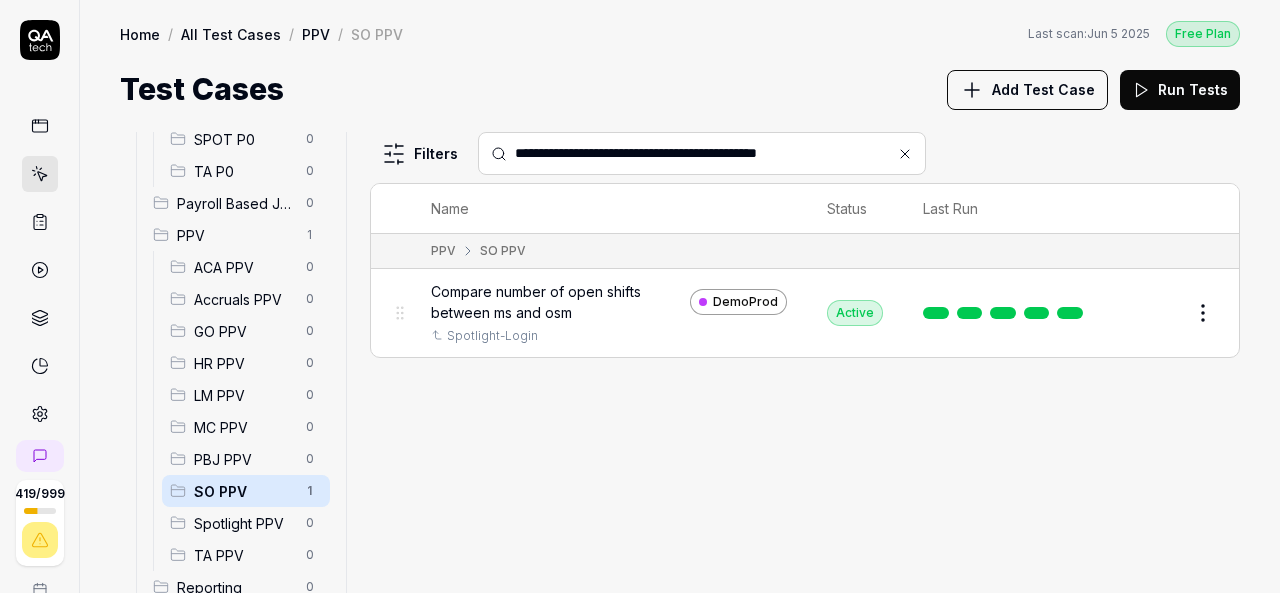 type on "**********" 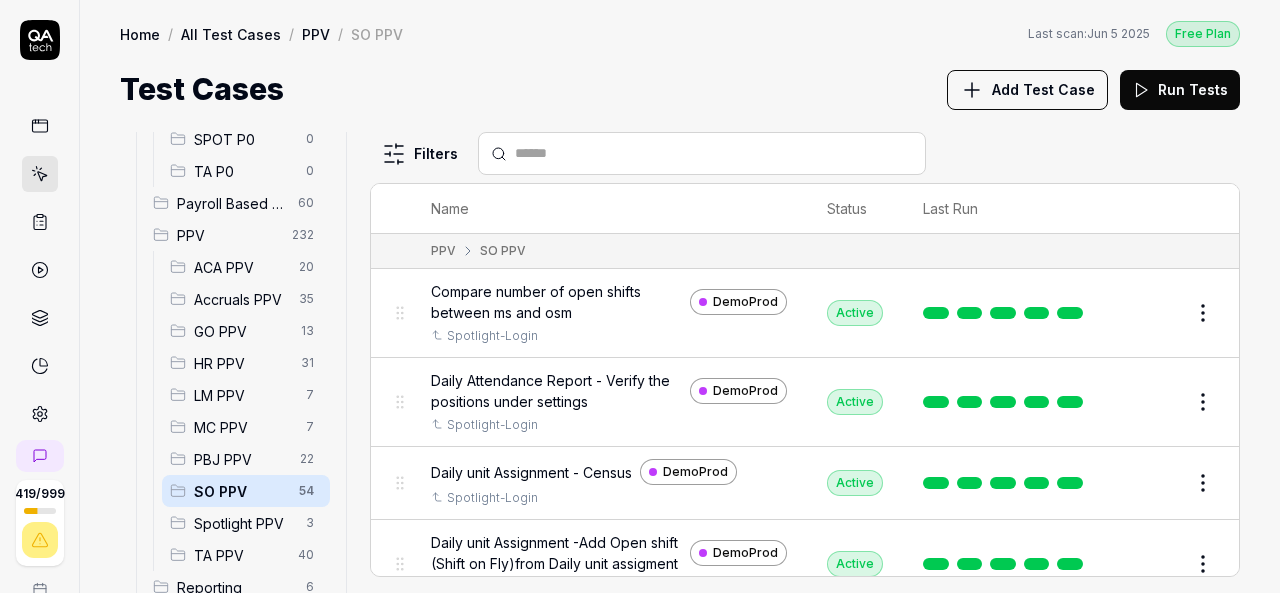 click at bounding box center (714, 153) 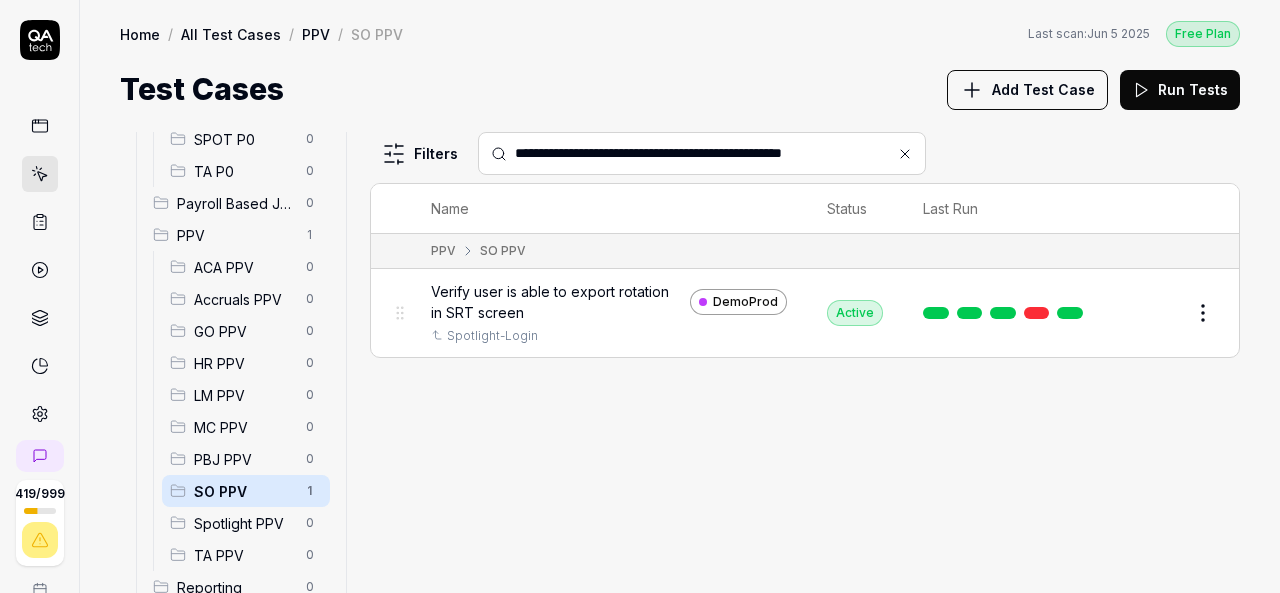 type on "**********" 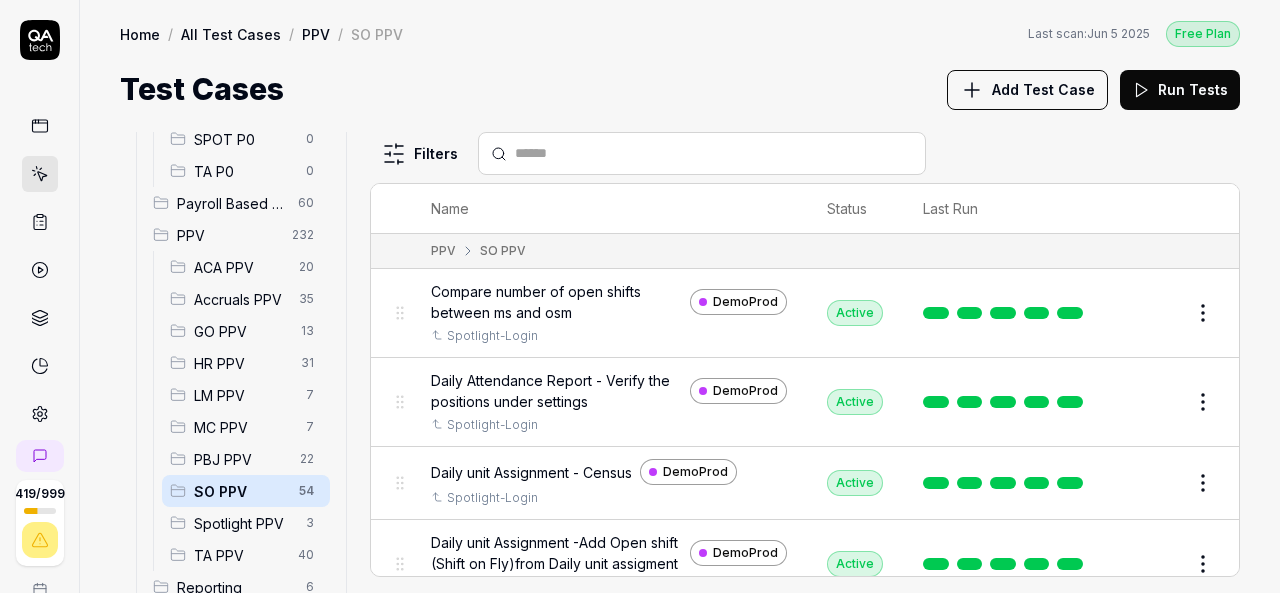click at bounding box center (714, 153) 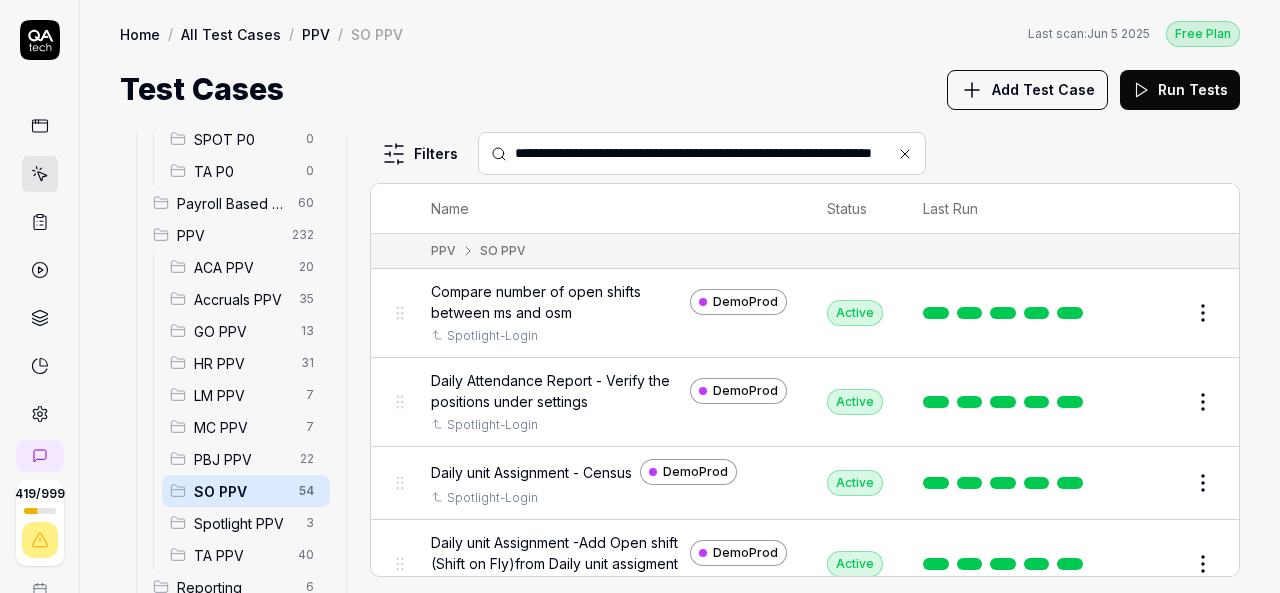 scroll, scrollTop: 0, scrollLeft: 70, axis: horizontal 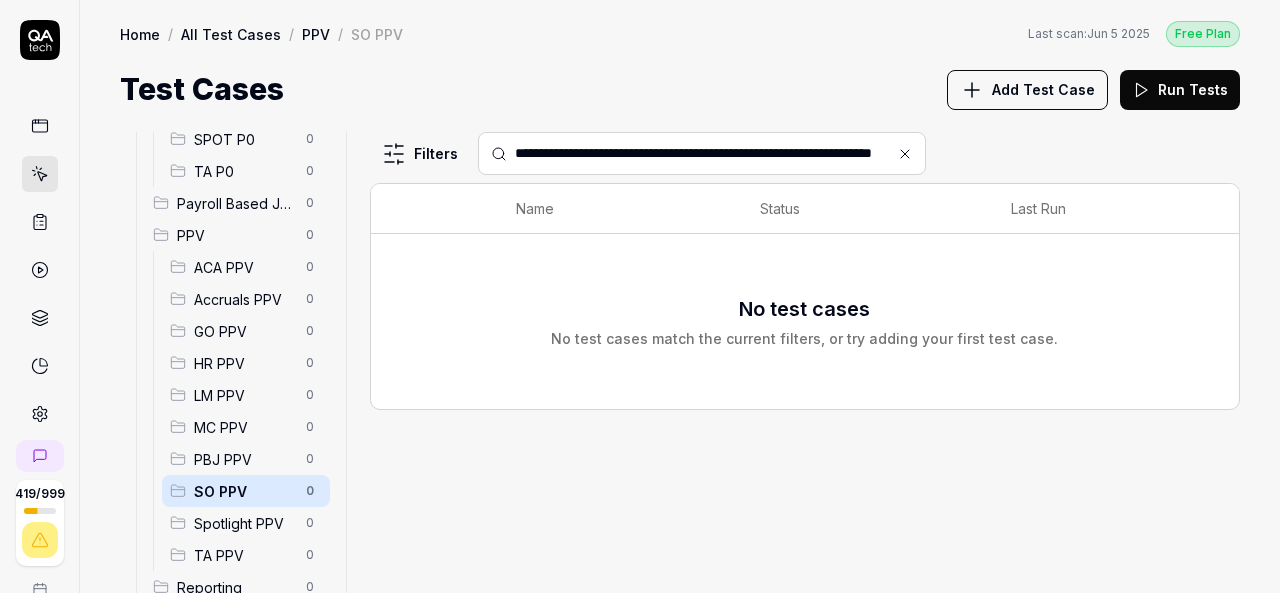 click on "**********" at bounding box center [714, 153] 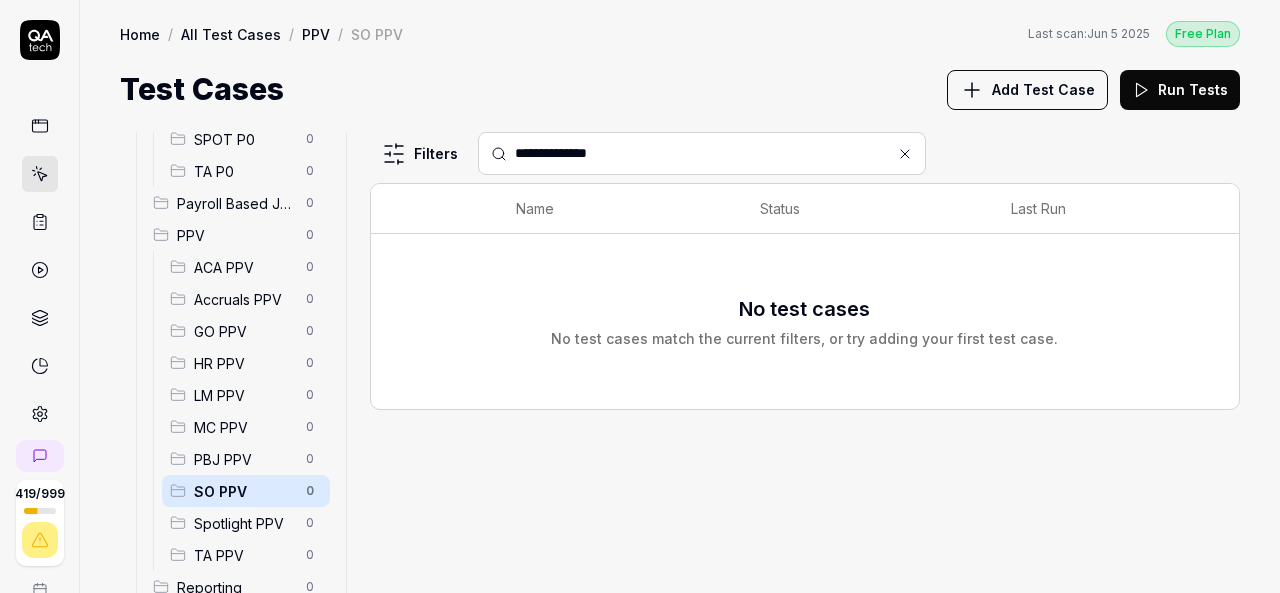 click on "**********" at bounding box center (714, 153) 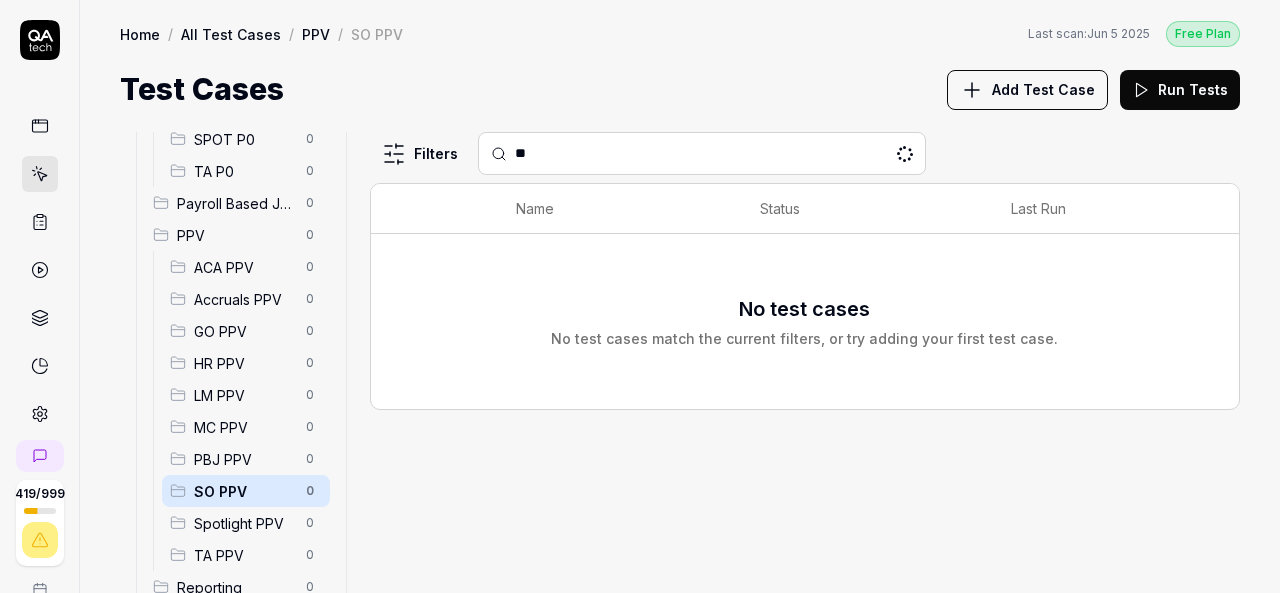 type on "*" 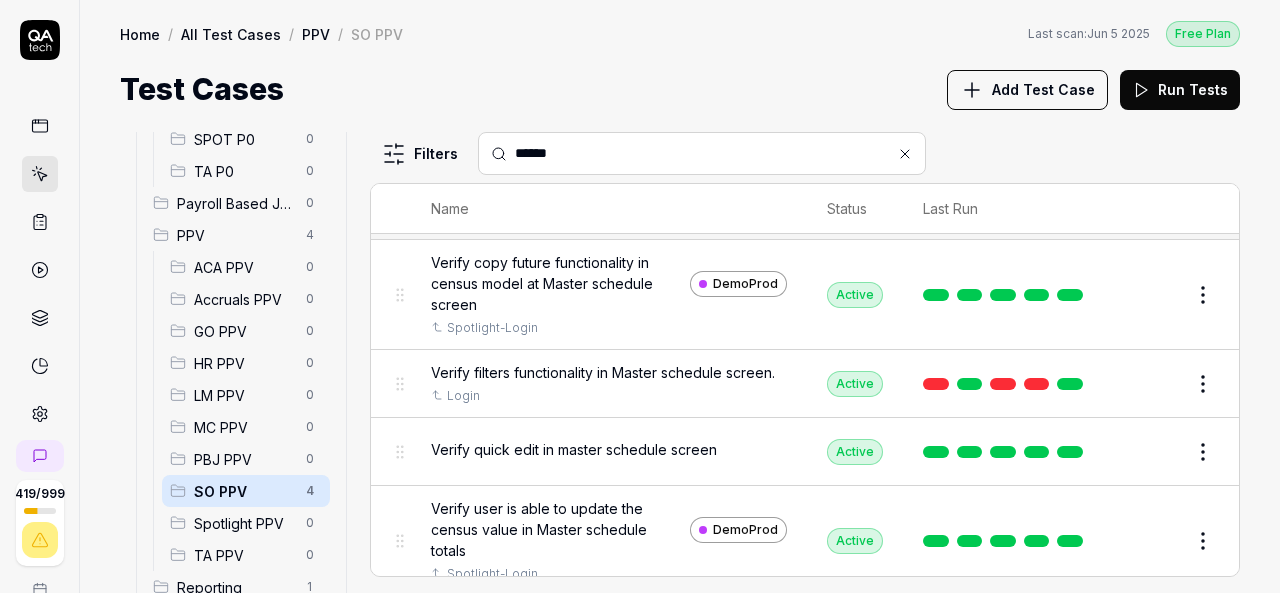 scroll, scrollTop: 64, scrollLeft: 0, axis: vertical 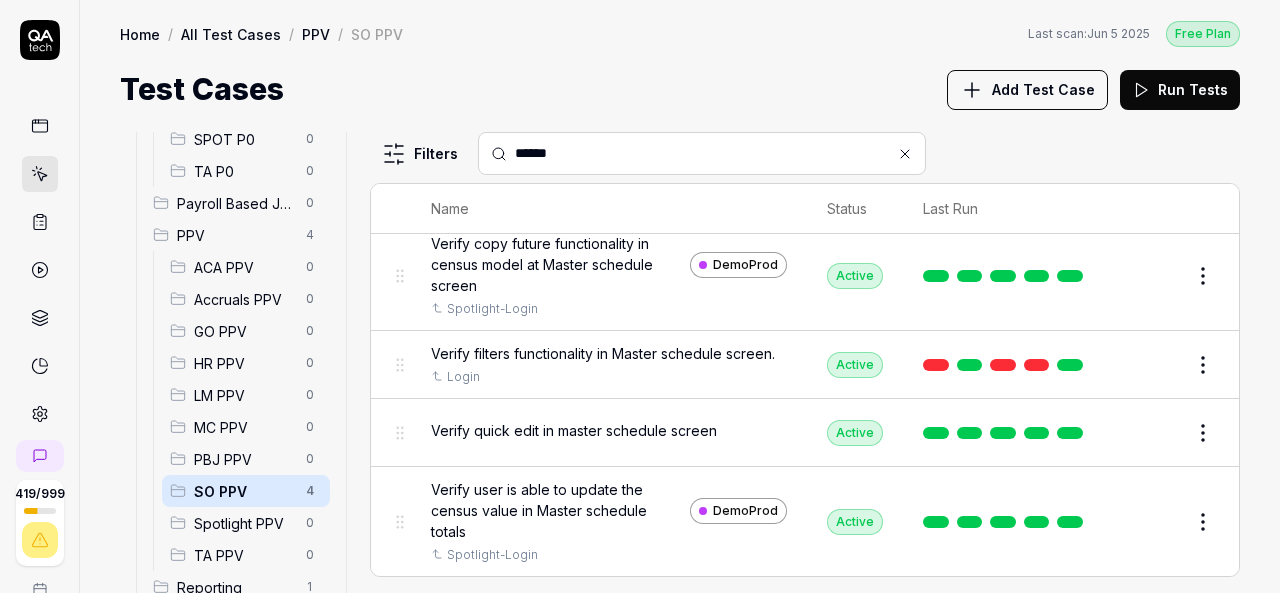 click on "******" at bounding box center (714, 153) 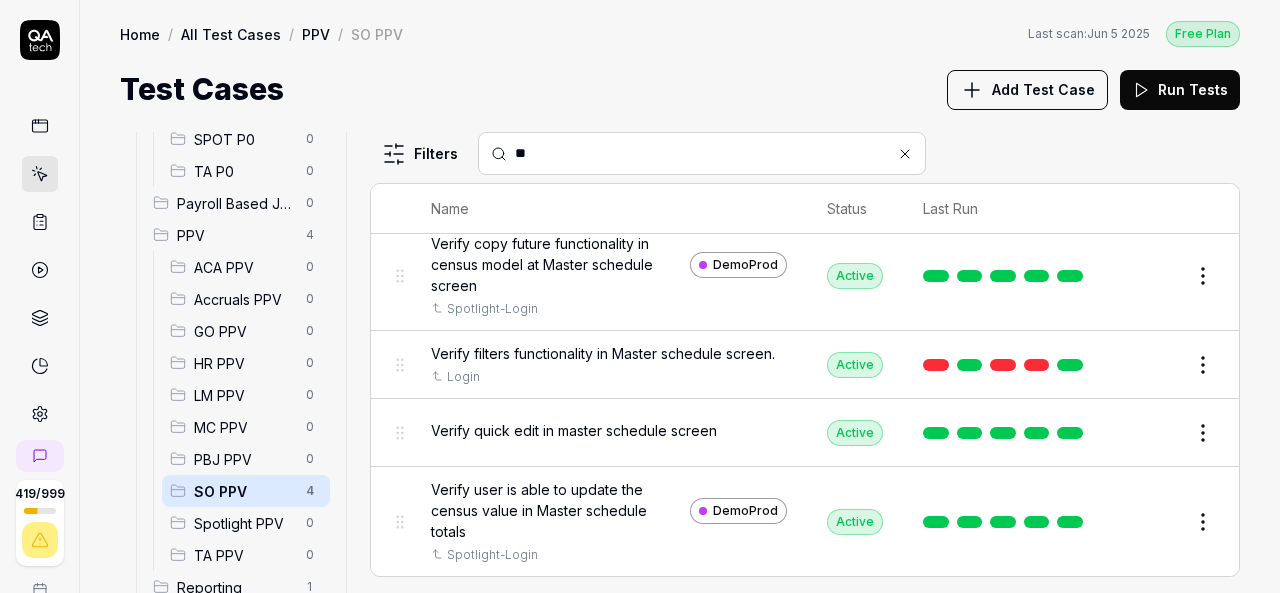 type on "*" 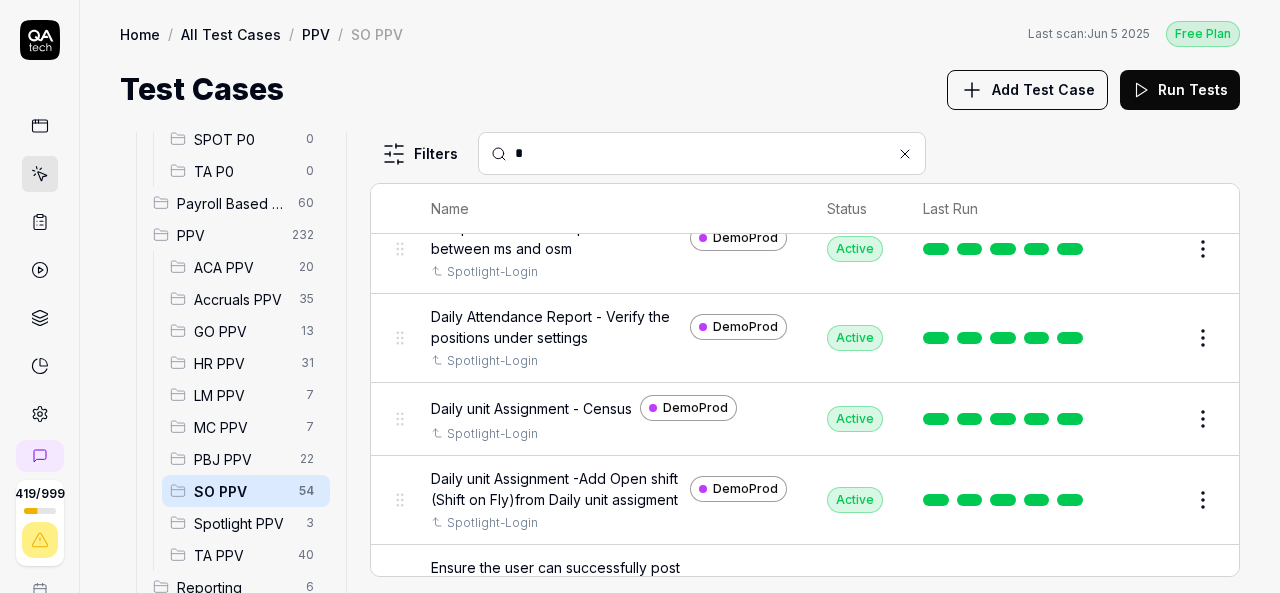 type on "**" 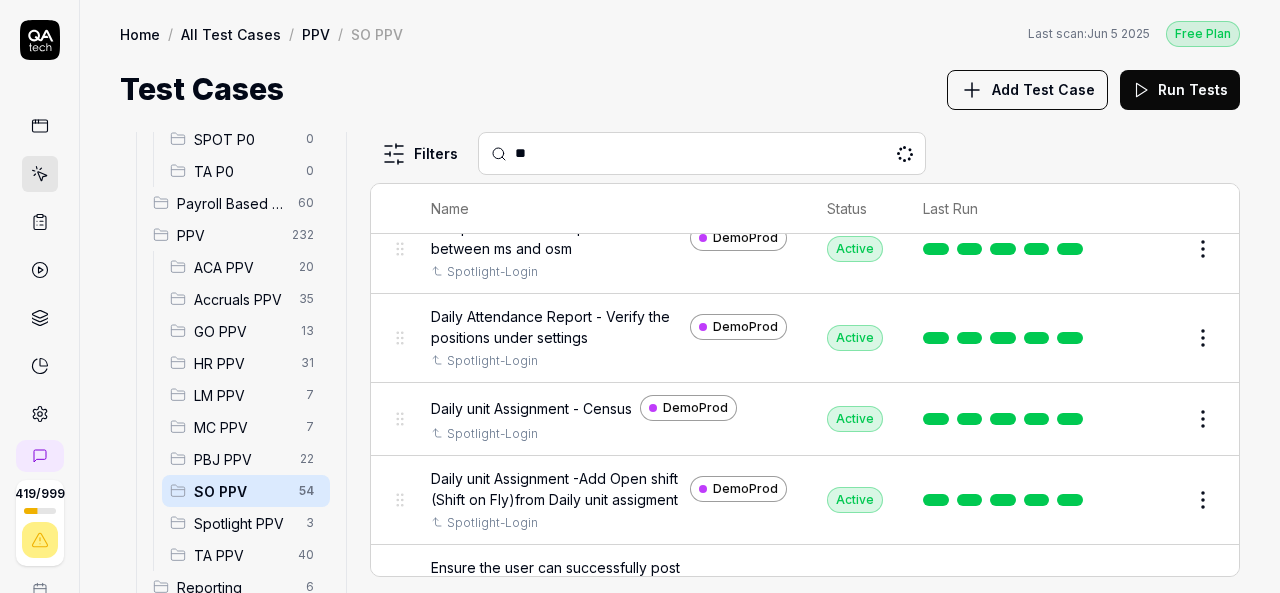 scroll, scrollTop: 0, scrollLeft: 0, axis: both 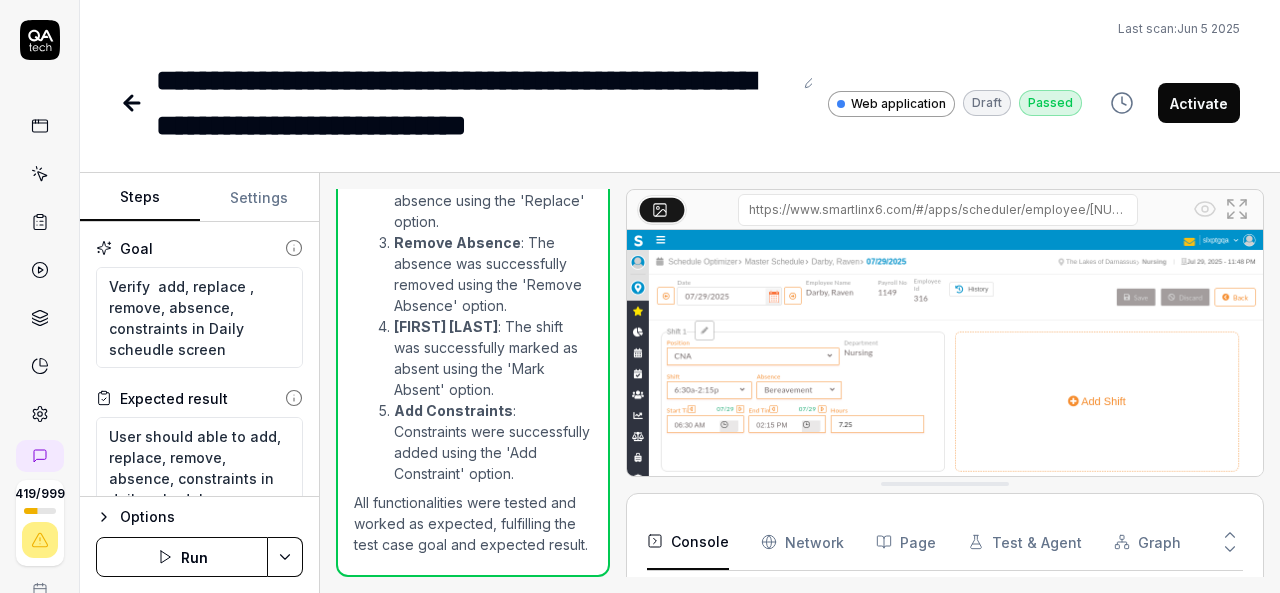 type on "*" 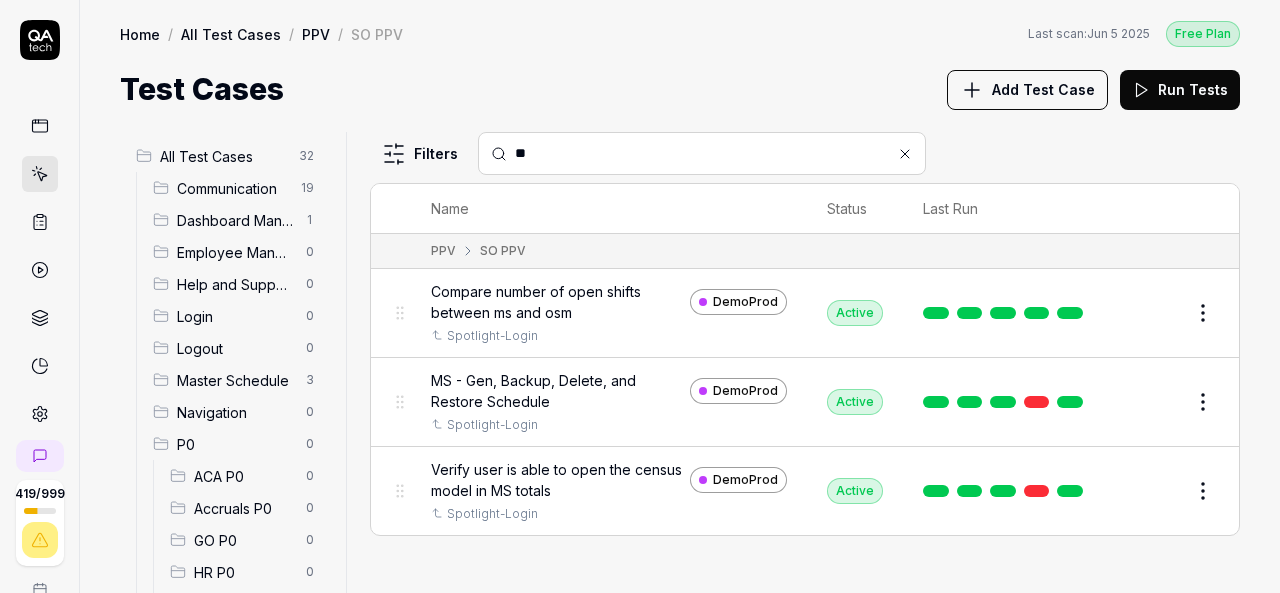 scroll, scrollTop: 0, scrollLeft: 0, axis: both 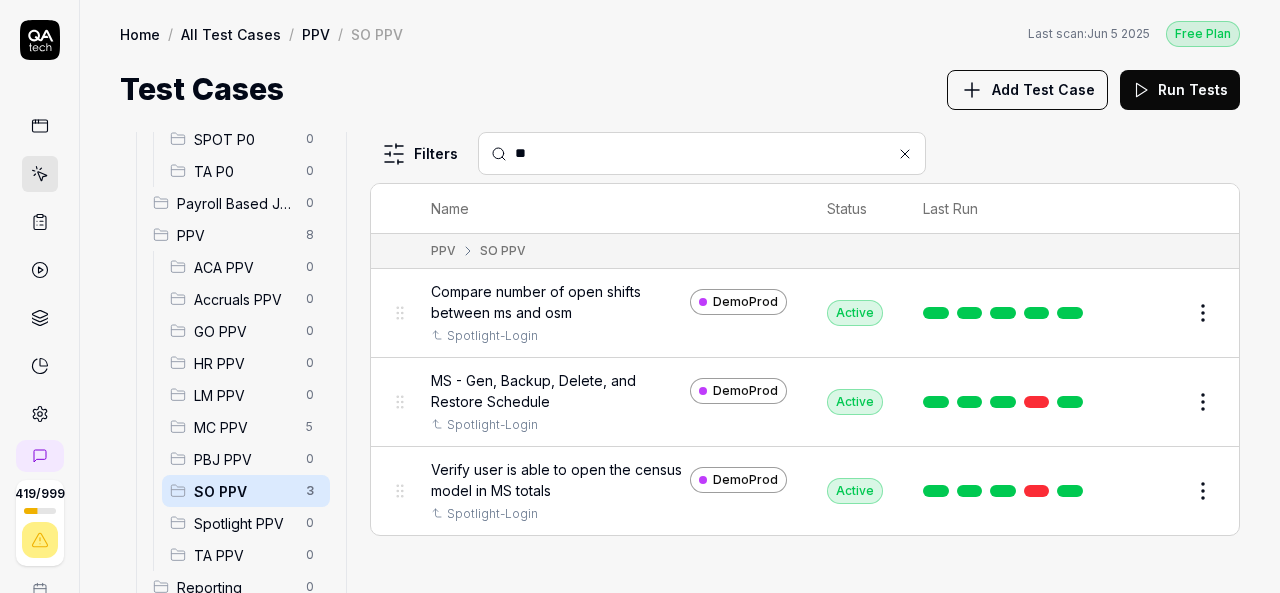 type on "**" 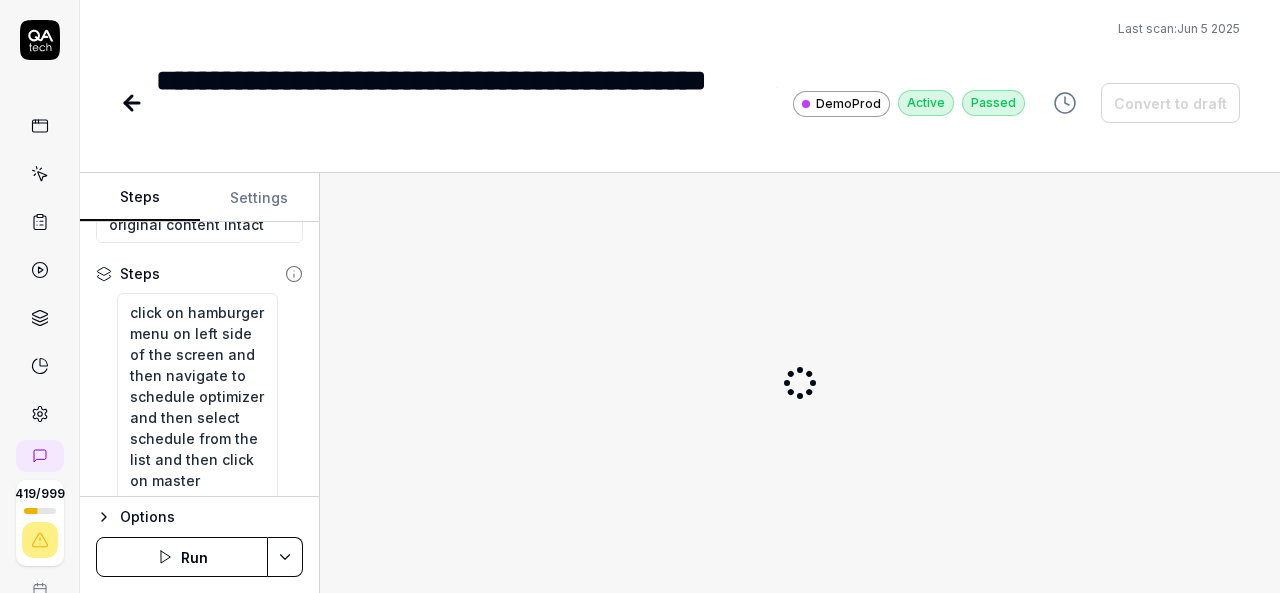 scroll, scrollTop: 304, scrollLeft: 0, axis: vertical 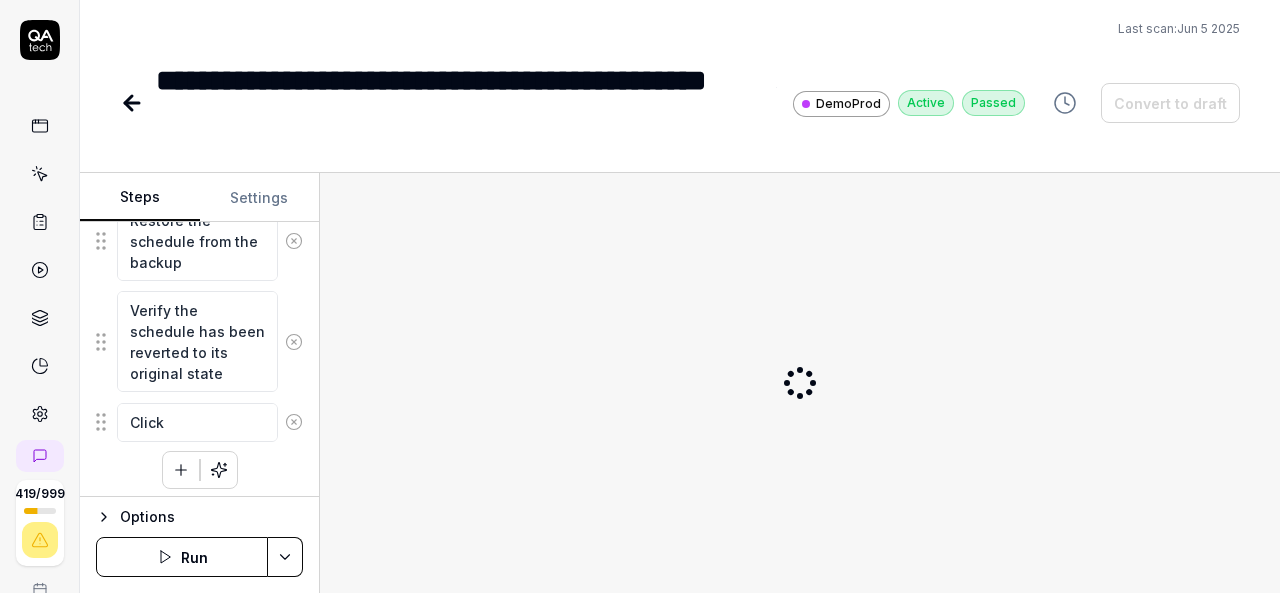 type on "*" 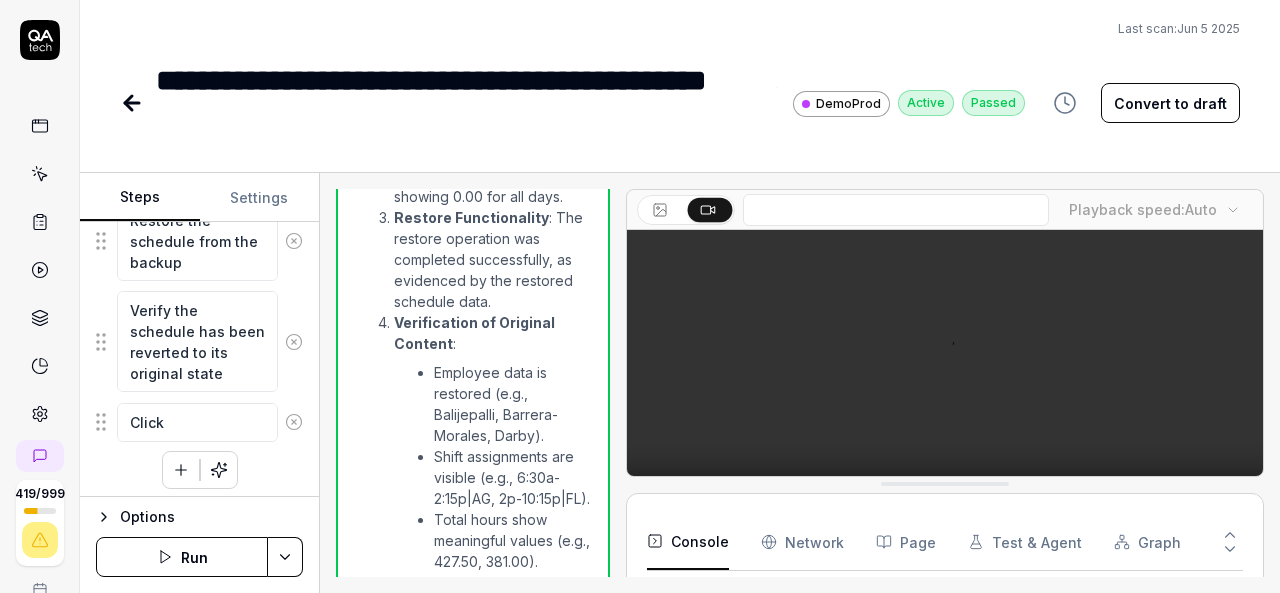 scroll, scrollTop: 2070, scrollLeft: 0, axis: vertical 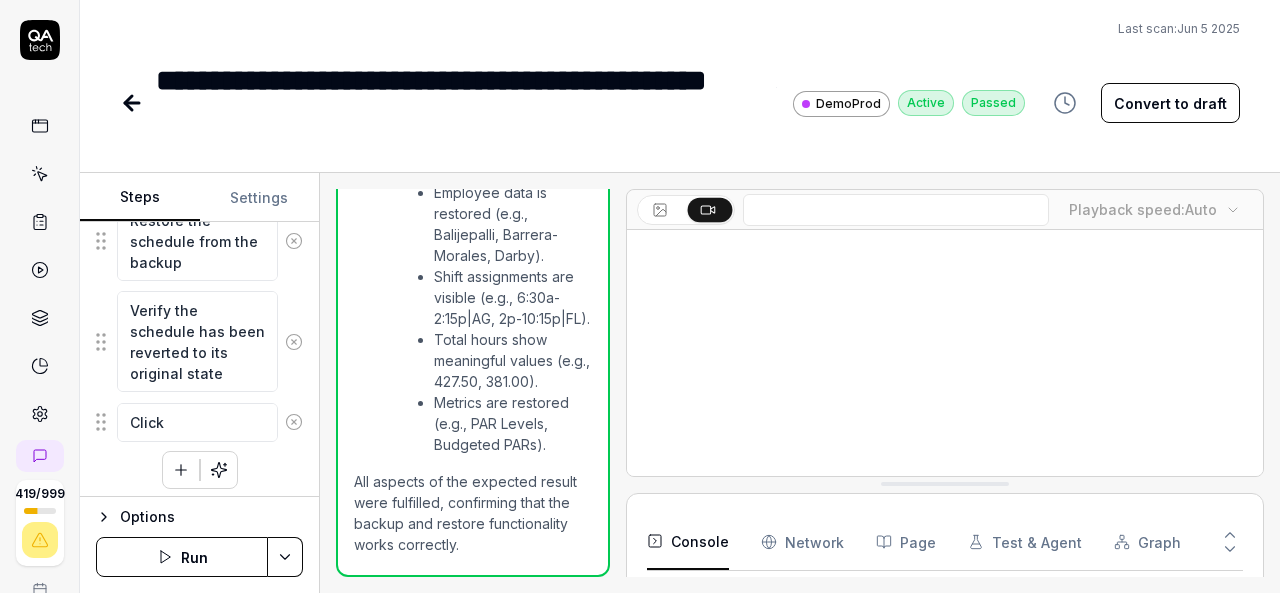 click 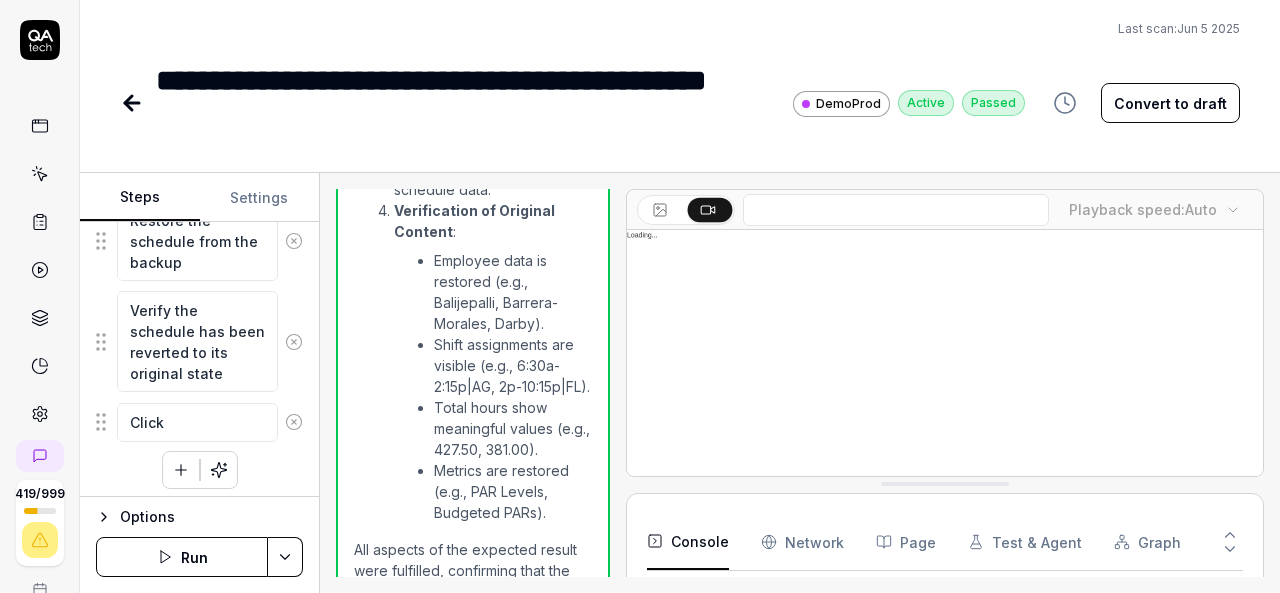 scroll, scrollTop: 1901, scrollLeft: 0, axis: vertical 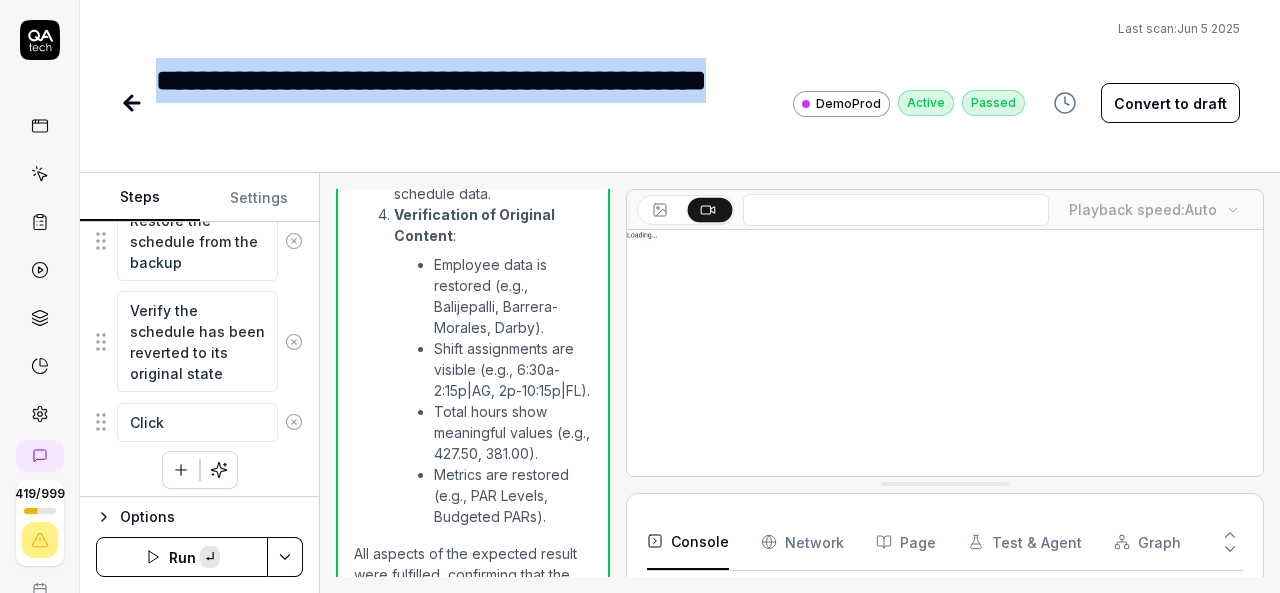 paste 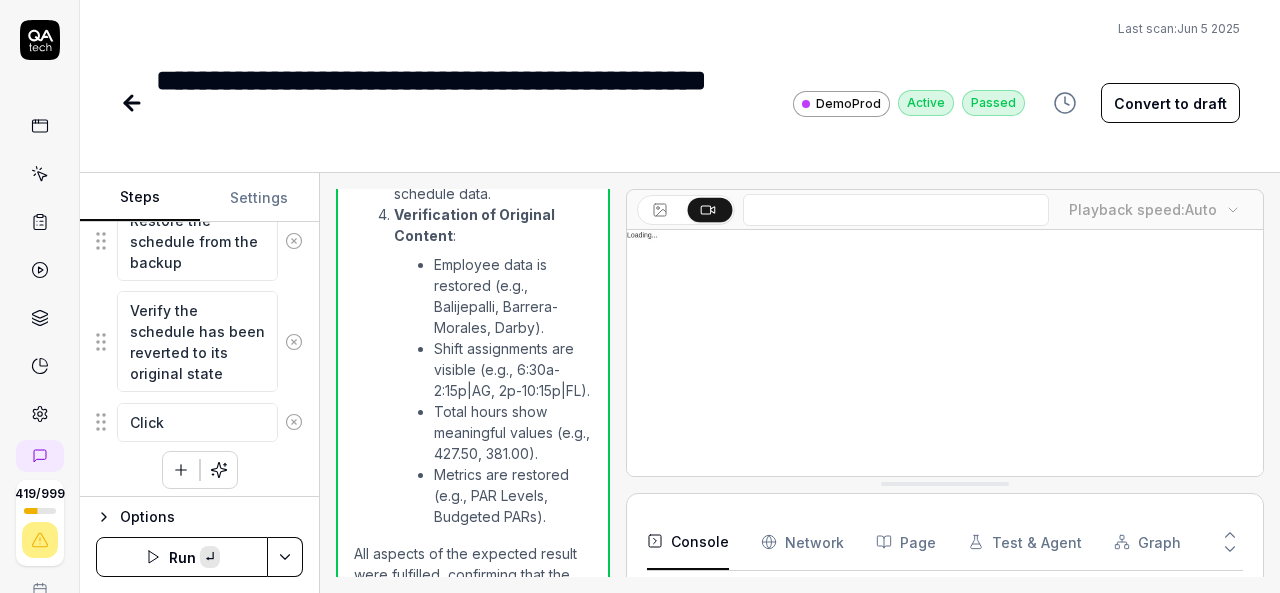 scroll, scrollTop: 1612, scrollLeft: 0, axis: vertical 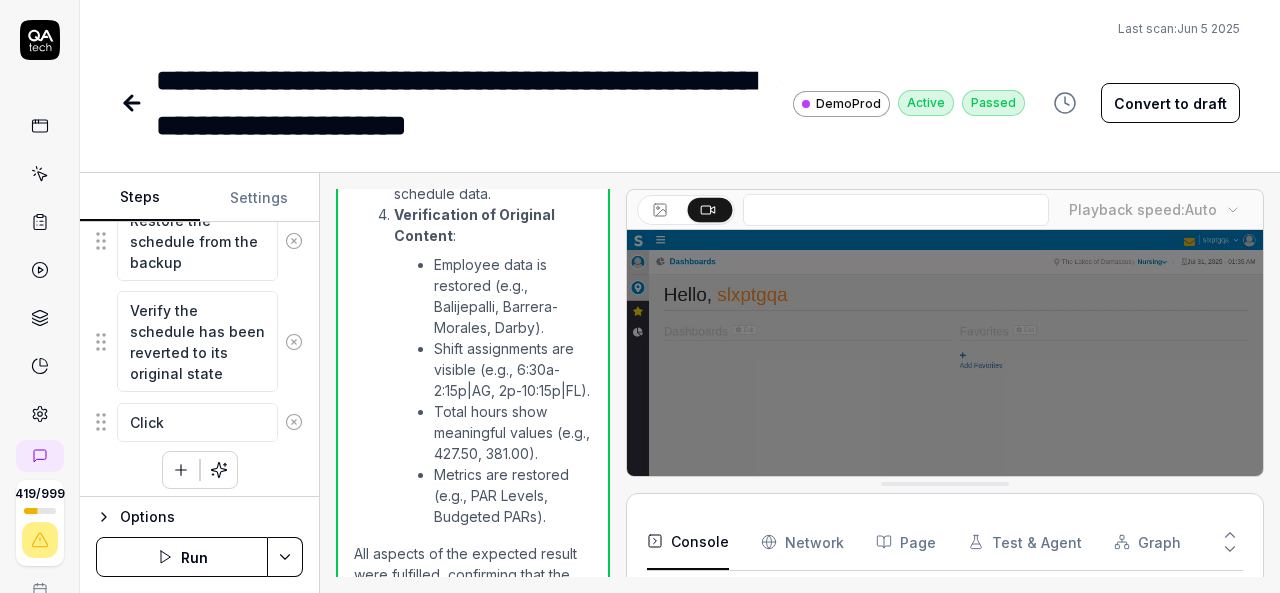 type on "*" 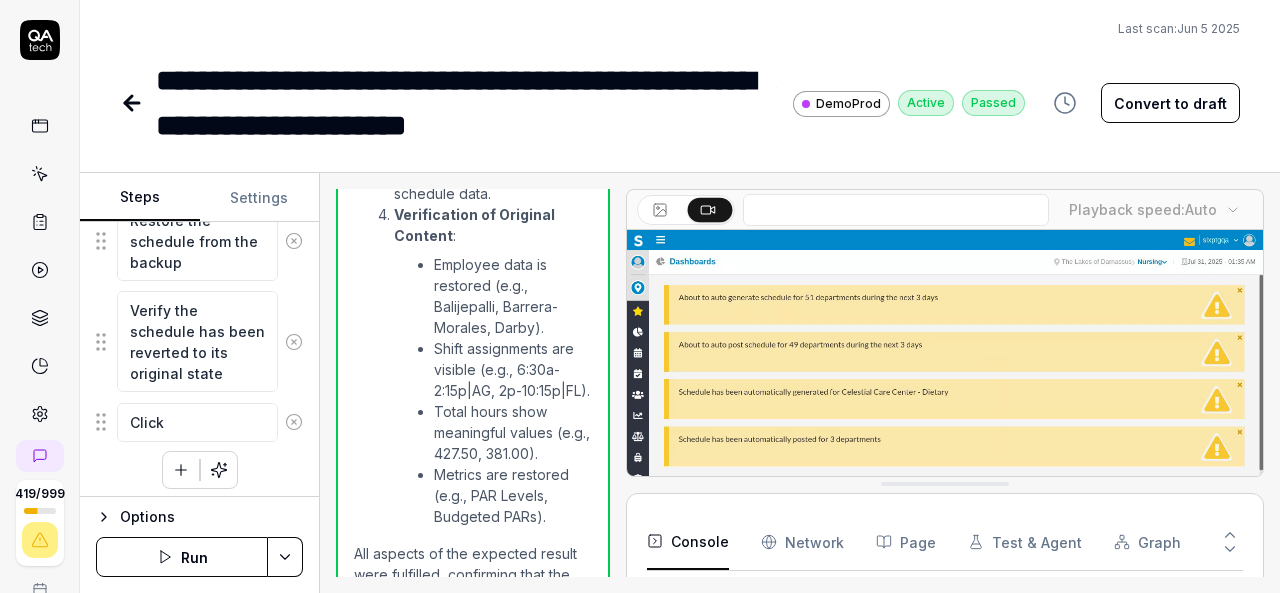 click 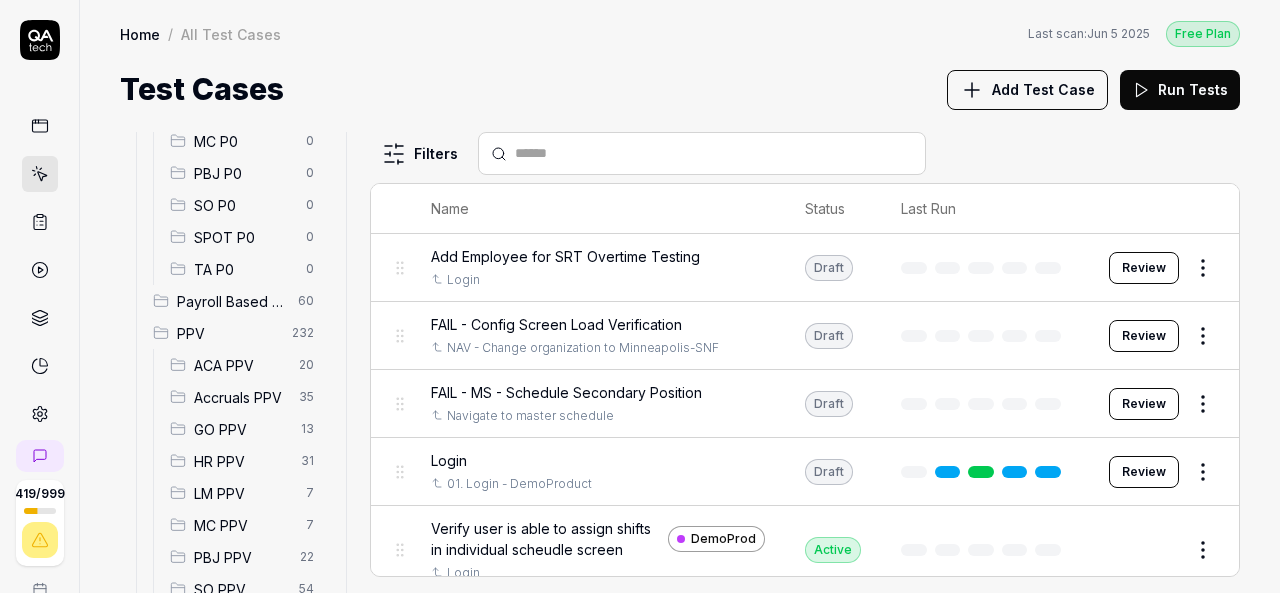scroll, scrollTop: 612, scrollLeft: 0, axis: vertical 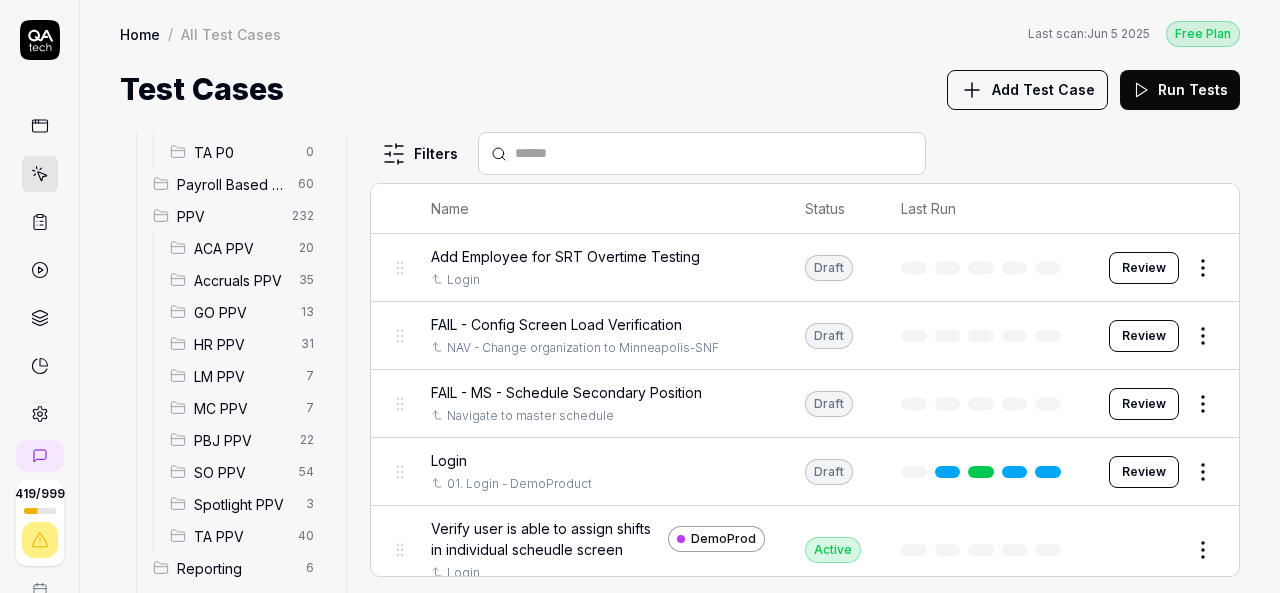 click on "SO PPV" at bounding box center [240, 472] 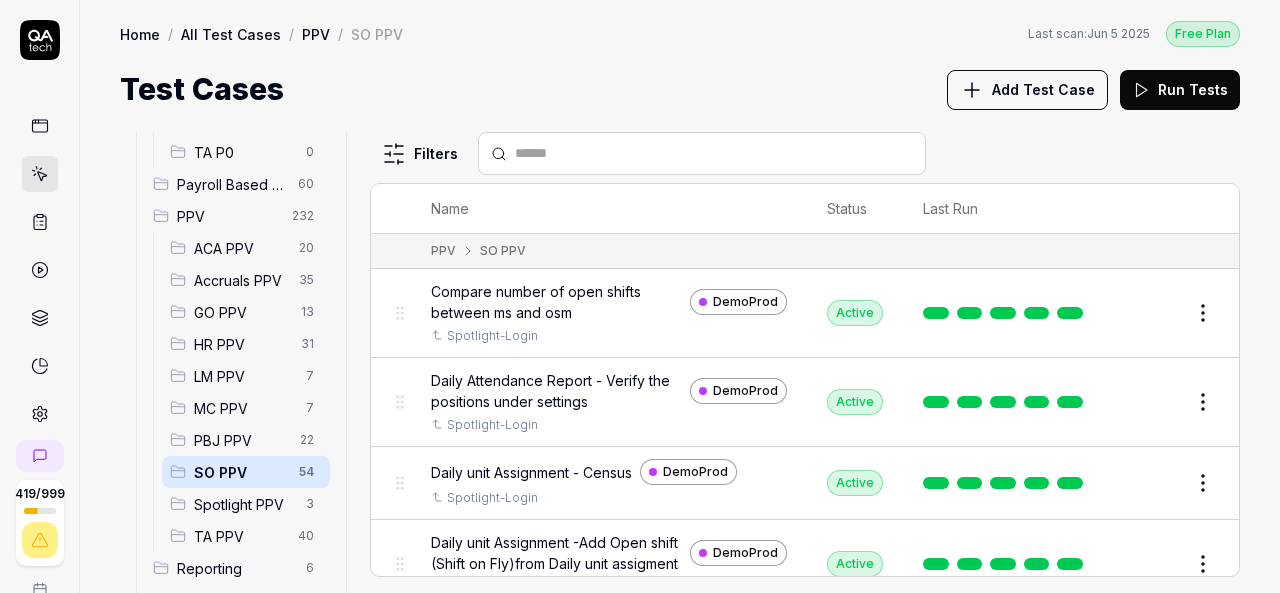 click at bounding box center (714, 153) 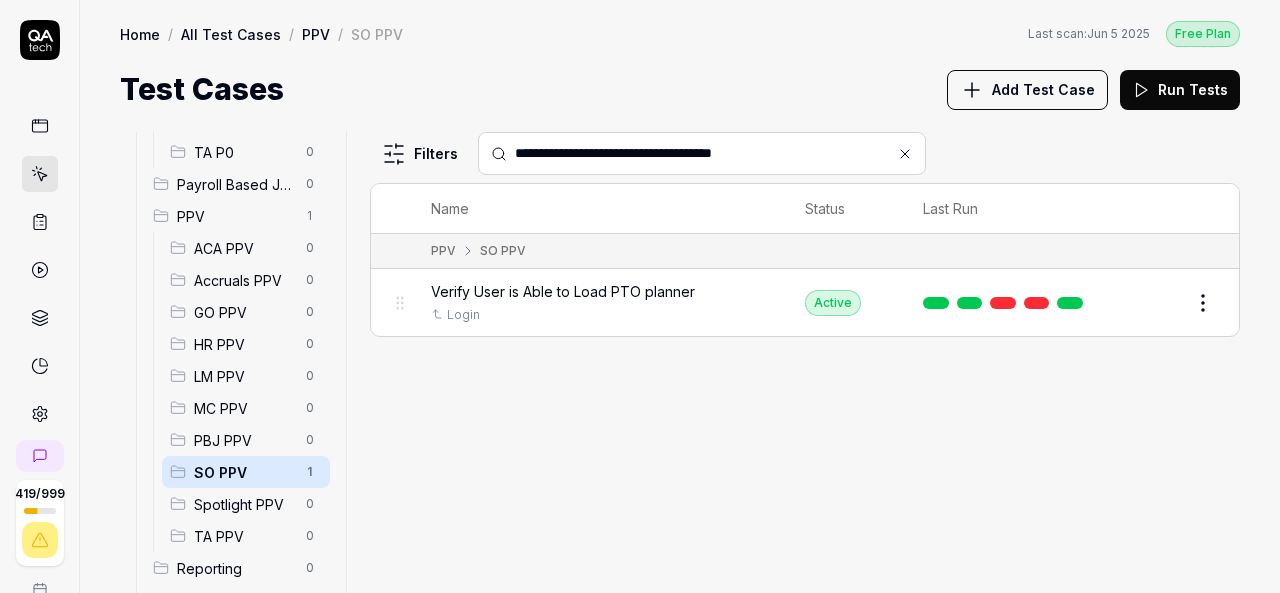 type on "**********" 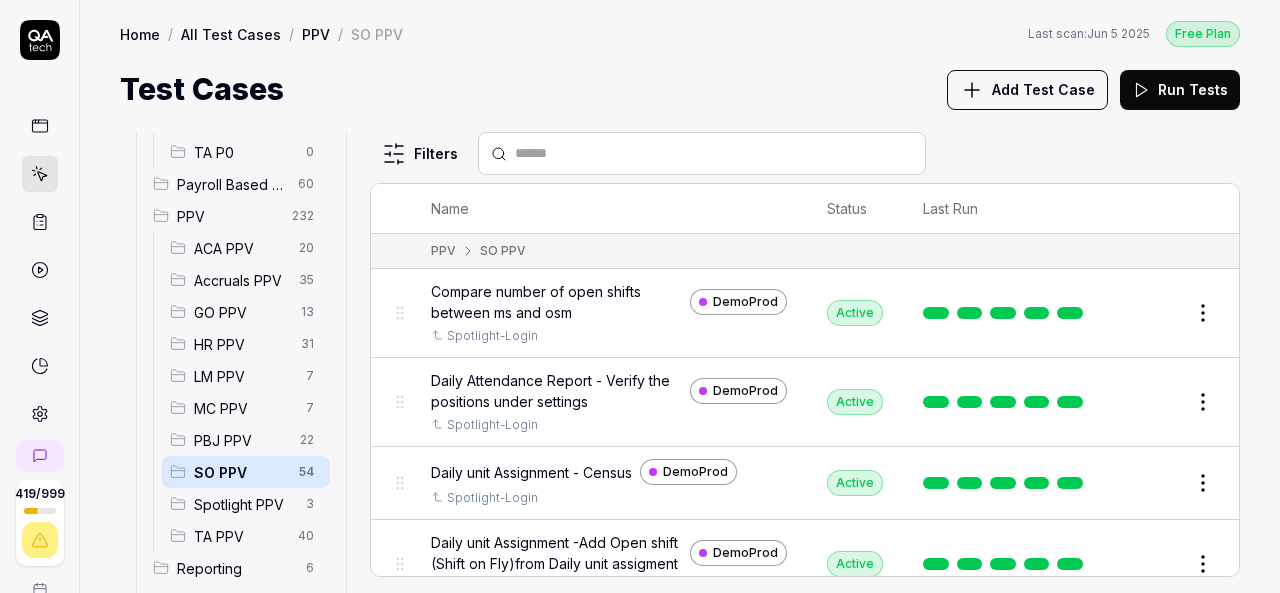 click at bounding box center (714, 153) 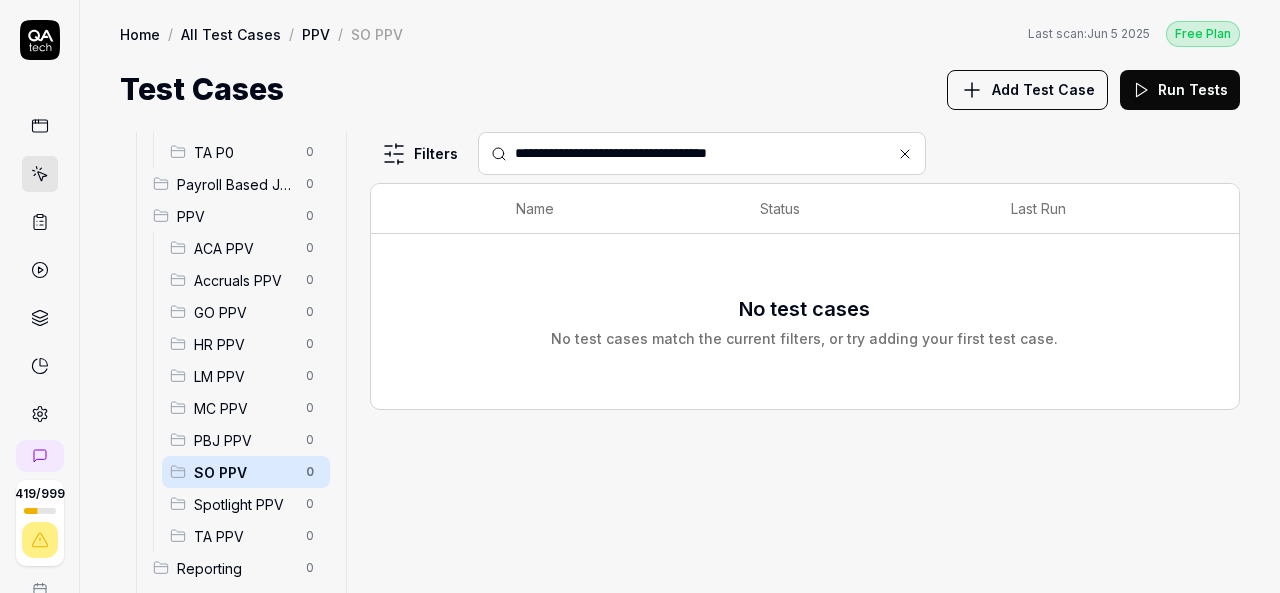 drag, startPoint x: 682, startPoint y: 152, endPoint x: 451, endPoint y: 143, distance: 231.17526 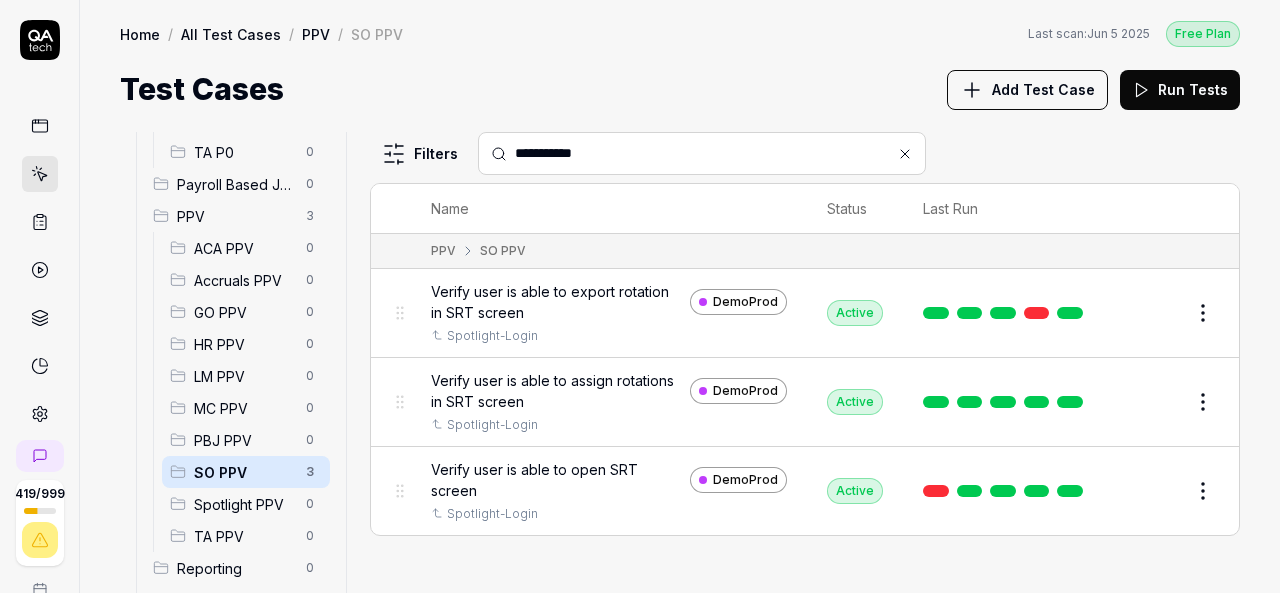 type on "**********" 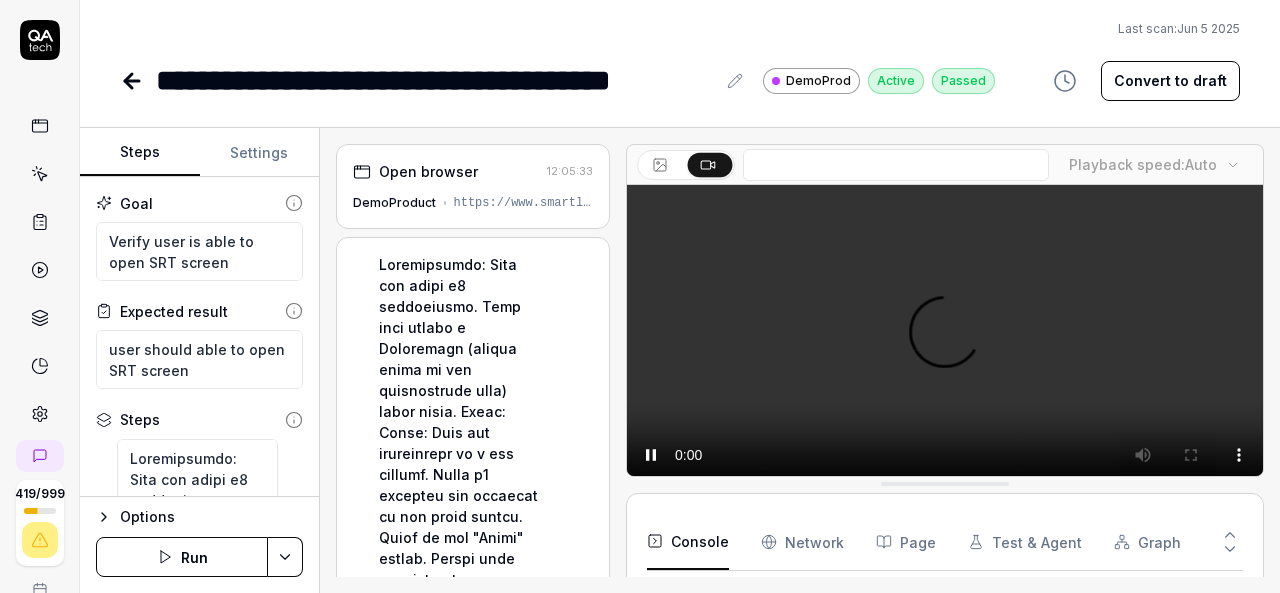 scroll, scrollTop: 2250, scrollLeft: 0, axis: vertical 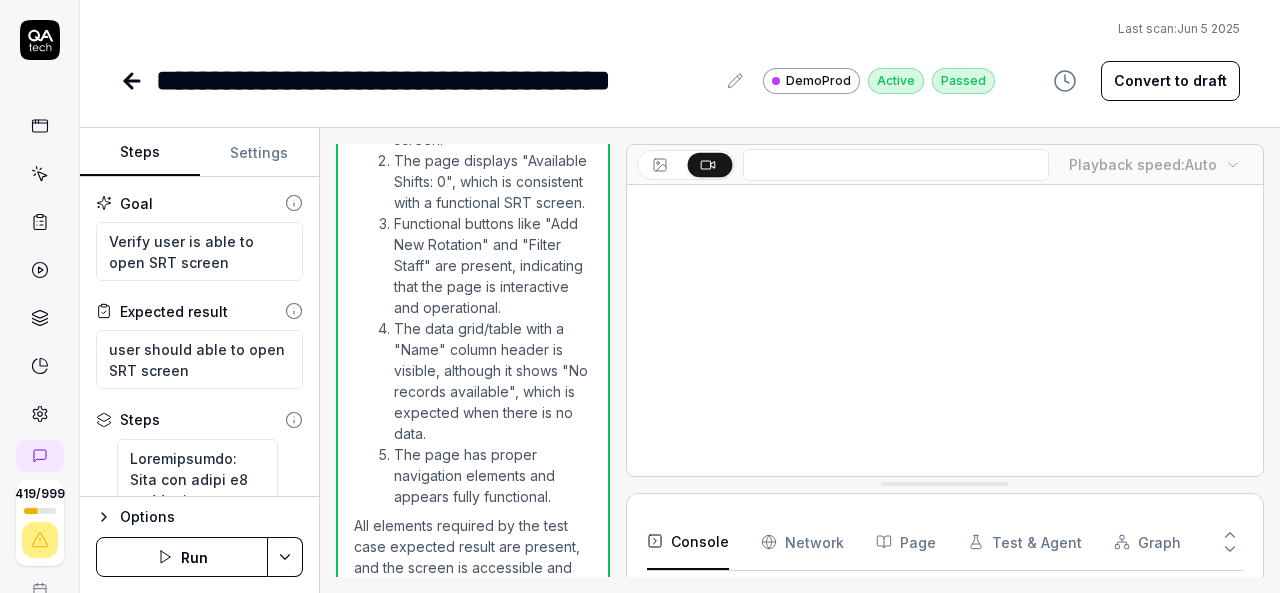 type on "*" 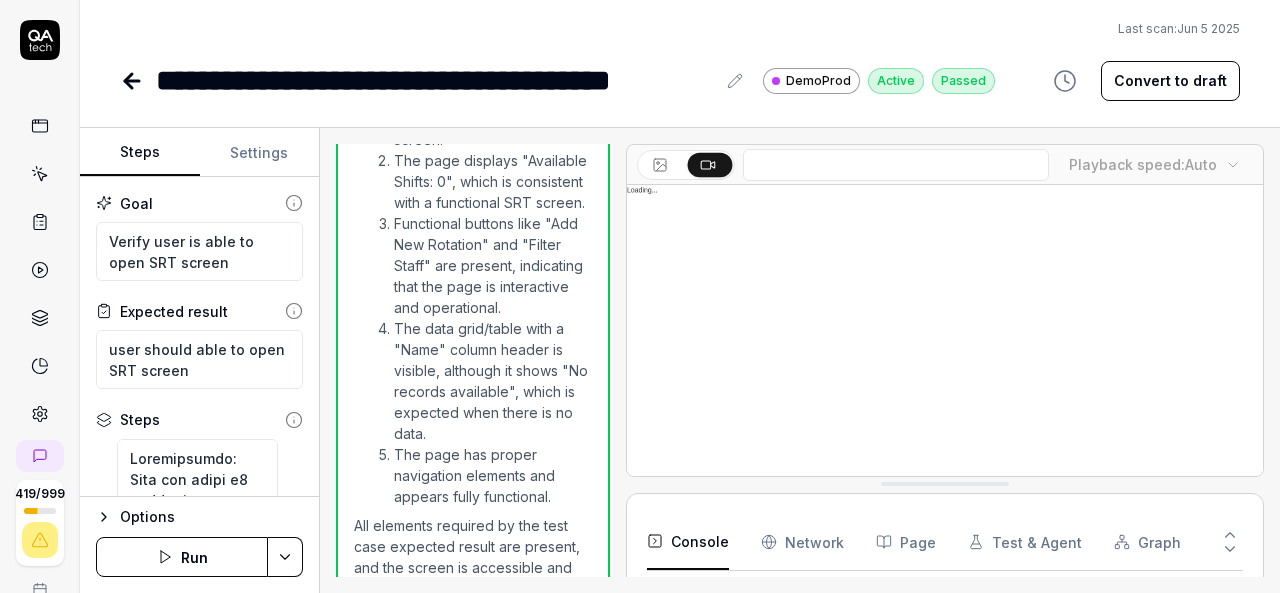 click 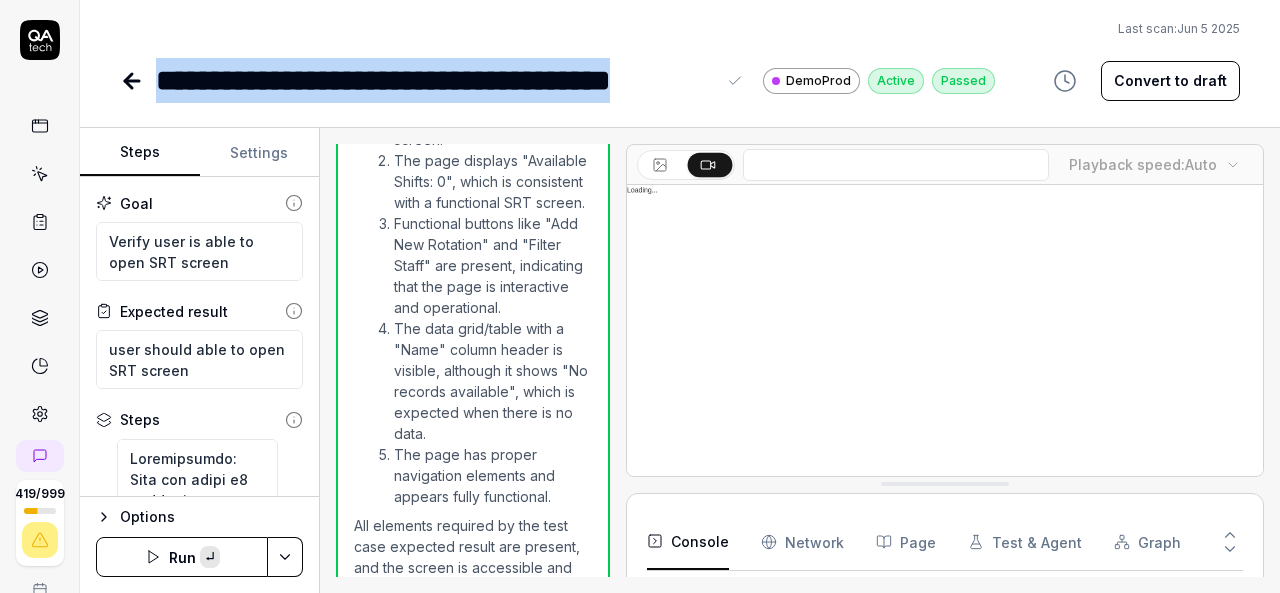 paste 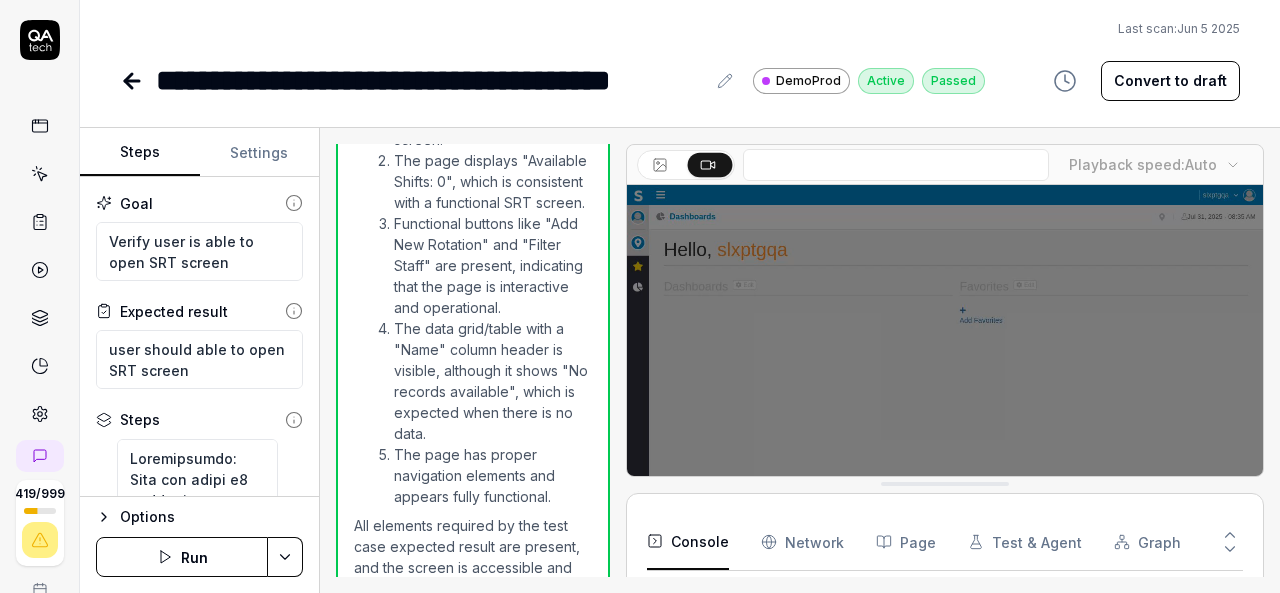 type on "*" 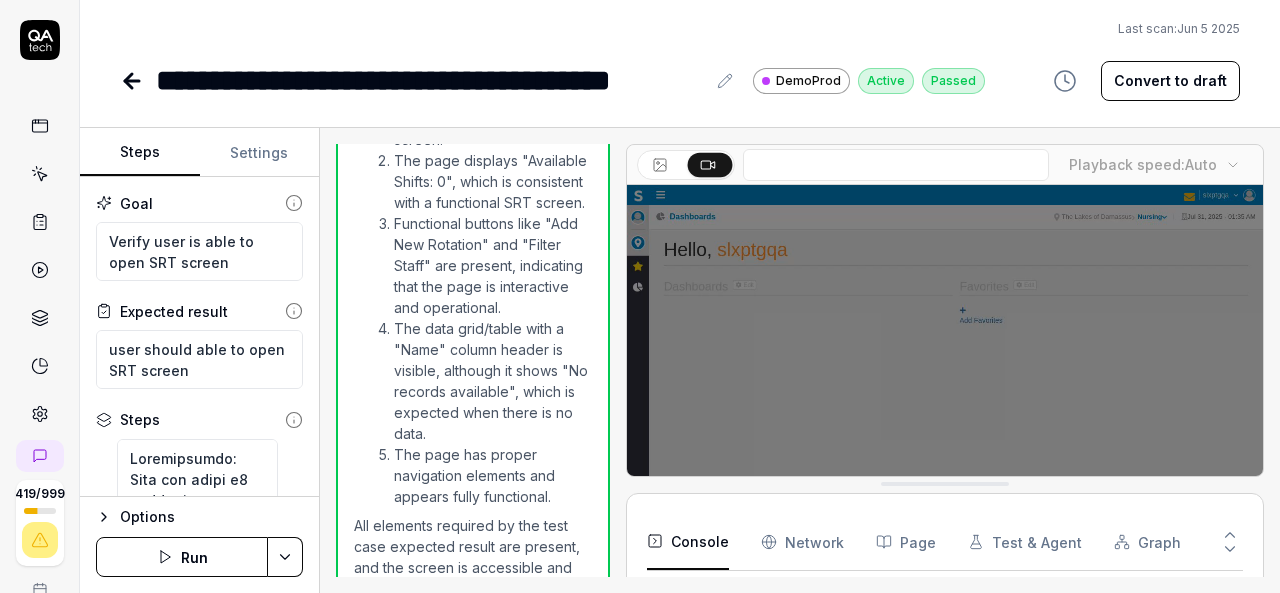 click 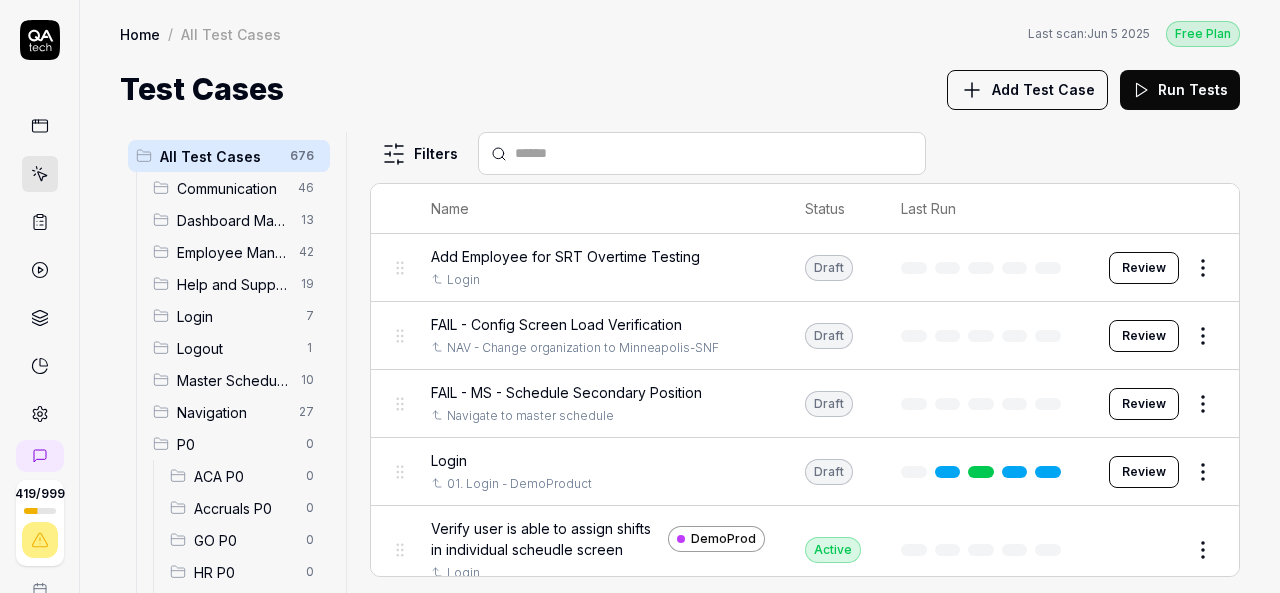 scroll, scrollTop: 283, scrollLeft: 0, axis: vertical 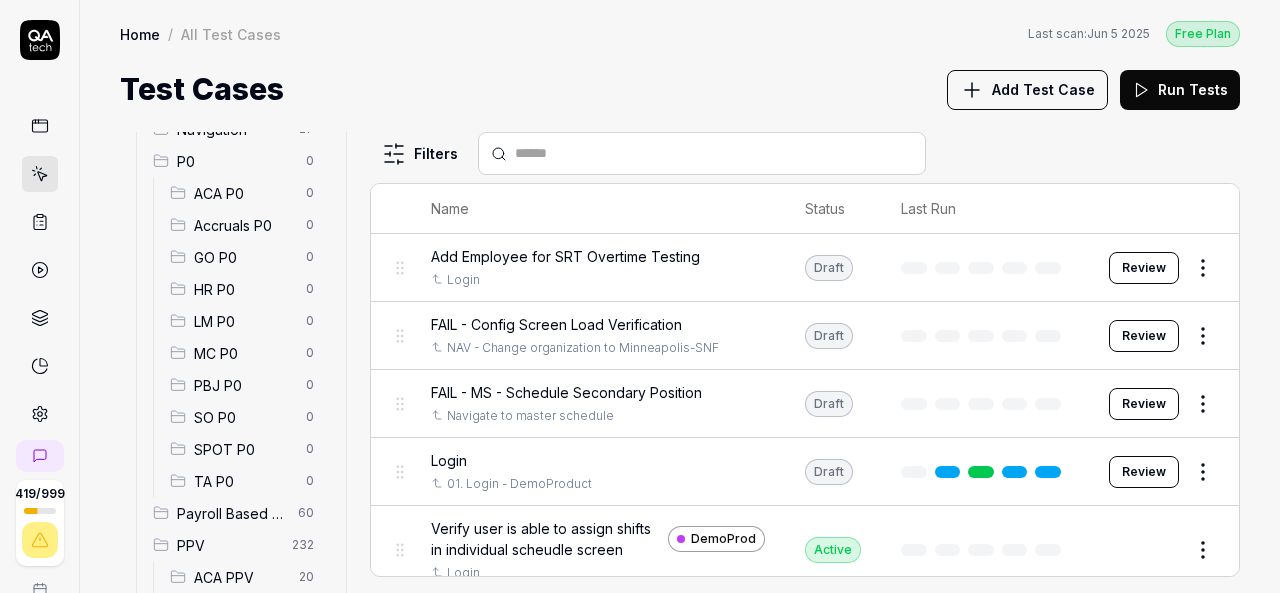 click on "SPOT P0" at bounding box center (244, 449) 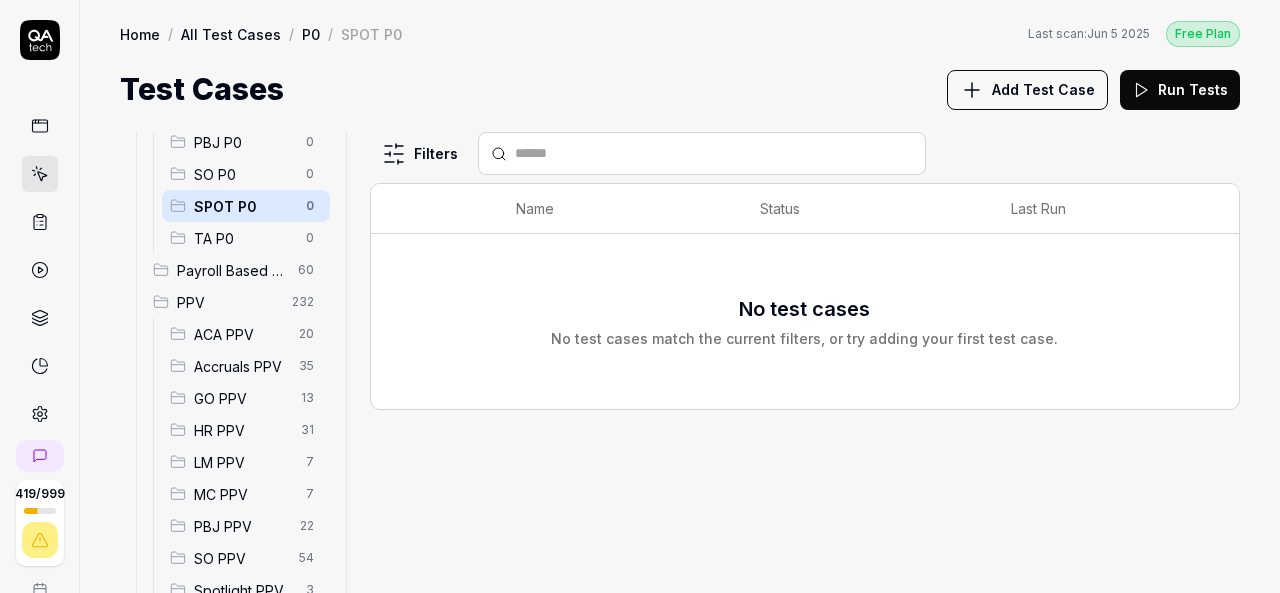scroll, scrollTop: 528, scrollLeft: 0, axis: vertical 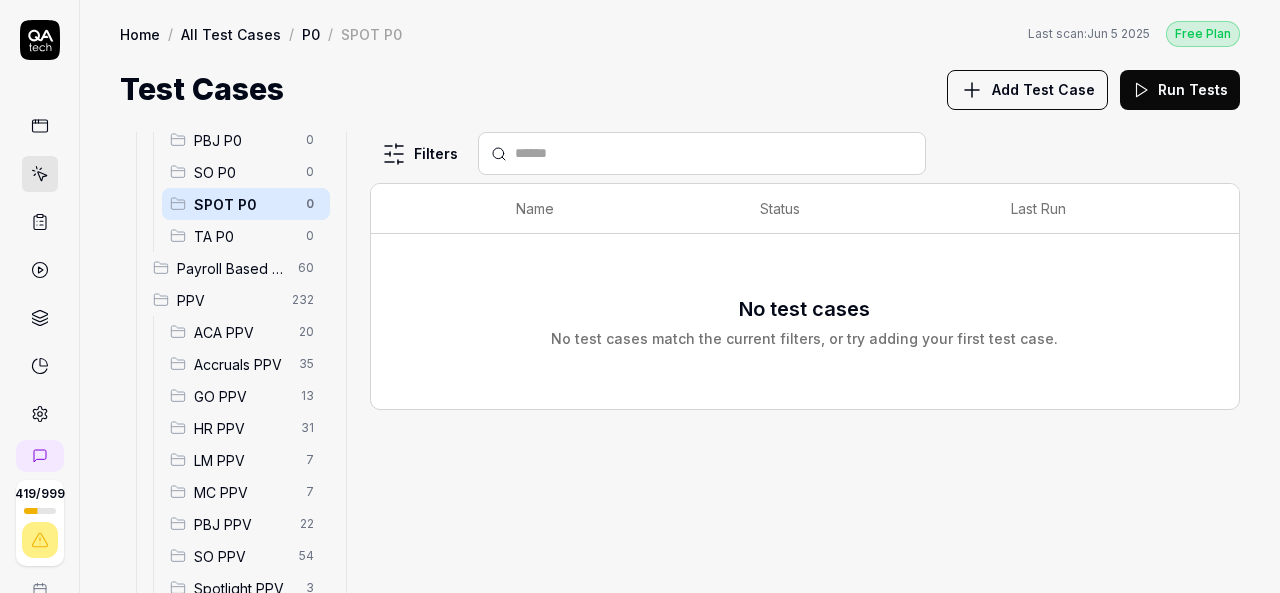 click on "SO PPV" at bounding box center (240, 556) 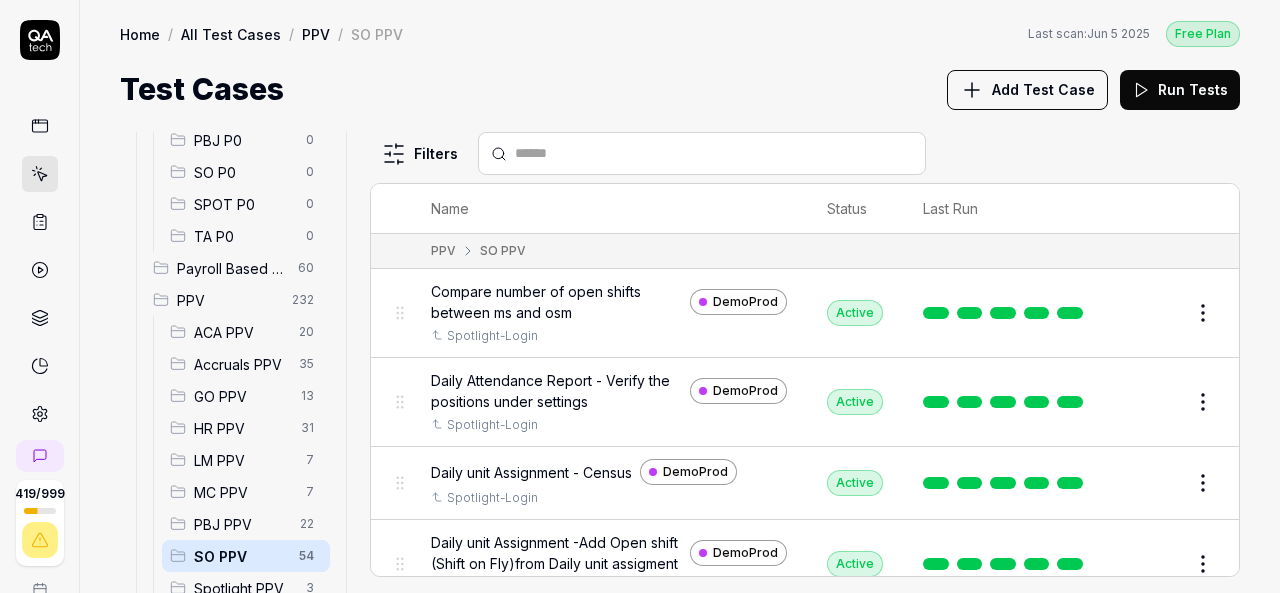 click at bounding box center (714, 153) 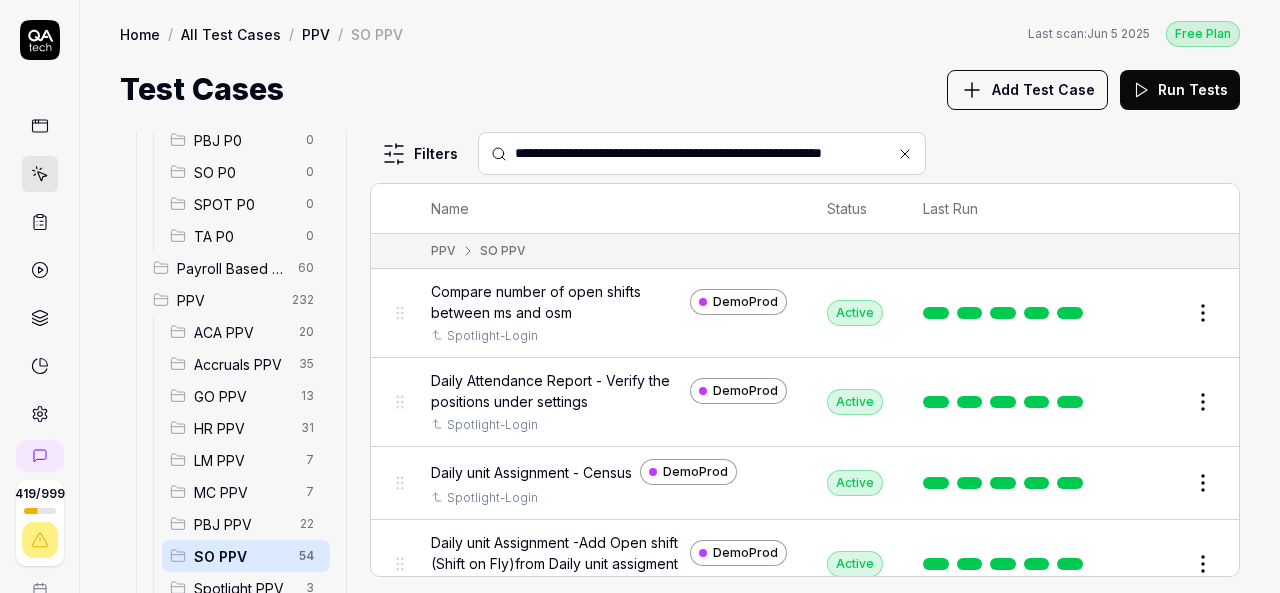 scroll, scrollTop: 0, scrollLeft: 13, axis: horizontal 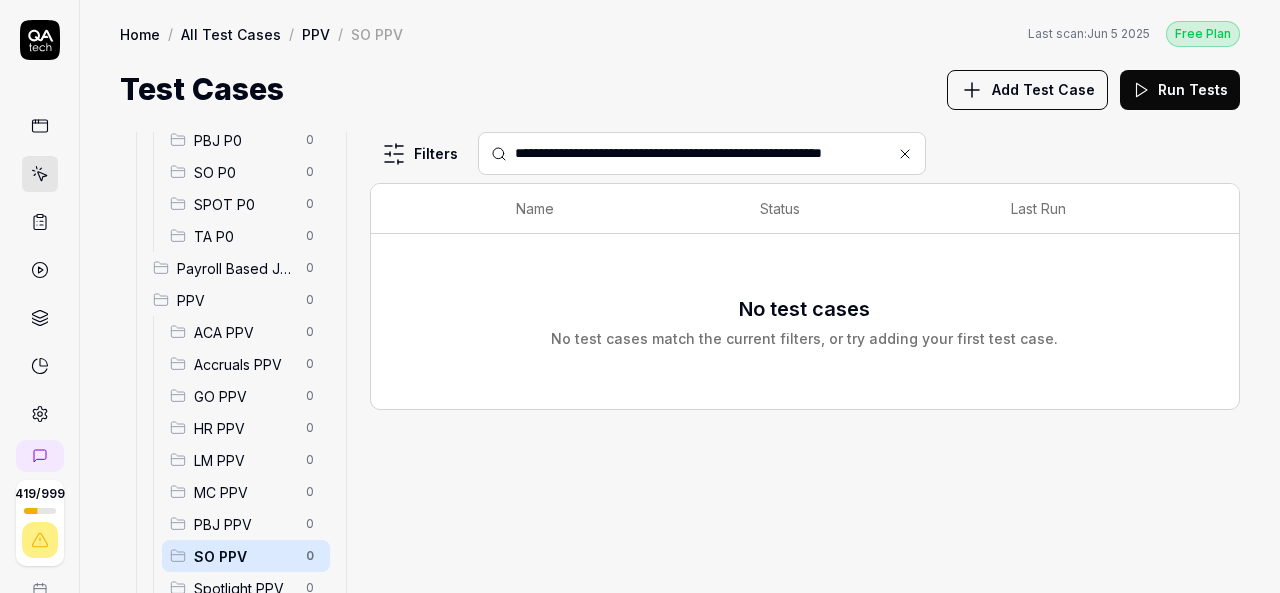 click on "**********" at bounding box center [714, 153] 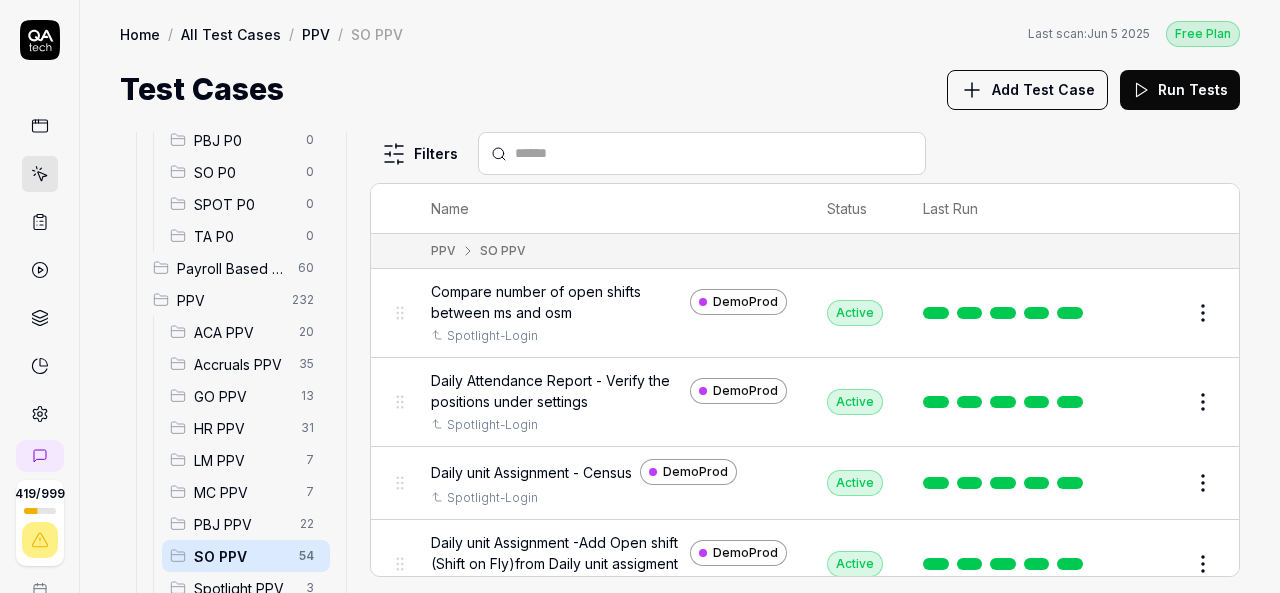 click at bounding box center (714, 153) 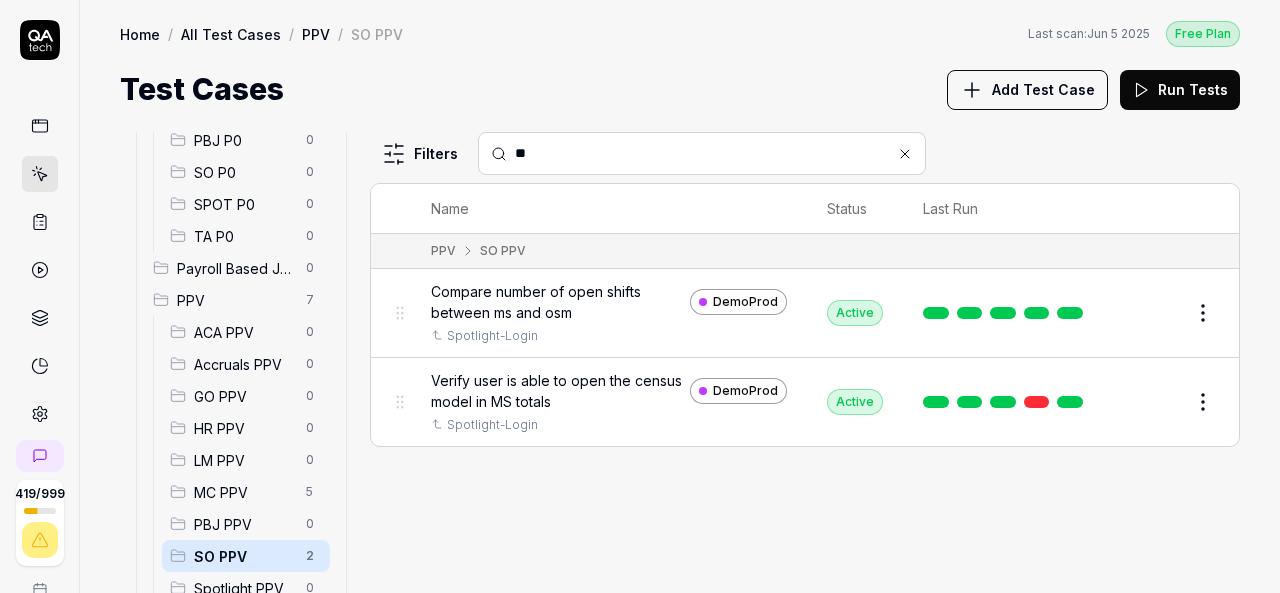 type on "**" 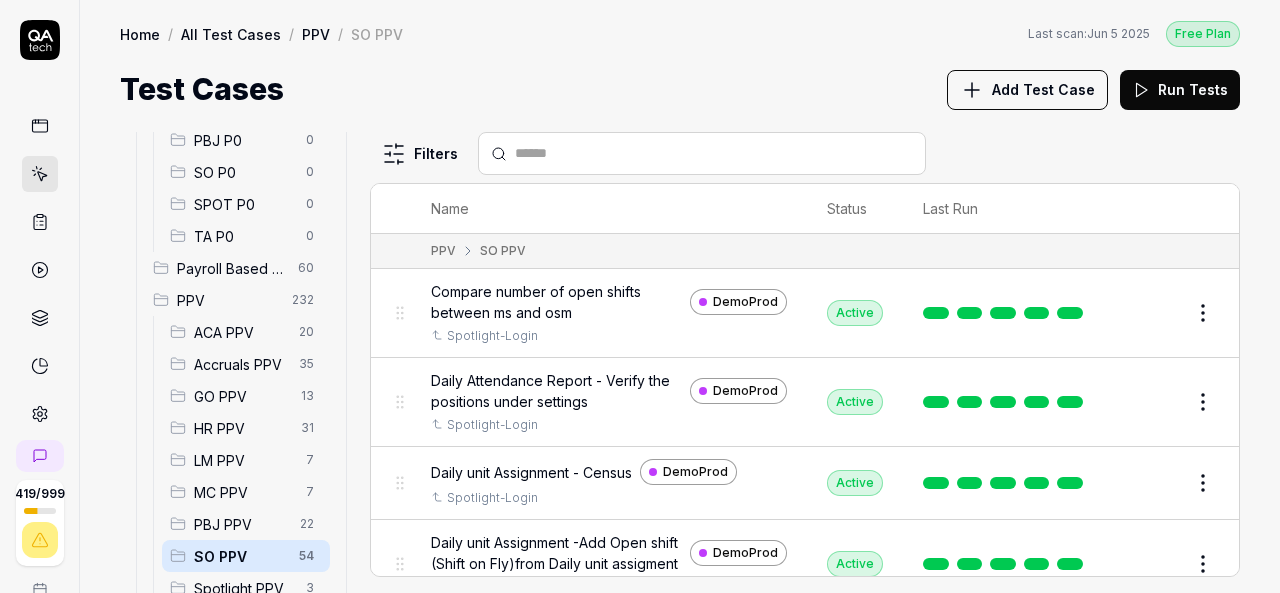 click at bounding box center (714, 153) 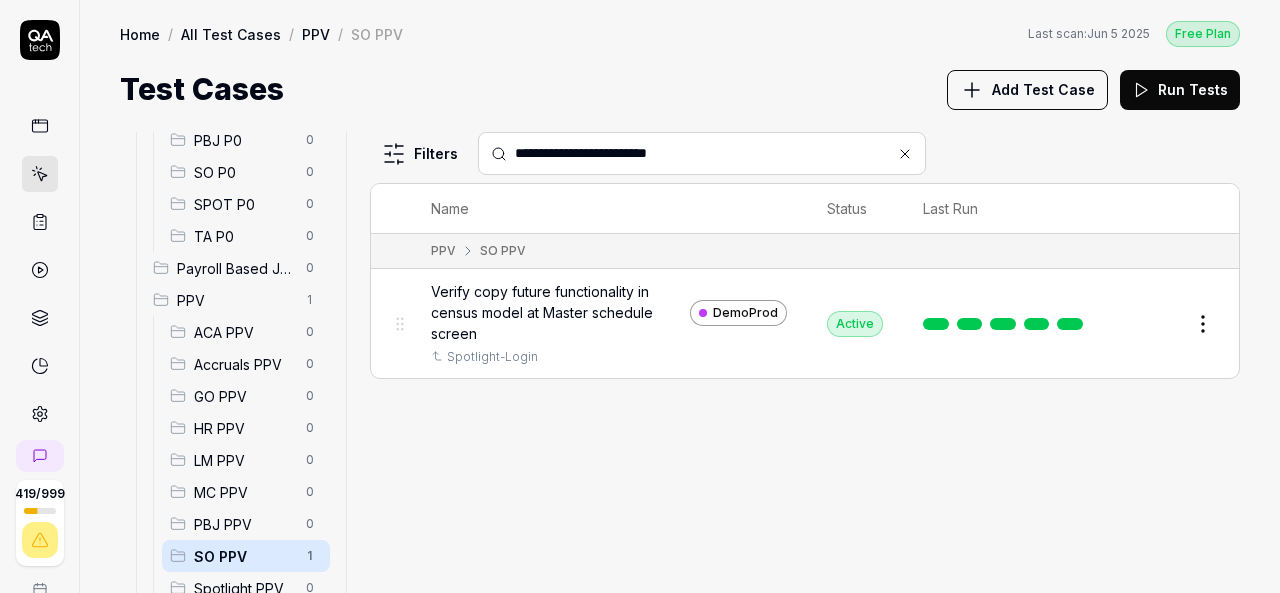 type on "**********" 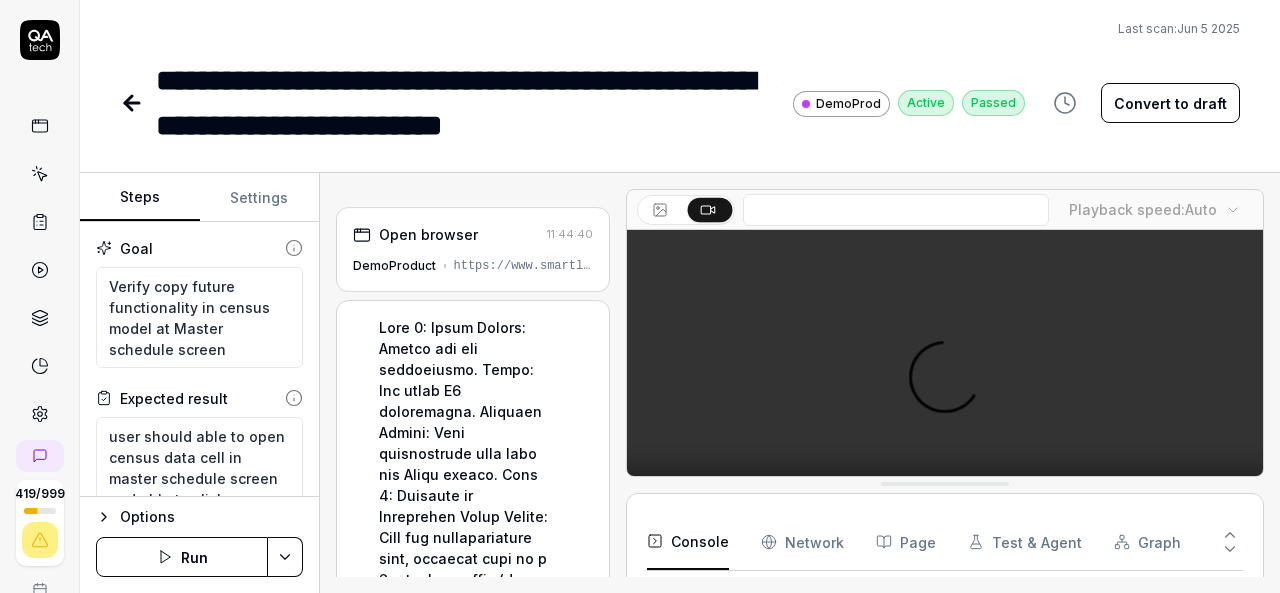 scroll, scrollTop: 1761, scrollLeft: 0, axis: vertical 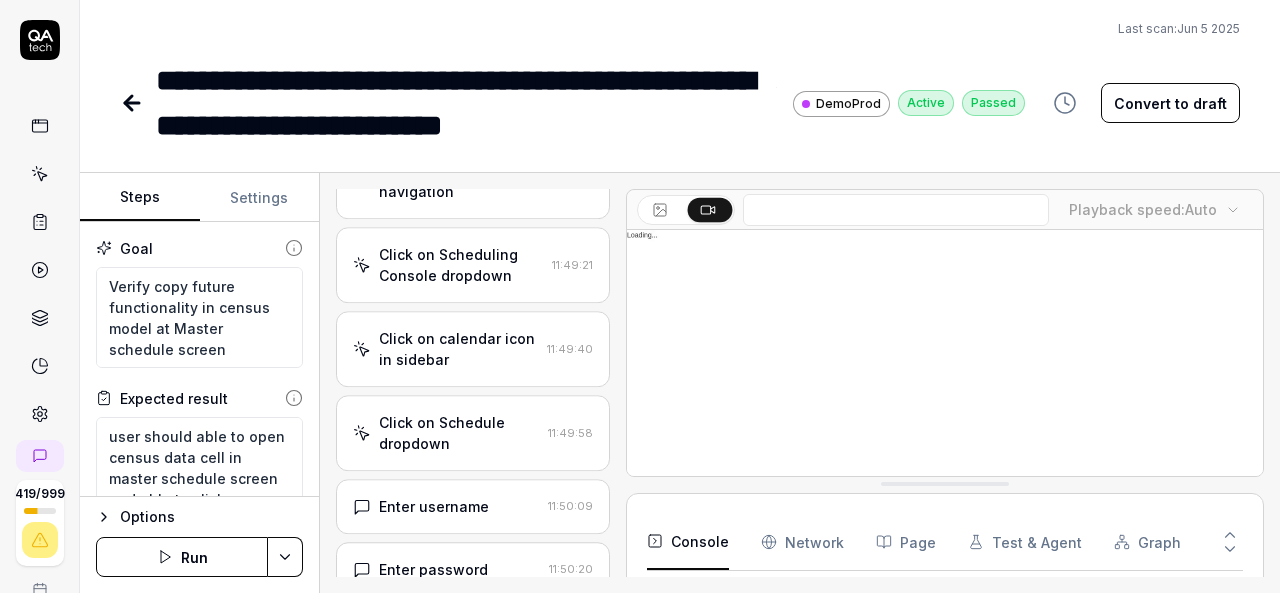 type on "*" 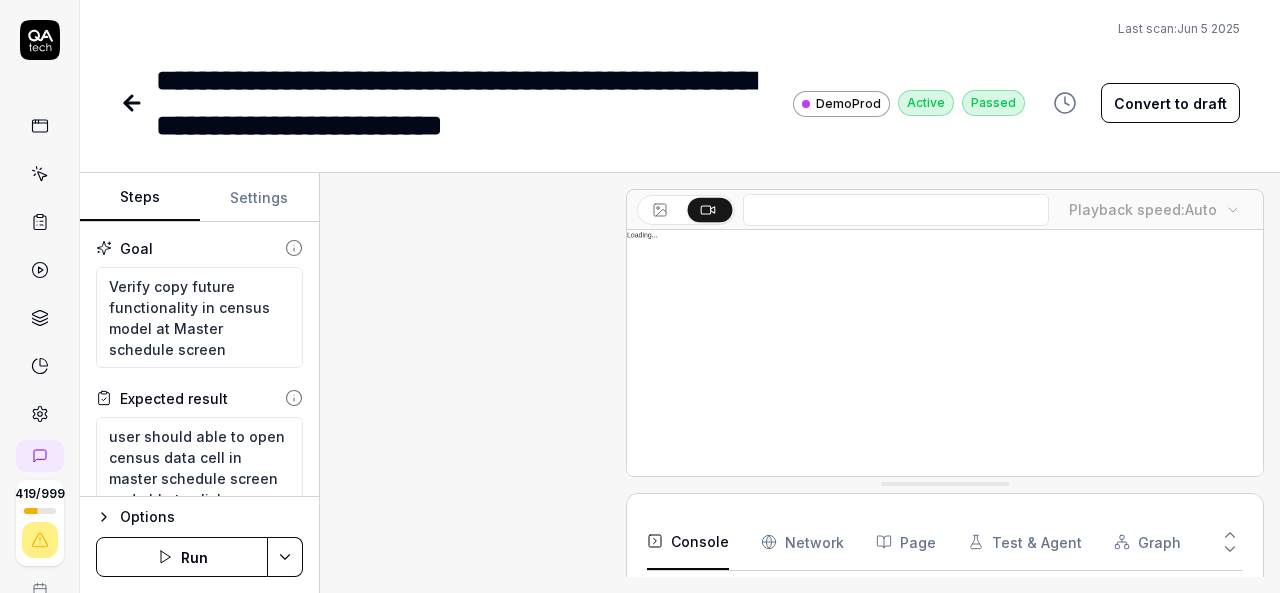 scroll, scrollTop: 4901, scrollLeft: 0, axis: vertical 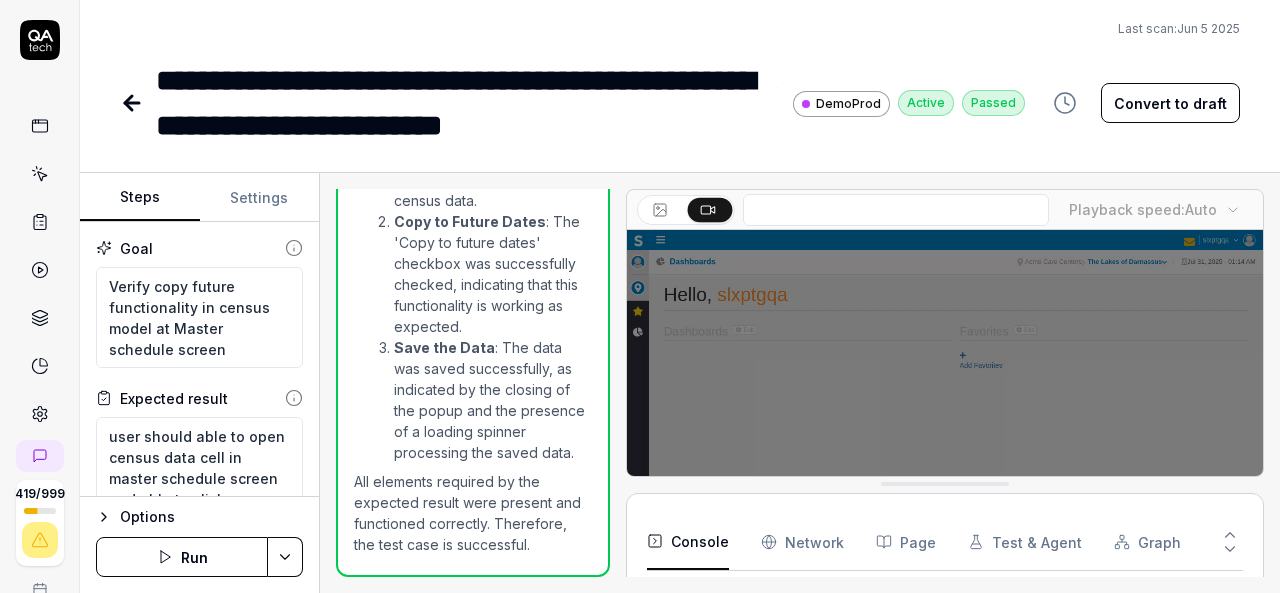click 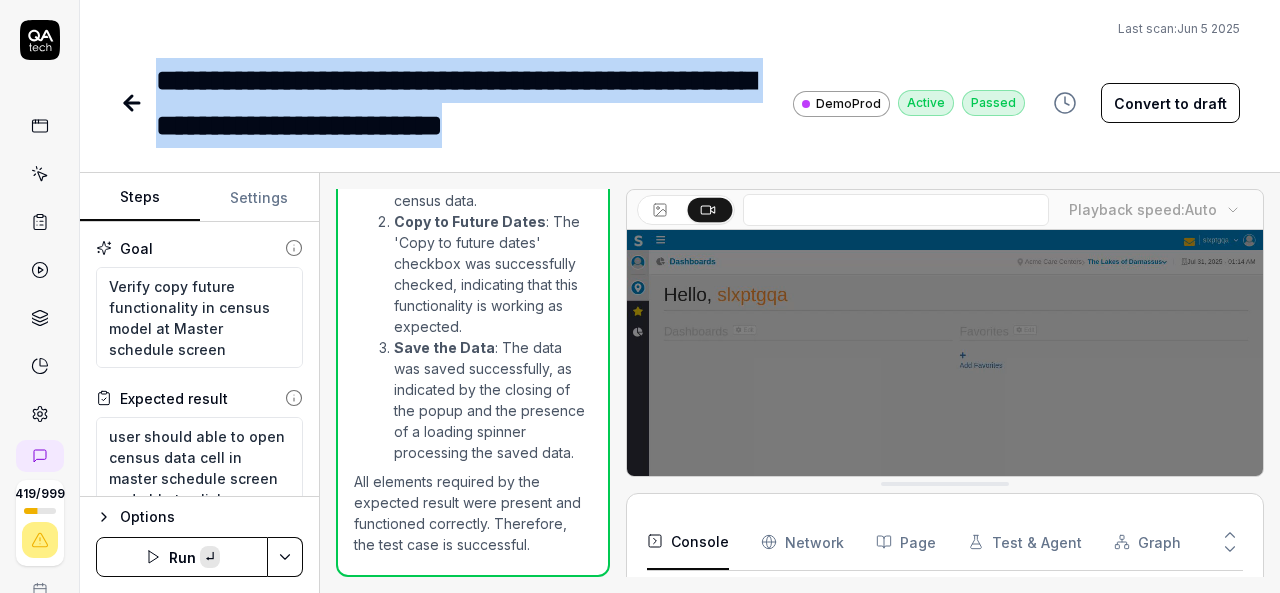 paste 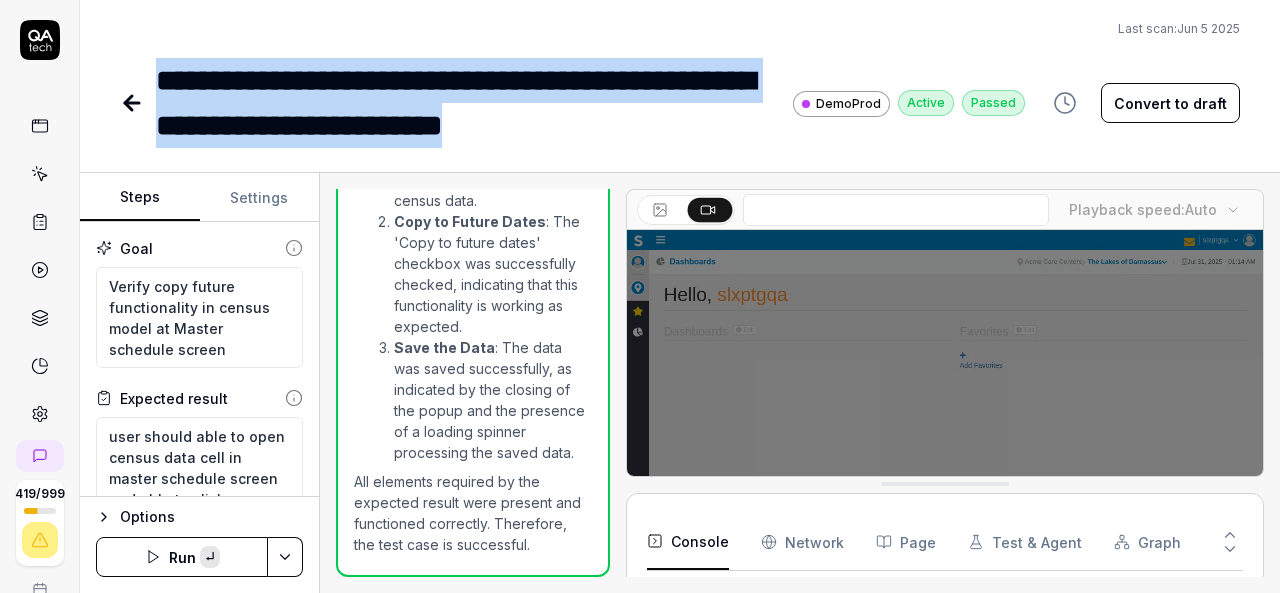 type 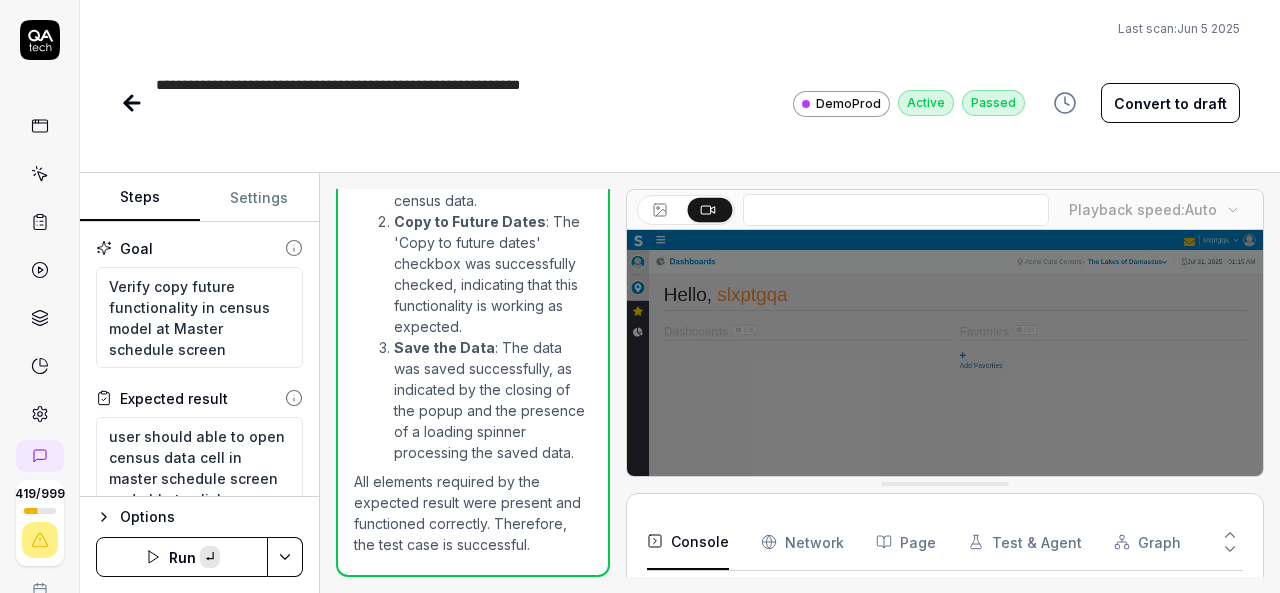 scroll, scrollTop: 5128, scrollLeft: 0, axis: vertical 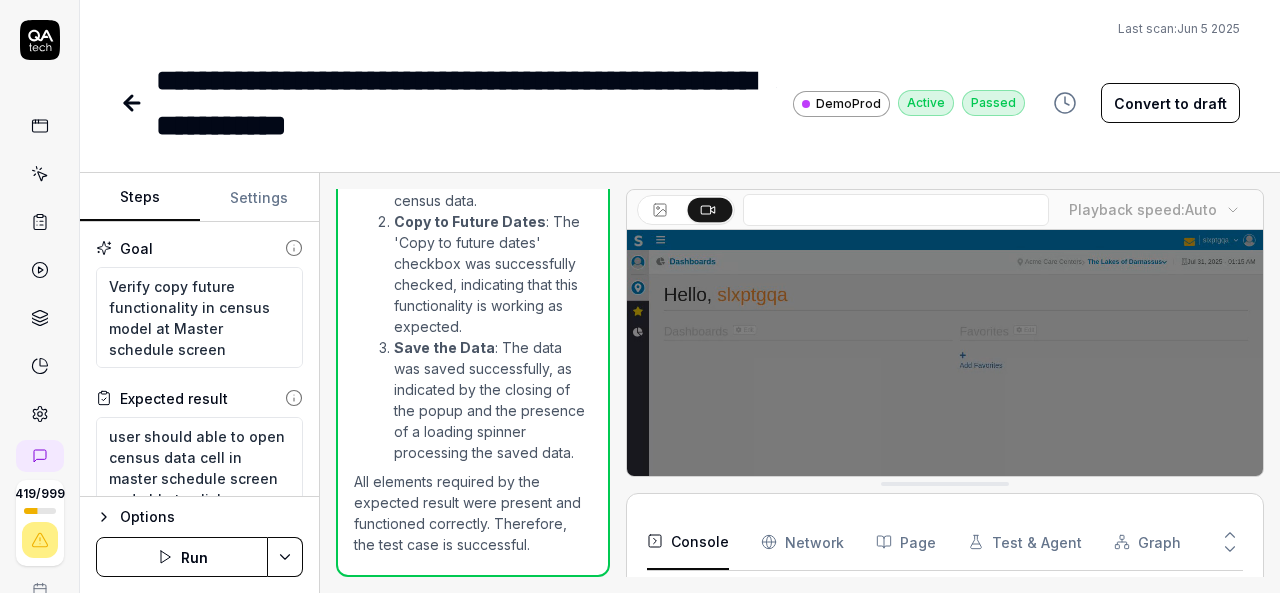 type on "*" 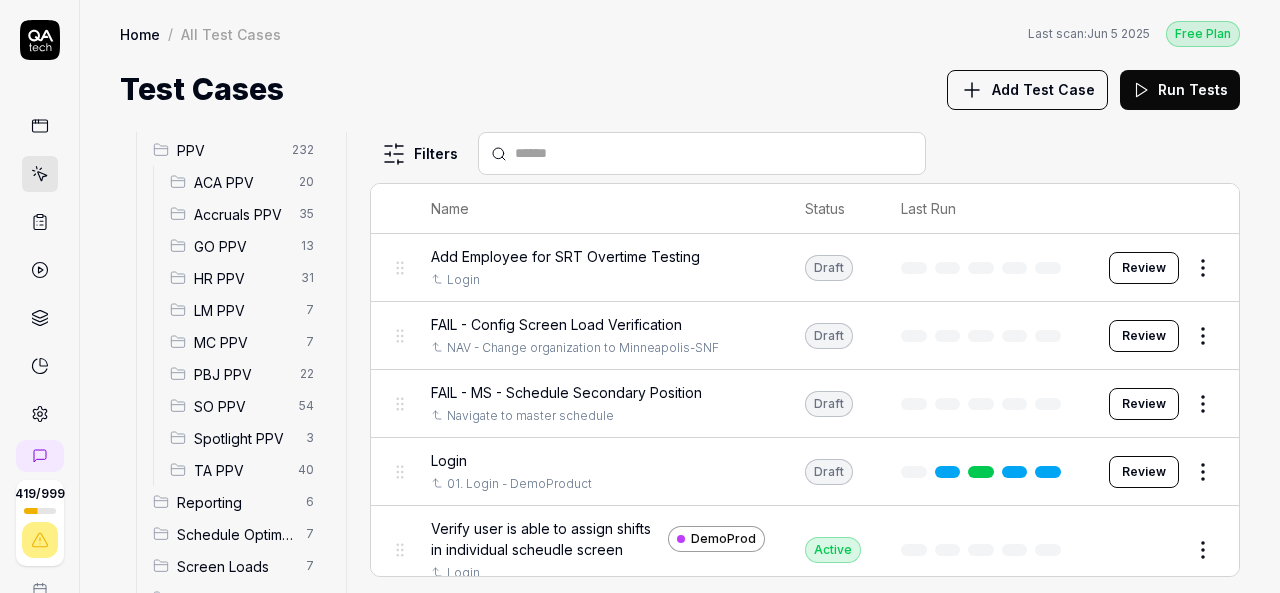 scroll, scrollTop: 746, scrollLeft: 0, axis: vertical 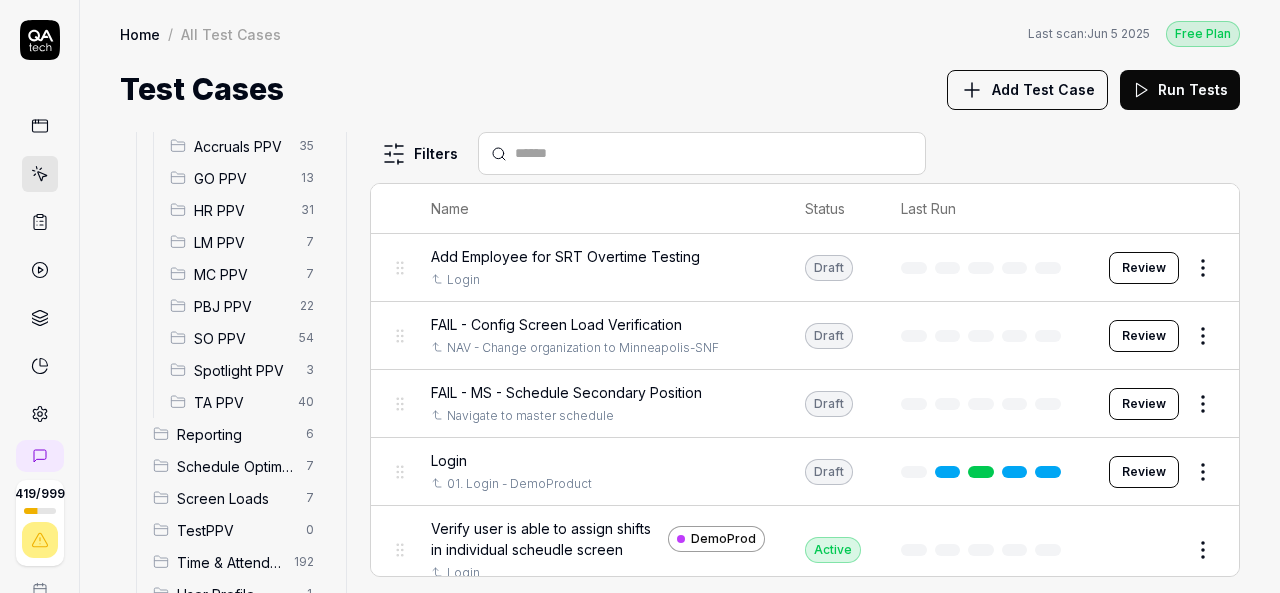 click on "SO PPV" at bounding box center [240, 338] 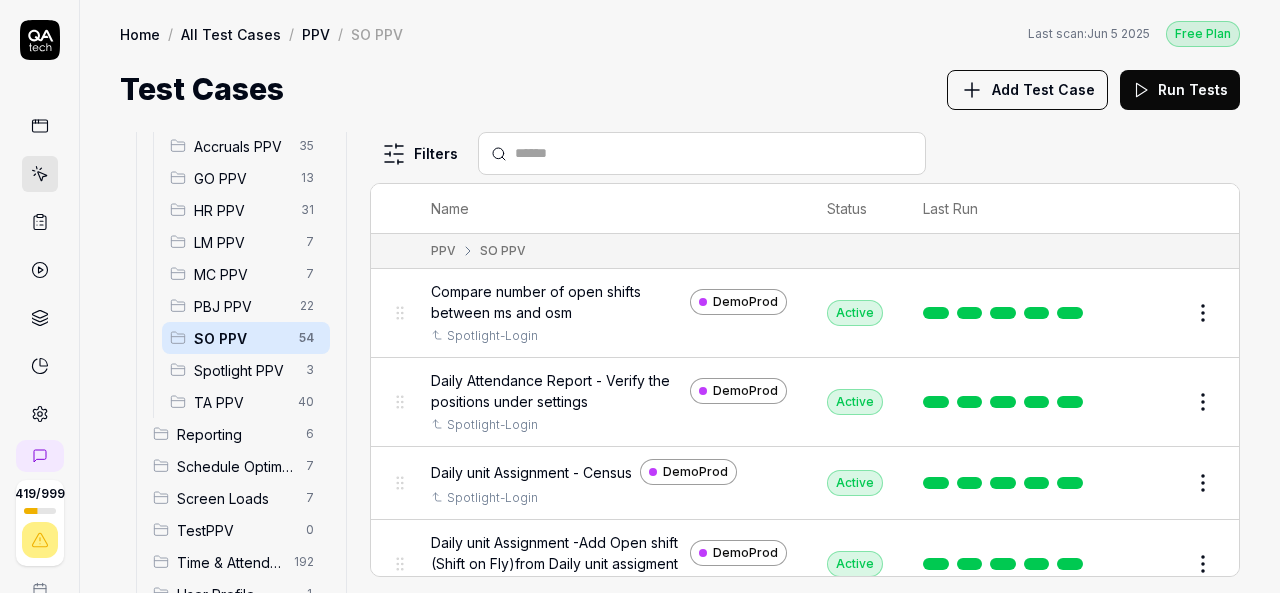 scroll, scrollTop: 793, scrollLeft: 0, axis: vertical 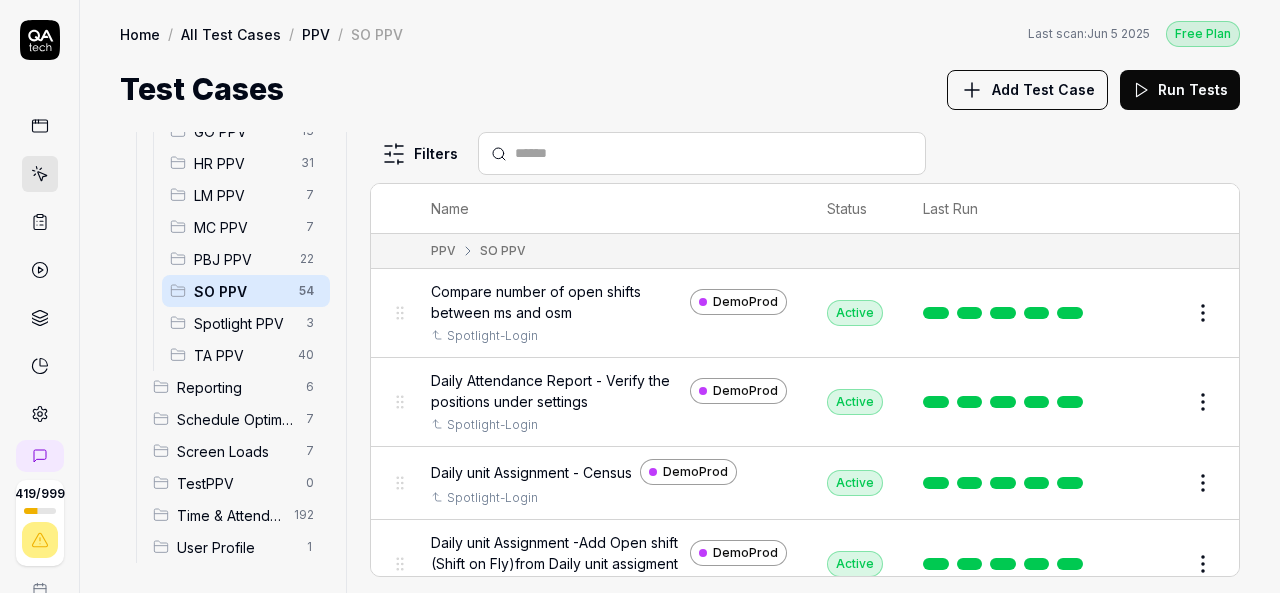 click at bounding box center [714, 153] 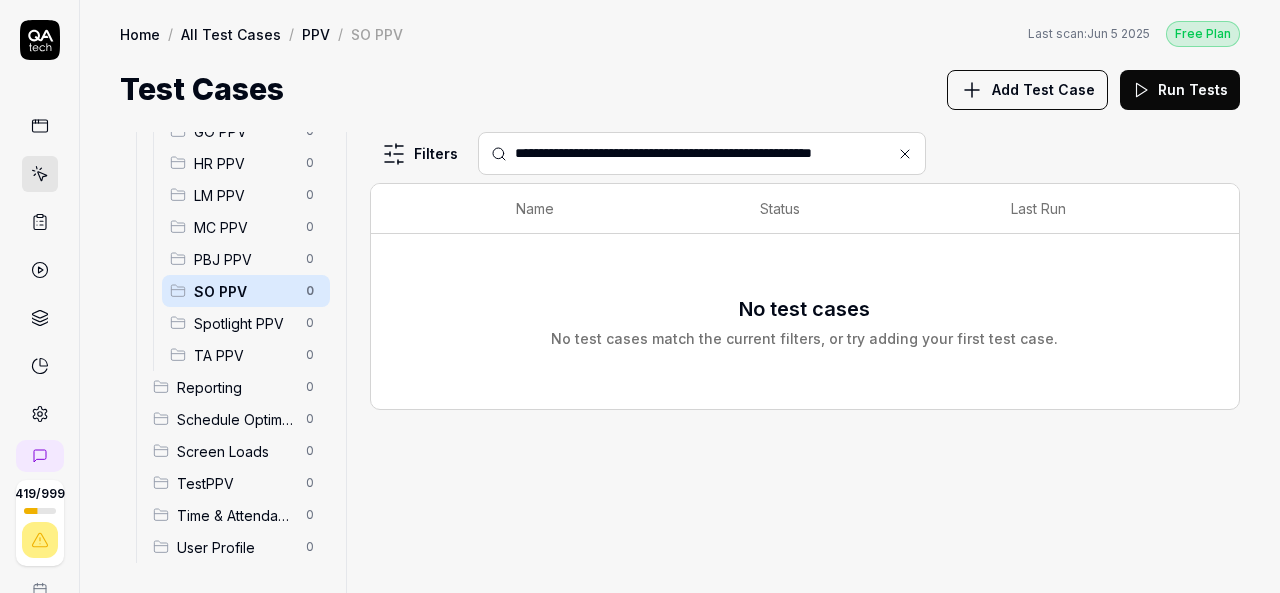 click on "**********" at bounding box center (714, 153) 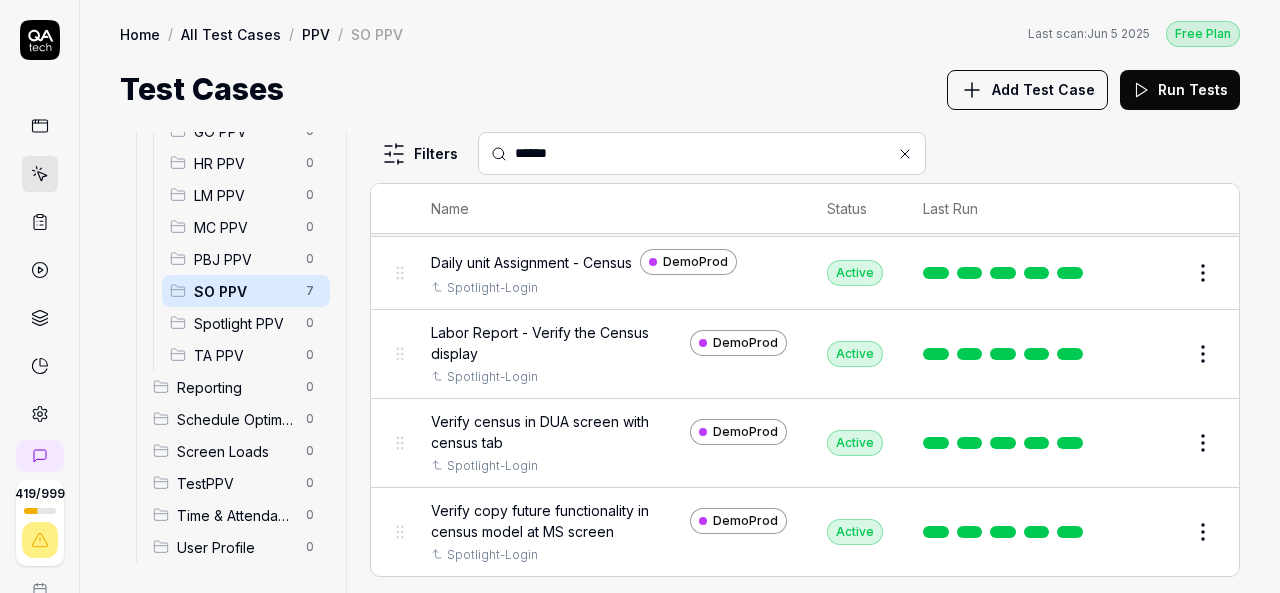 scroll, scrollTop: 33, scrollLeft: 0, axis: vertical 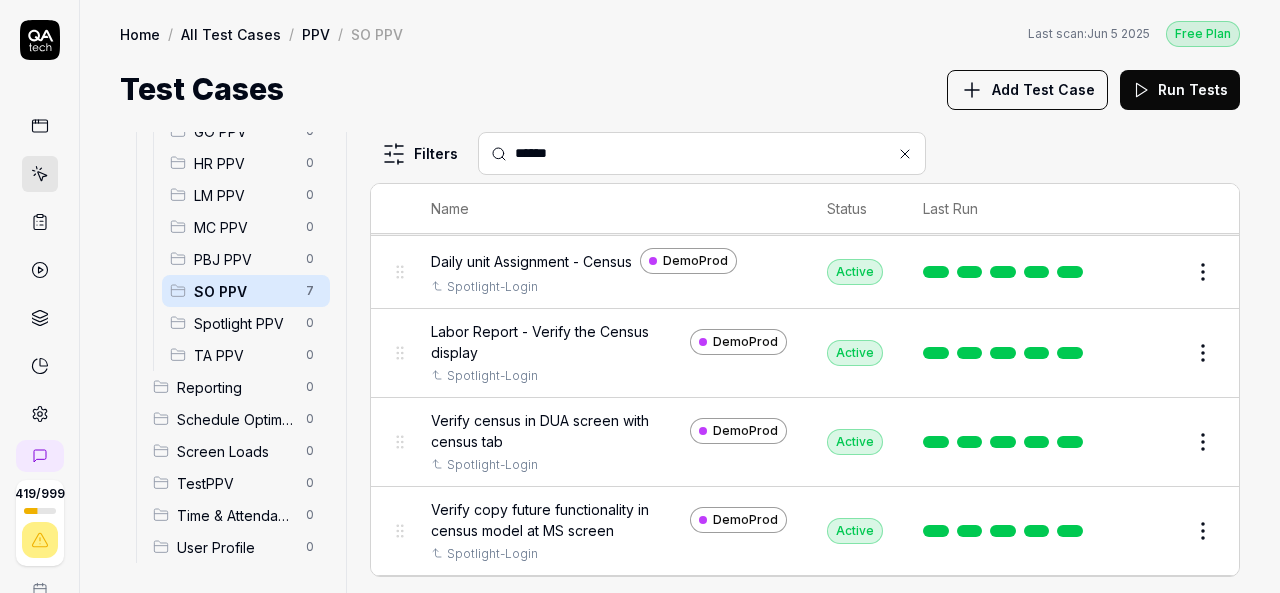 type on "******" 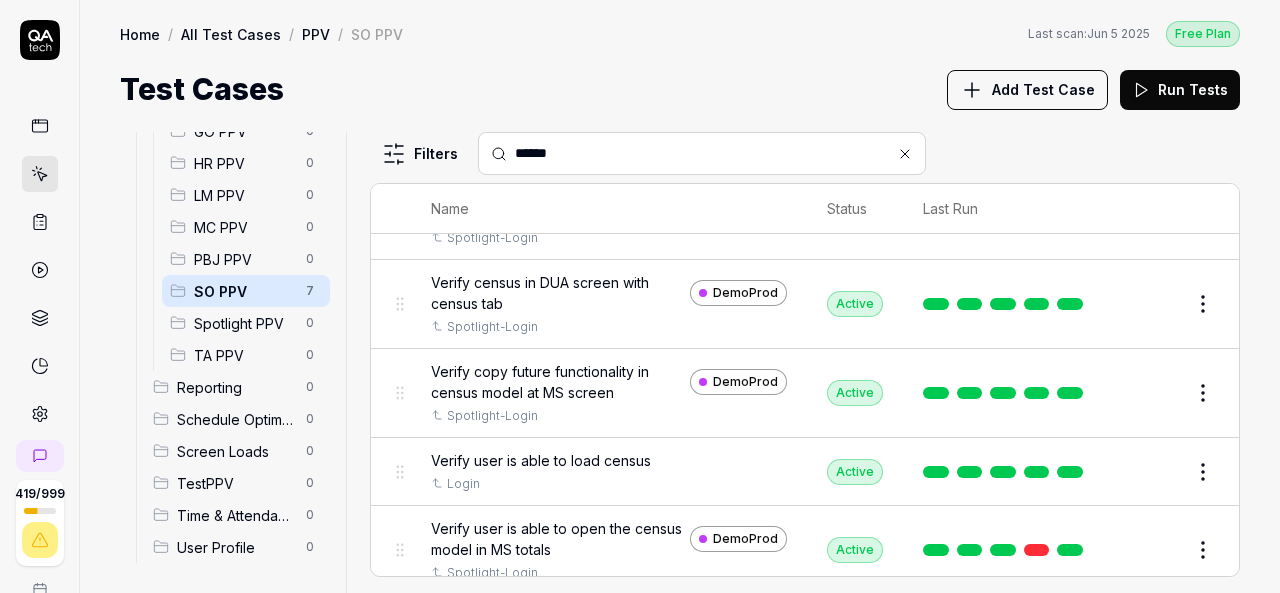 scroll, scrollTop: 197, scrollLeft: 0, axis: vertical 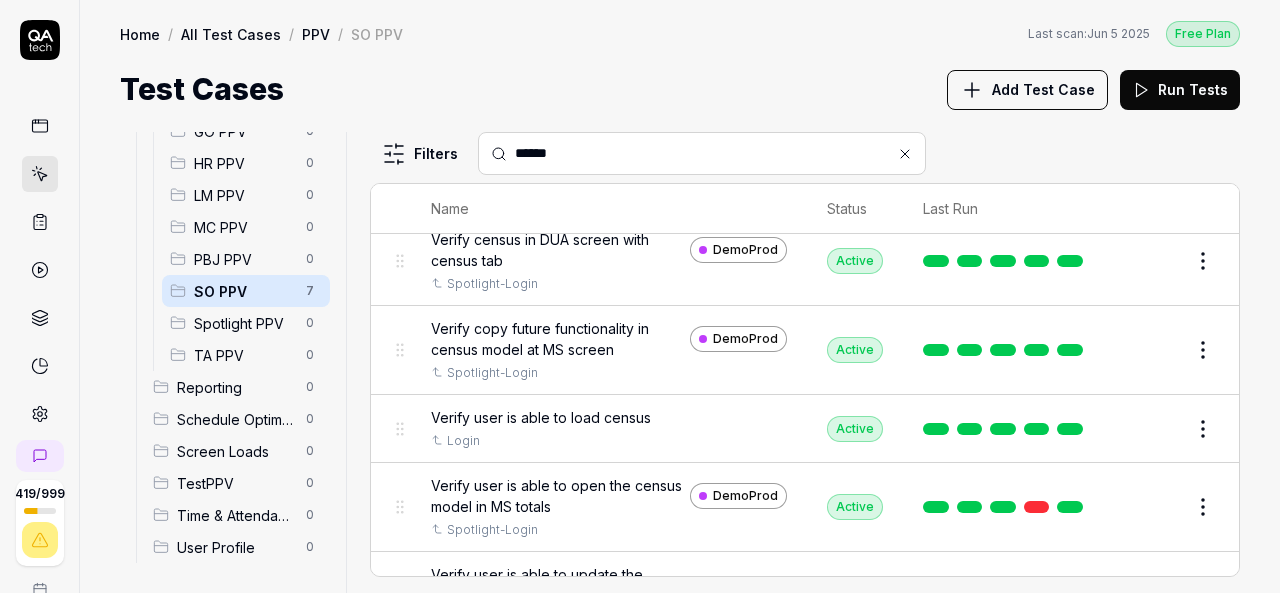 click on "Edit" at bounding box center [1155, 350] 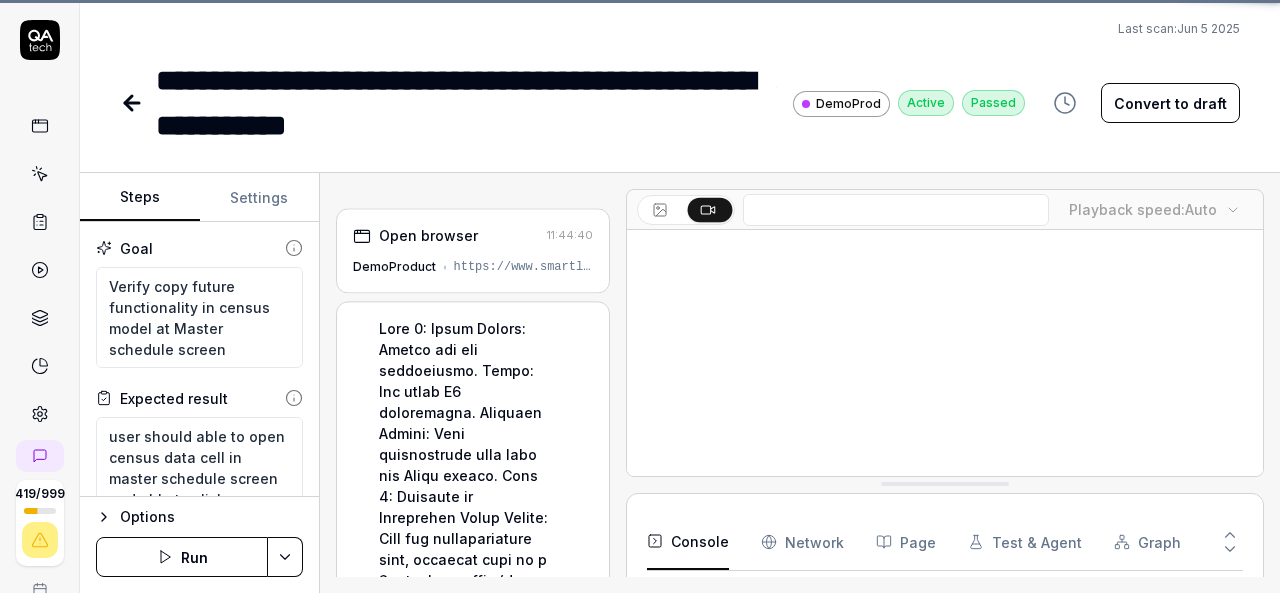 scroll, scrollTop: 1202, scrollLeft: 0, axis: vertical 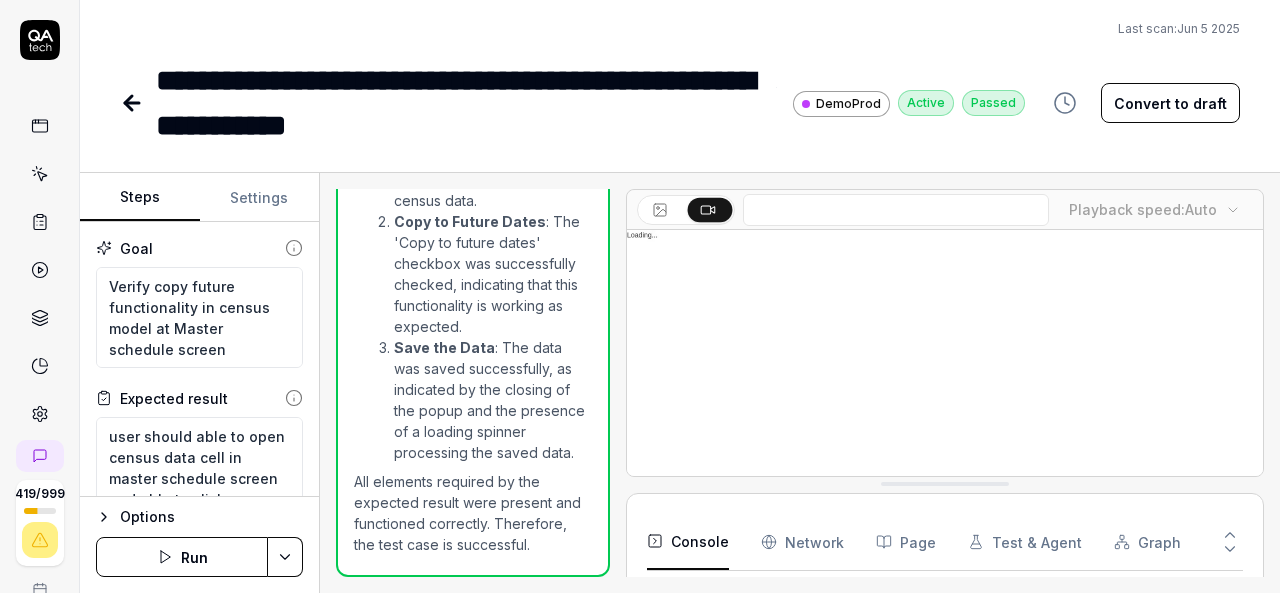 type on "*" 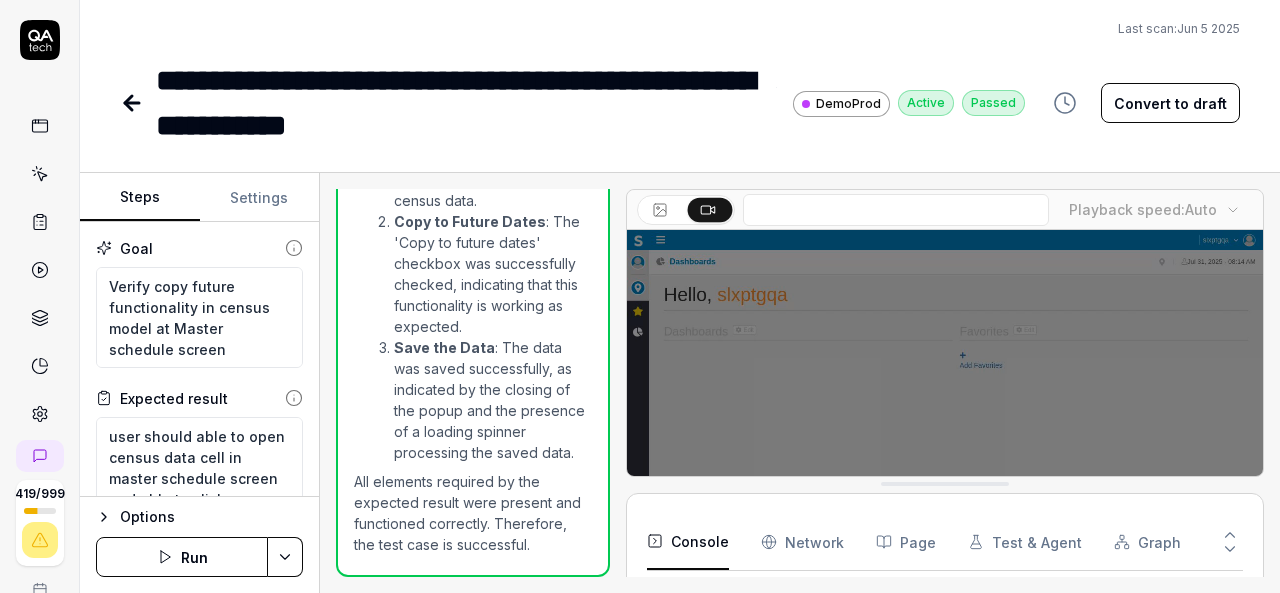 click on "**********" at bounding box center [466, 103] 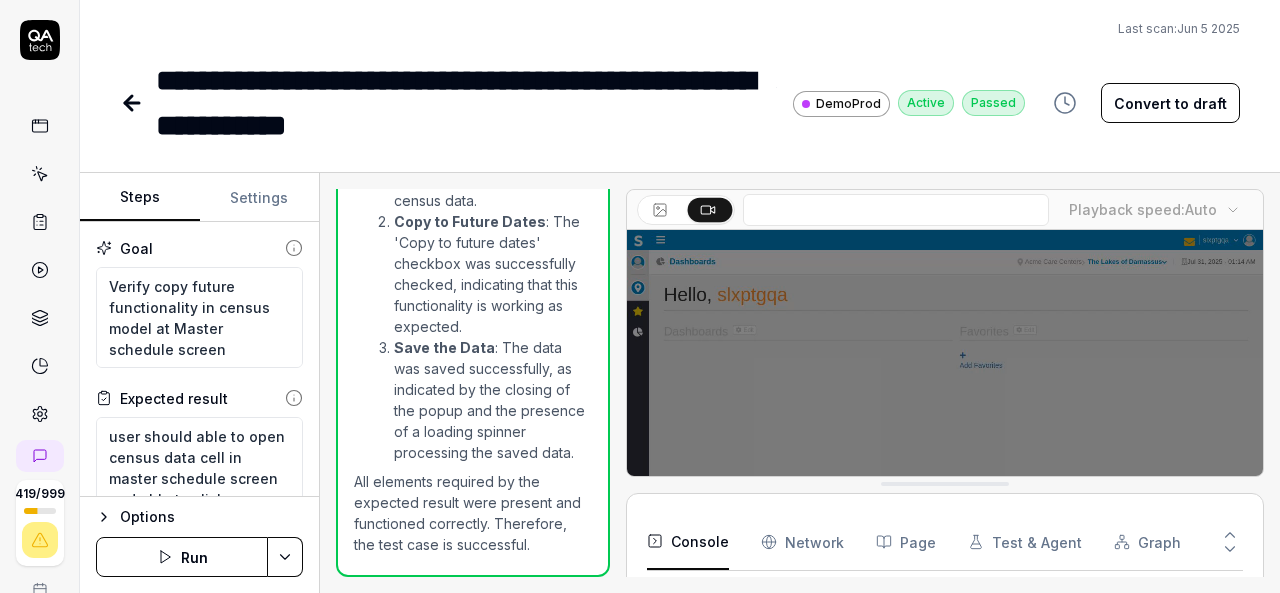 click 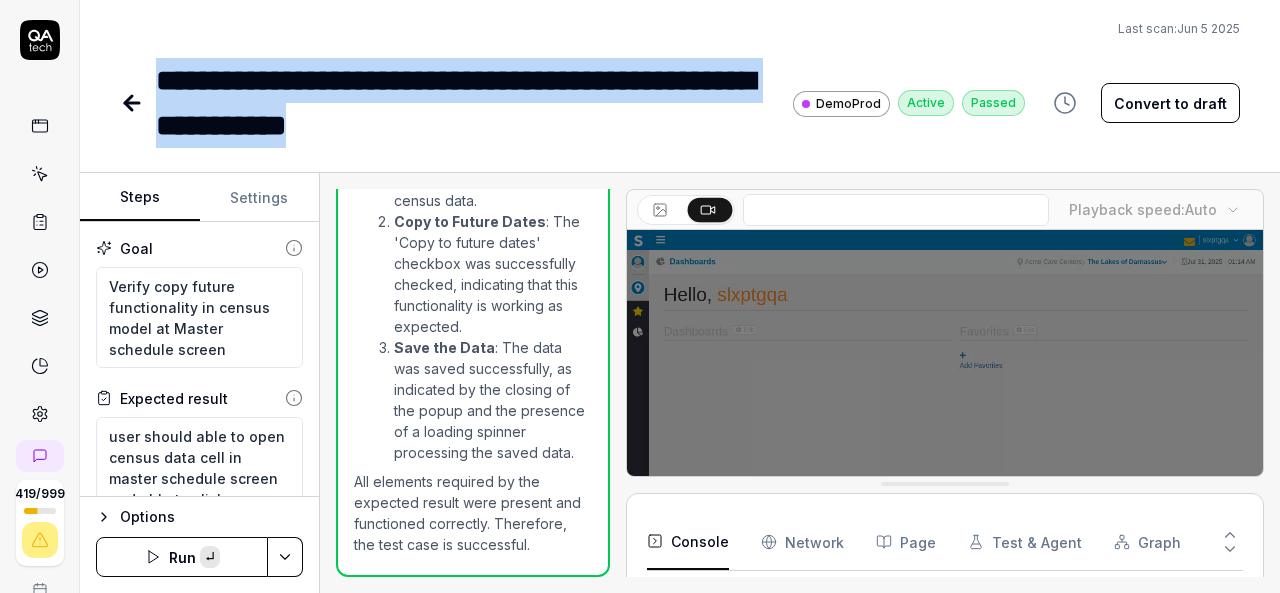 paste 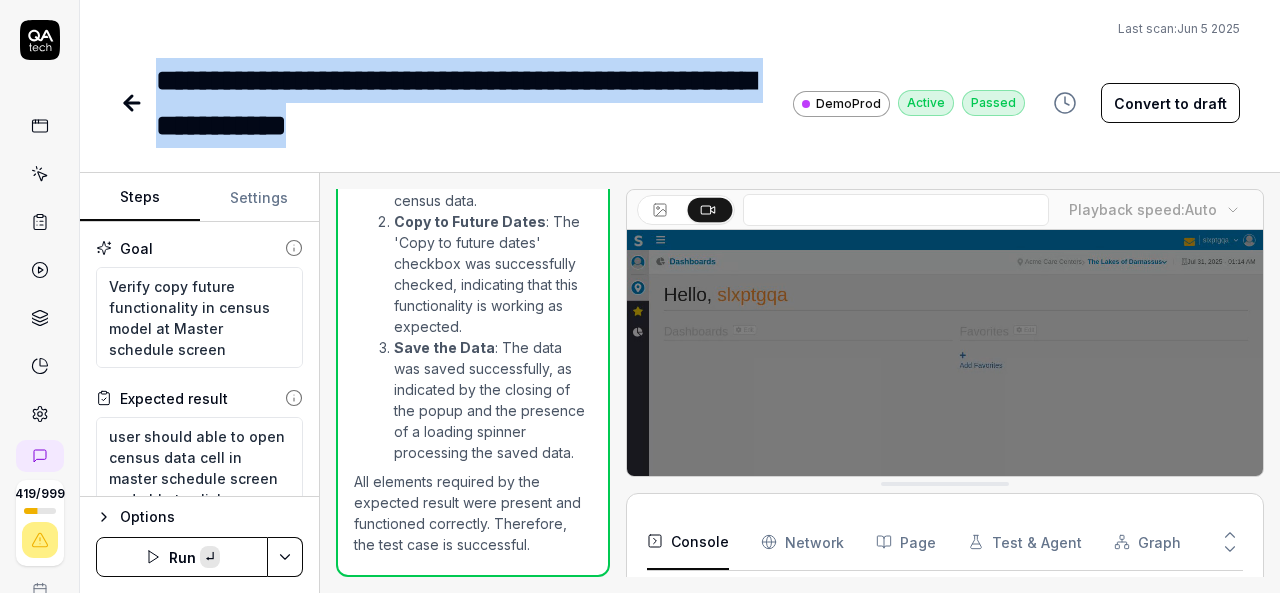 type 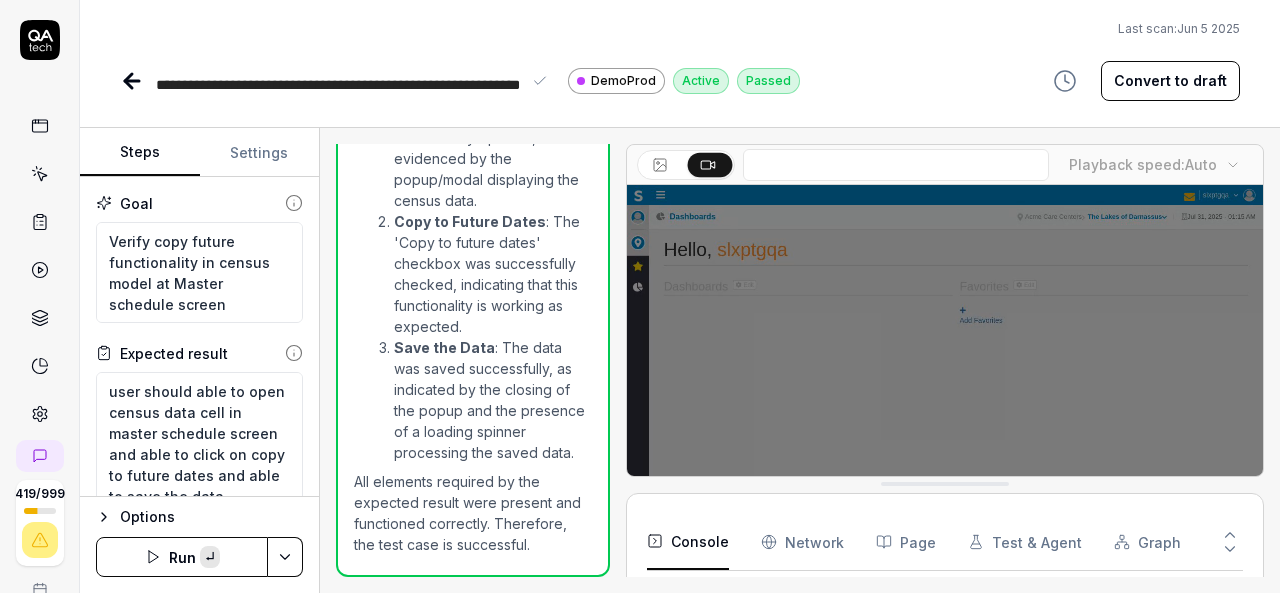 scroll, scrollTop: 5128, scrollLeft: 0, axis: vertical 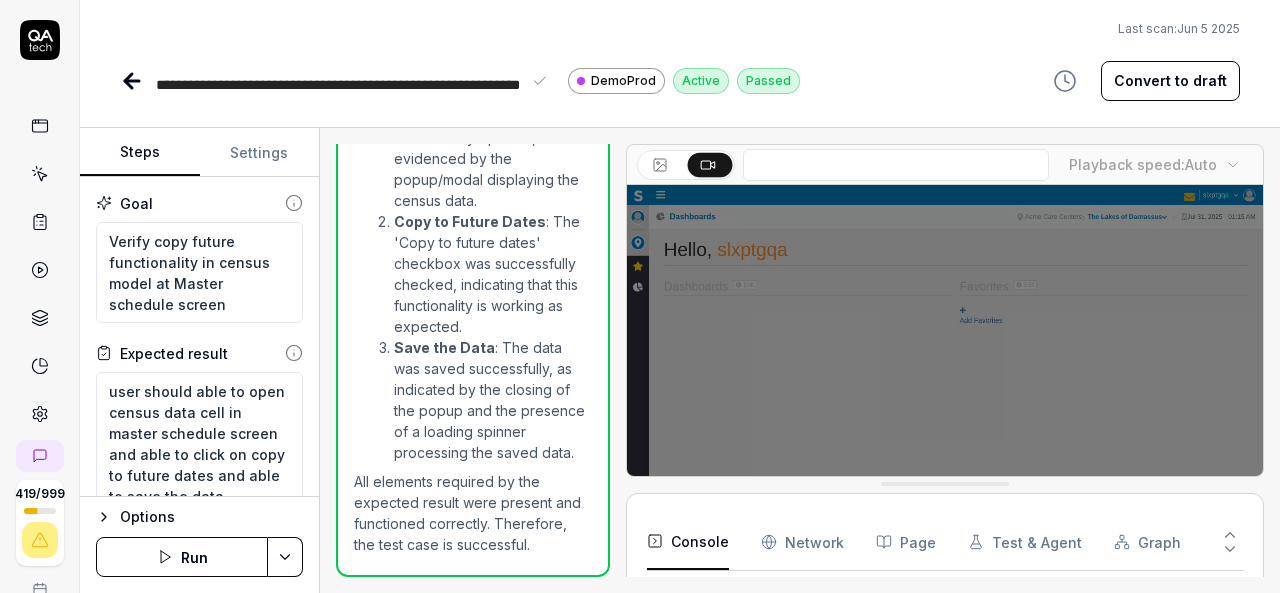 type on "*" 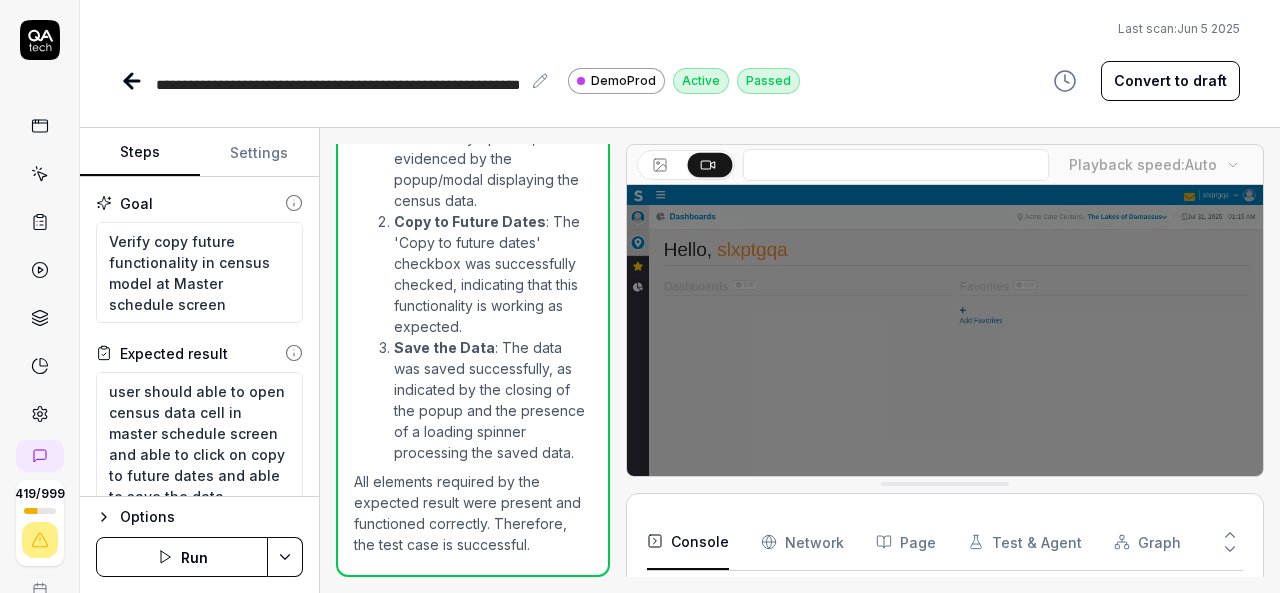 click on "**********" at bounding box center (680, 51) 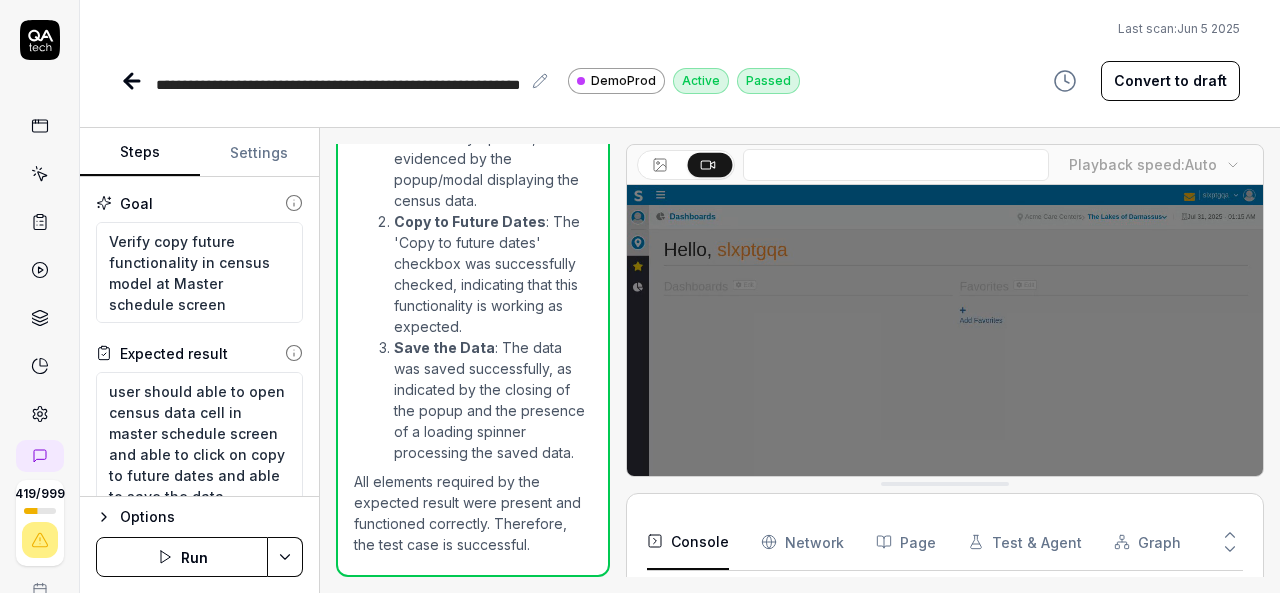 click on "**********" at bounding box center (680, 51) 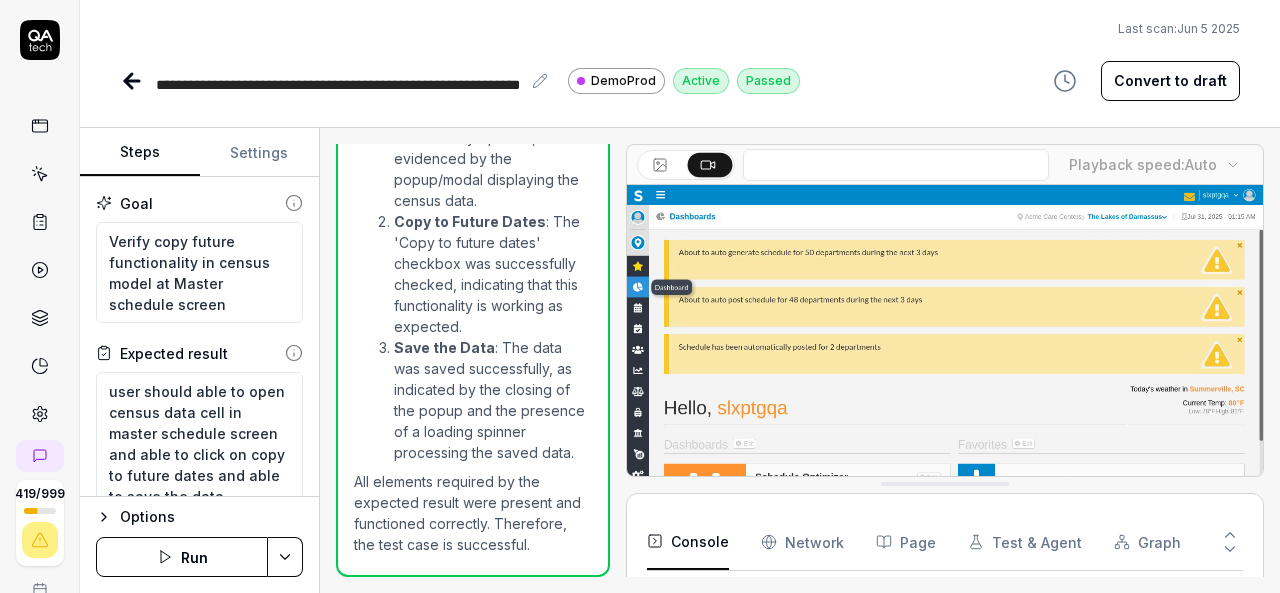 click 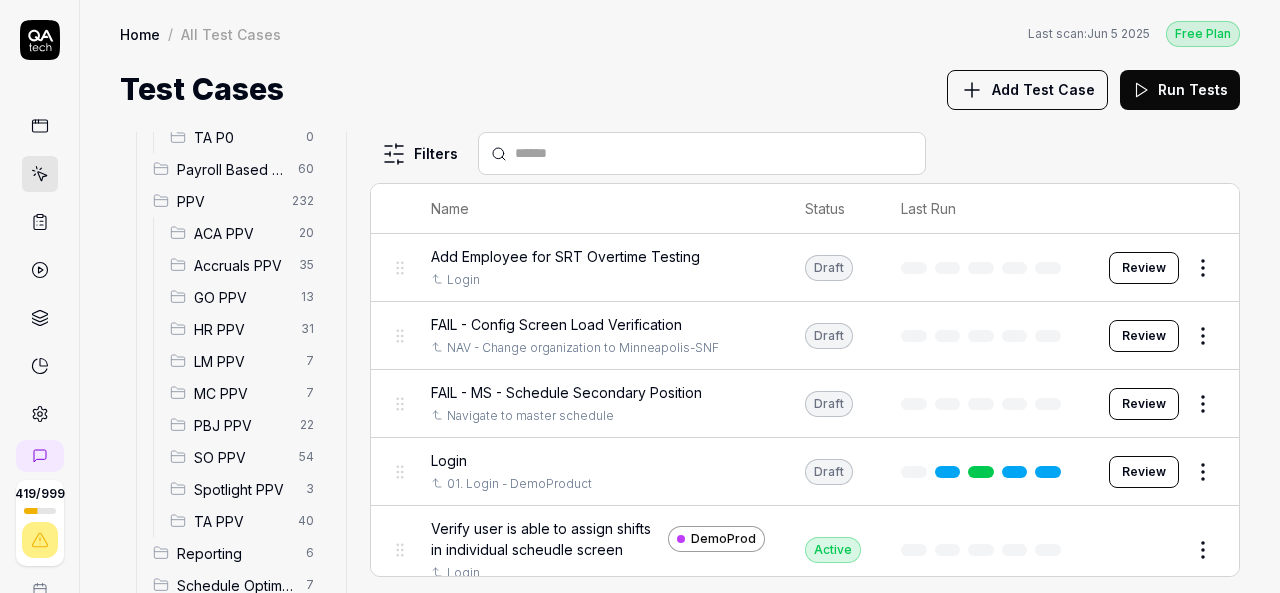 scroll, scrollTop: 630, scrollLeft: 0, axis: vertical 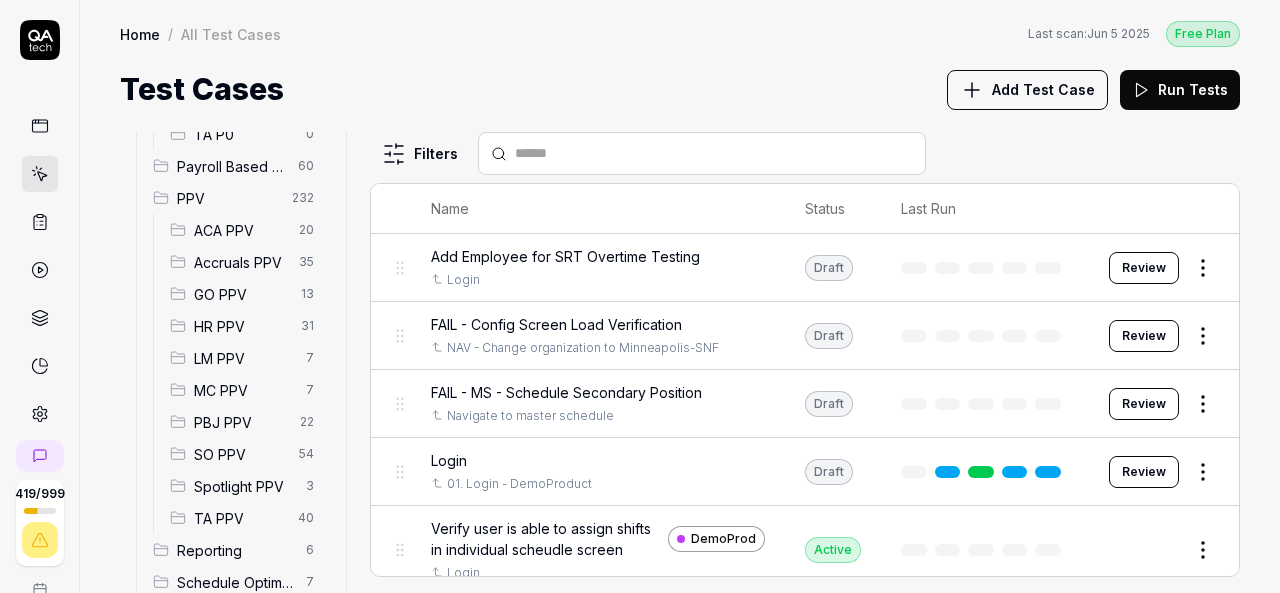 click on "SO PPV" at bounding box center [240, 454] 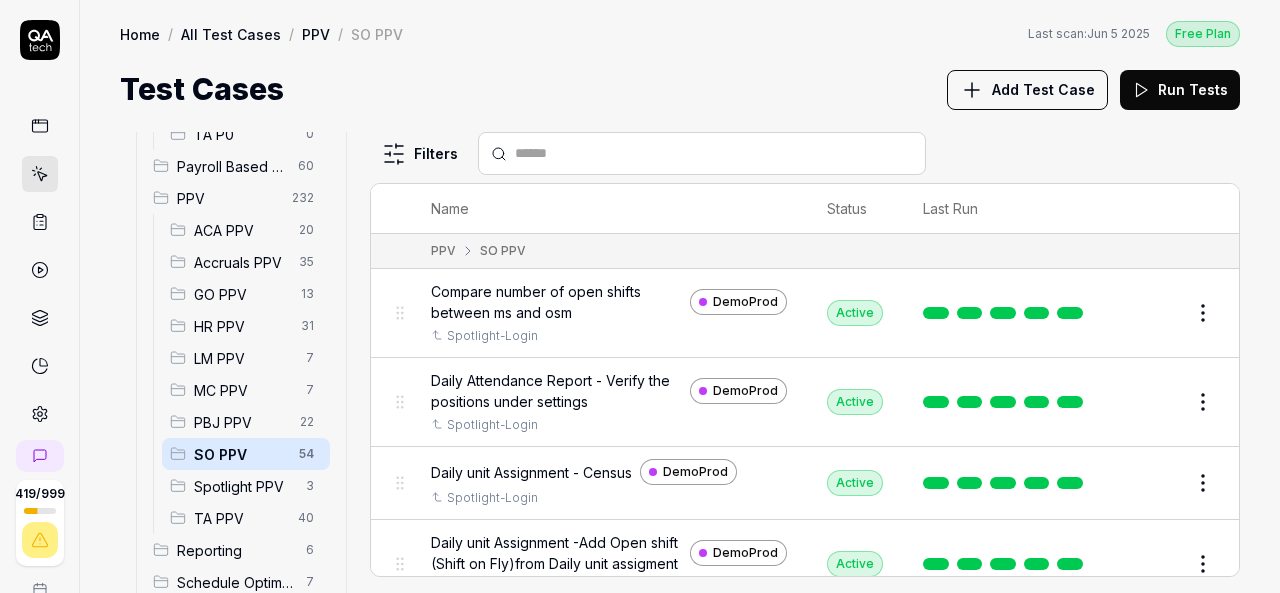 click on "SO PPV" at bounding box center (240, 454) 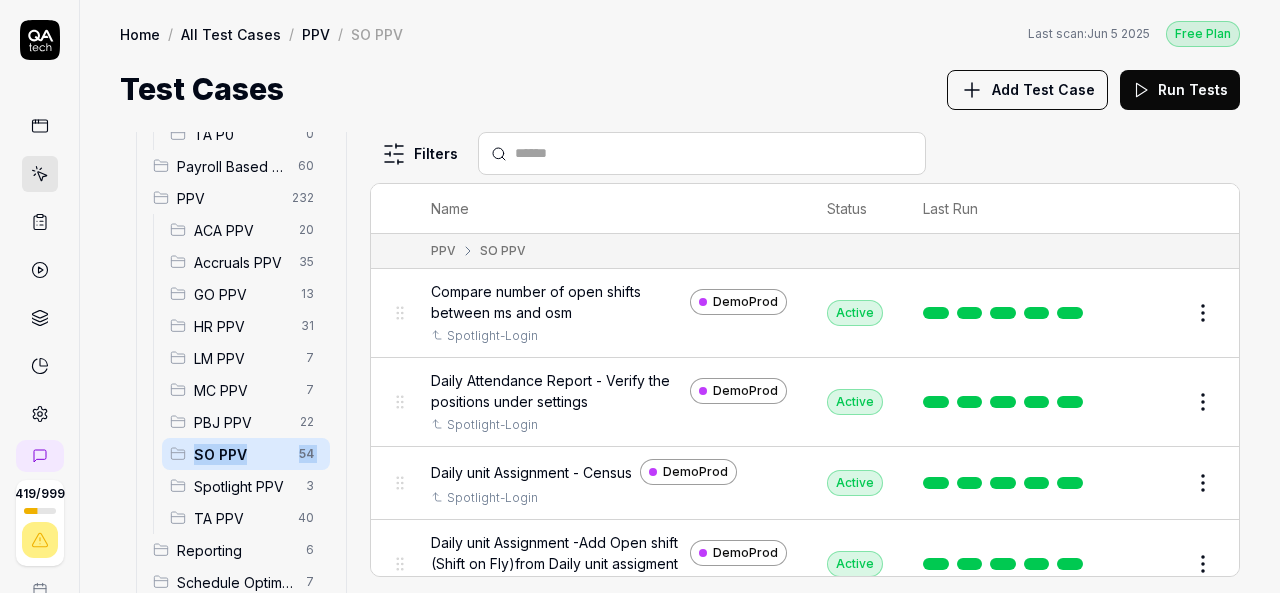 click on "SO PPV" at bounding box center [240, 454] 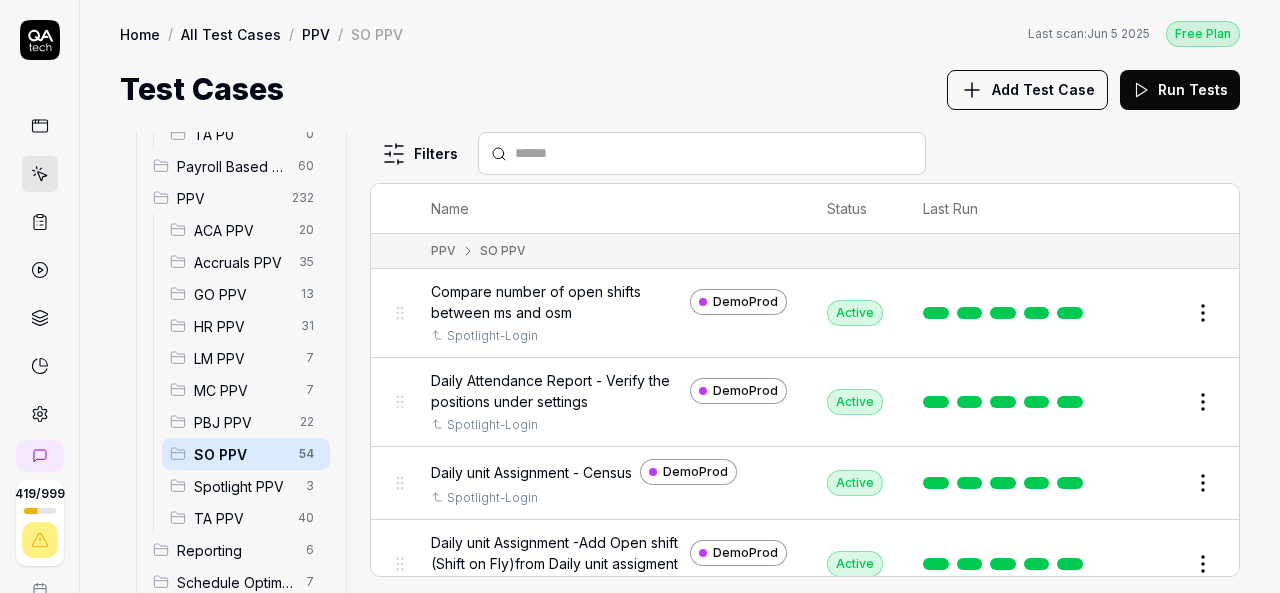 click at bounding box center [714, 153] 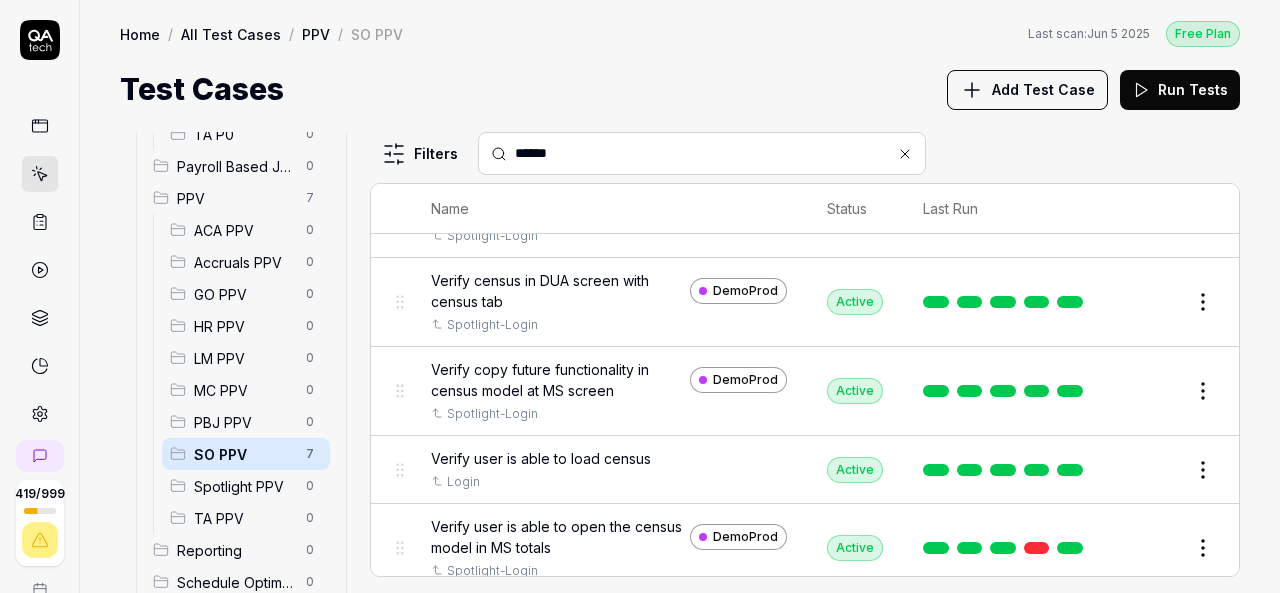 scroll, scrollTop: 174, scrollLeft: 0, axis: vertical 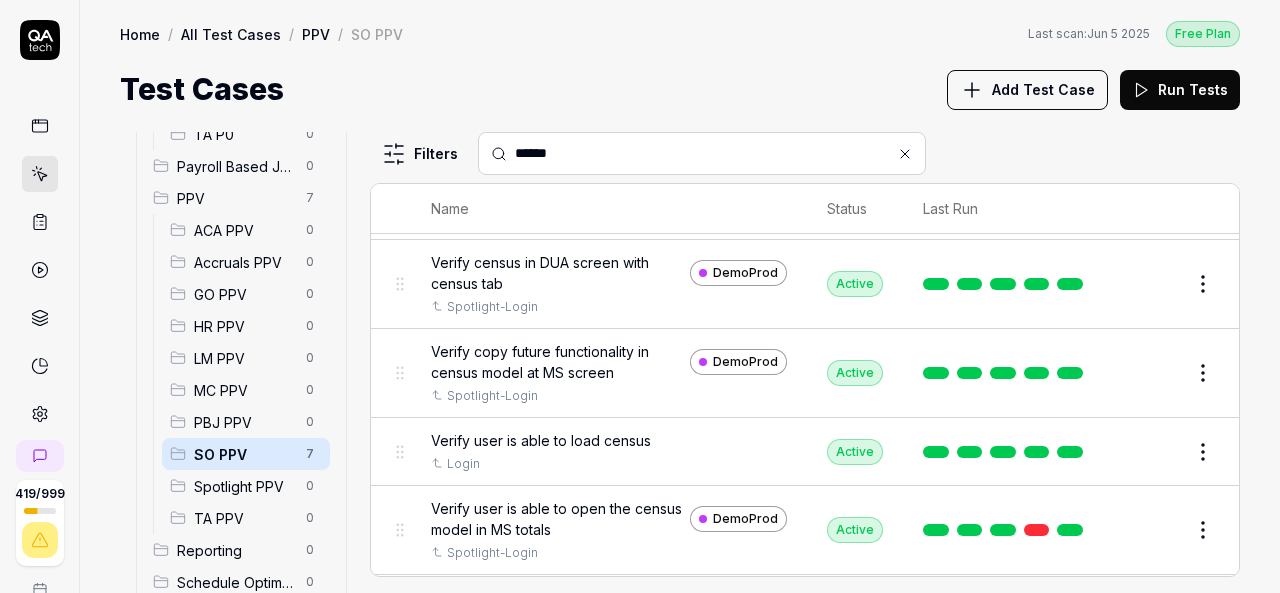 type on "******" 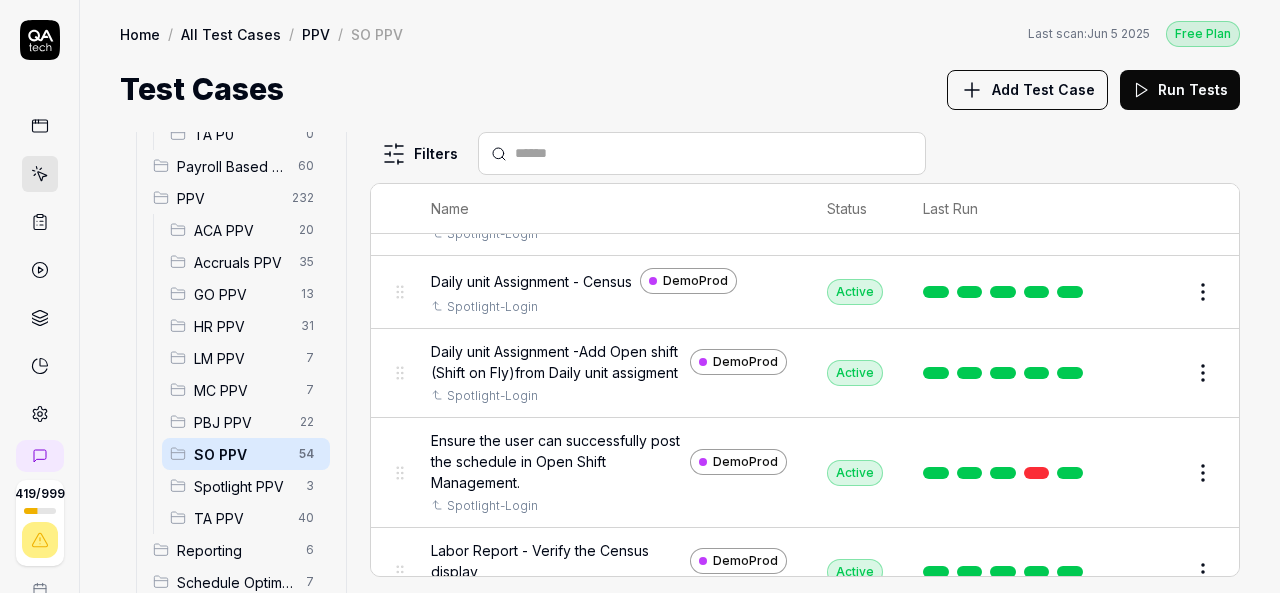 scroll, scrollTop: 588, scrollLeft: 0, axis: vertical 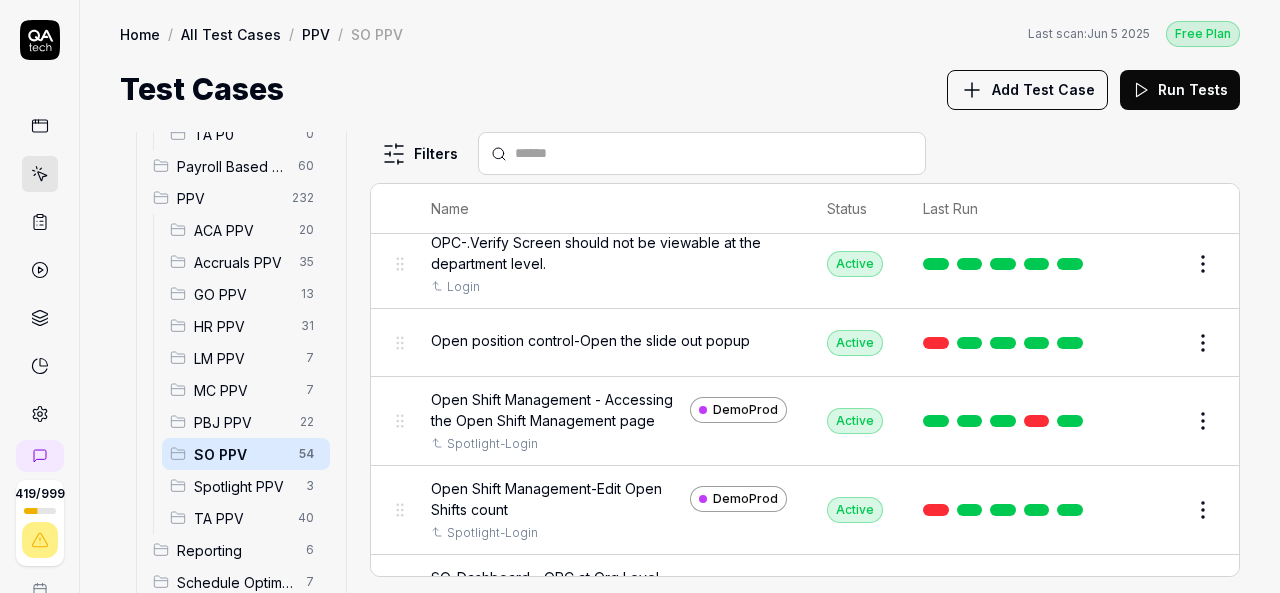 click at bounding box center (714, 153) 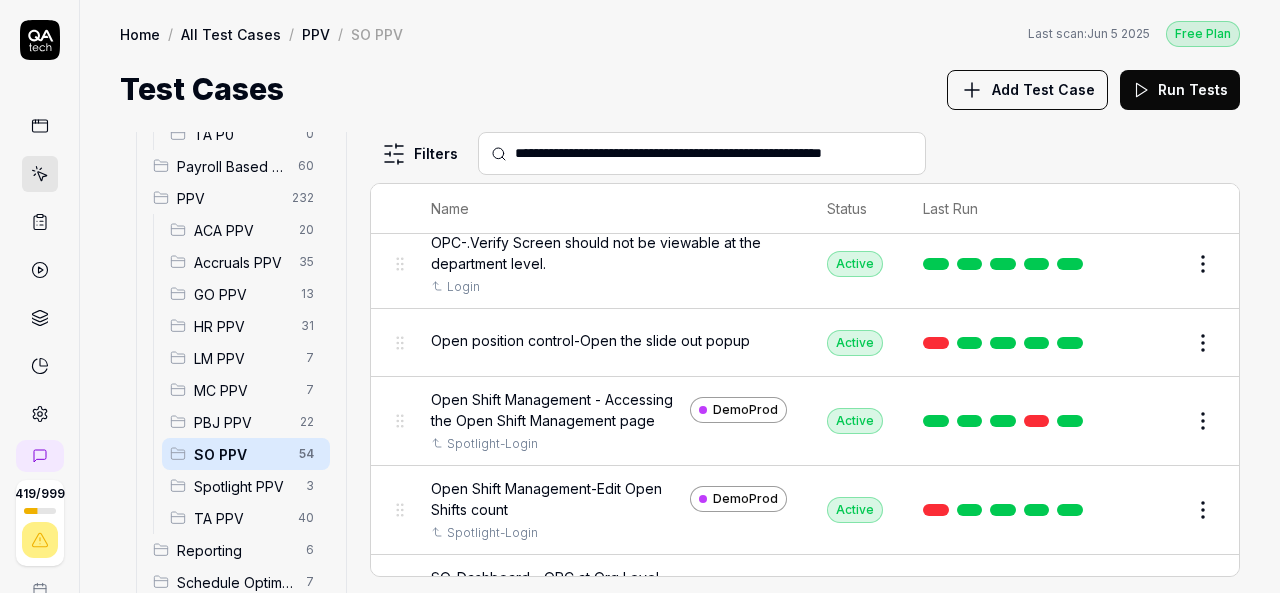 scroll, scrollTop: 0, scrollLeft: 13, axis: horizontal 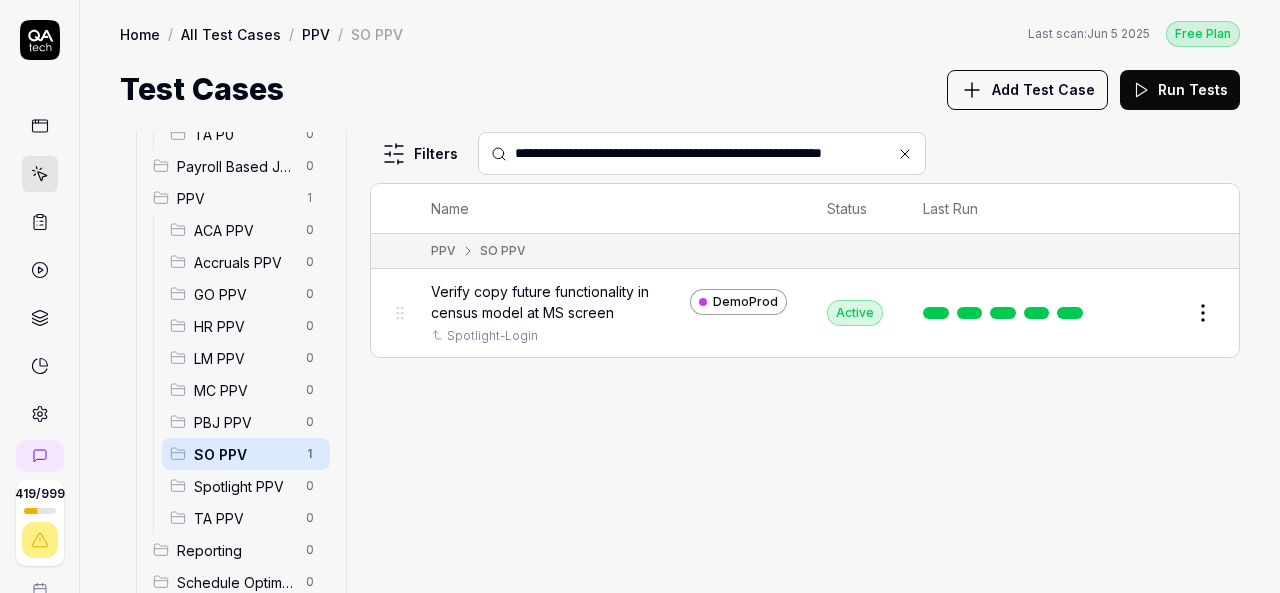 click on "**********" at bounding box center (714, 153) 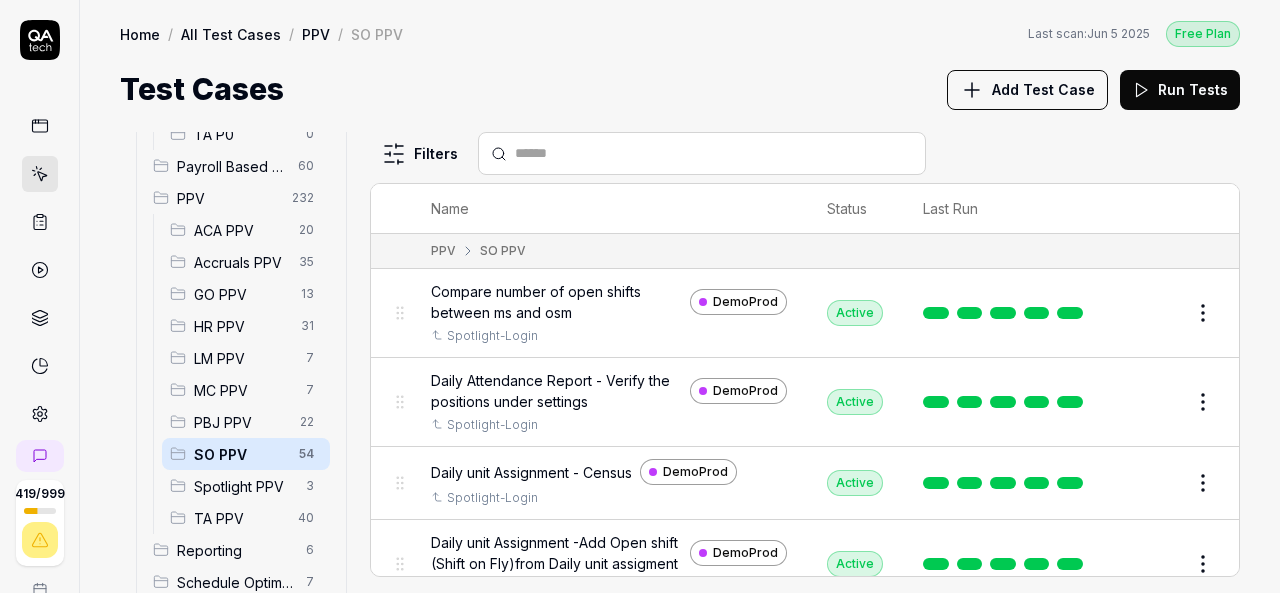 click at bounding box center (714, 153) 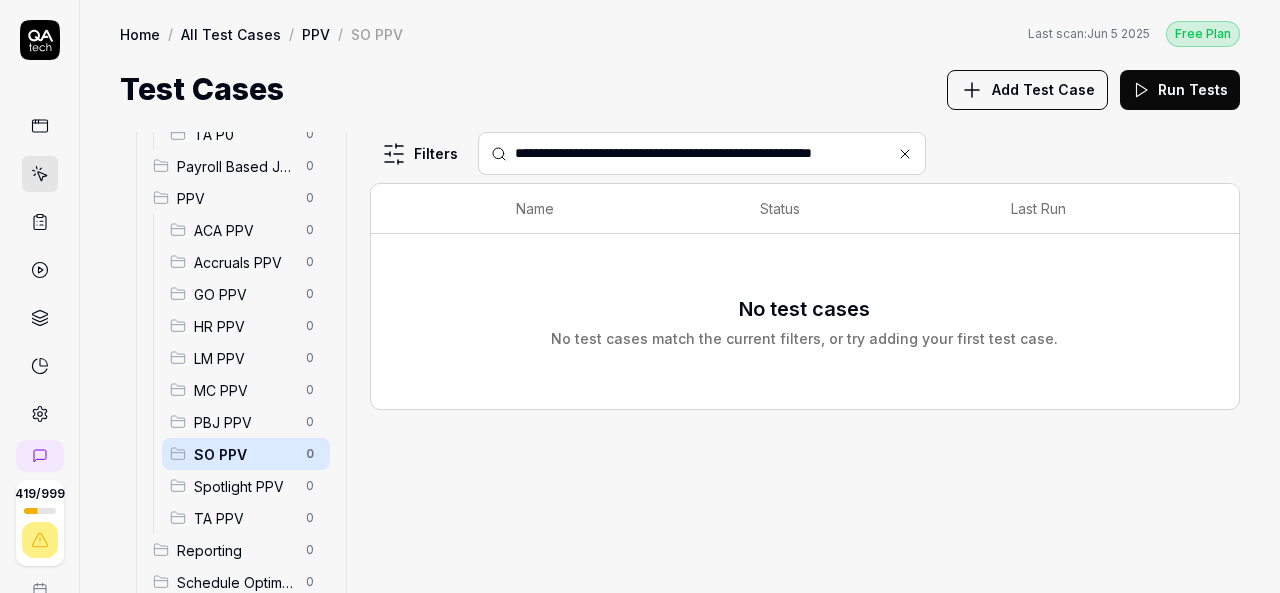 type on "**********" 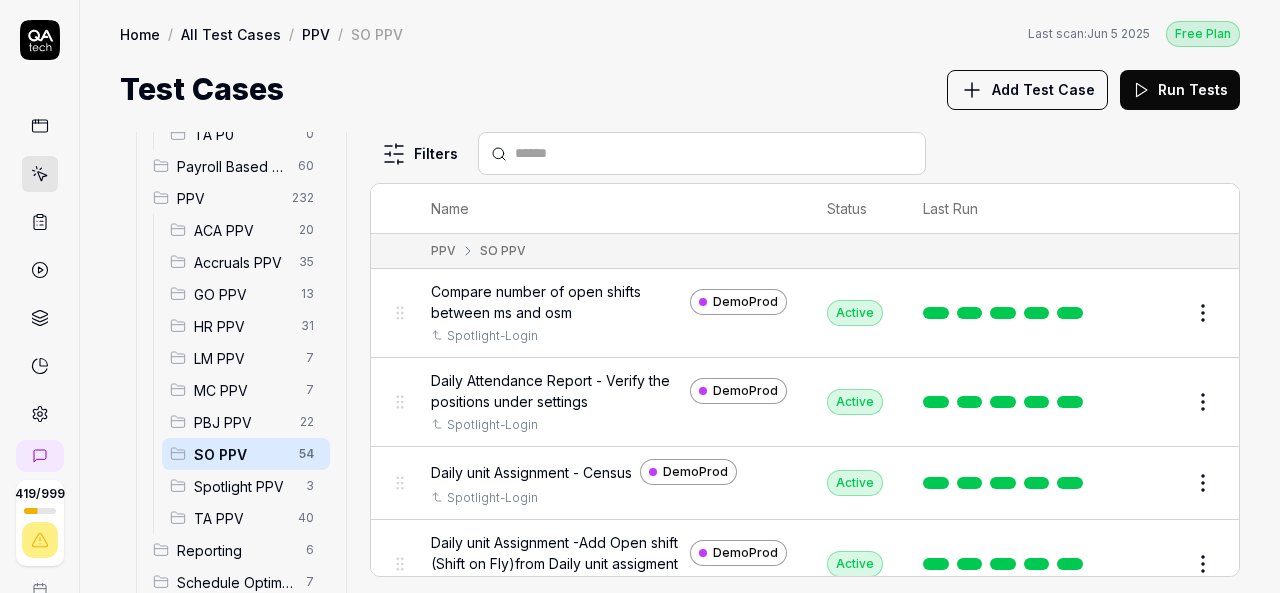 click at bounding box center [714, 153] 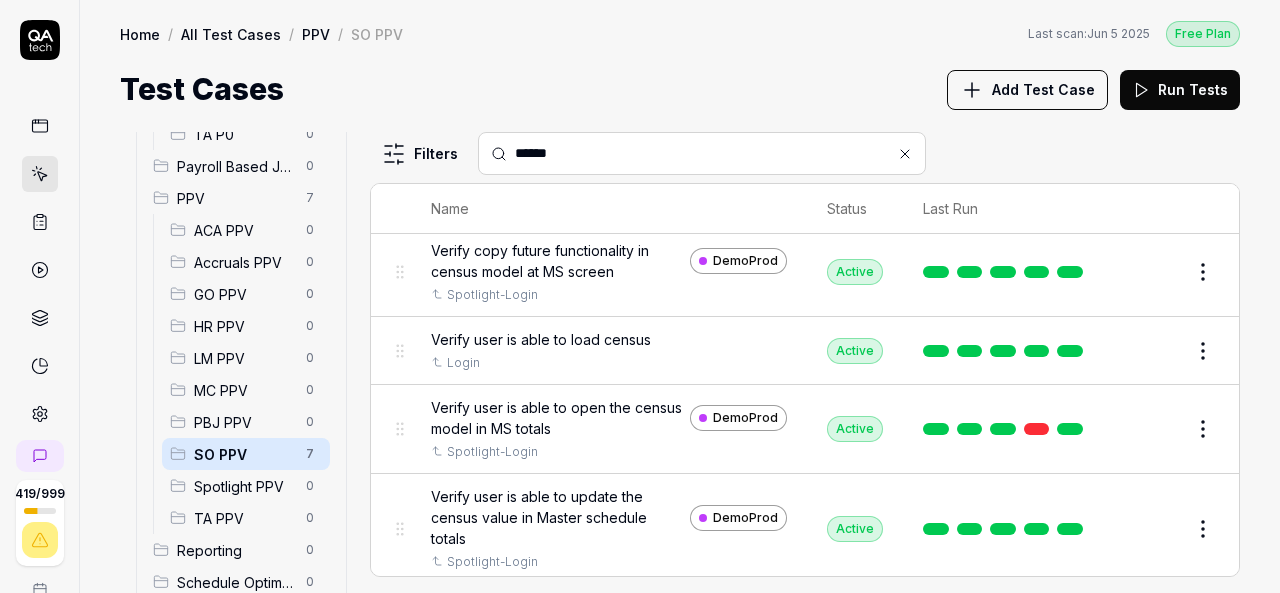 scroll, scrollTop: 292, scrollLeft: 0, axis: vertical 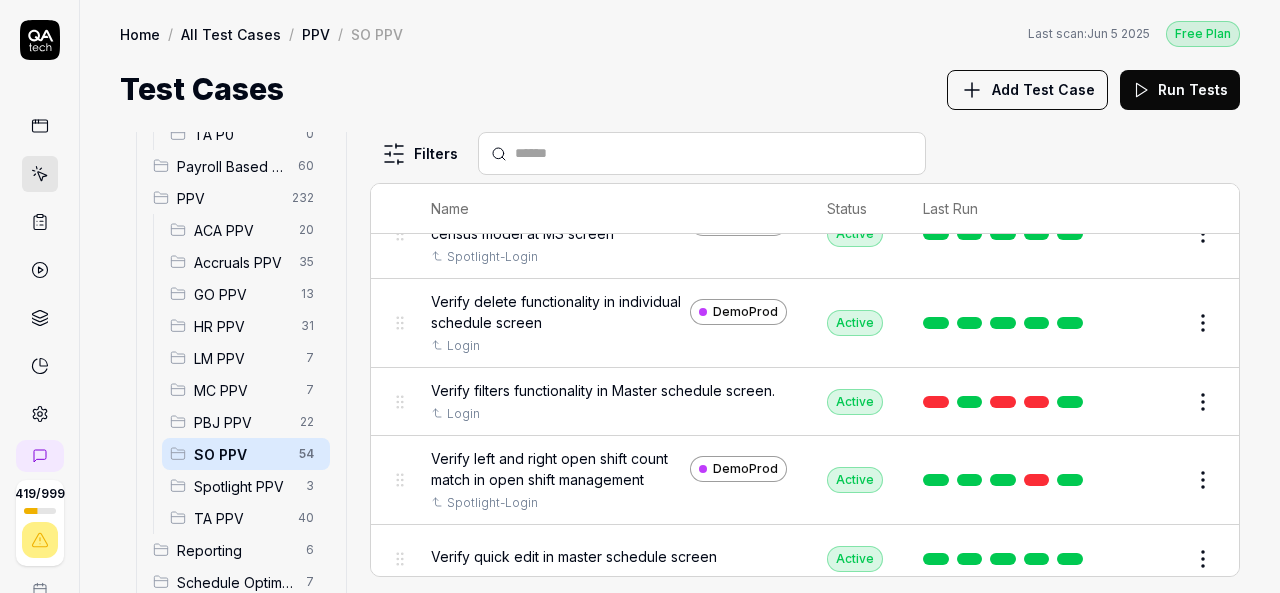 click at bounding box center [714, 153] 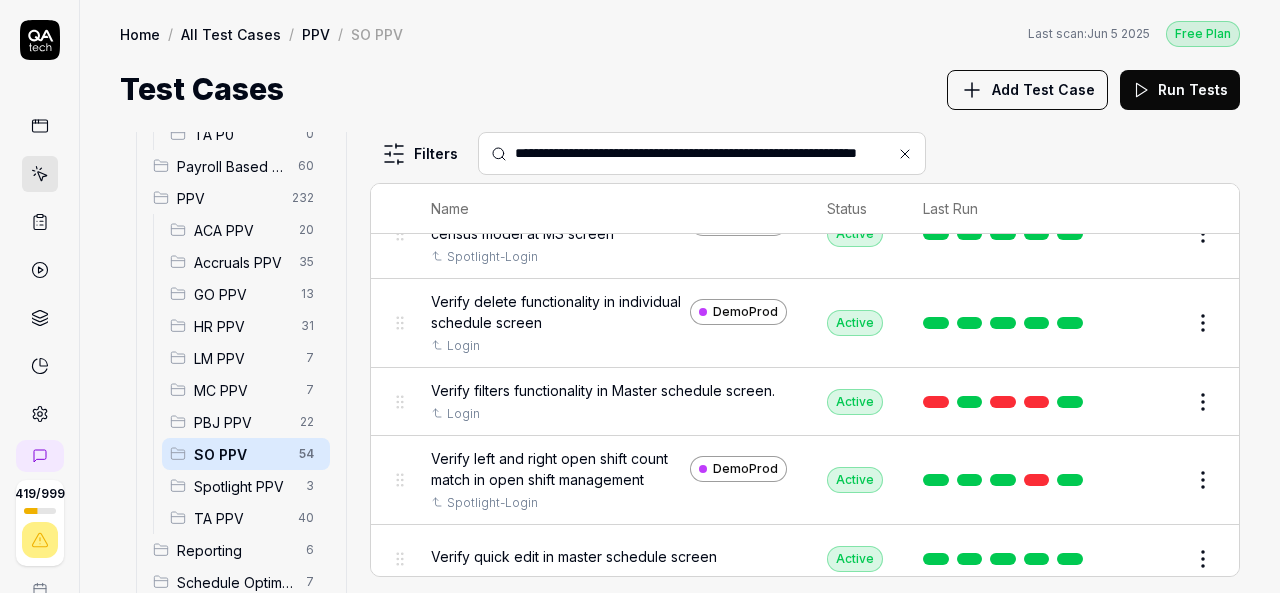 scroll, scrollTop: 0, scrollLeft: 32, axis: horizontal 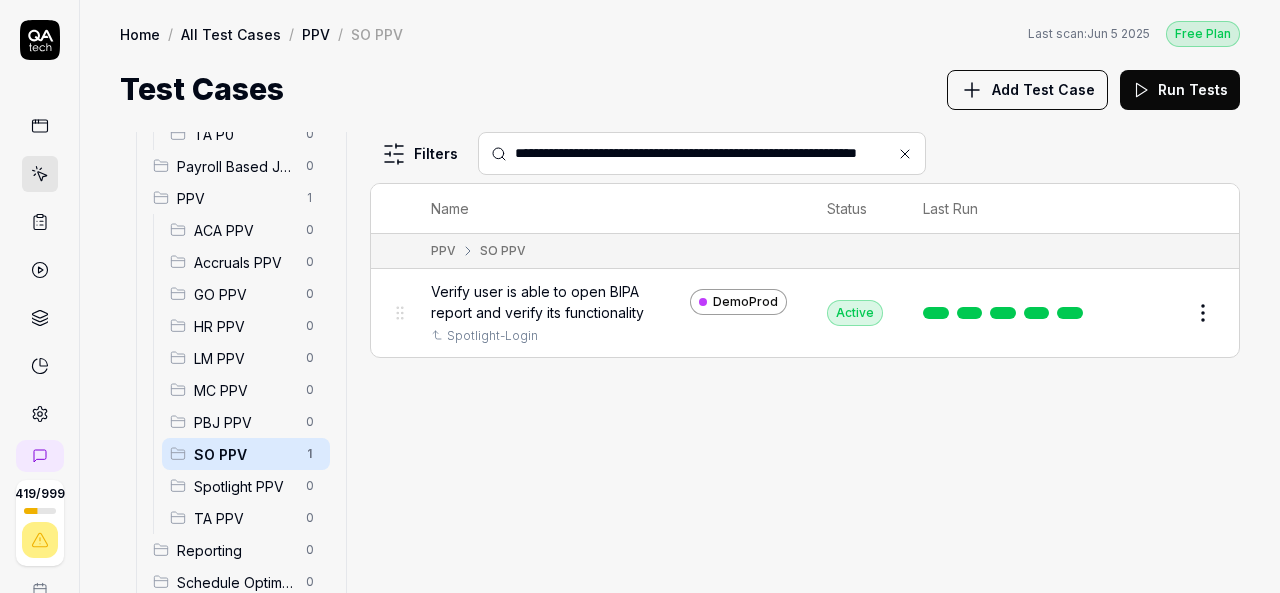 type on "**********" 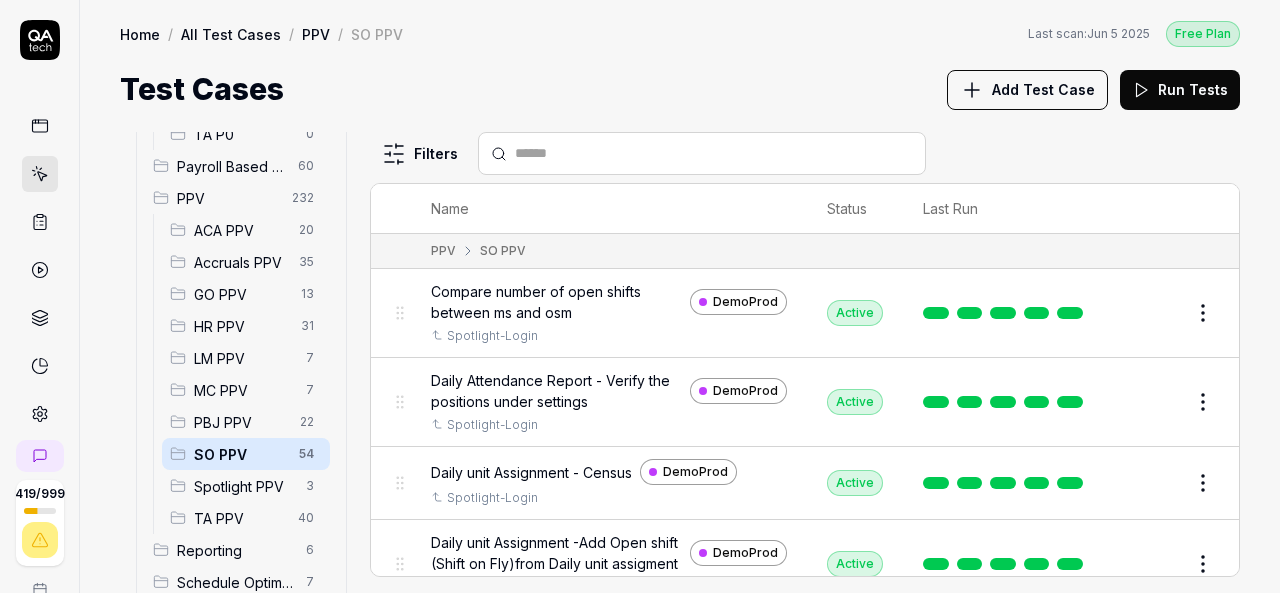 click at bounding box center [714, 153] 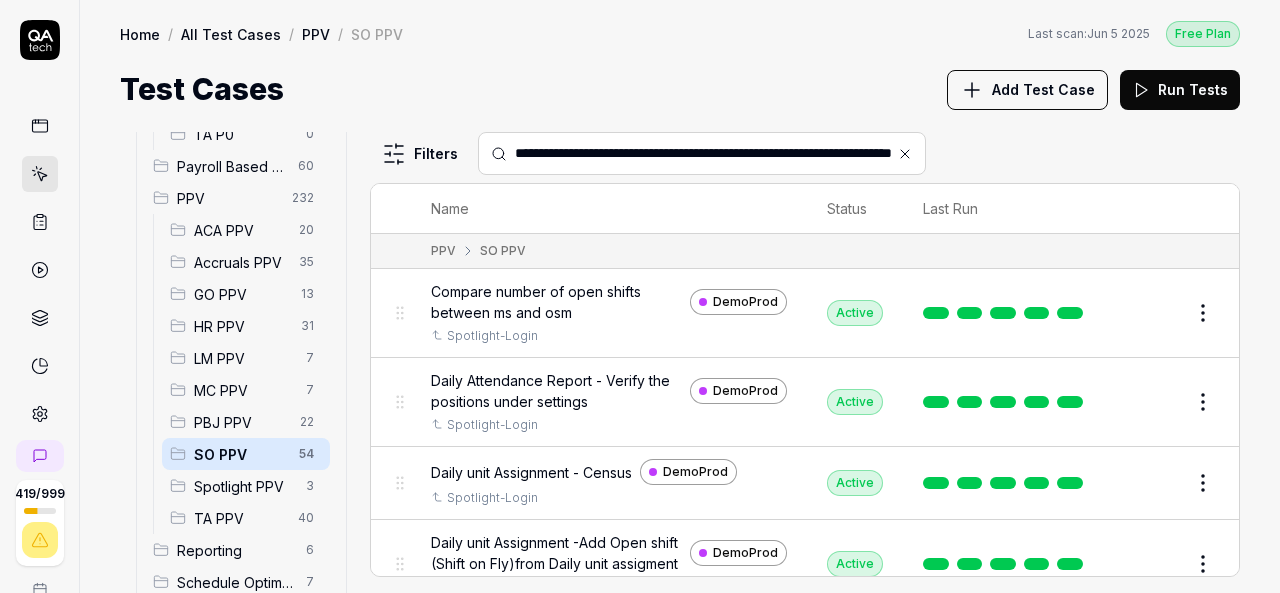 scroll, scrollTop: 0, scrollLeft: 103, axis: horizontal 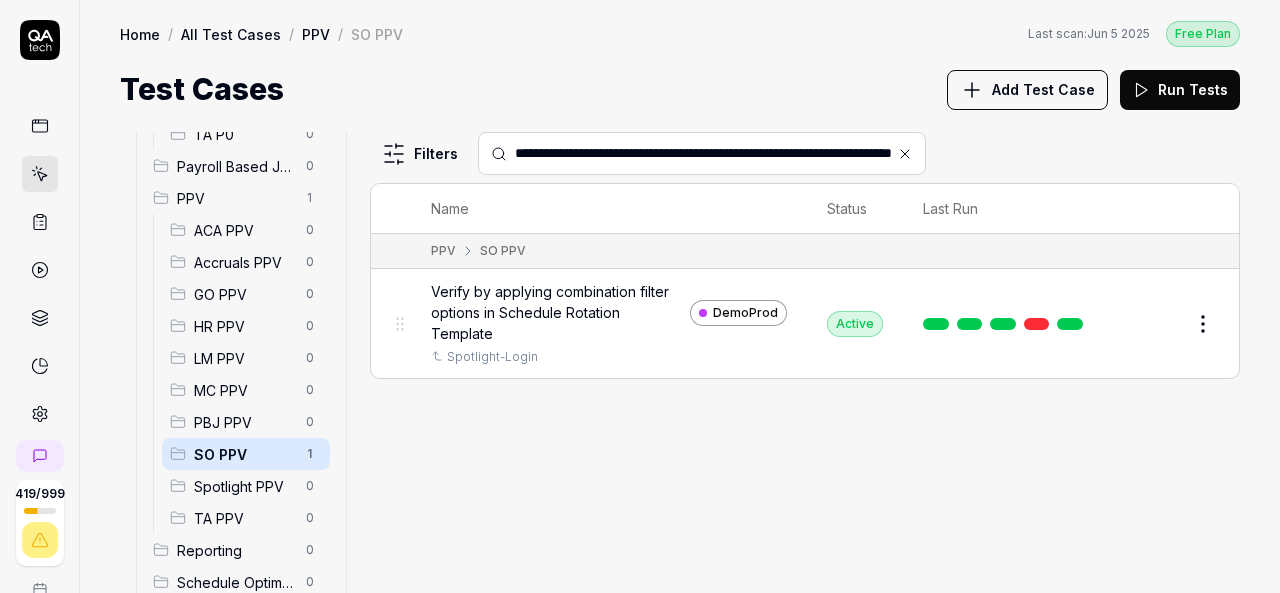 type on "**********" 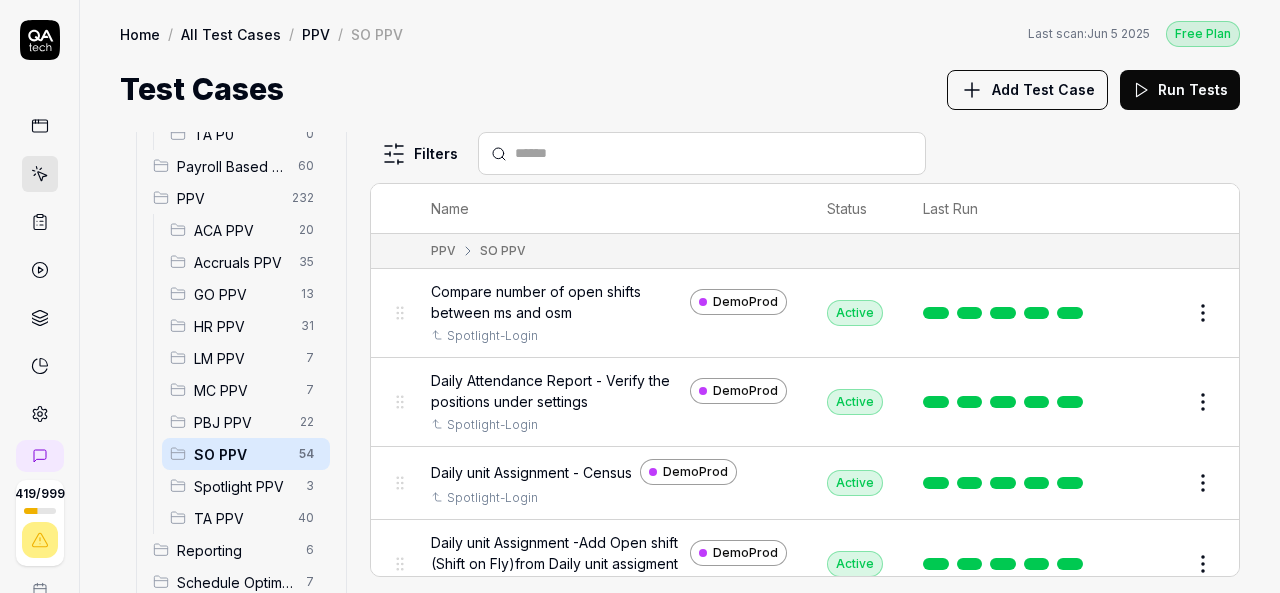 click at bounding box center [714, 153] 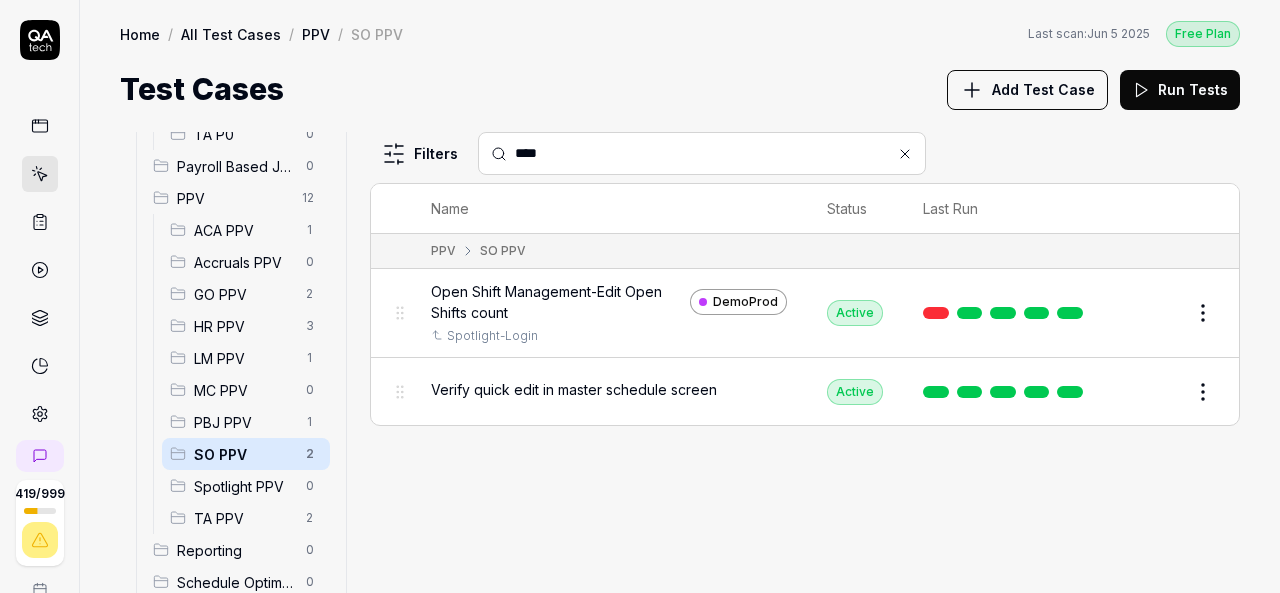 type on "****" 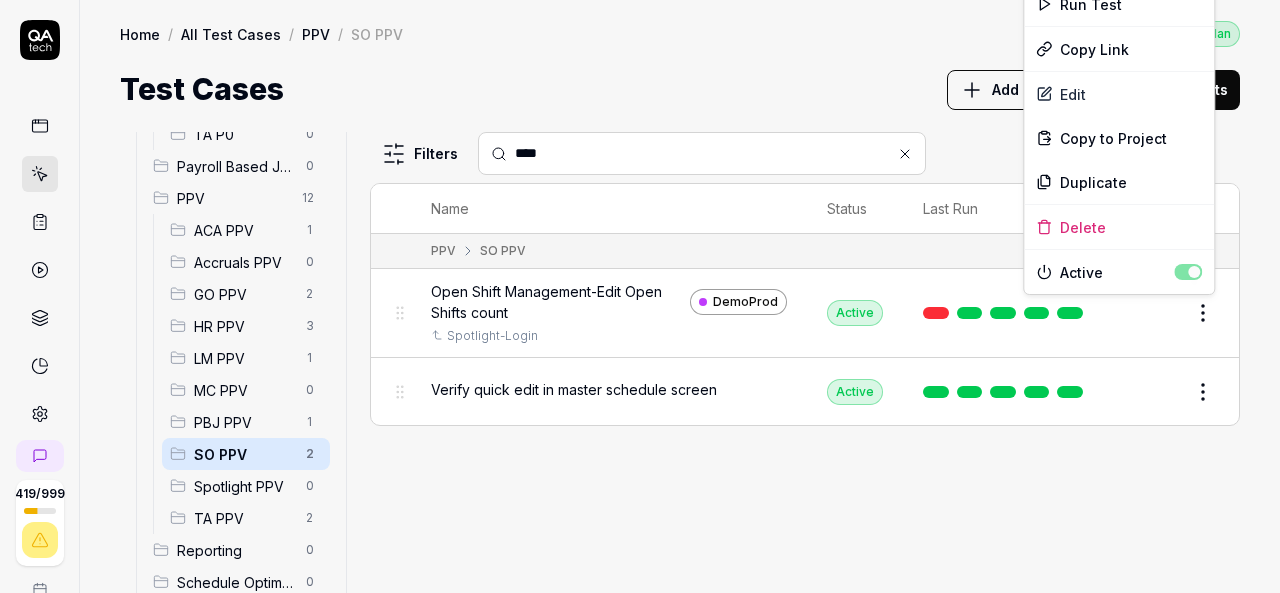 click on "419  /  999 k S Home / All Test Cases / PPV / SO PPV Free Plan Home / All Test Cases / PPV / SO PPV Last scan:  Jun 5 2025 Free Plan Test Cases Add Test Case Run Tests All Test Cases 35 Communication 0 Dashboard Management 6 Employee Management 3 Help and Support 0 Login 0 Logout 0 Master Schedule 0 Navigation 0 P0 0 ACA P0 0 Accruals P0 0 GO P0 0 HR P0 0 LM P0 0 MC P0 0 PBJ P0 0 SO P0 0 SPOT P0 0 TA P0 0 Payroll Based Journal 0 PPV 12 ACA PPV 1 Accruals PPV 0 GO PPV 2 HR PPV 3 LM PPV 1 MC PPV 0 PBJ PPV 1 SO PPV 2 Spotlight PPV 0 TA PPV 2 Reporting 0 Schedule Optimizer 0 Screen Loads 0 TestPPV 0 Time & Attendance 14 User Profile 0 Filters **** Name Status Last Run PPV SO PPV Open Shift Management-Edit Open Shifts count DemoProd Spotlight-Login Active Edit Verify quick edit in master schedule screen Active Edit
To pick up a draggable item, press the space bar.
While dragging, use the arrow keys to move the item.
Press space again to drop the item in its new position, or press escape to cancel." at bounding box center [640, 296] 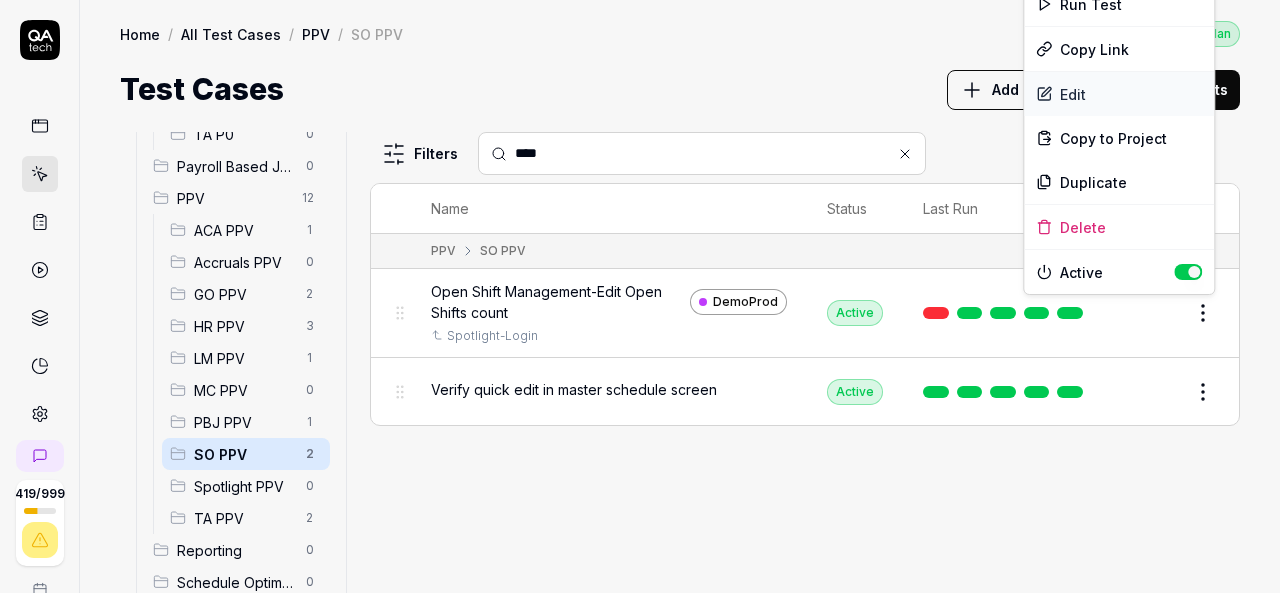 click on "Edit" at bounding box center (1119, 94) 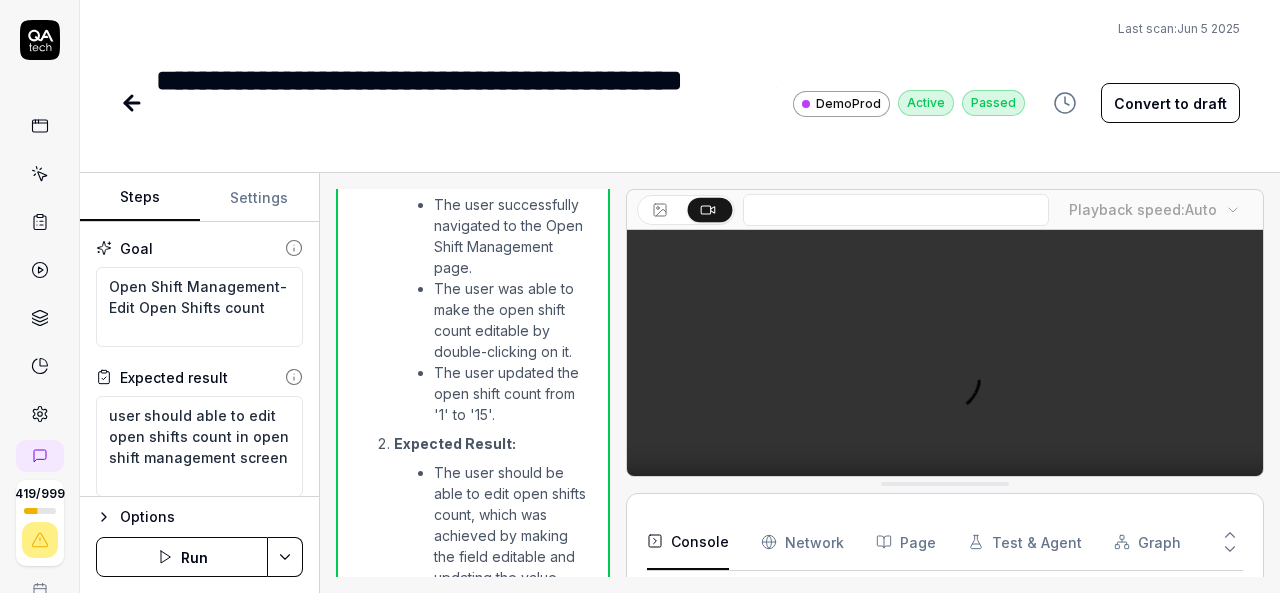 click at bounding box center (784, 81) 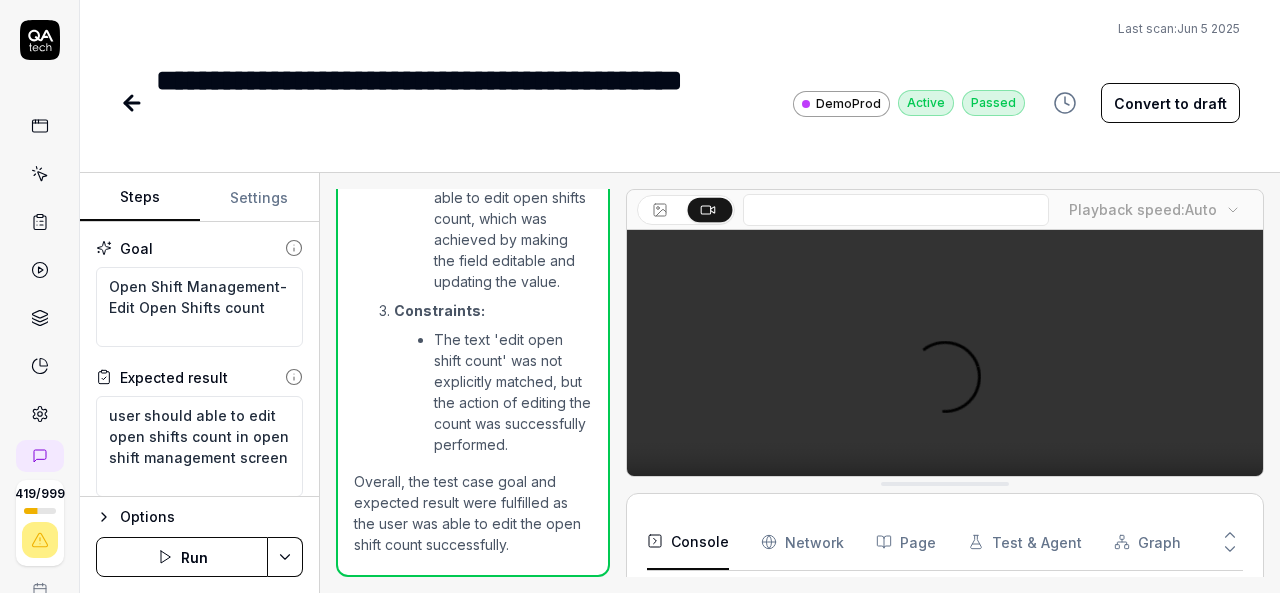 scroll, scrollTop: 1209, scrollLeft: 0, axis: vertical 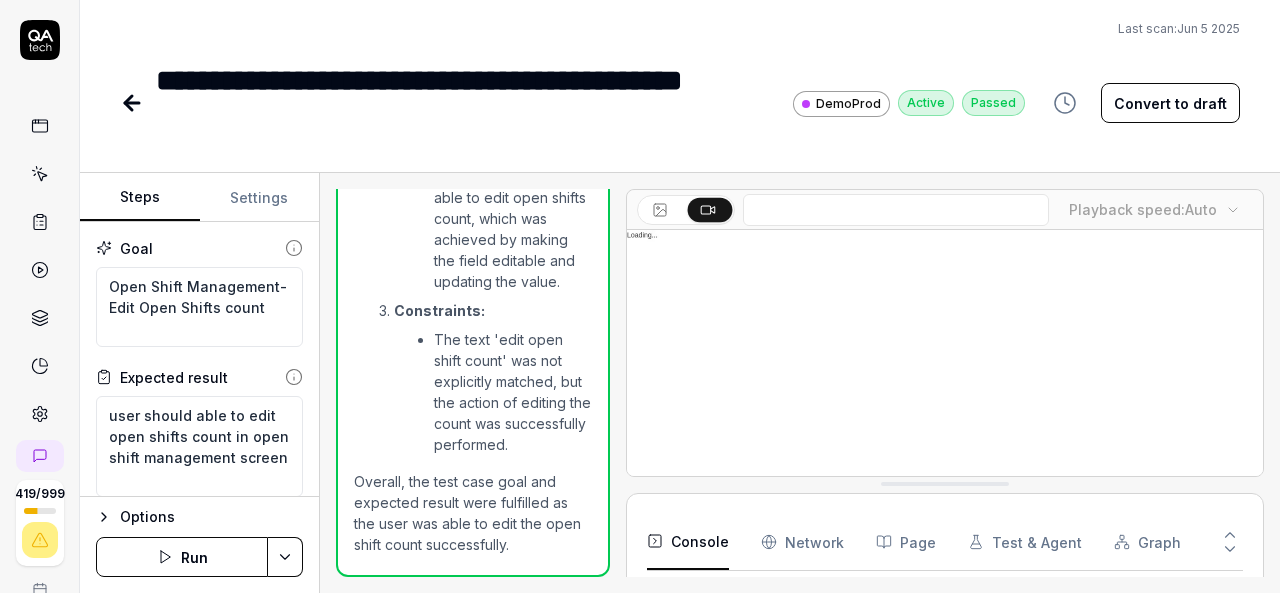 click on "**********" at bounding box center (460, 103) 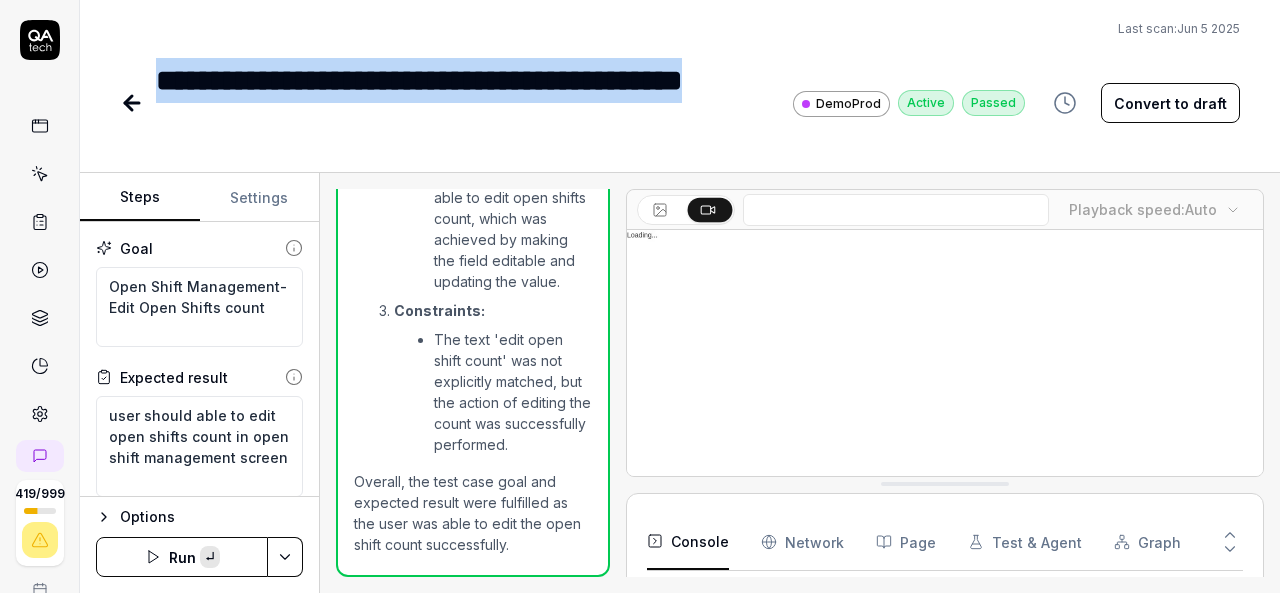 type on "*" 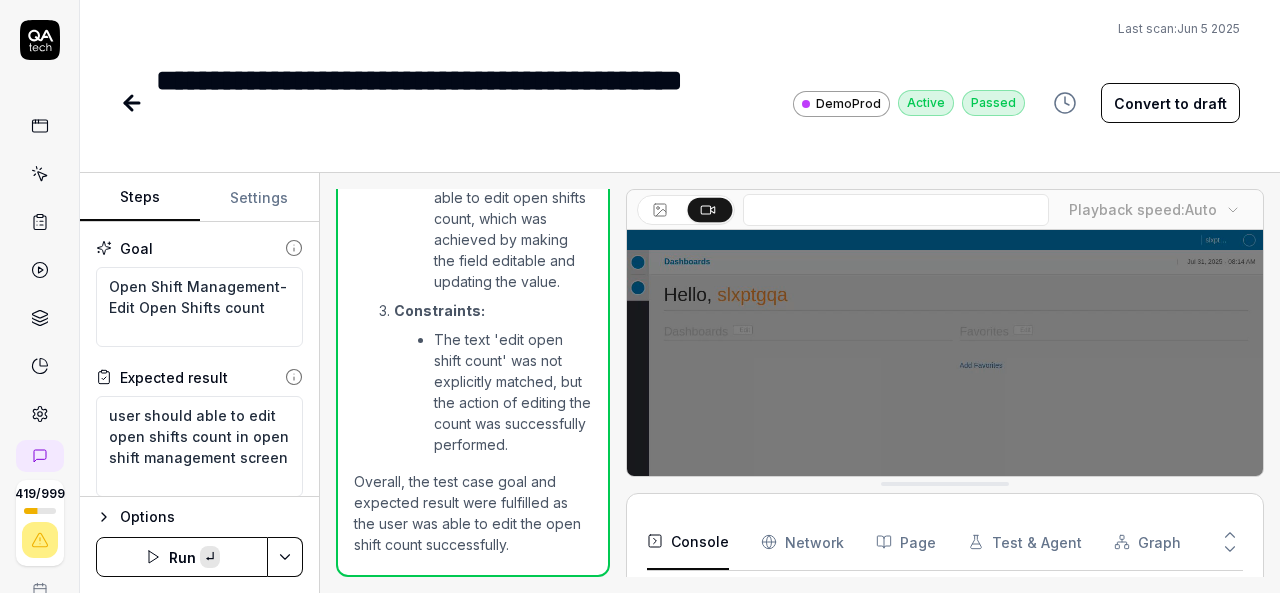 scroll, scrollTop: 1164, scrollLeft: 0, axis: vertical 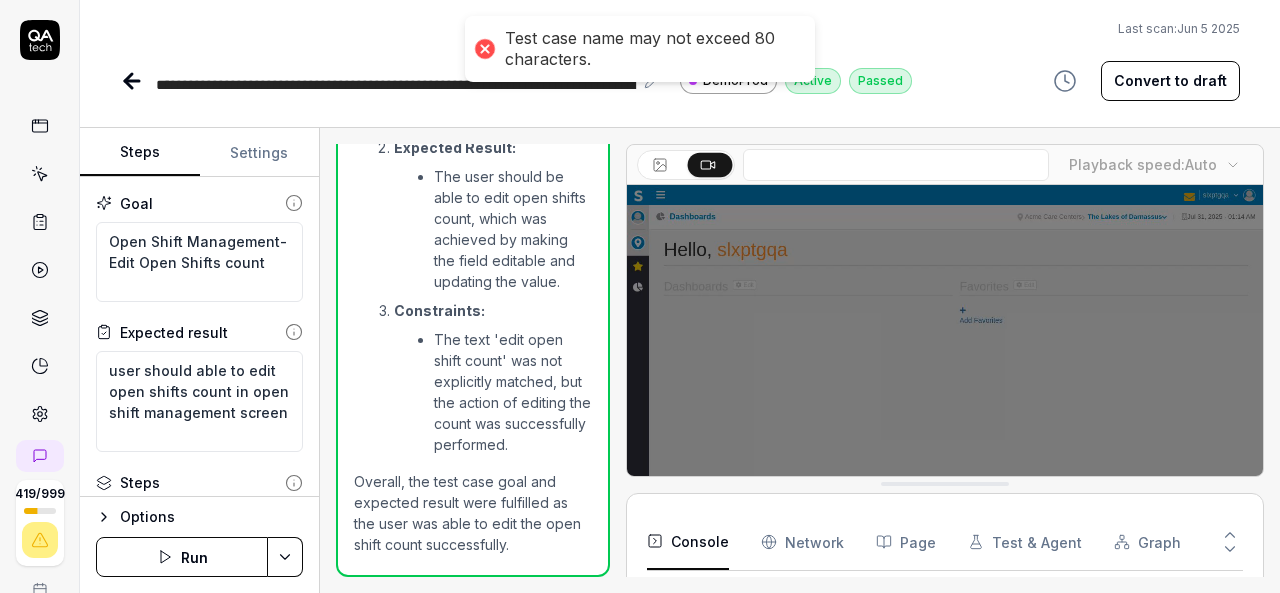 click on "**********" at bounding box center (410, 80) 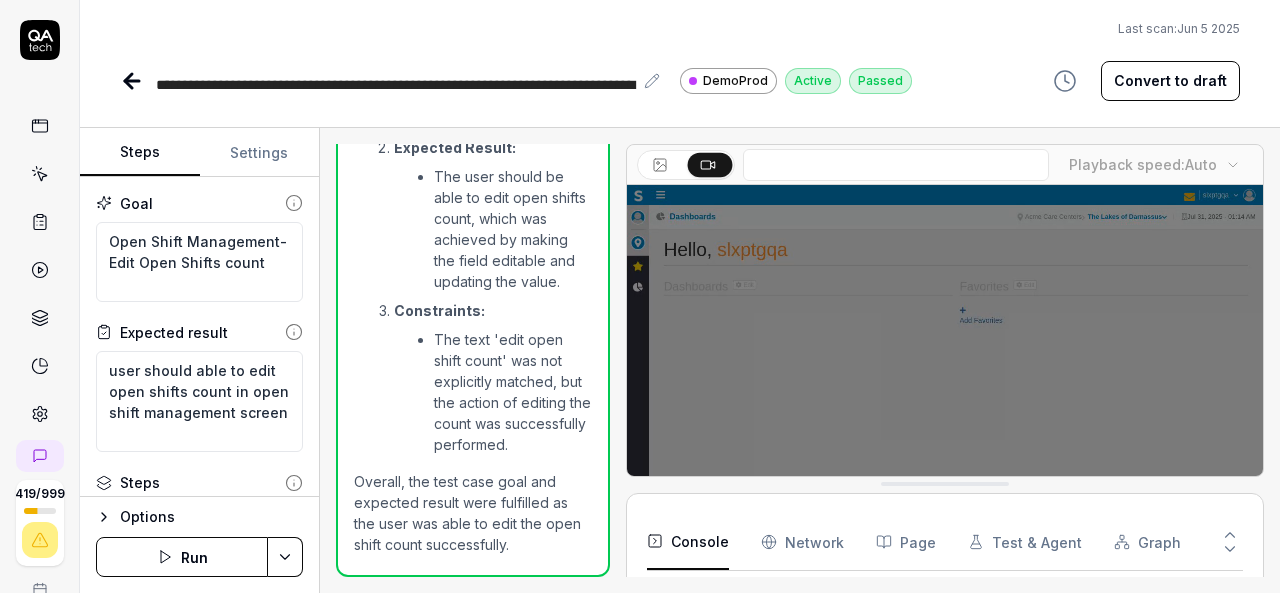 click on "**********" at bounding box center (395, 107) 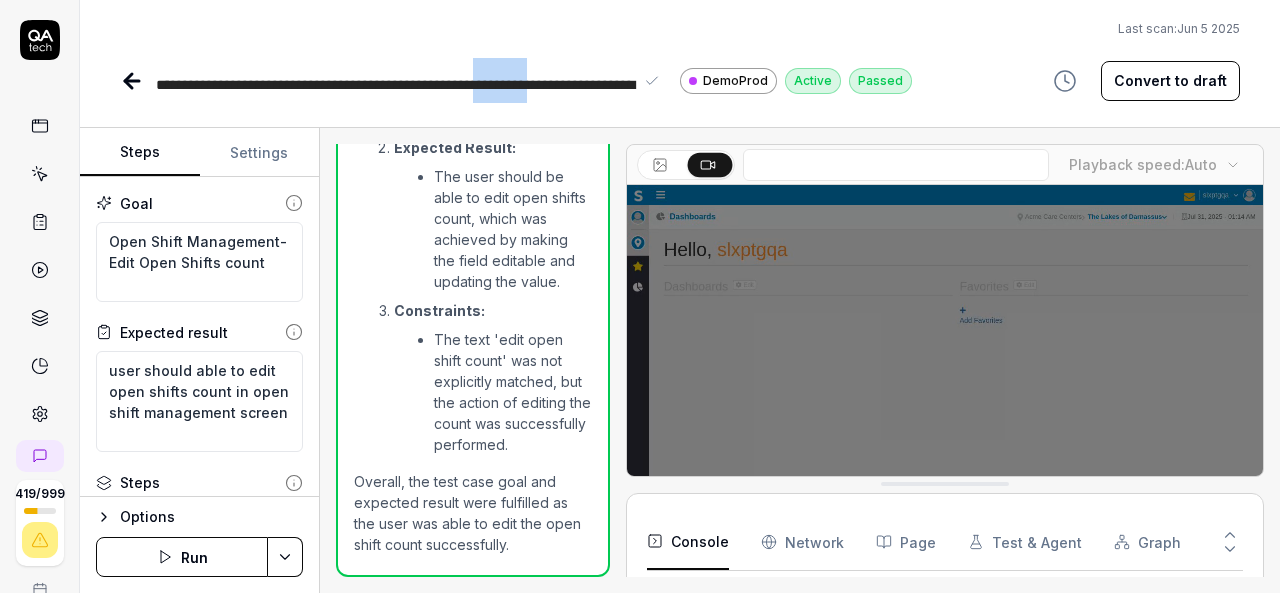 click on "**********" at bounding box center [395, 107] 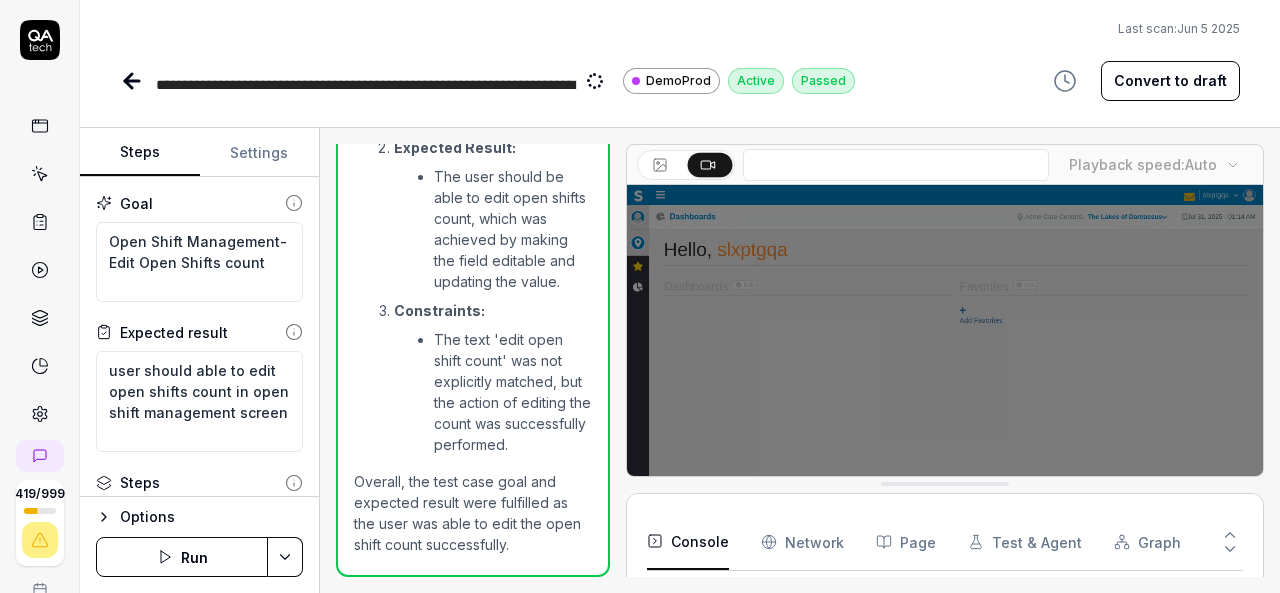 scroll, scrollTop: 1209, scrollLeft: 0, axis: vertical 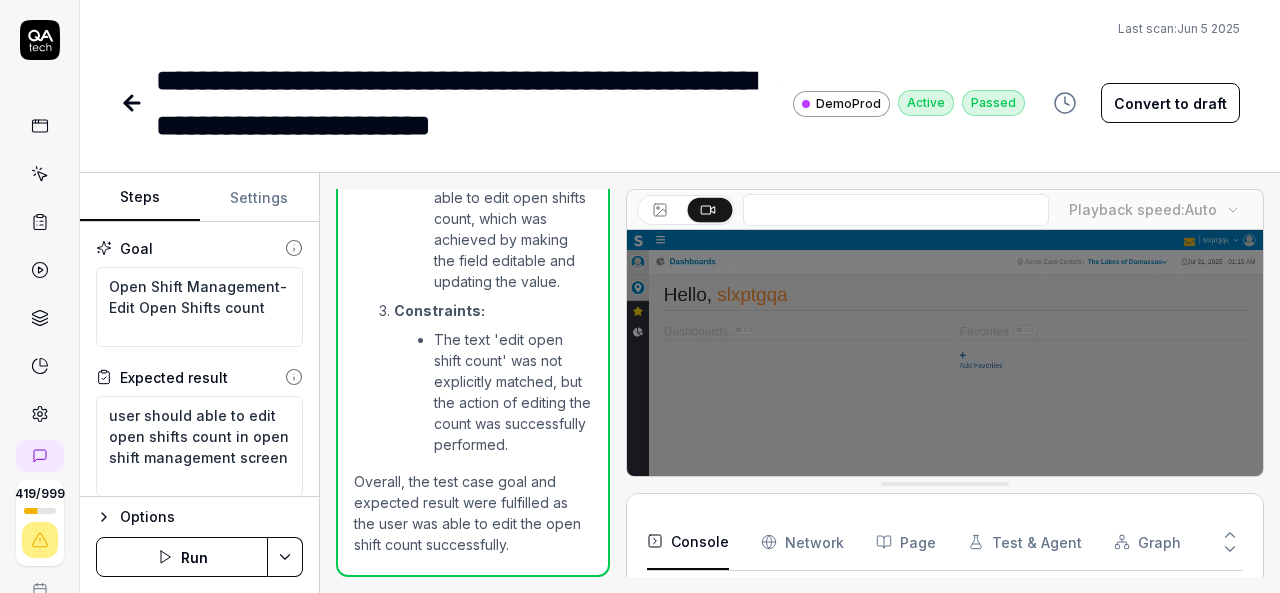 type on "*" 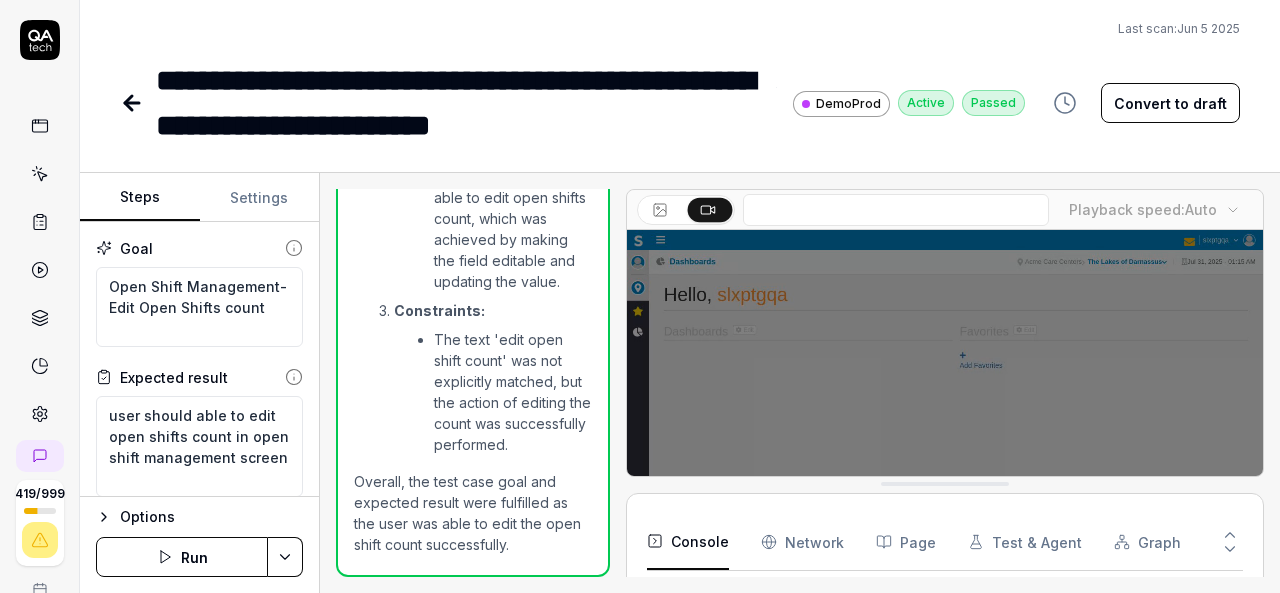 click 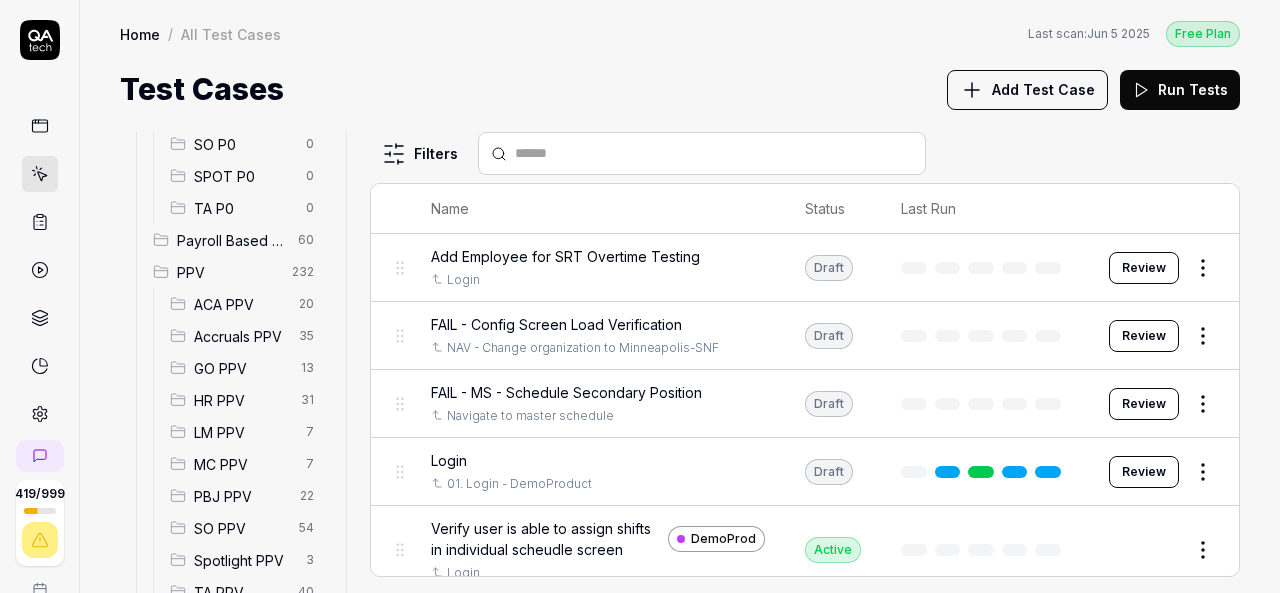 scroll, scrollTop: 560, scrollLeft: 0, axis: vertical 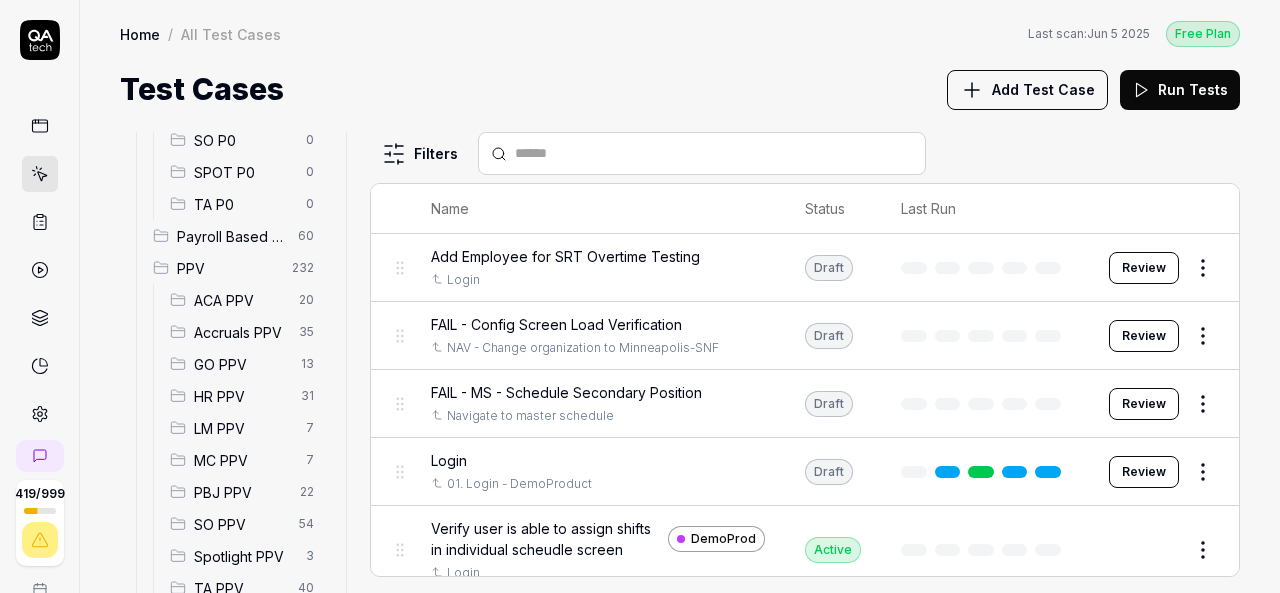 click on "HR PPV 31" at bounding box center [246, 396] 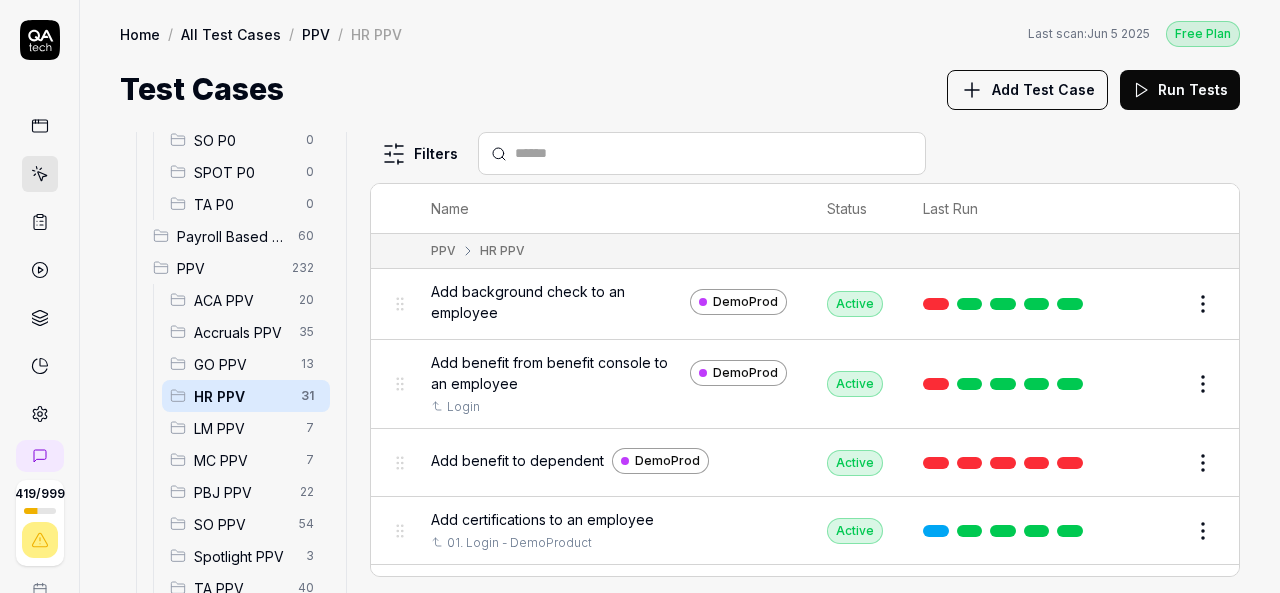 scroll, scrollTop: 676, scrollLeft: 0, axis: vertical 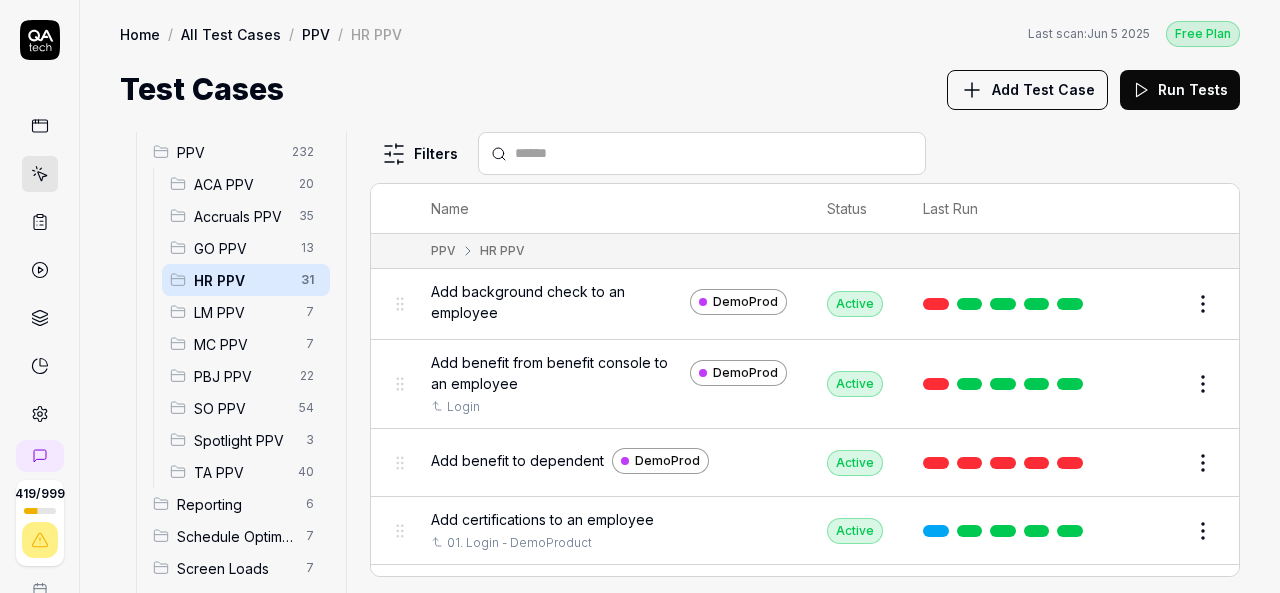 click on "SO PPV" at bounding box center (240, 408) 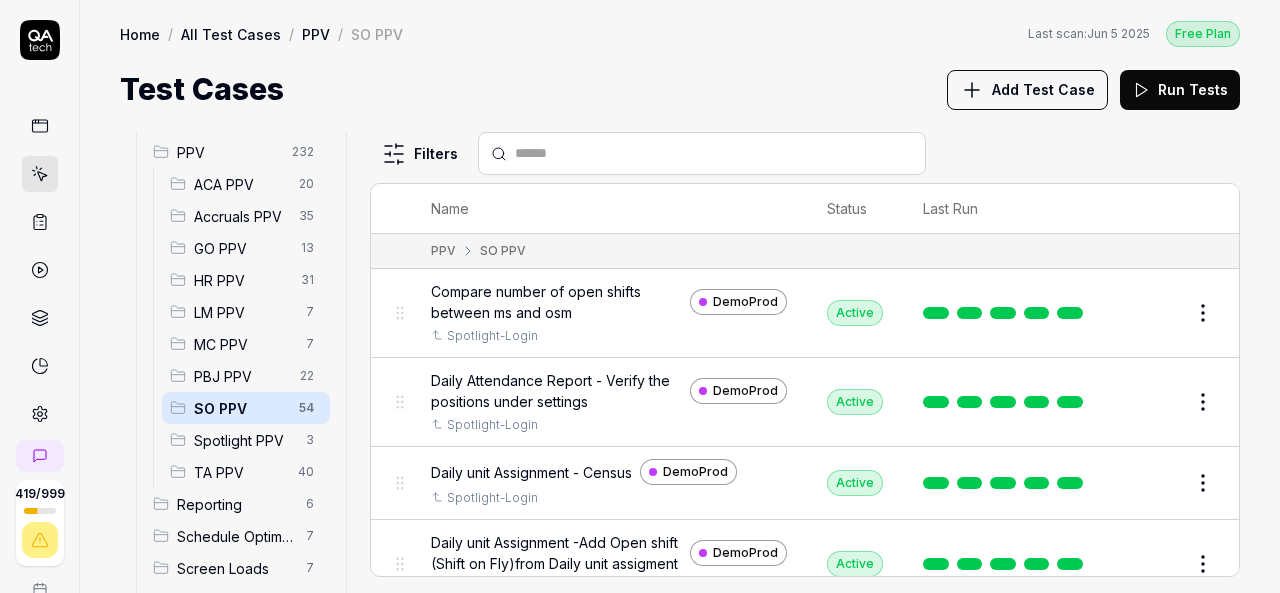 click on "Filters Name Status Last Run PPV SO PPV Compare number of open shifts between ms and osm DemoProd Spotlight-Login Active Edit Daily Attendance Report - Verify the positions under settings DemoProd Spotlight-Login Active Edit Daily unit Assignment - Census DemoProd Spotlight-Login Active Edit Daily unit Assignment -Add Open shift (Shift on Fly)from Daily unit assigment DemoProd Spotlight-Login Active Edit Ensure the user can successfully post the schedule in Open Shift Management. DemoProd Spotlight-Login Active Edit Labor Report - Verify the Census display DemoProd Spotlight-Login Active Edit OPC-.Verify Screen should not be viewable at  the department level. Login Active Edit Open position control-Open the slide out popup Active Edit Open Shift Management - Accessing the Open Shift Management page DemoProd Spotlight-Login Active Edit SO-Dashboard - OPC at  Org Level -Update the values at Configure popup DemoProd Spotlight-Login Active Edit SO-Dashboard - Open Position control at  Org Level DemoProd Active" at bounding box center (805, 362) 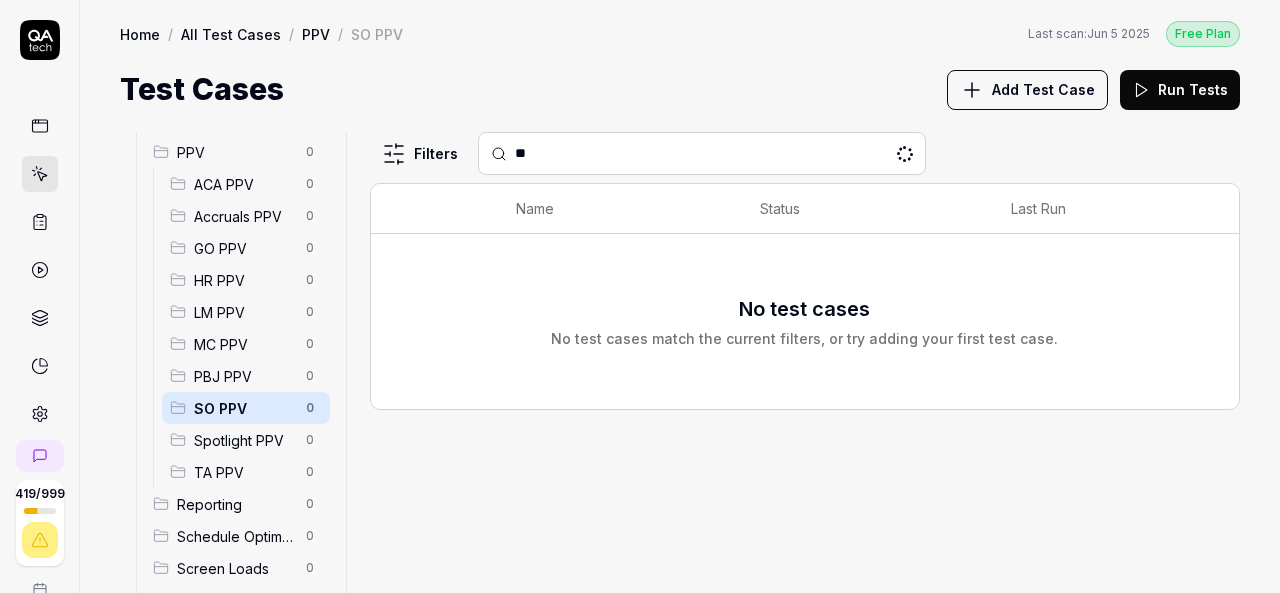type on "*" 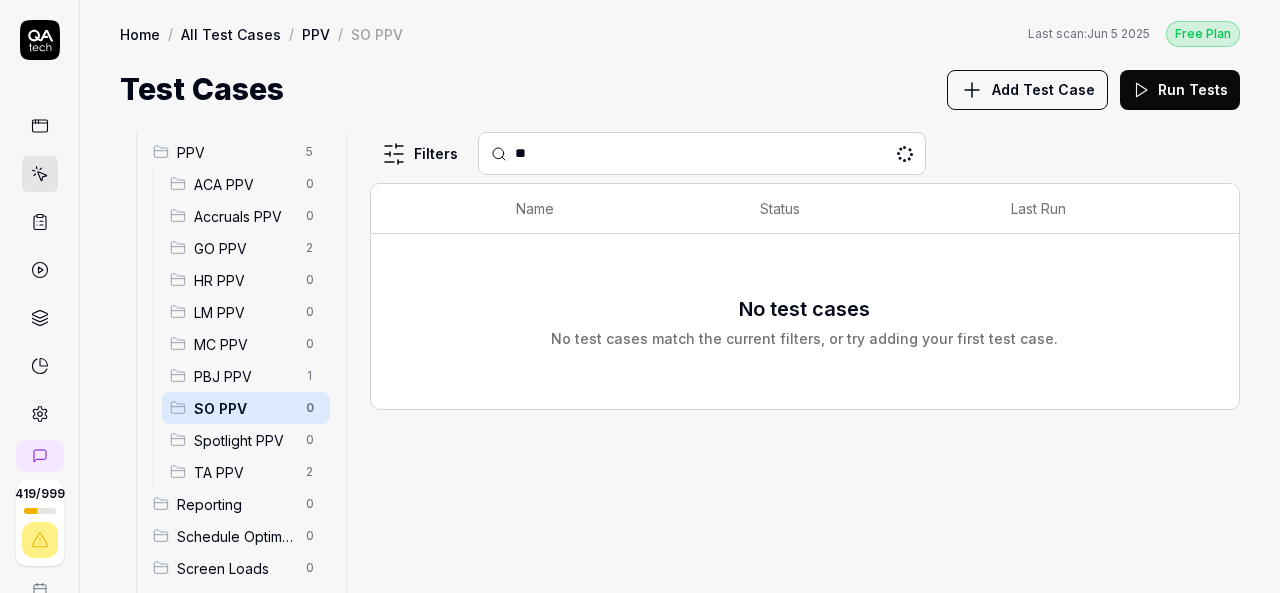 type on "*" 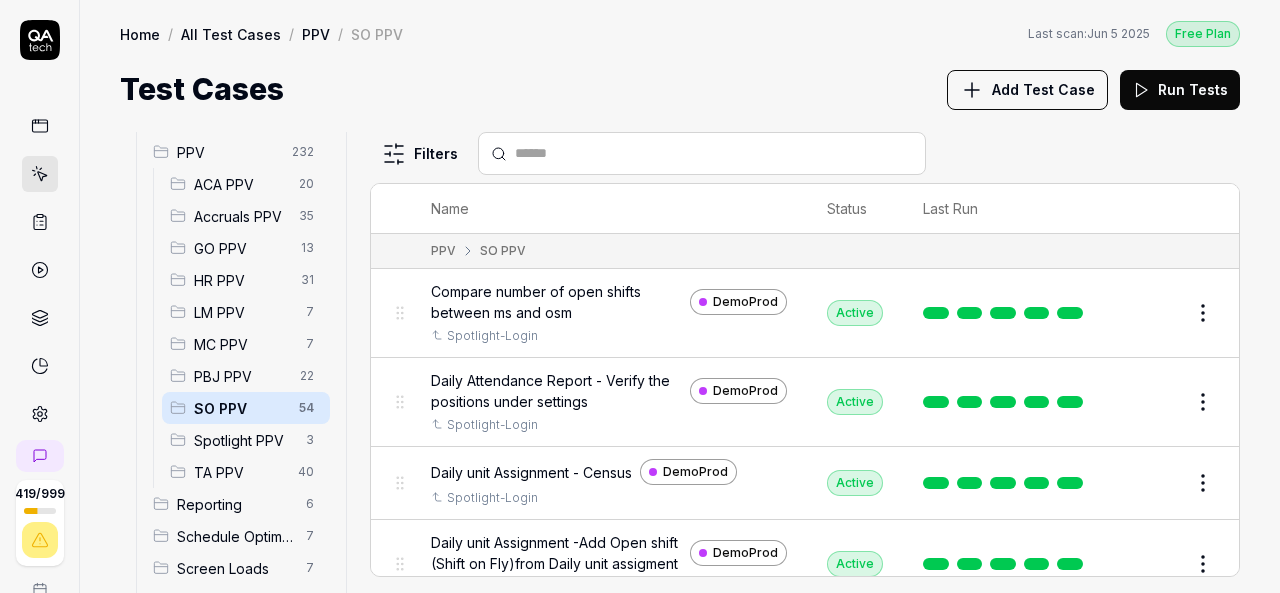 click at bounding box center (714, 153) 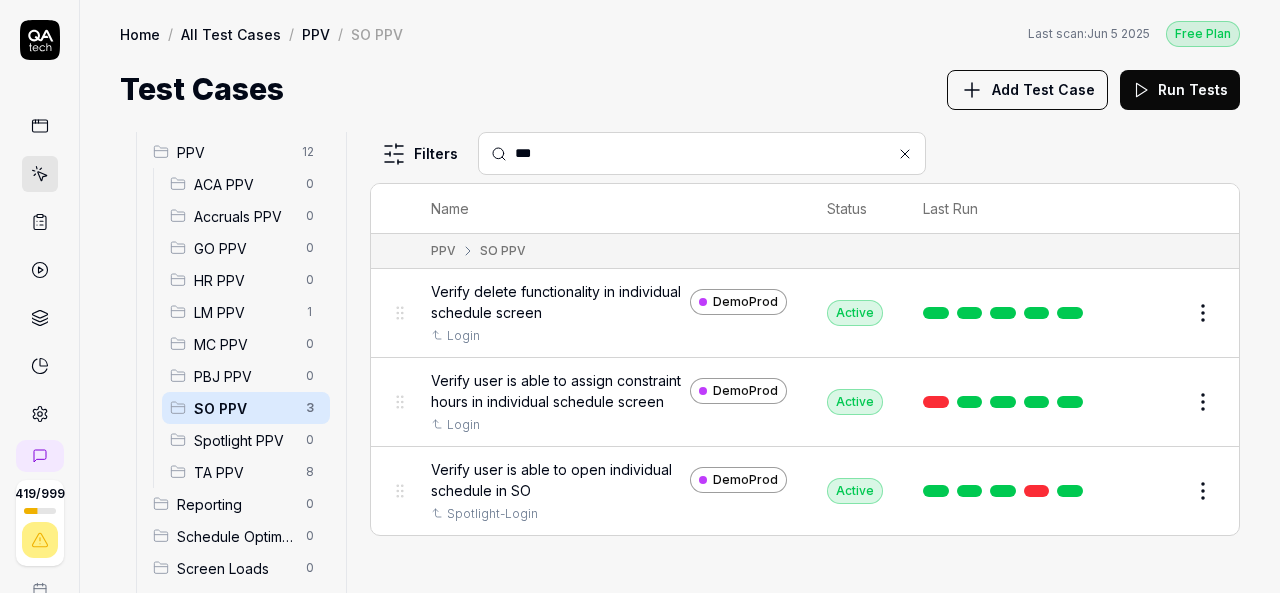 click on "PPV" at bounding box center (233, 152) 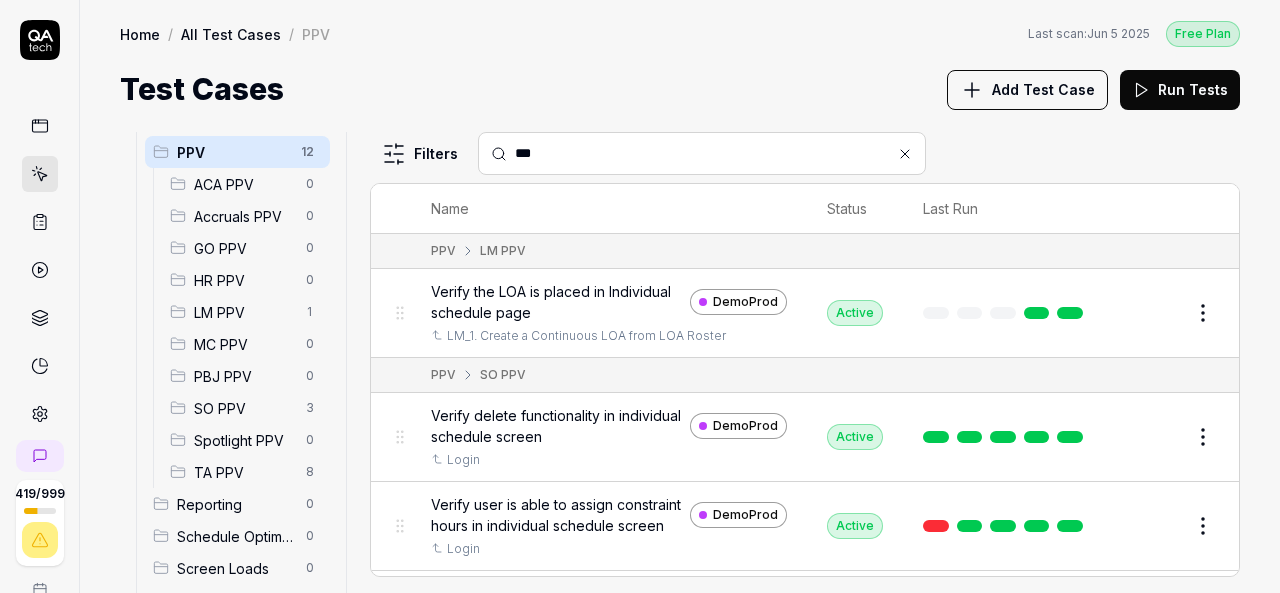 click on "***" at bounding box center [714, 153] 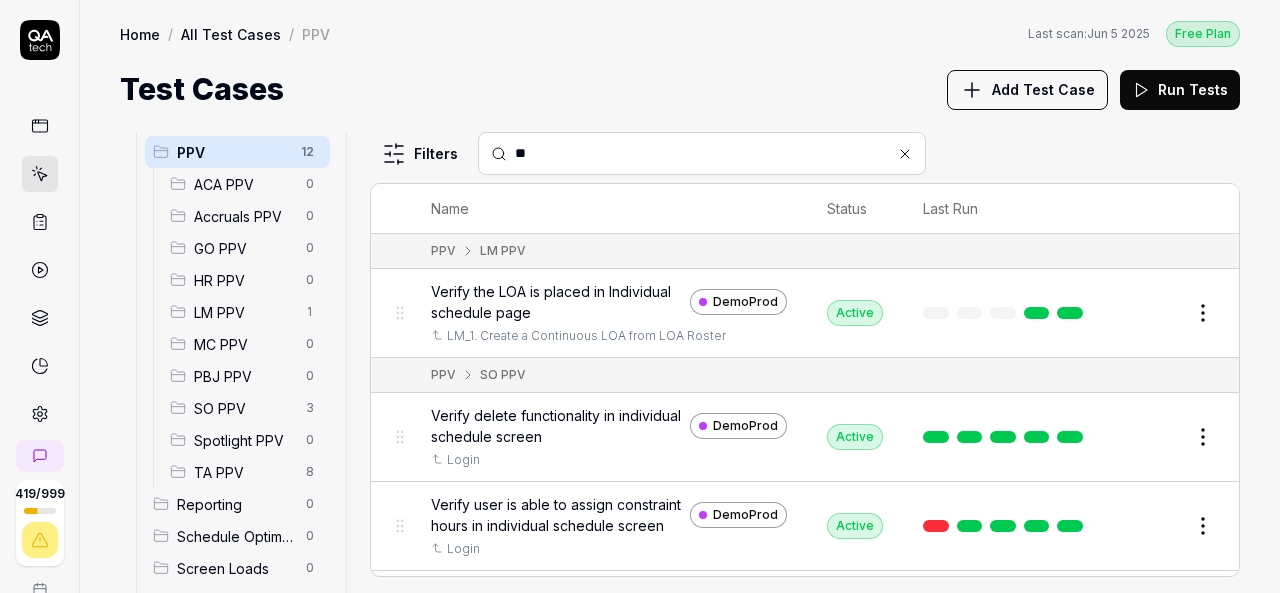 type on "*" 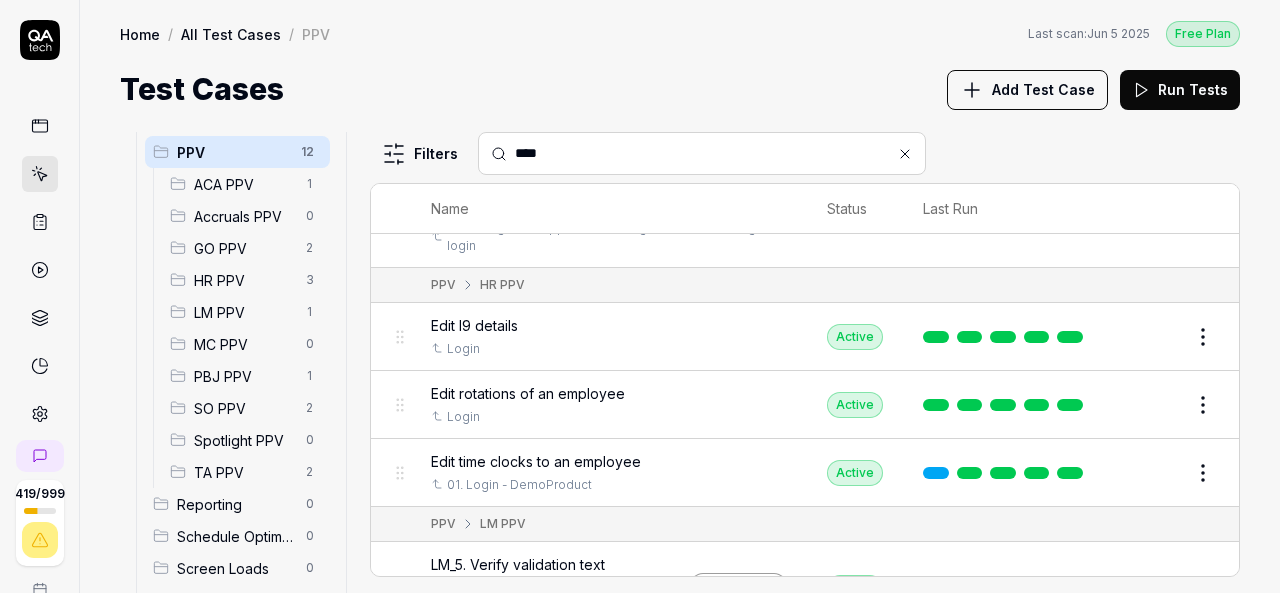 scroll, scrollTop: 310, scrollLeft: 0, axis: vertical 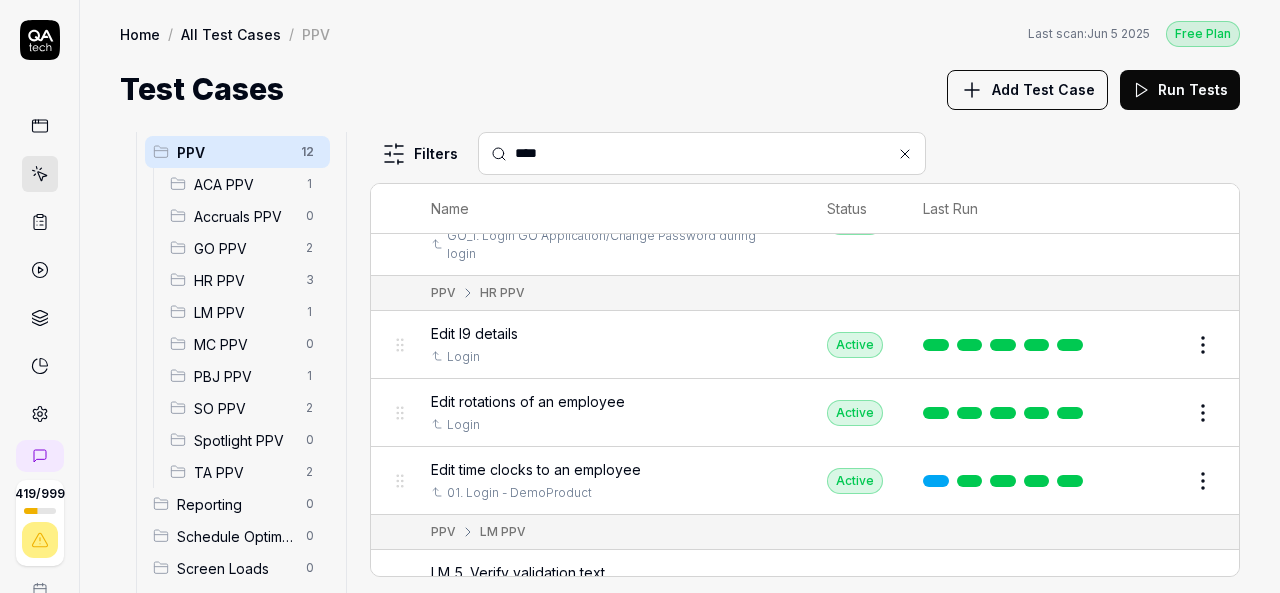 type on "****" 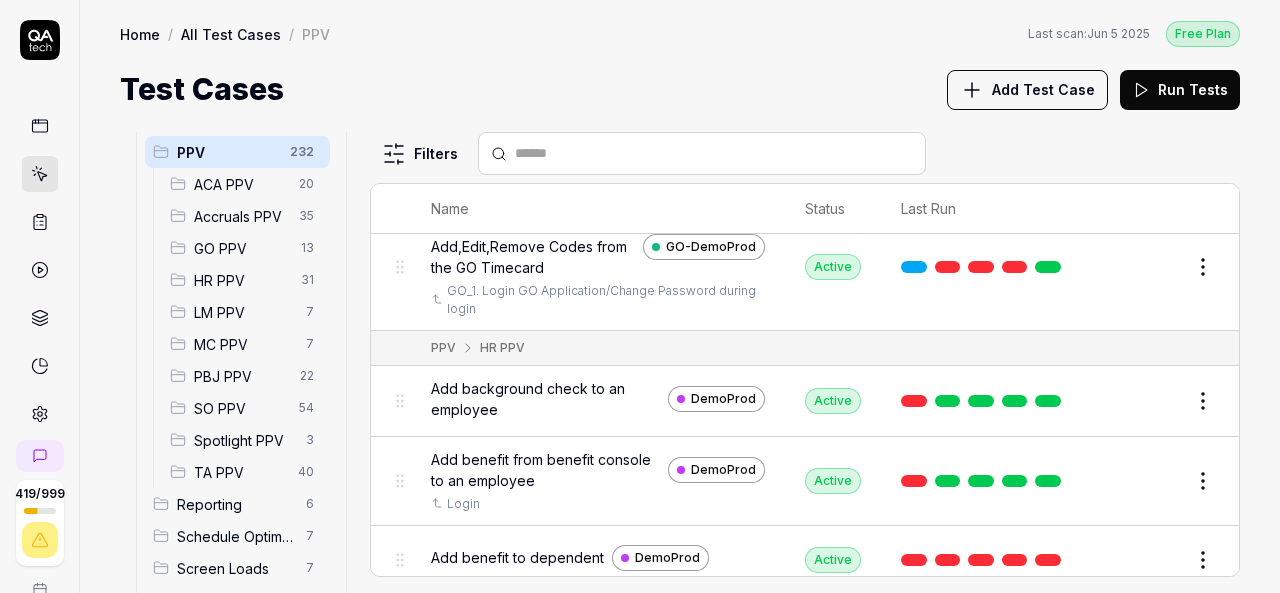 click on "SO PPV" at bounding box center [240, 408] 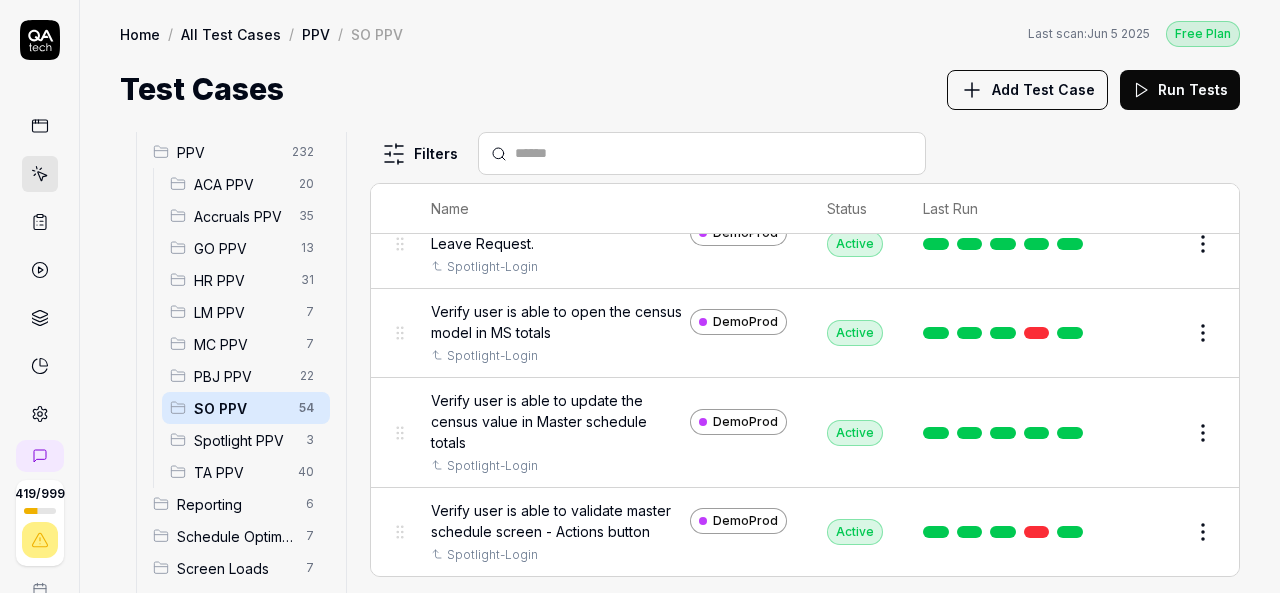 scroll, scrollTop: 4400, scrollLeft: 0, axis: vertical 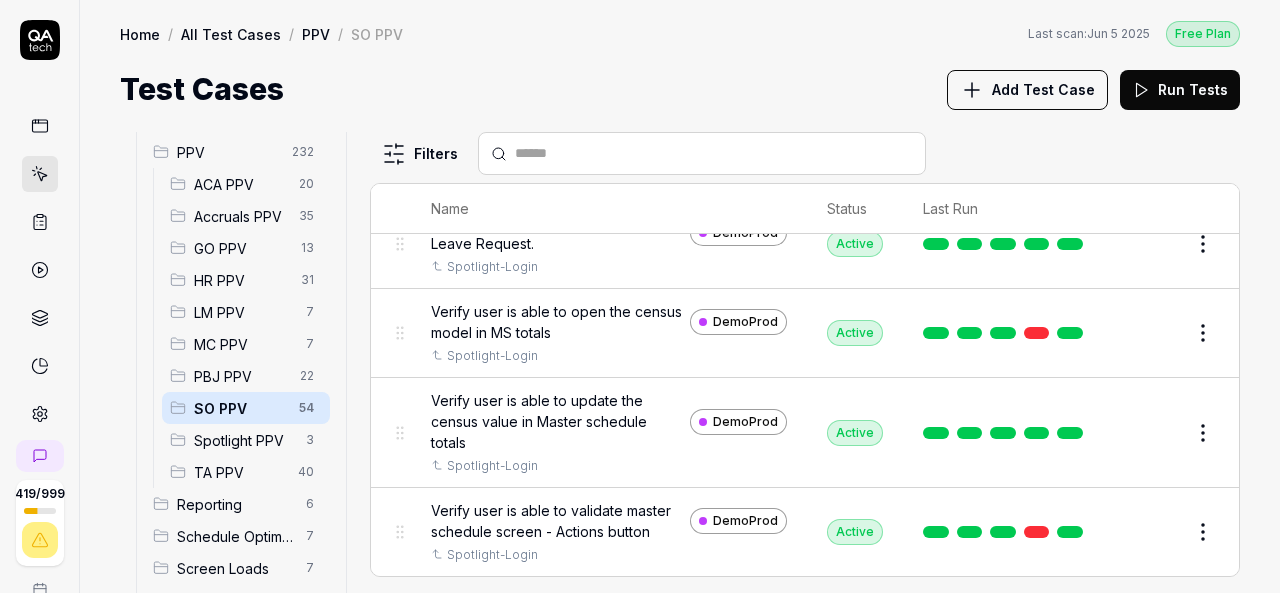 click at bounding box center [714, 153] 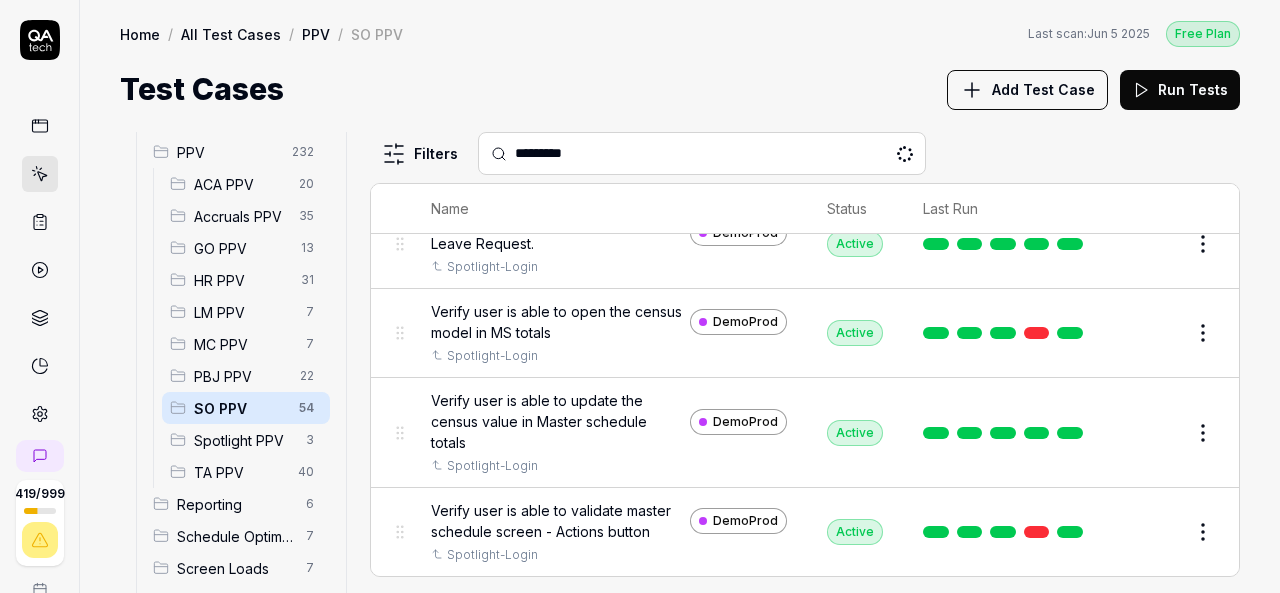 scroll, scrollTop: 0, scrollLeft: 0, axis: both 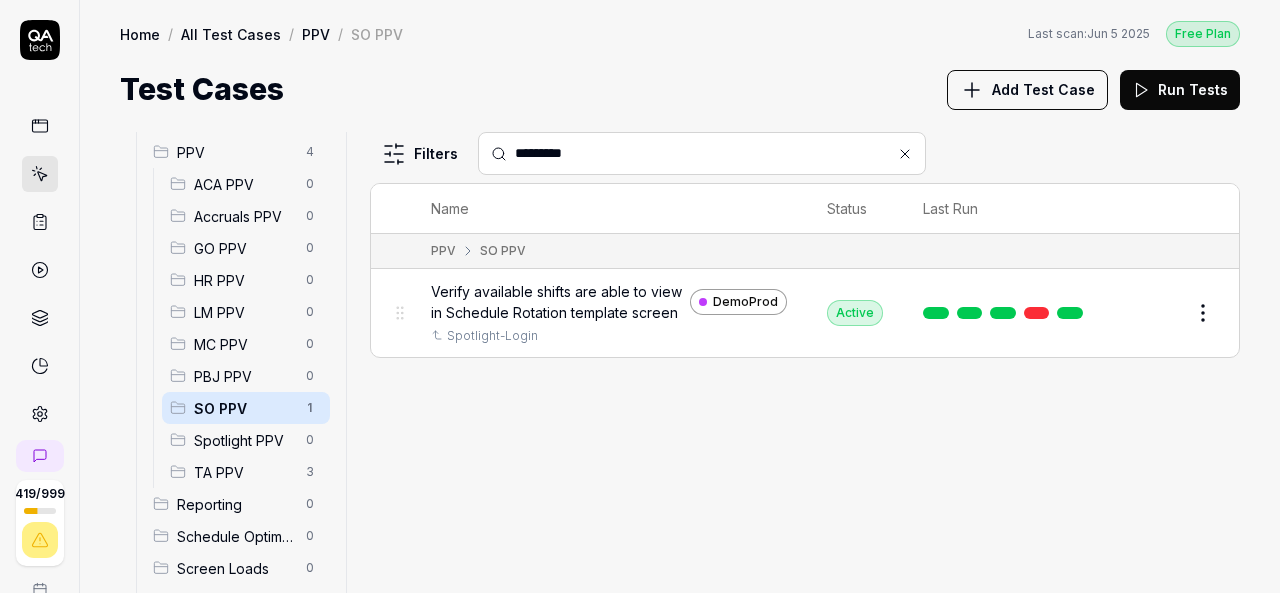 type on "*********" 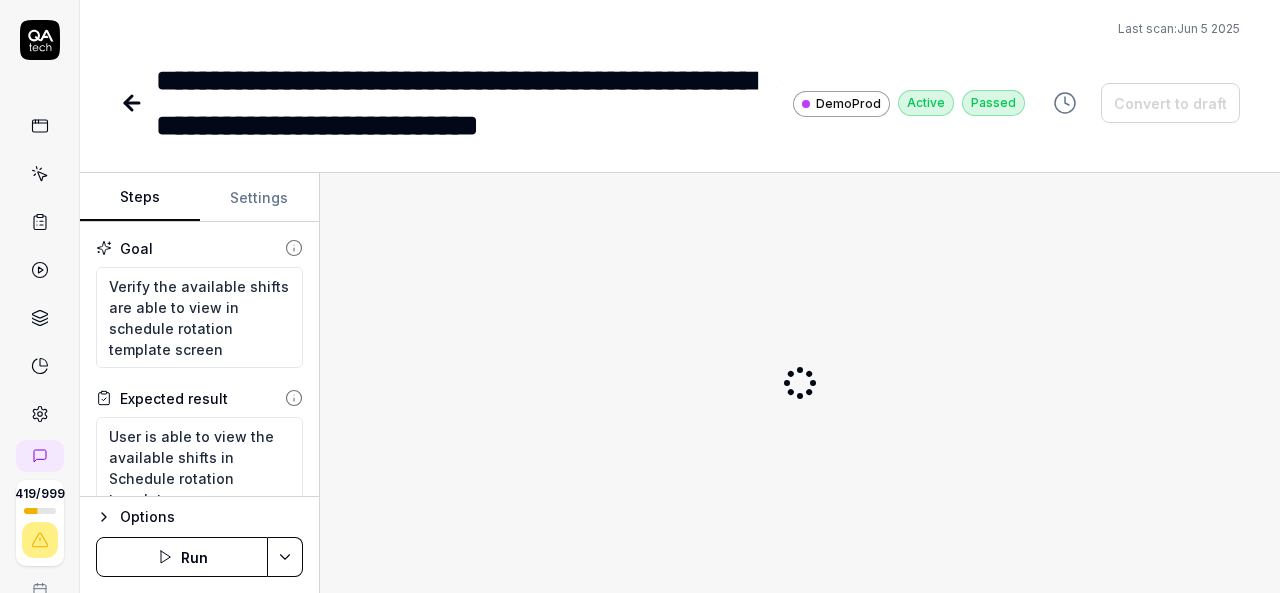 type on "*" 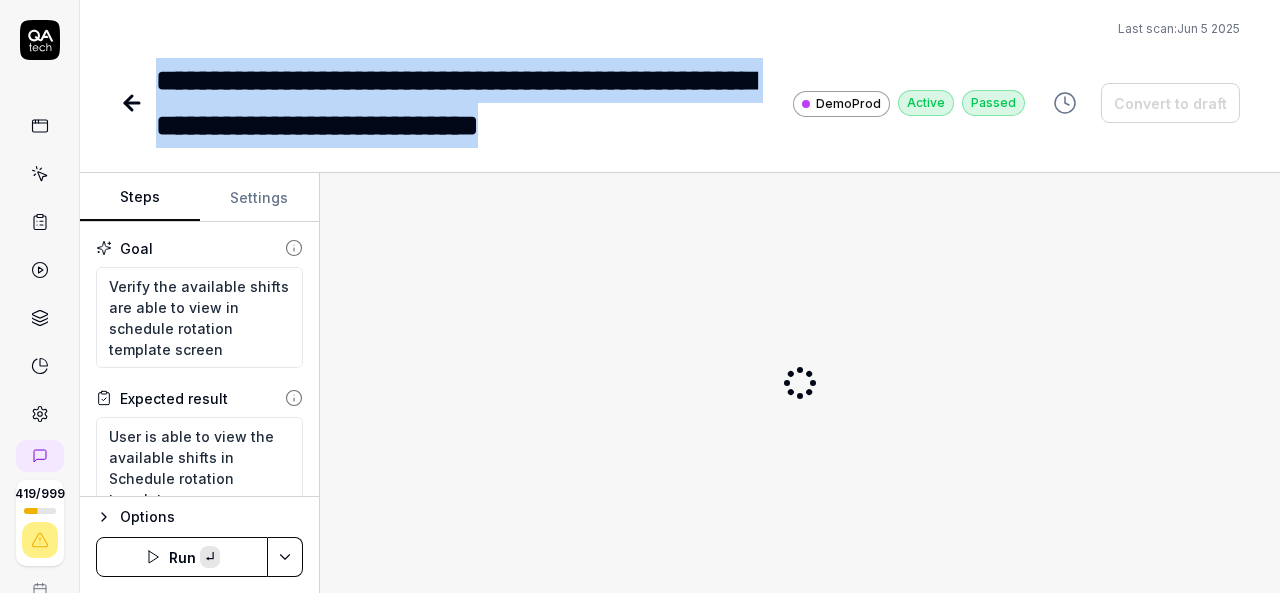 paste 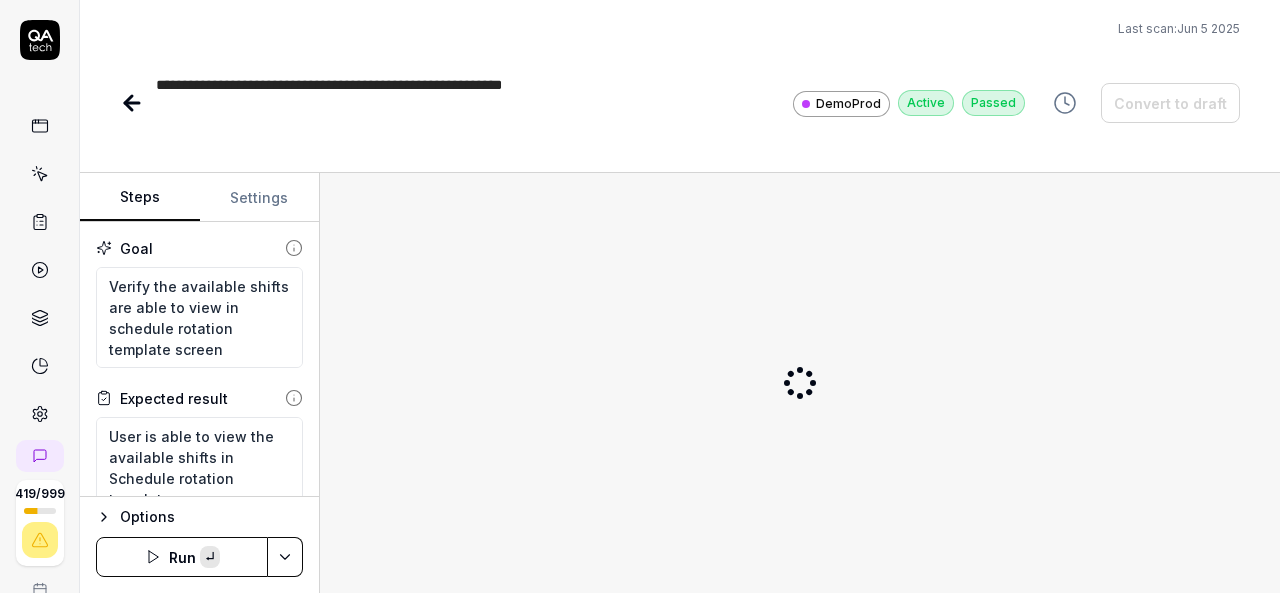 type 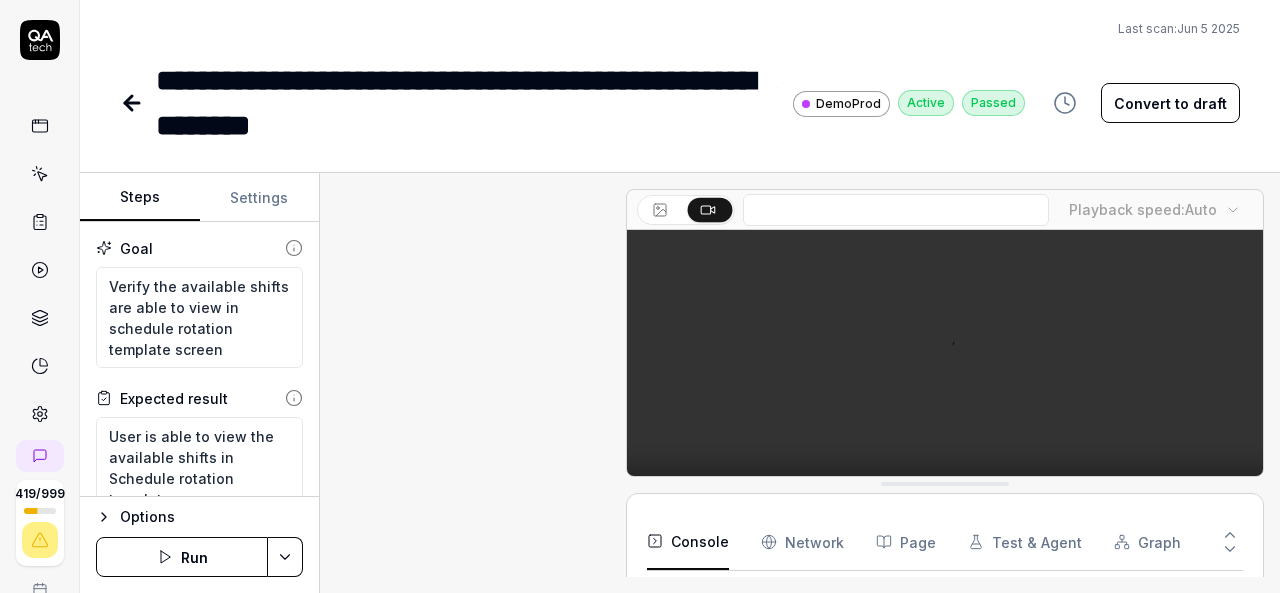 scroll, scrollTop: 704, scrollLeft: 0, axis: vertical 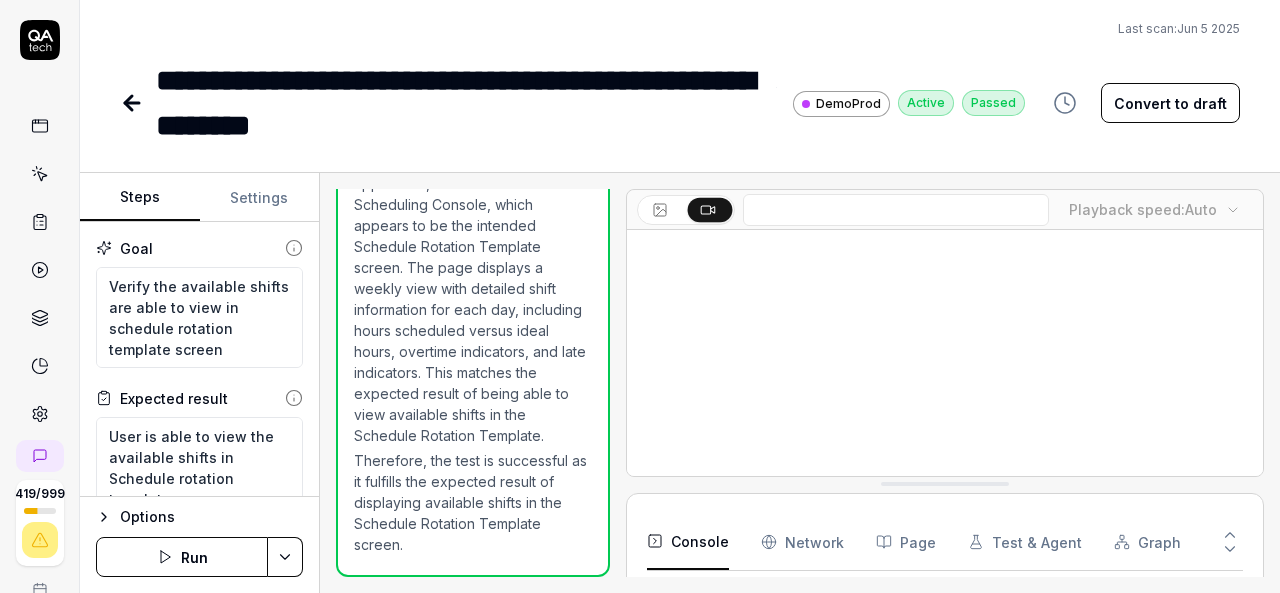 click on "**********" at bounding box center [680, 74] 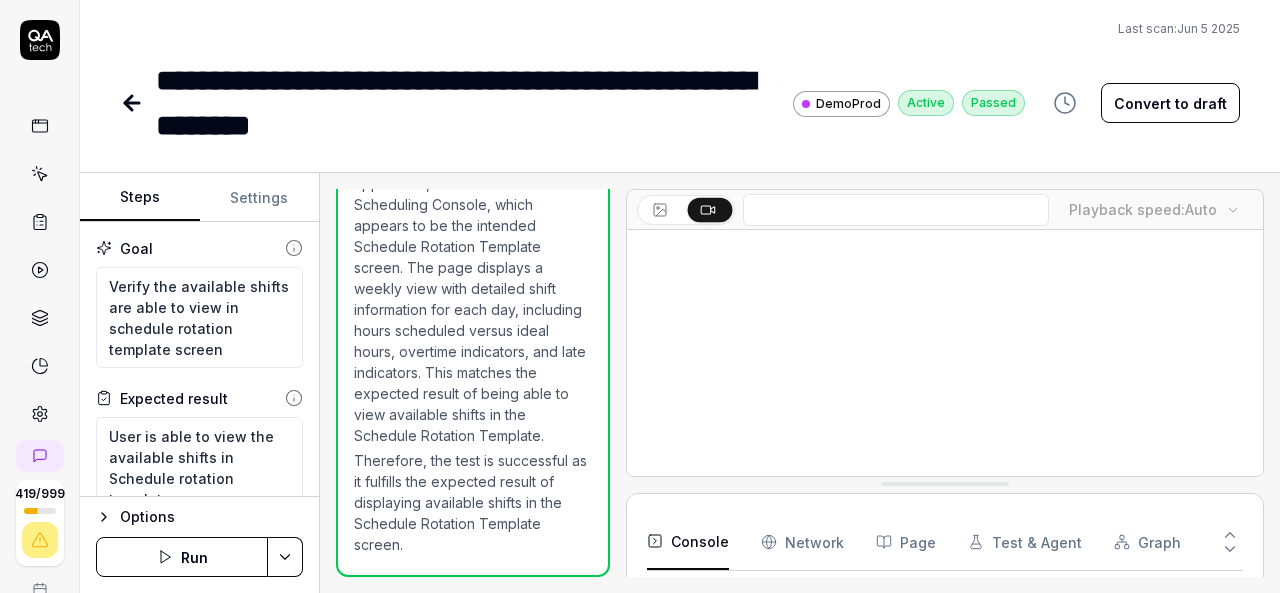 type on "*" 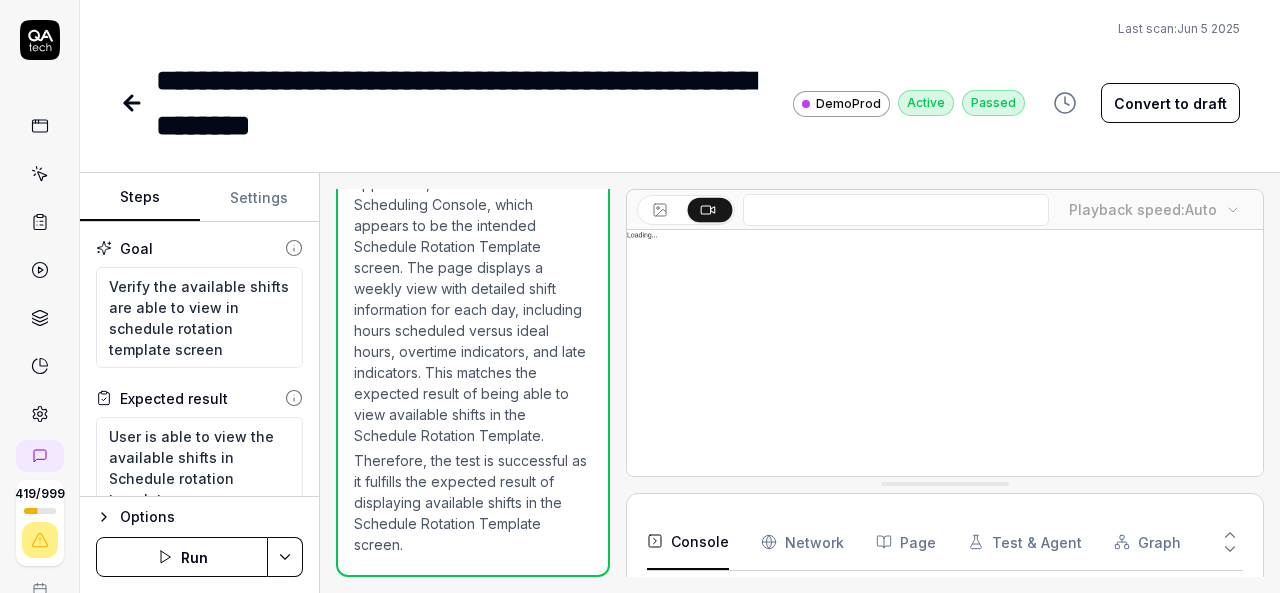 click 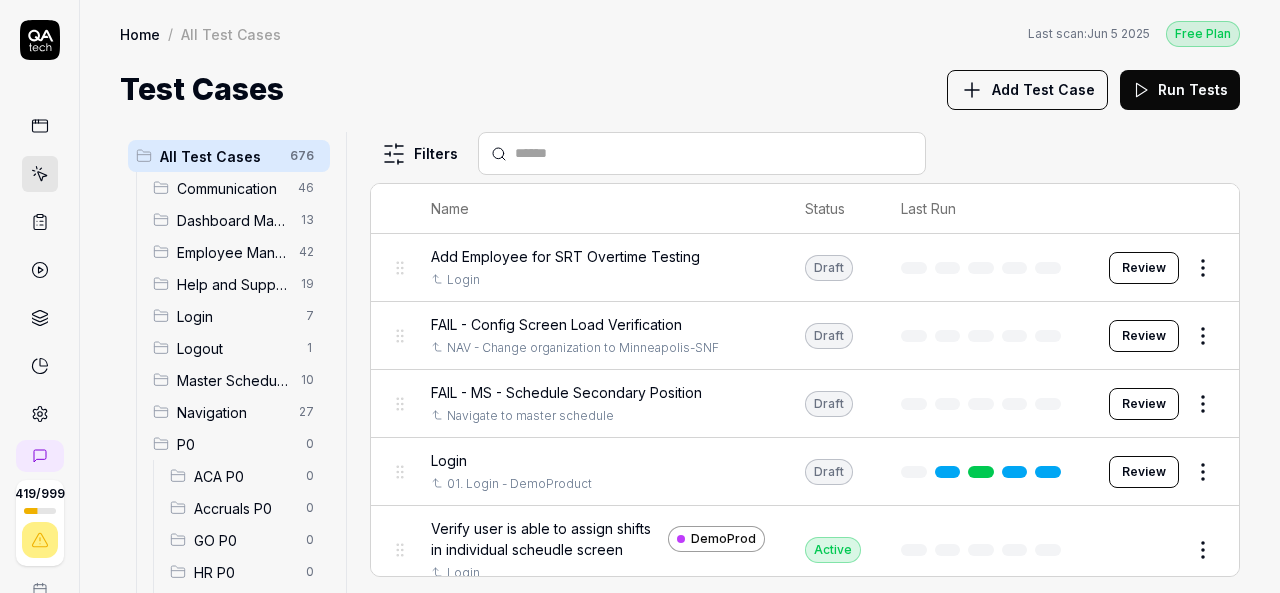 click at bounding box center (714, 153) 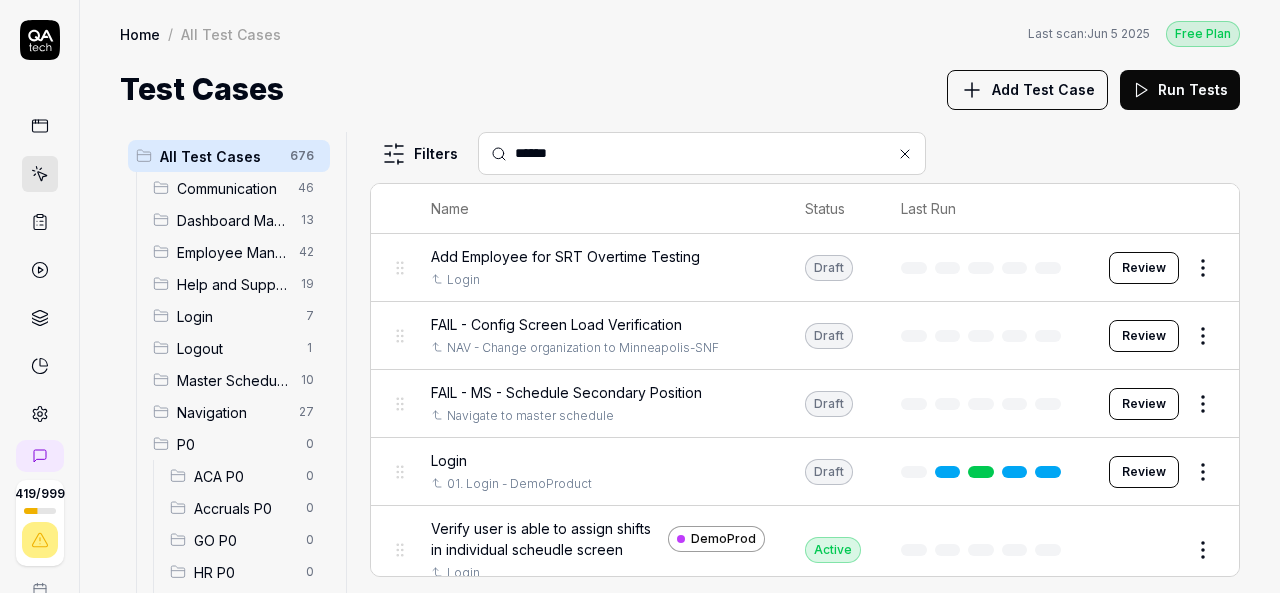 click on "******" at bounding box center [714, 153] 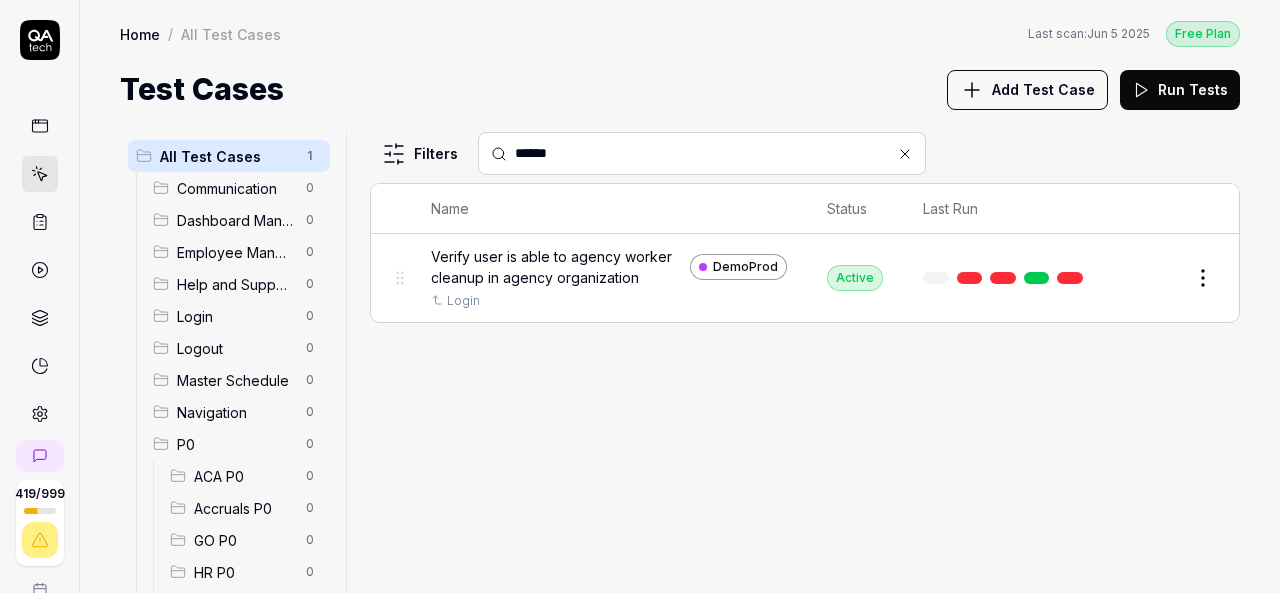 type on "******" 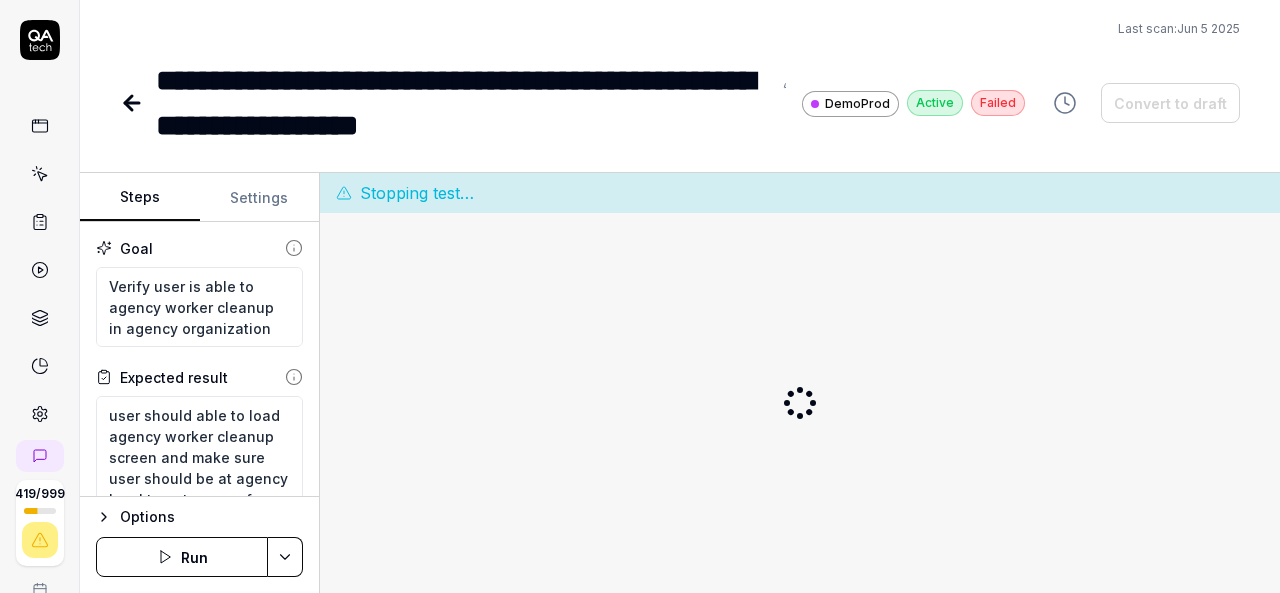 click on "Settings" at bounding box center [260, 198] 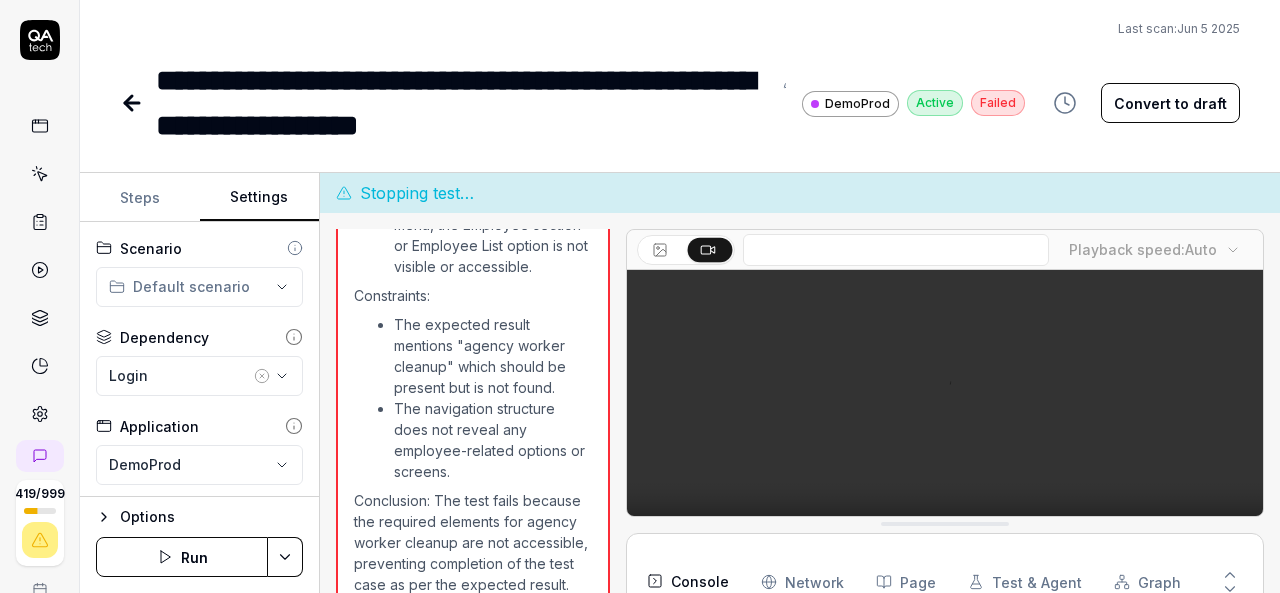 scroll, scrollTop: 3906, scrollLeft: 0, axis: vertical 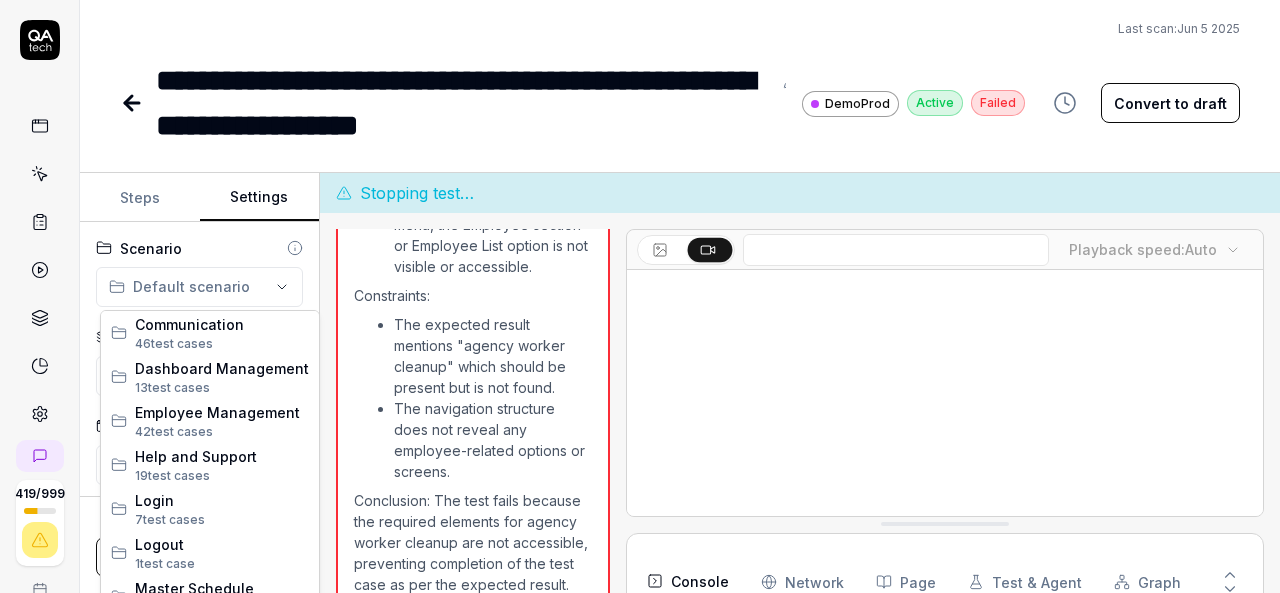 click on "**********" at bounding box center [640, 296] 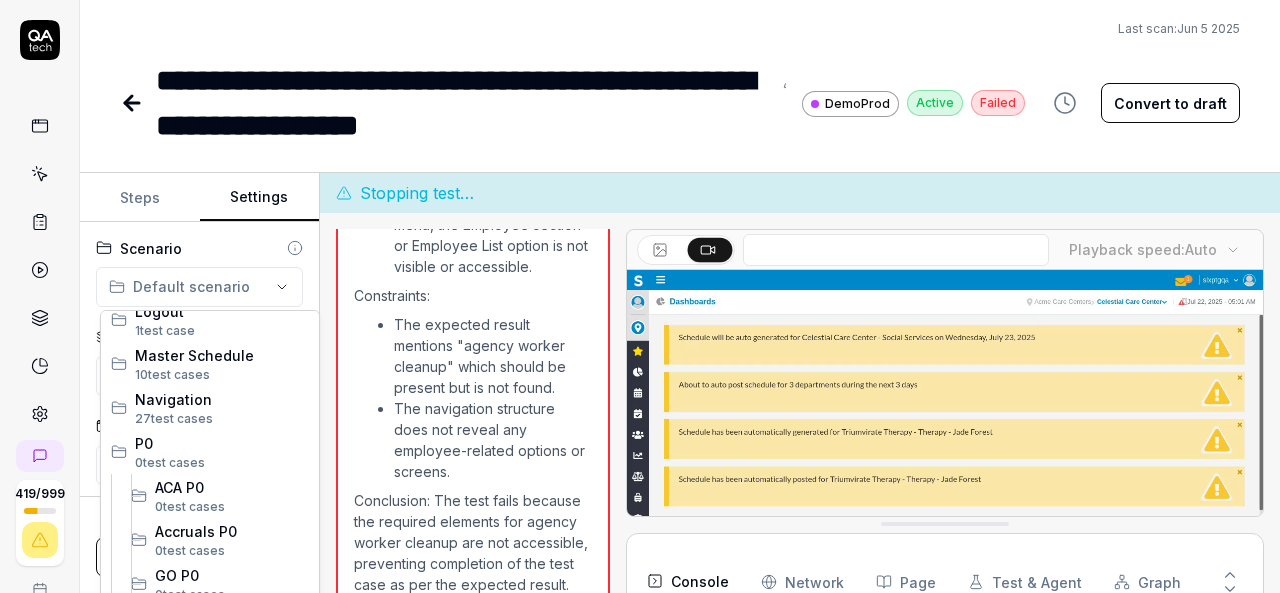 scroll, scrollTop: 234, scrollLeft: 0, axis: vertical 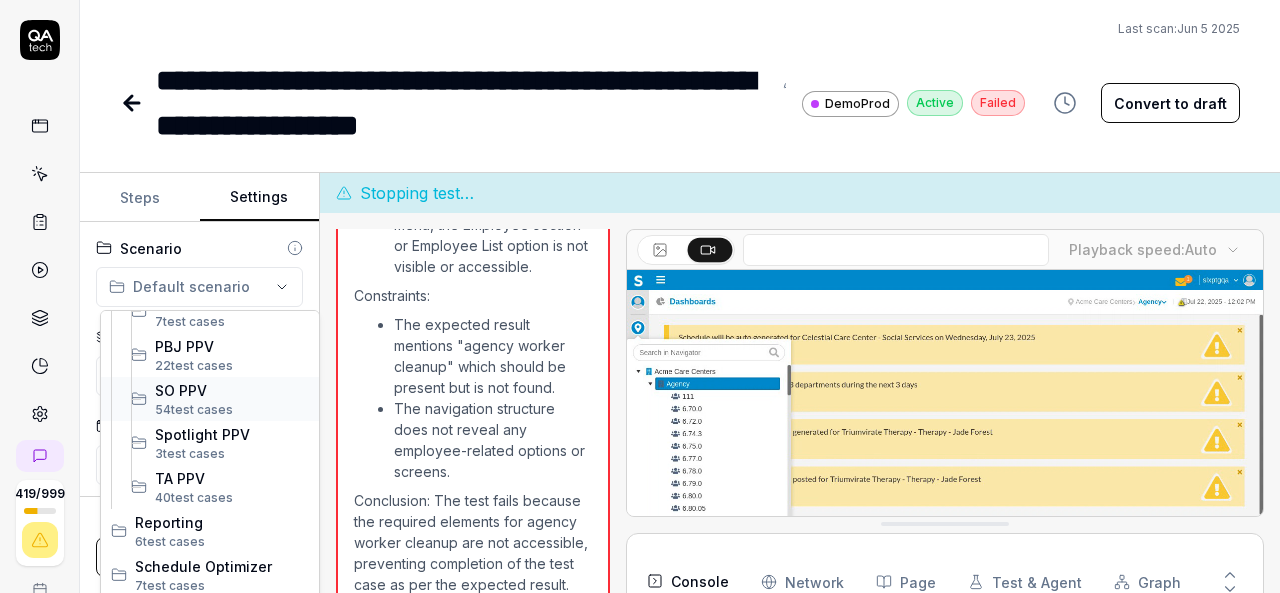click on "SO PPV" at bounding box center [232, 390] 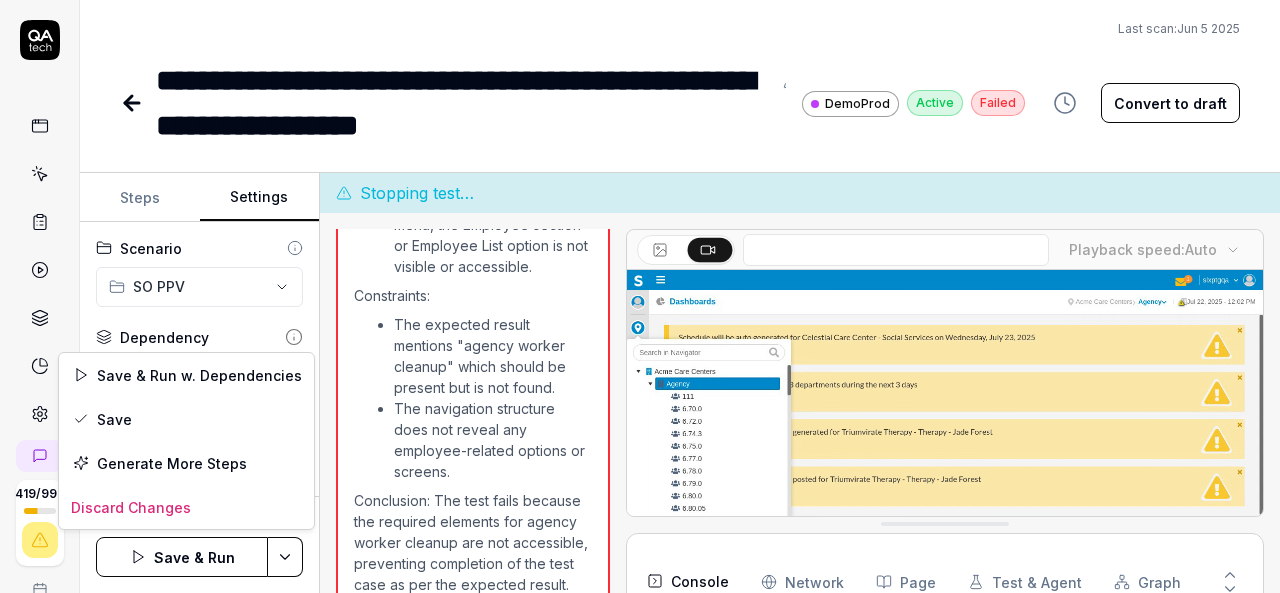 click on "**********" at bounding box center [640, 296] 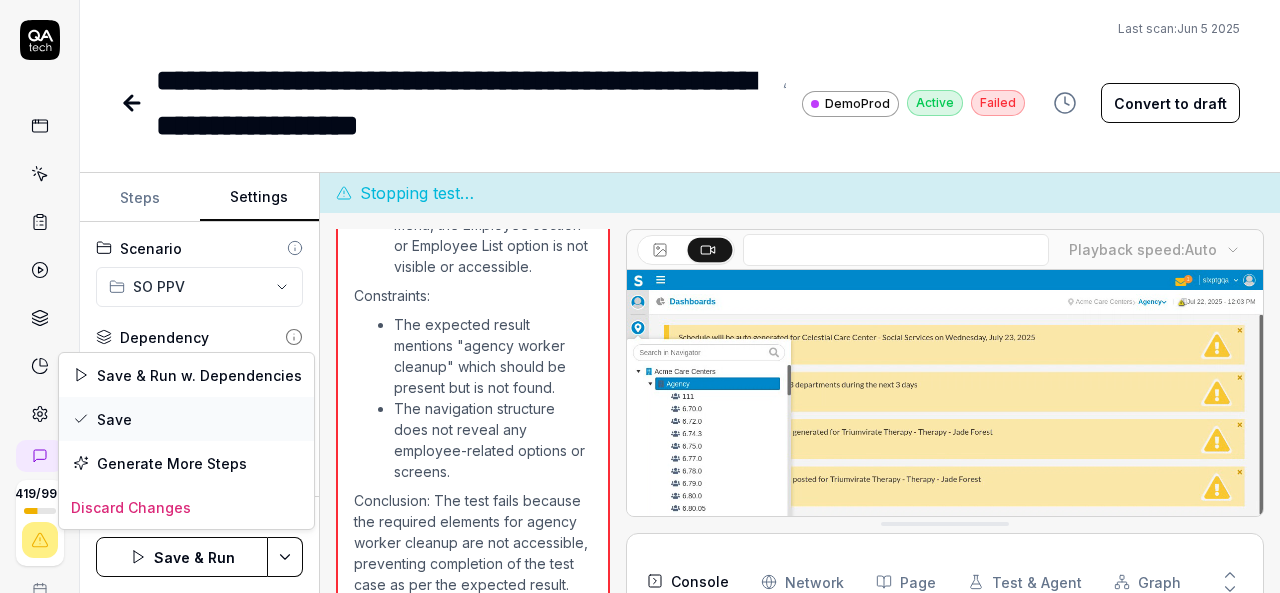 click on "Save" at bounding box center [186, 419] 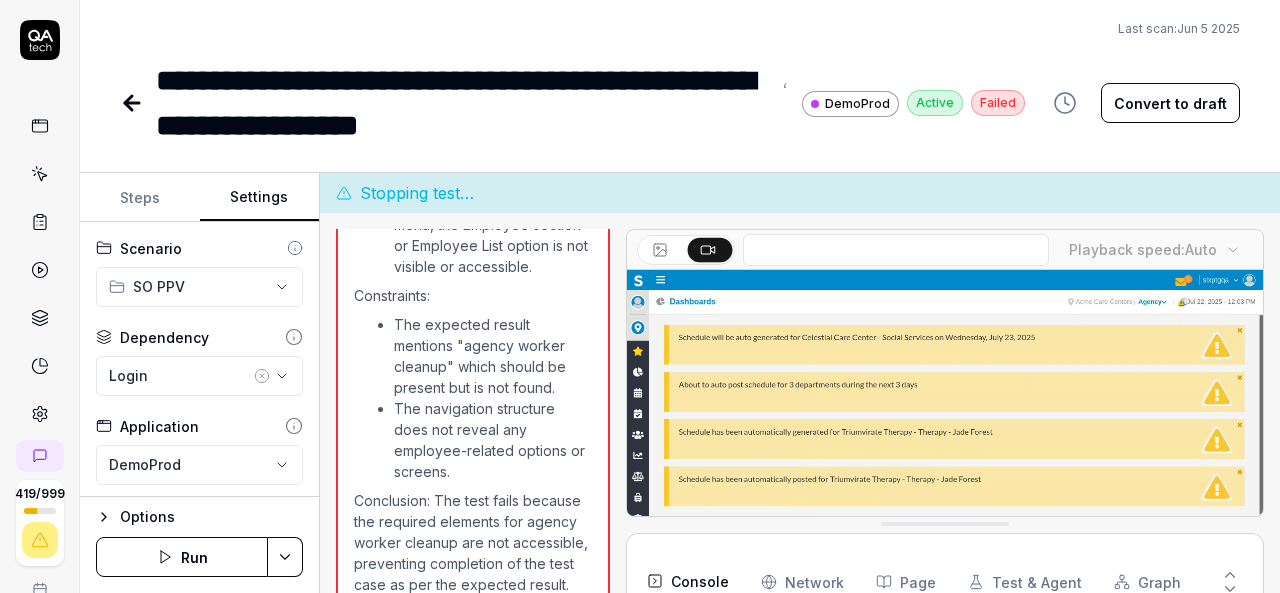 click 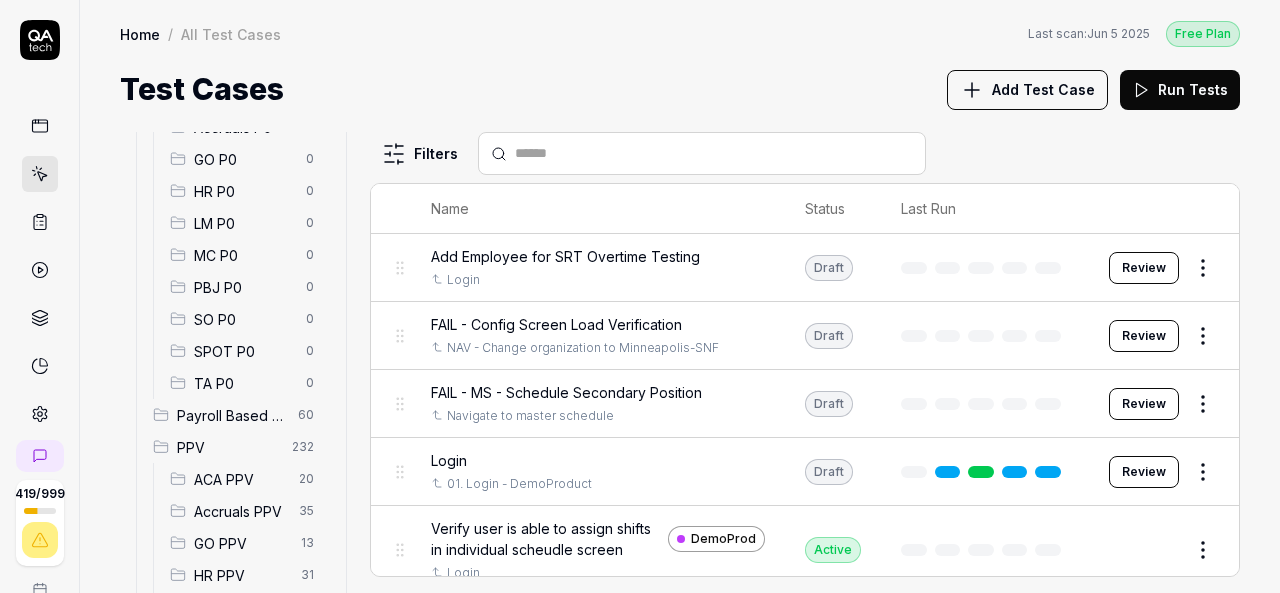 scroll, scrollTop: 436, scrollLeft: 0, axis: vertical 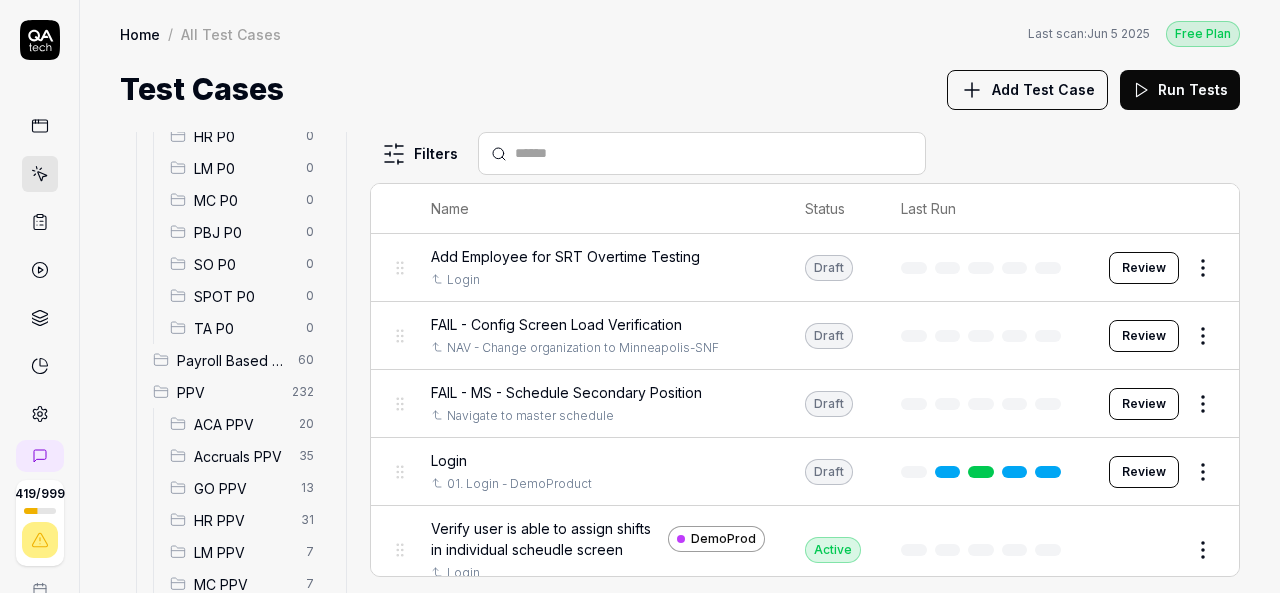 click on "SO PPV" at bounding box center (240, 648) 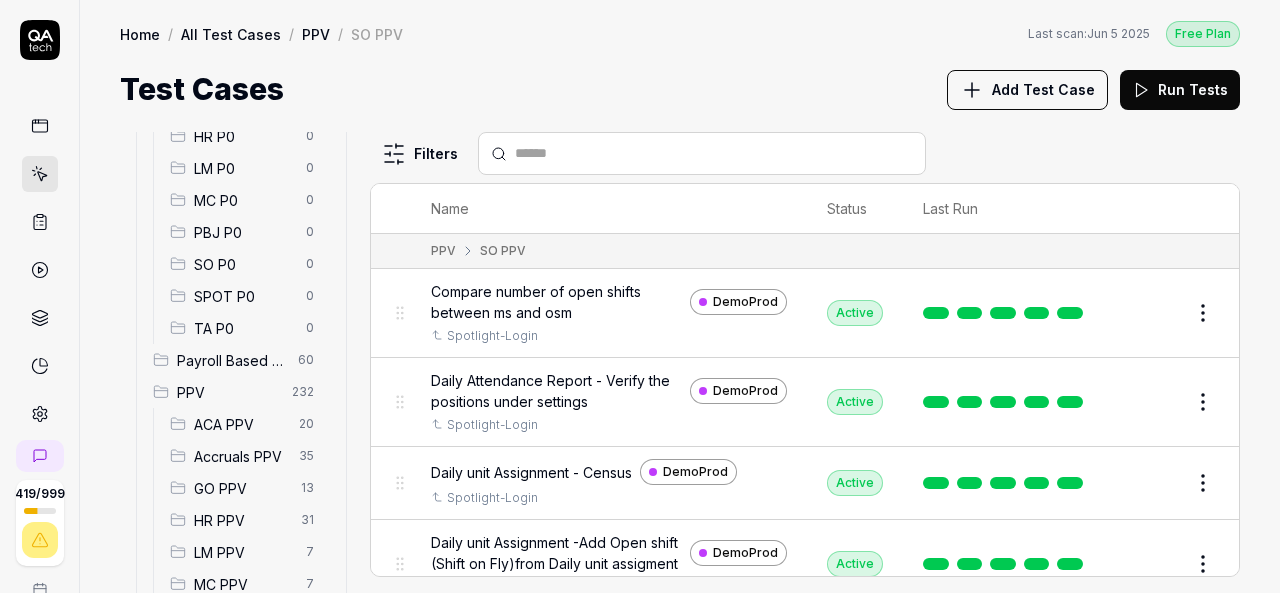 scroll, scrollTop: 655, scrollLeft: 0, axis: vertical 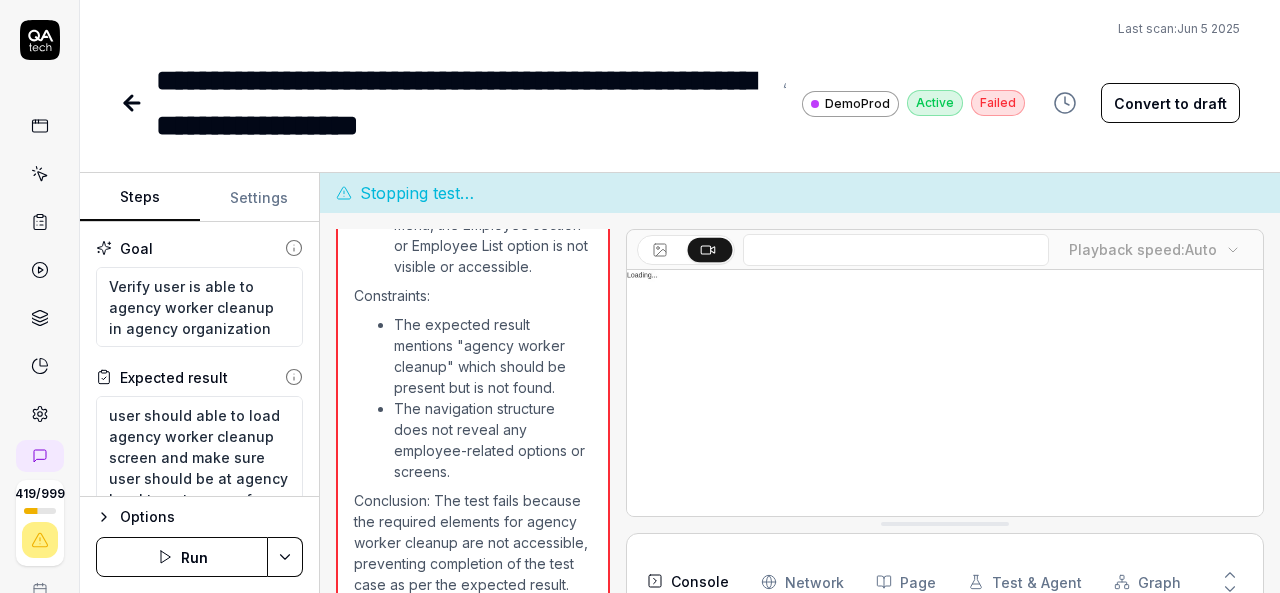 type on "*" 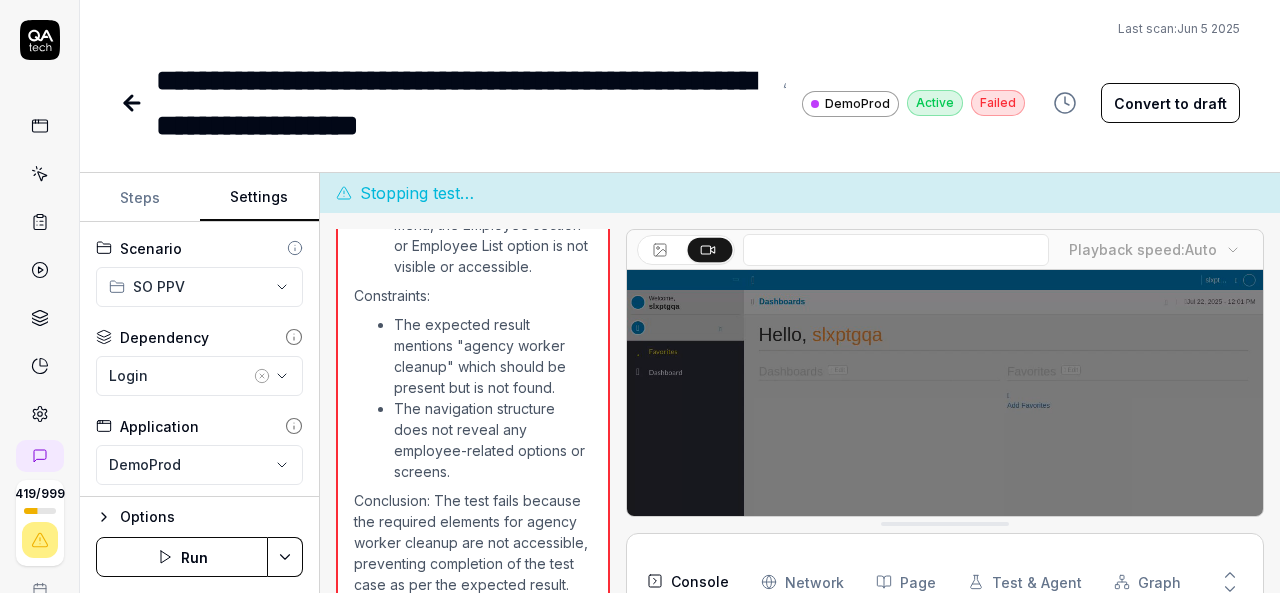 click on "Settings" at bounding box center [260, 198] 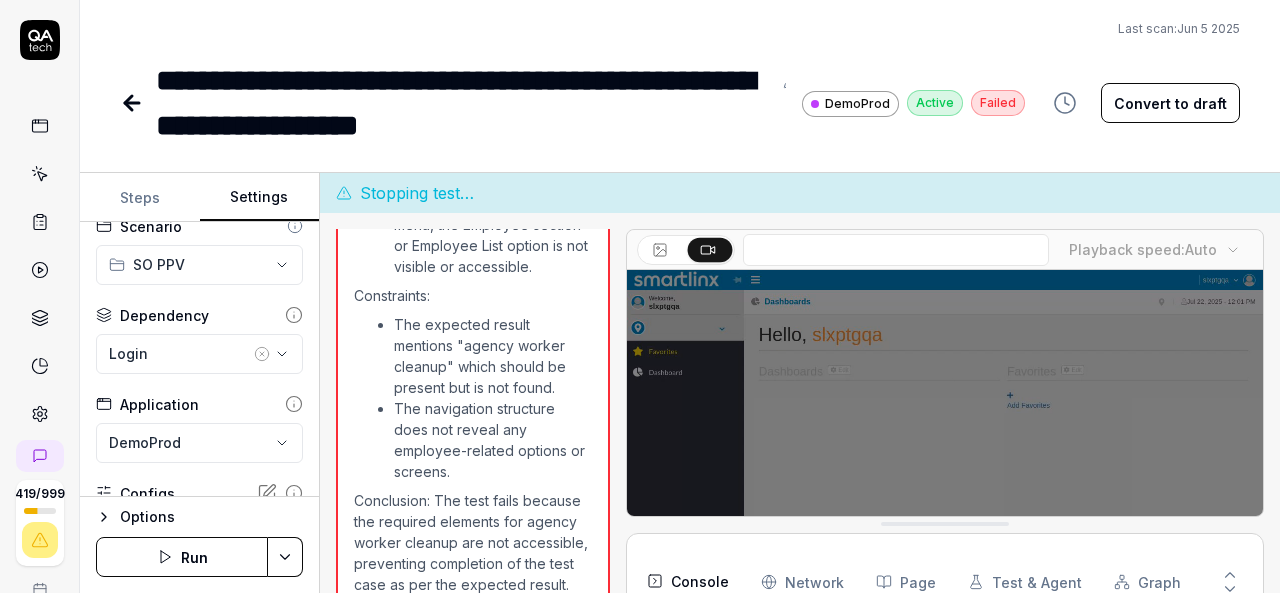 scroll, scrollTop: 0, scrollLeft: 0, axis: both 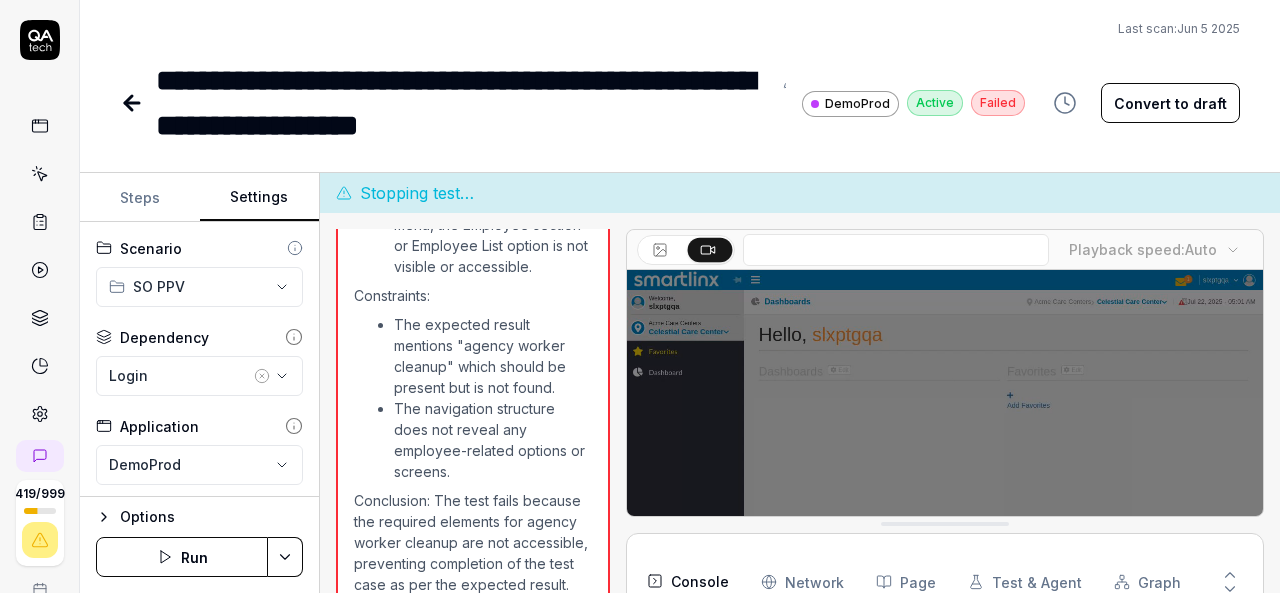 click 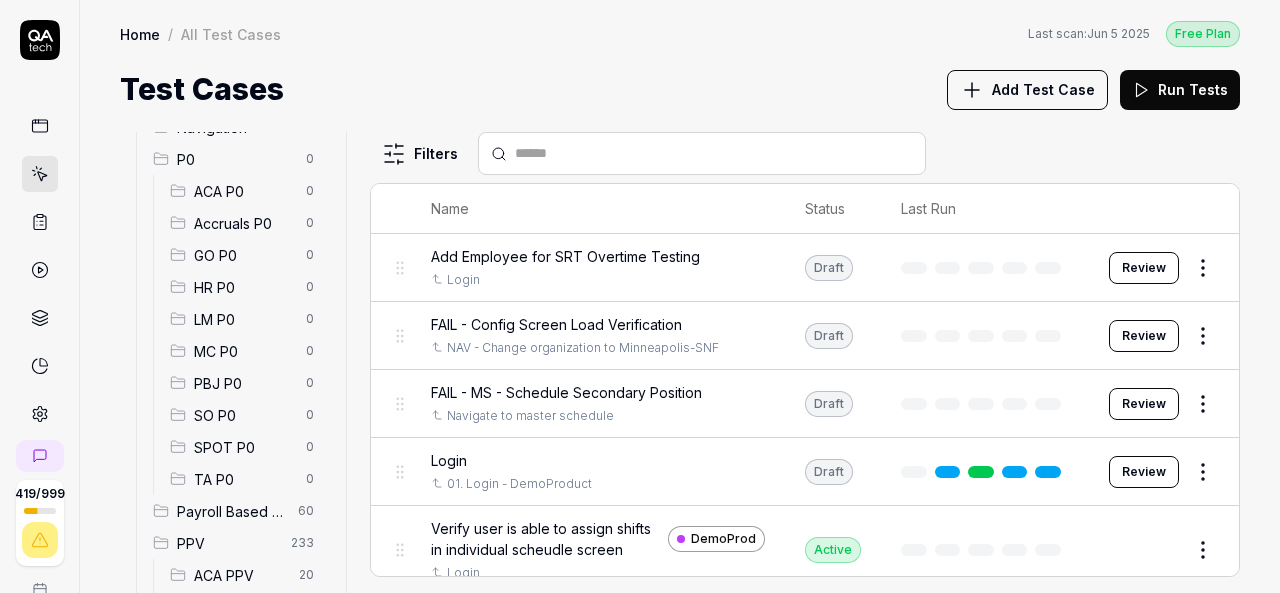 scroll, scrollTop: 286, scrollLeft: 0, axis: vertical 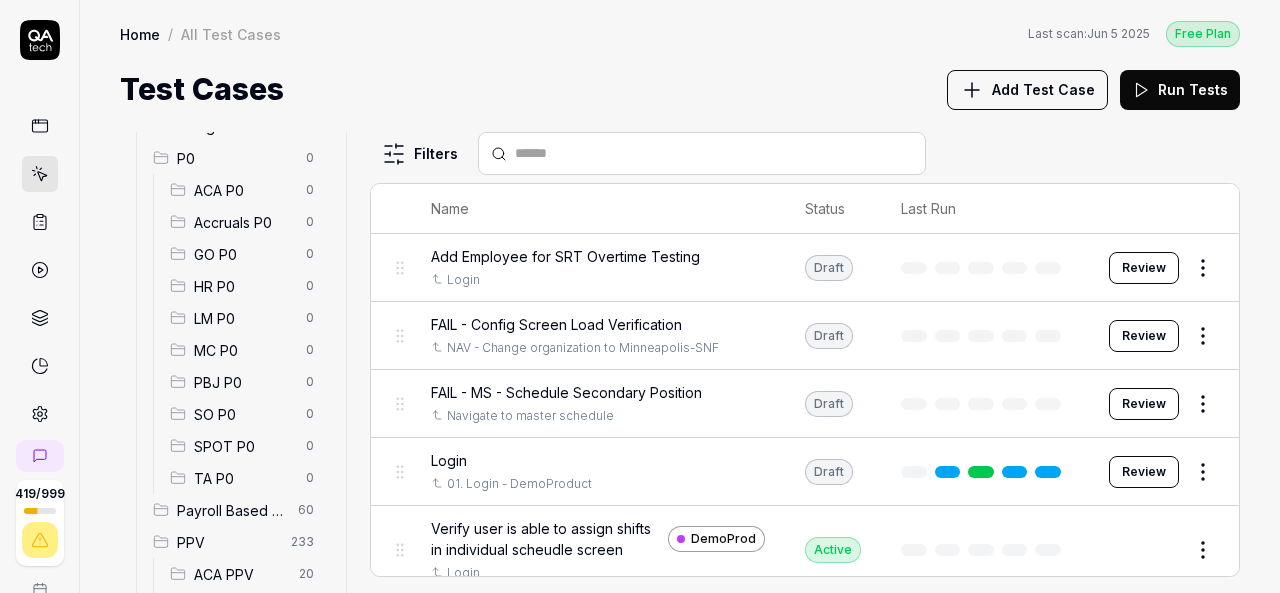 click on "PBJ P0" at bounding box center [244, 382] 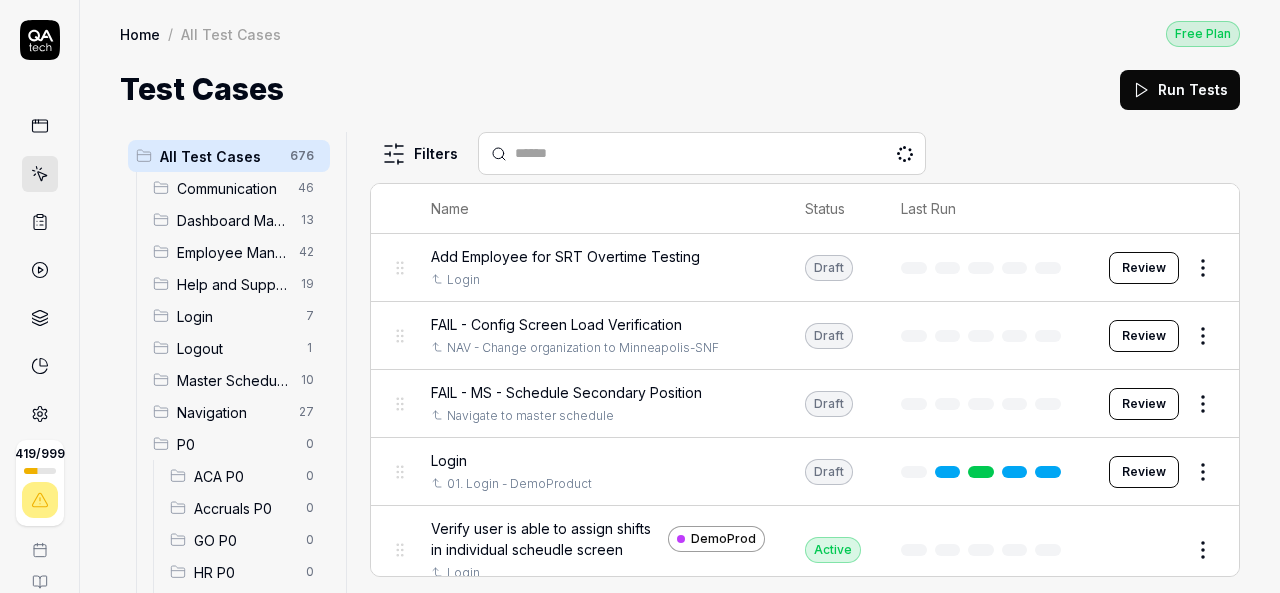 scroll, scrollTop: 0, scrollLeft: 0, axis: both 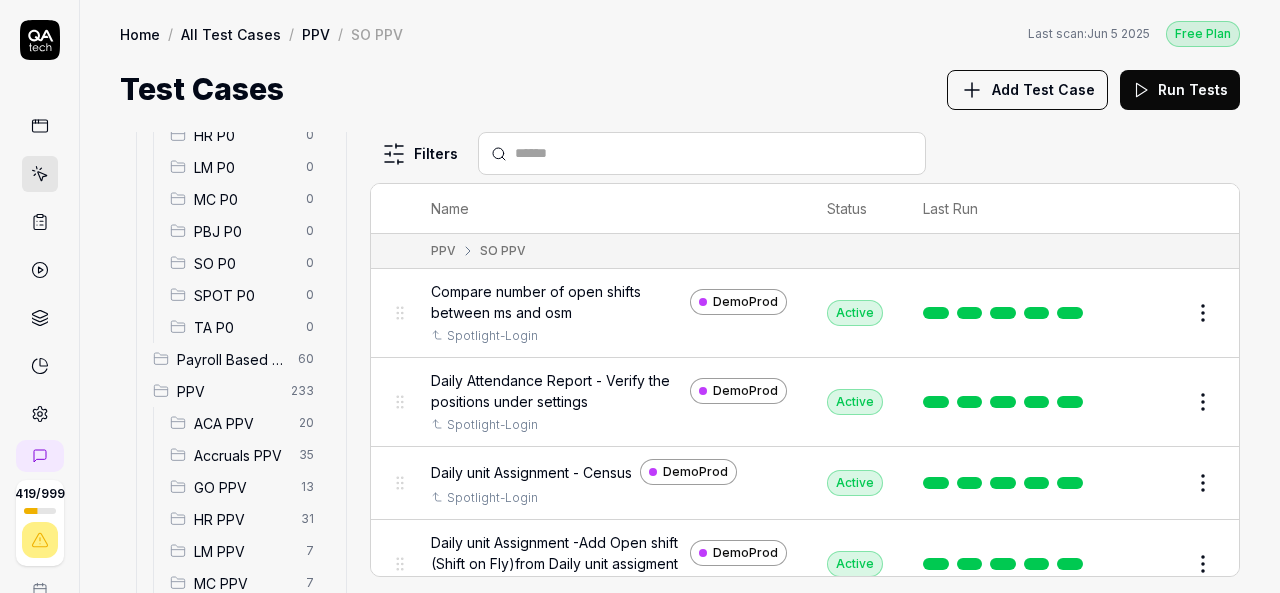 click on "PPV" at bounding box center [228, 391] 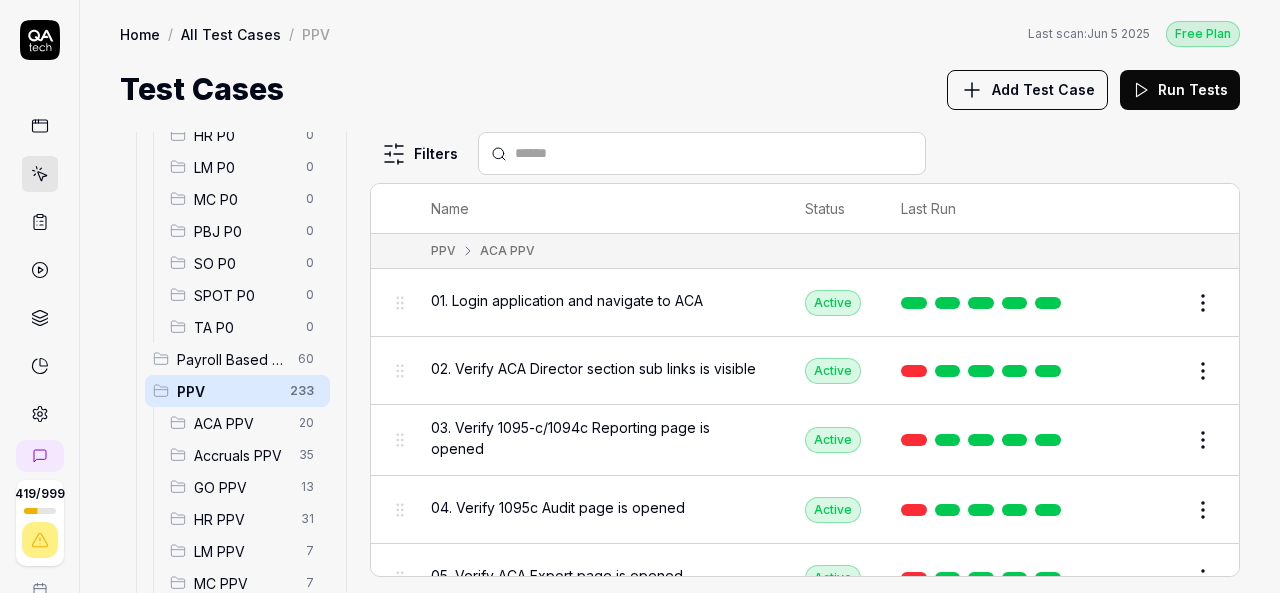 scroll, scrollTop: 0, scrollLeft: 0, axis: both 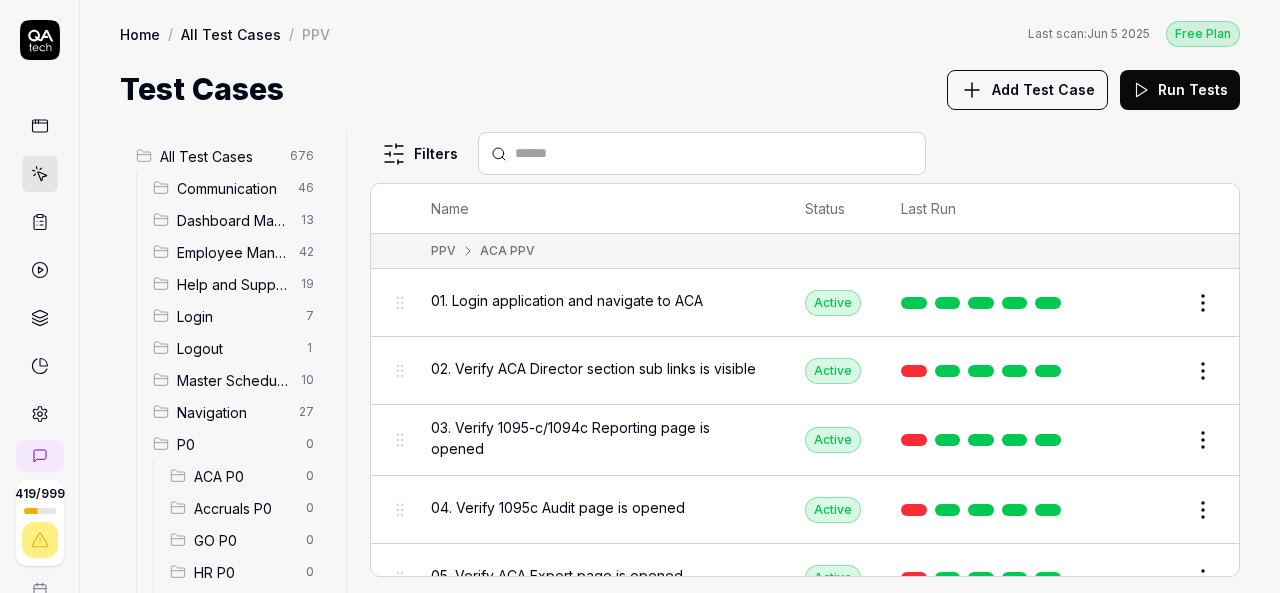click on "All Test Cases" at bounding box center (219, 156) 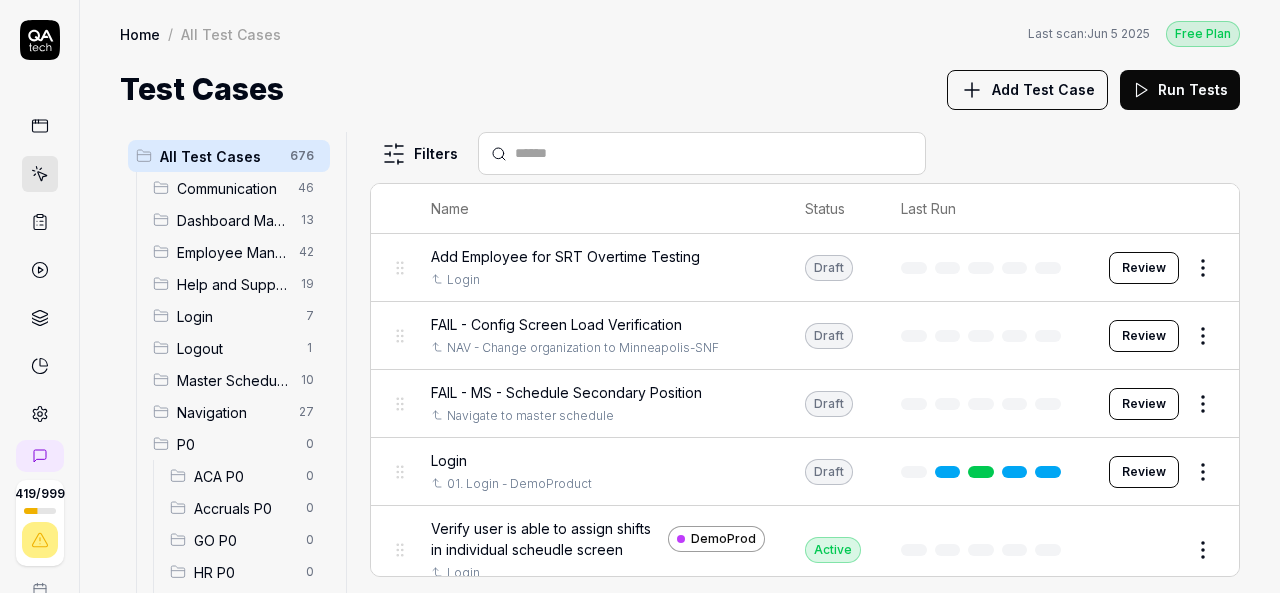 paste on "**********" 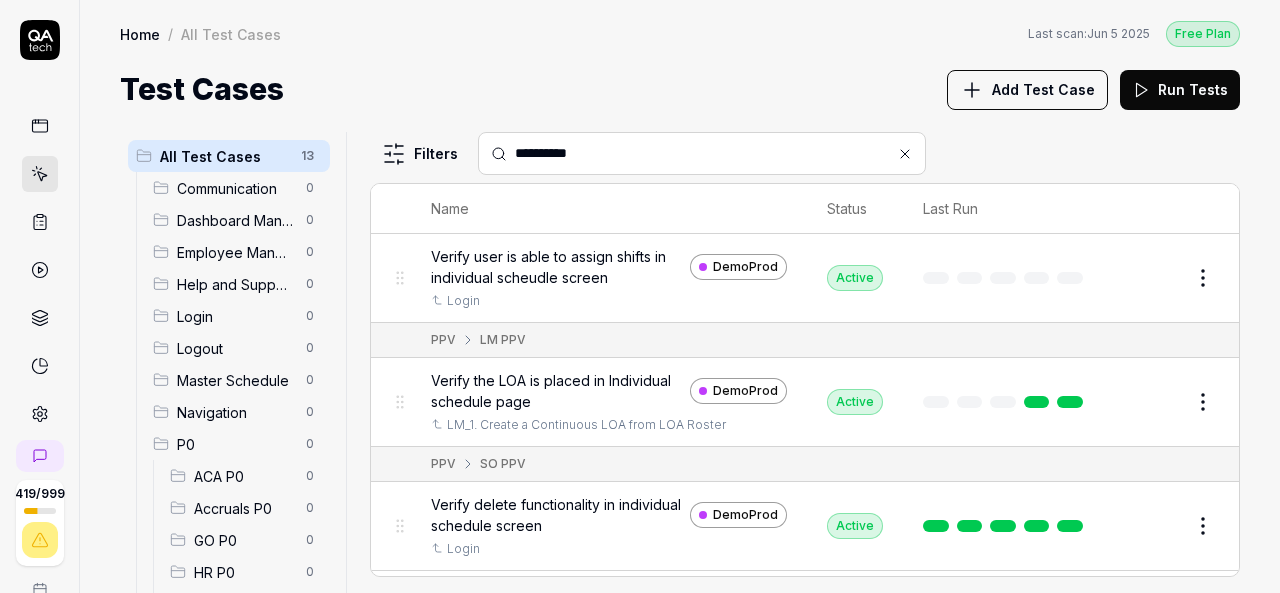 scroll, scrollTop: 0, scrollLeft: 0, axis: both 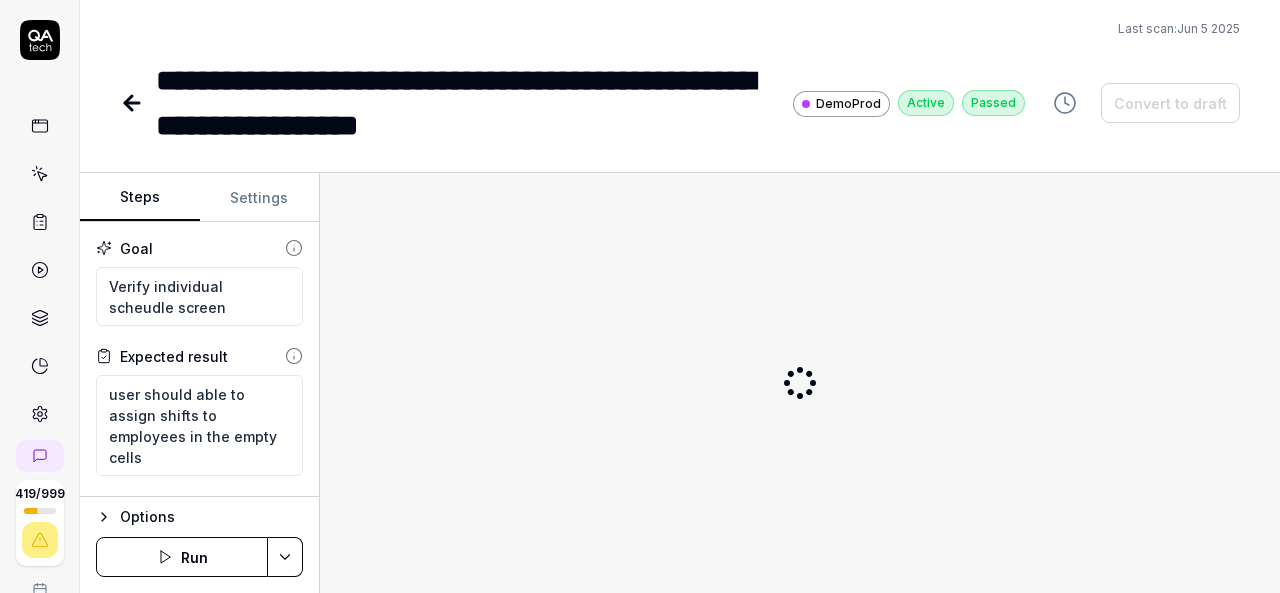type on "*" 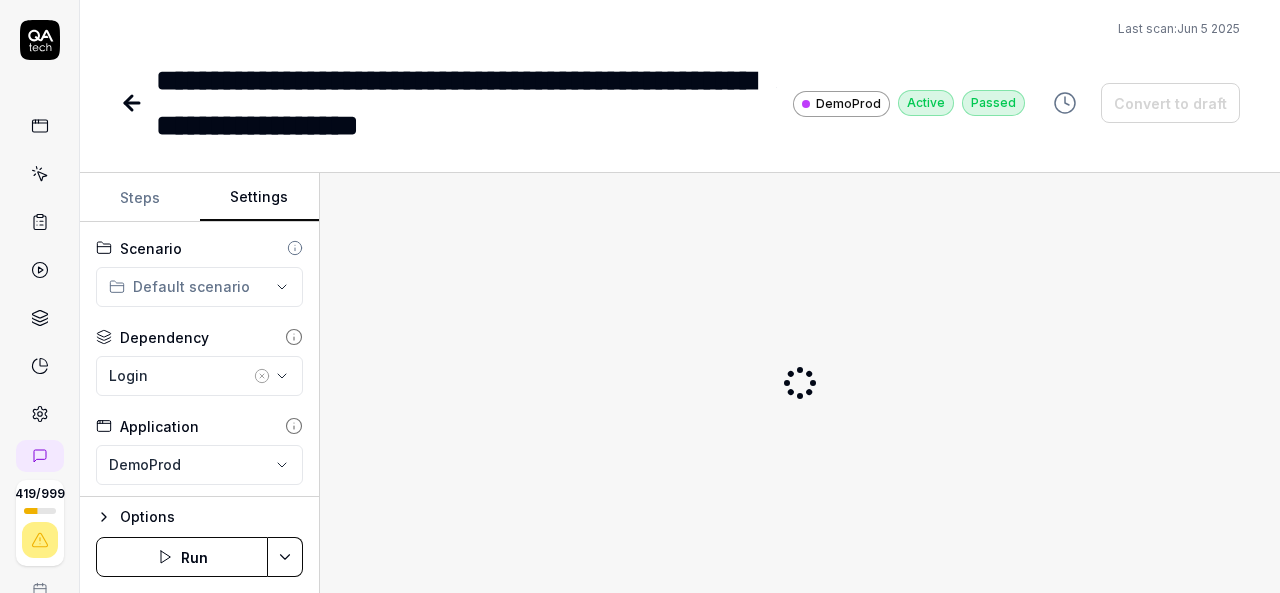 click on "Settings" at bounding box center [260, 198] 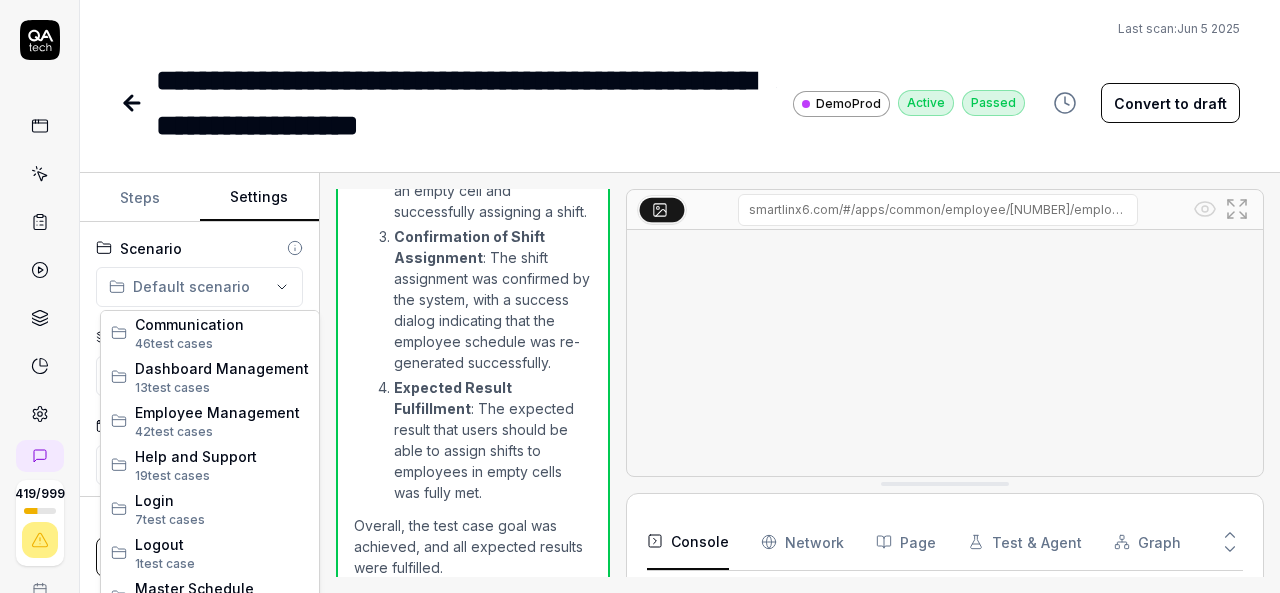 click on "**********" at bounding box center [640, 296] 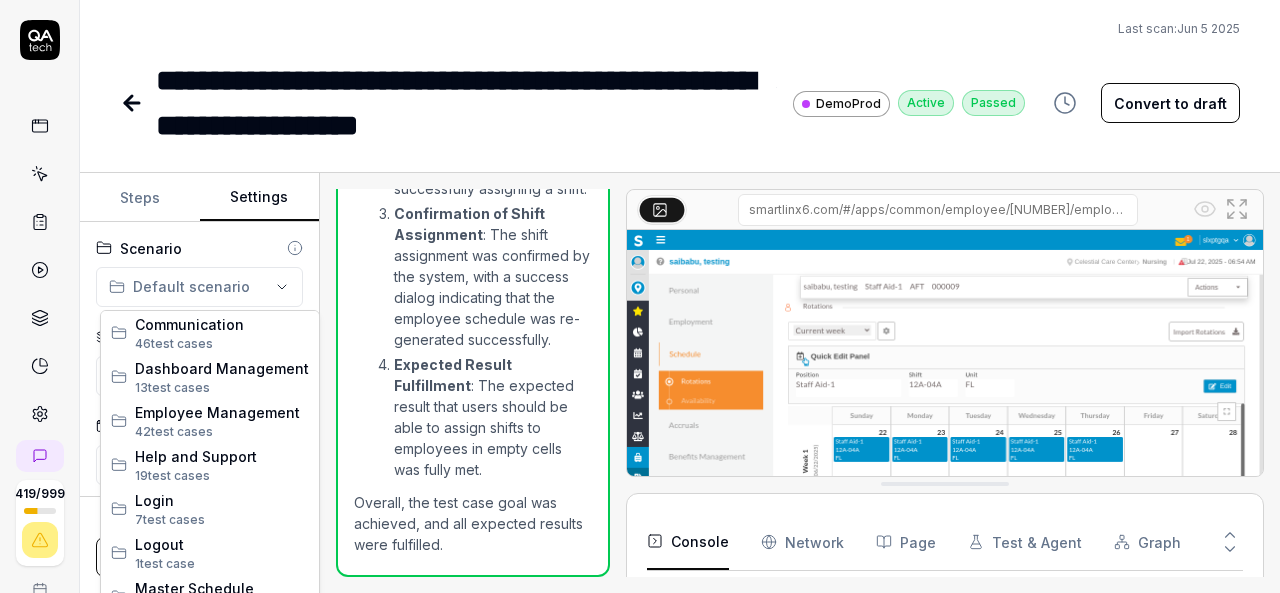 scroll, scrollTop: 2370, scrollLeft: 0, axis: vertical 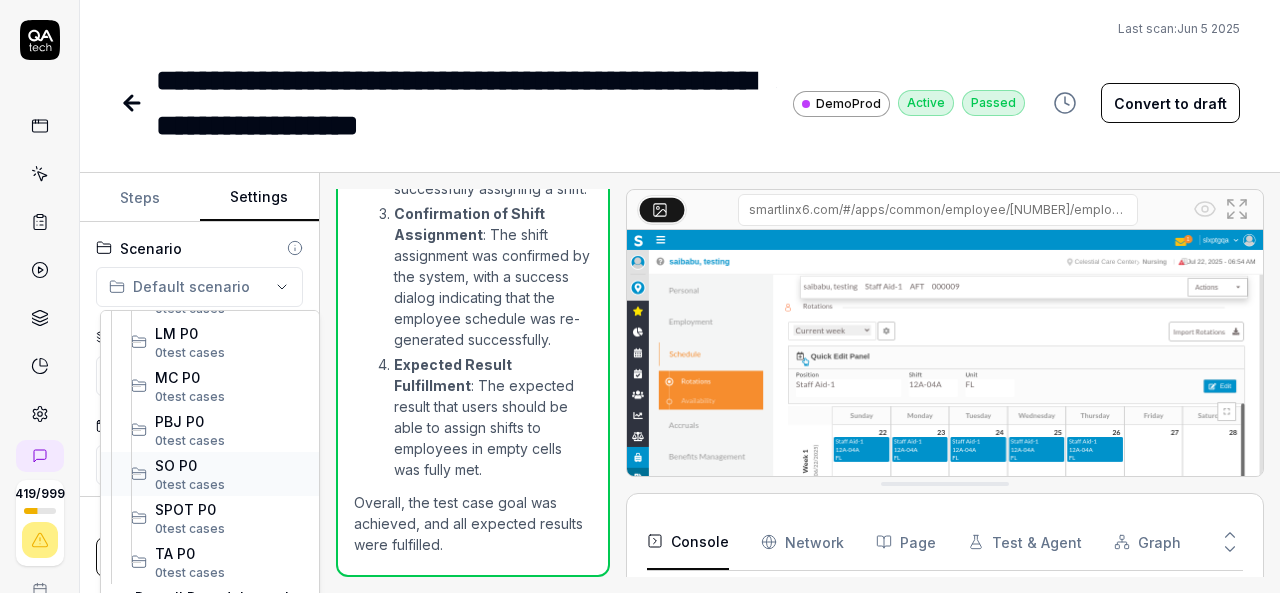 click on "SO P0" at bounding box center [232, 465] 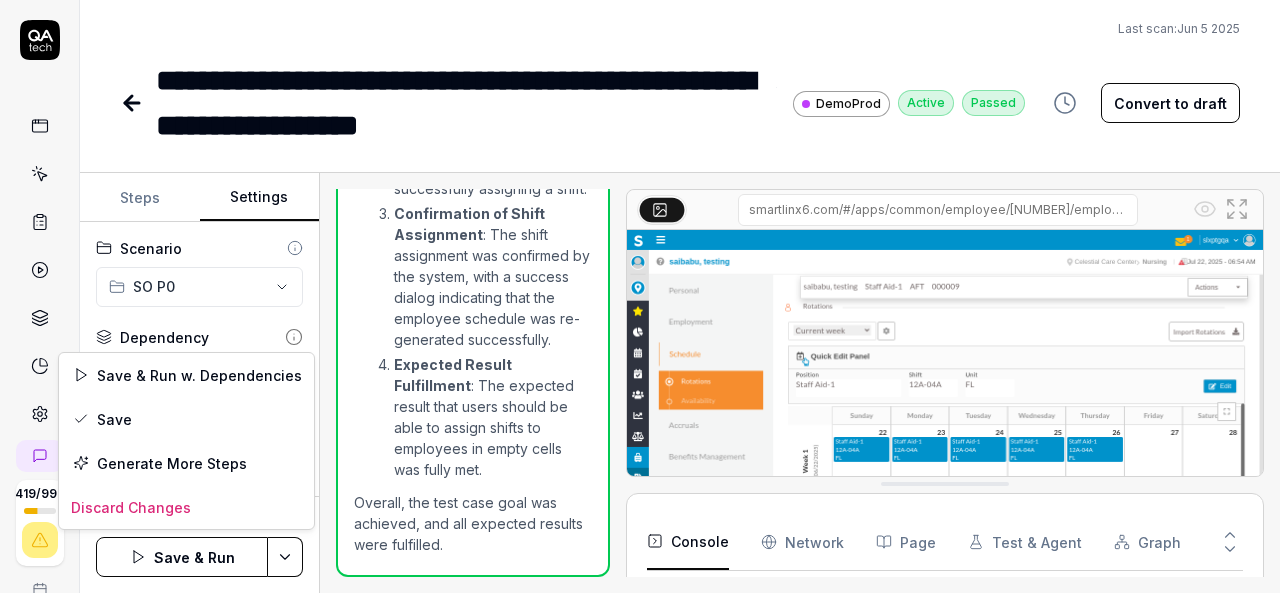 click on "**********" at bounding box center [640, 296] 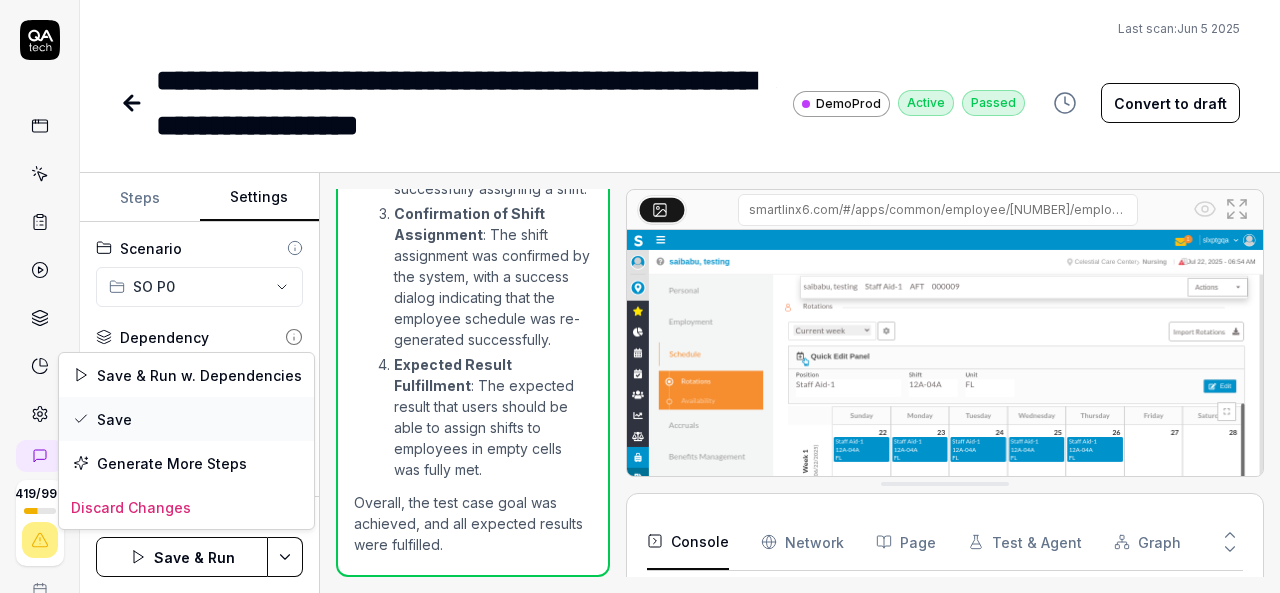 click on "Save" at bounding box center (186, 419) 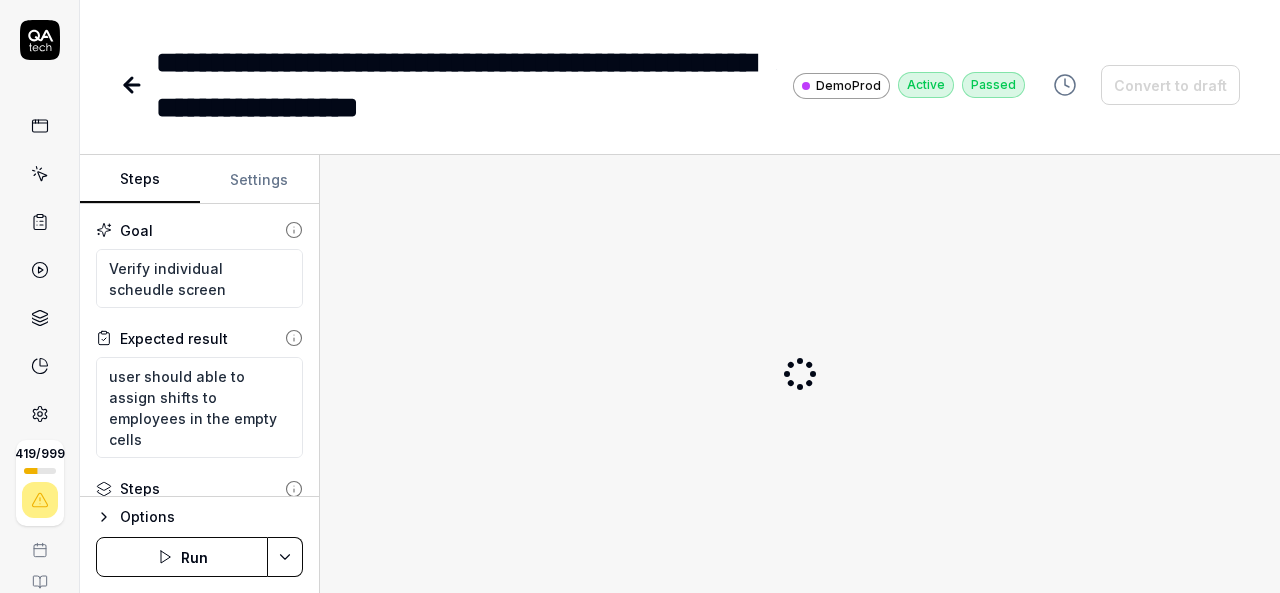 scroll, scrollTop: 0, scrollLeft: 0, axis: both 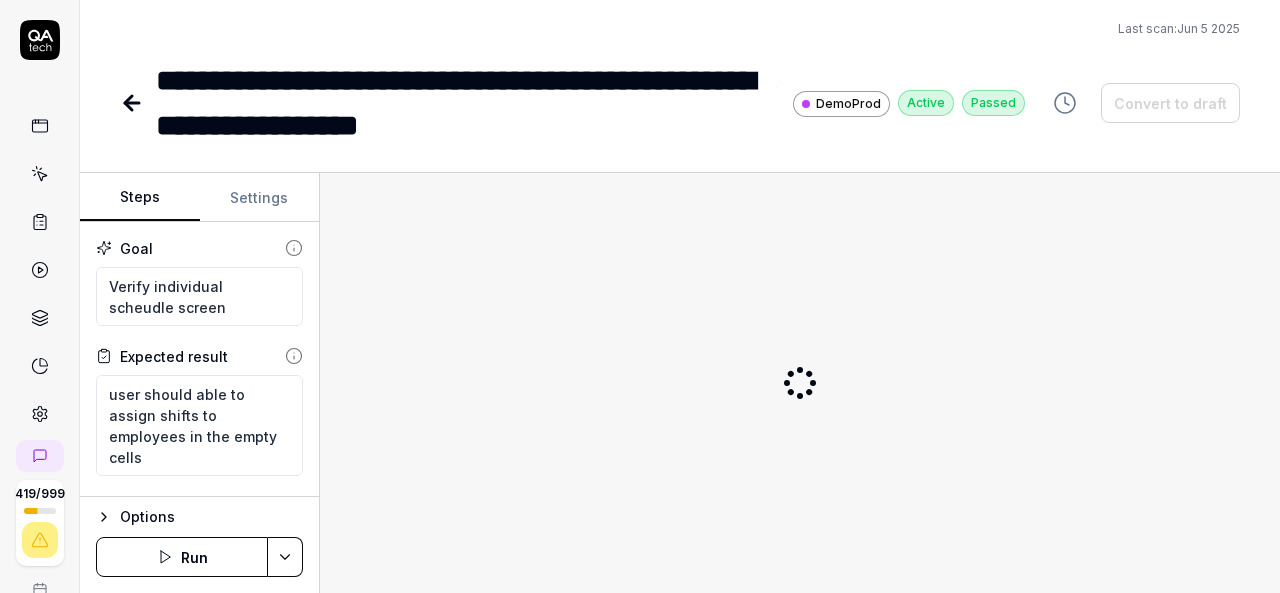 type on "*" 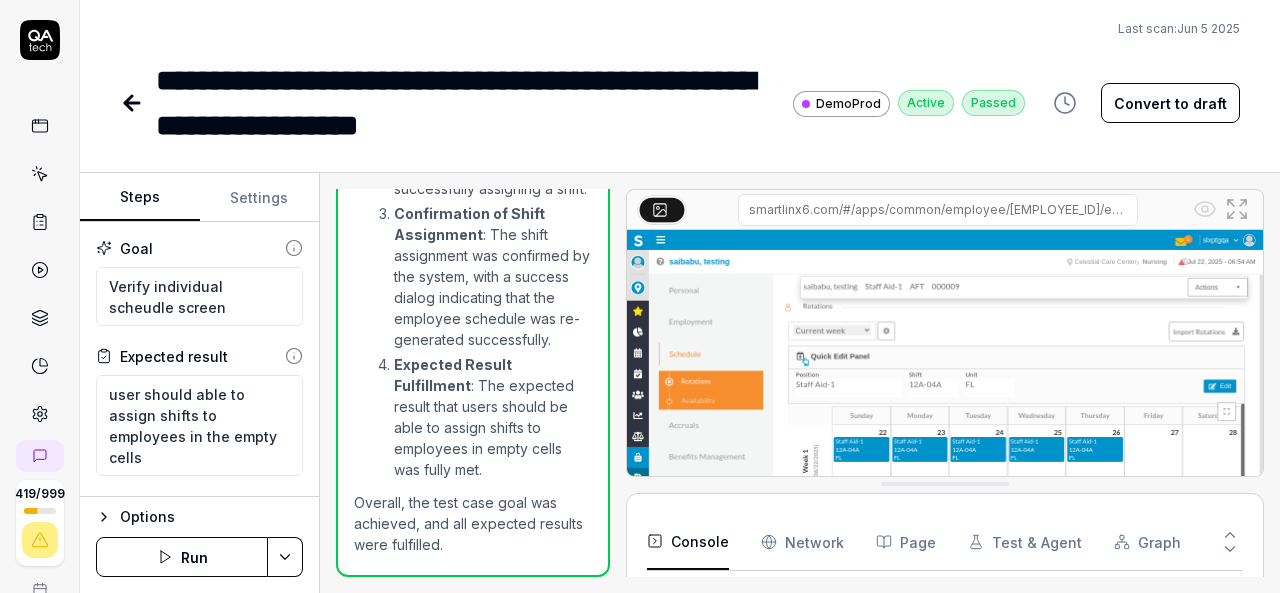scroll, scrollTop: 2370, scrollLeft: 0, axis: vertical 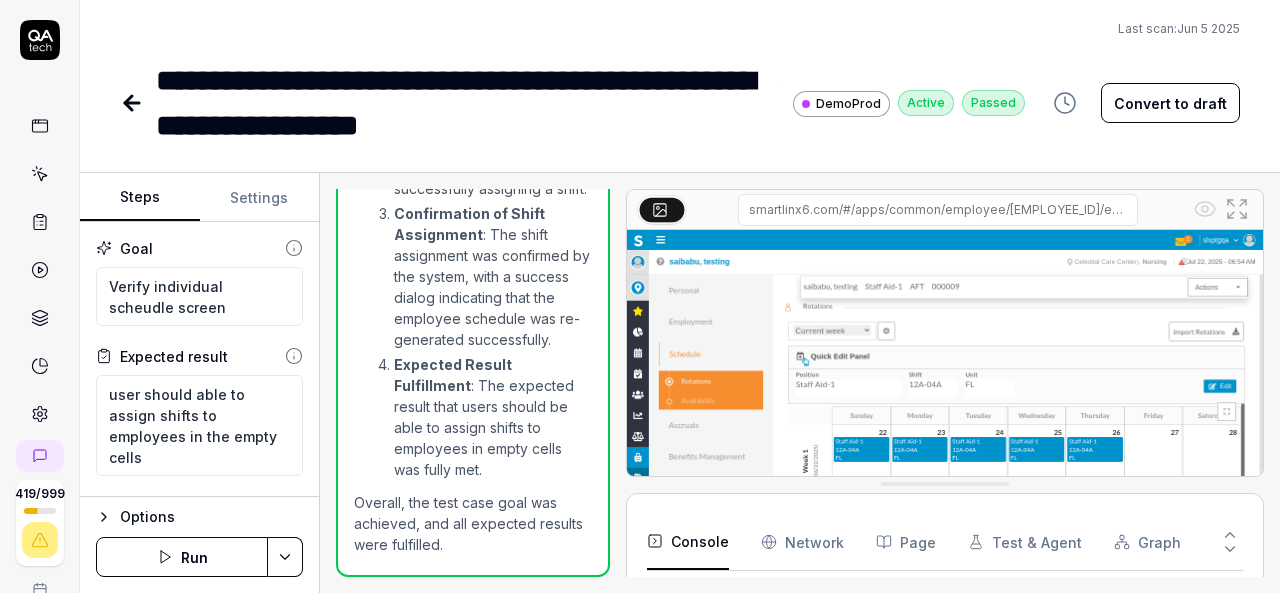 click 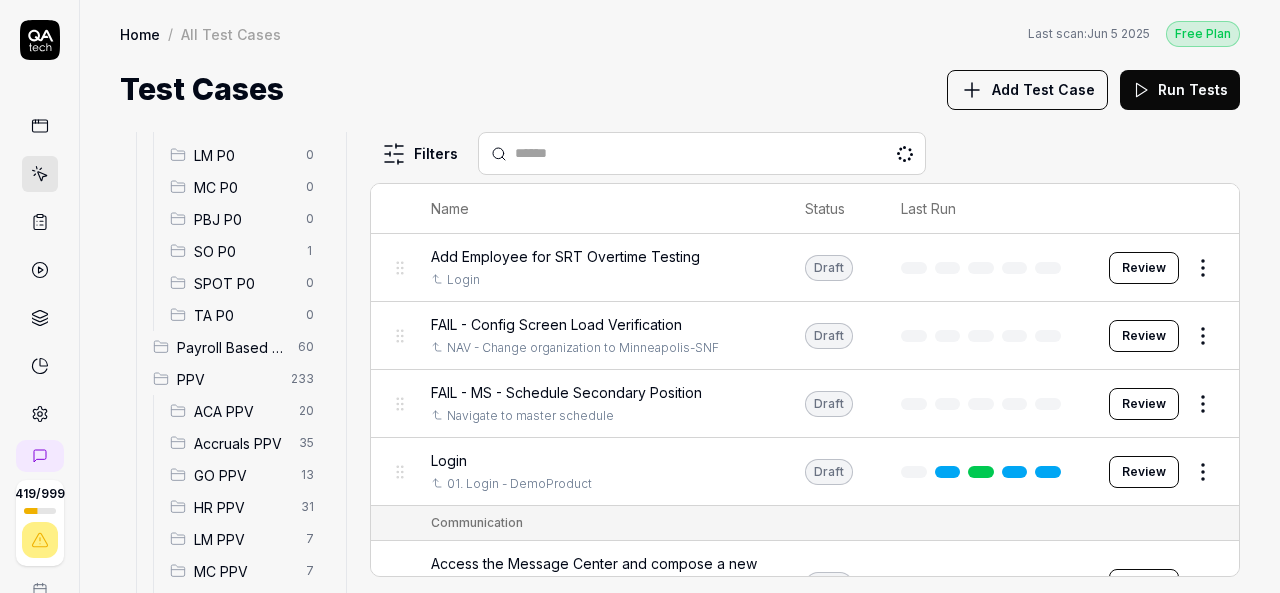 scroll, scrollTop: 605, scrollLeft: 0, axis: vertical 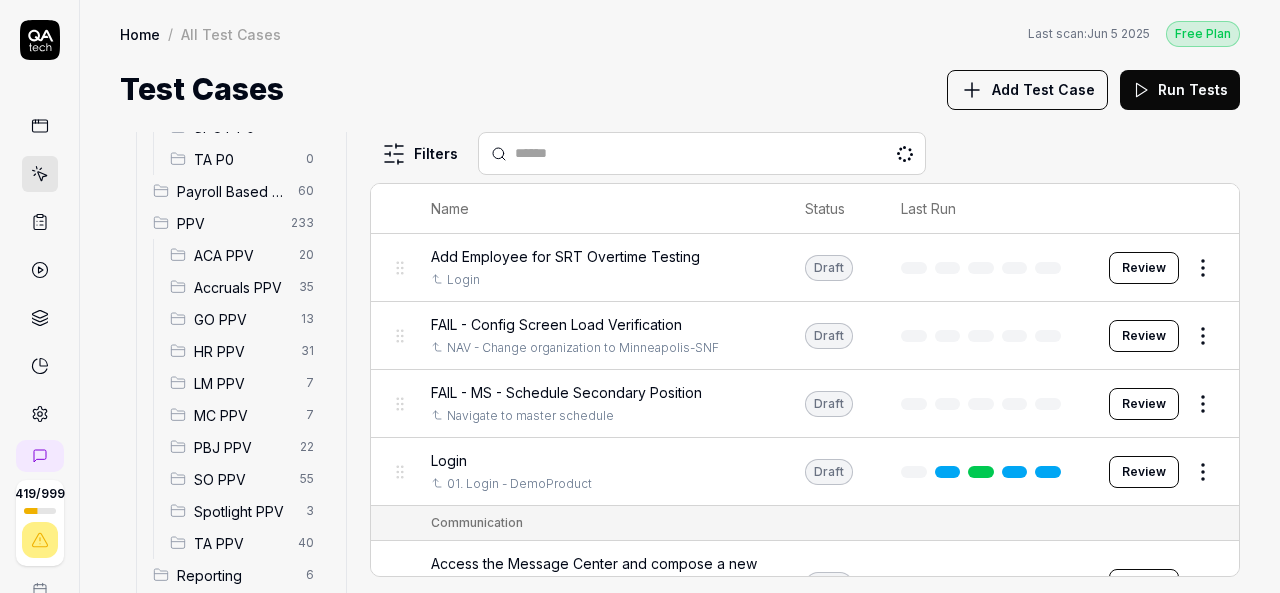 click on "SO PPV" at bounding box center (241, 479) 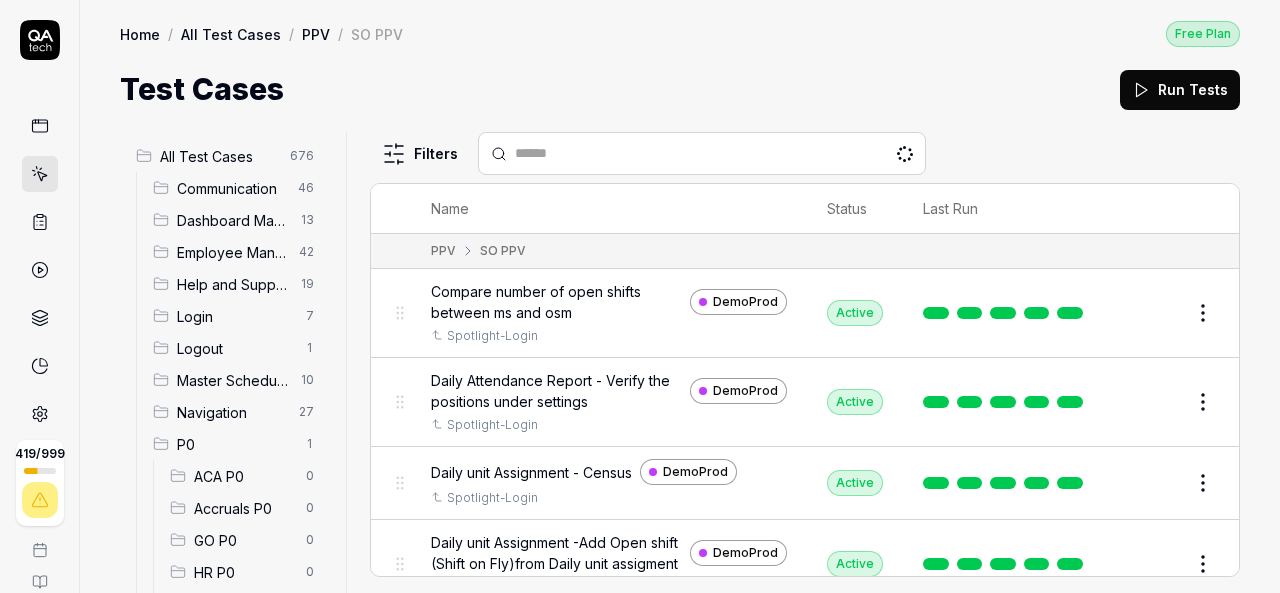 scroll, scrollTop: 0, scrollLeft: 0, axis: both 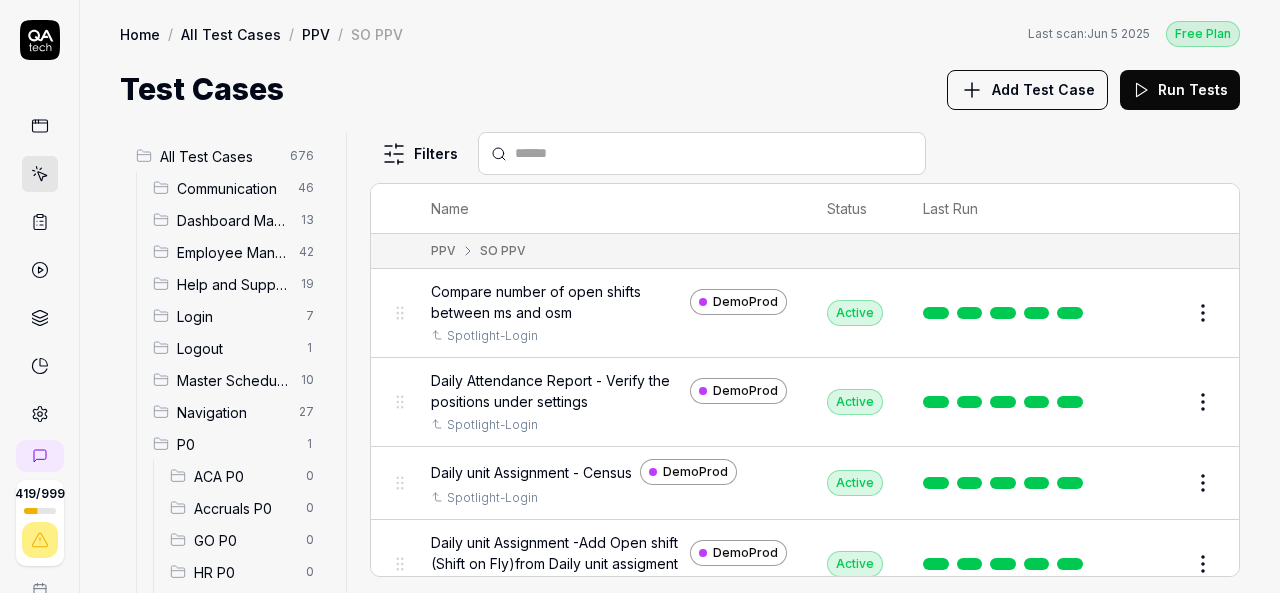 click on "All Test Cases" at bounding box center [219, 156] 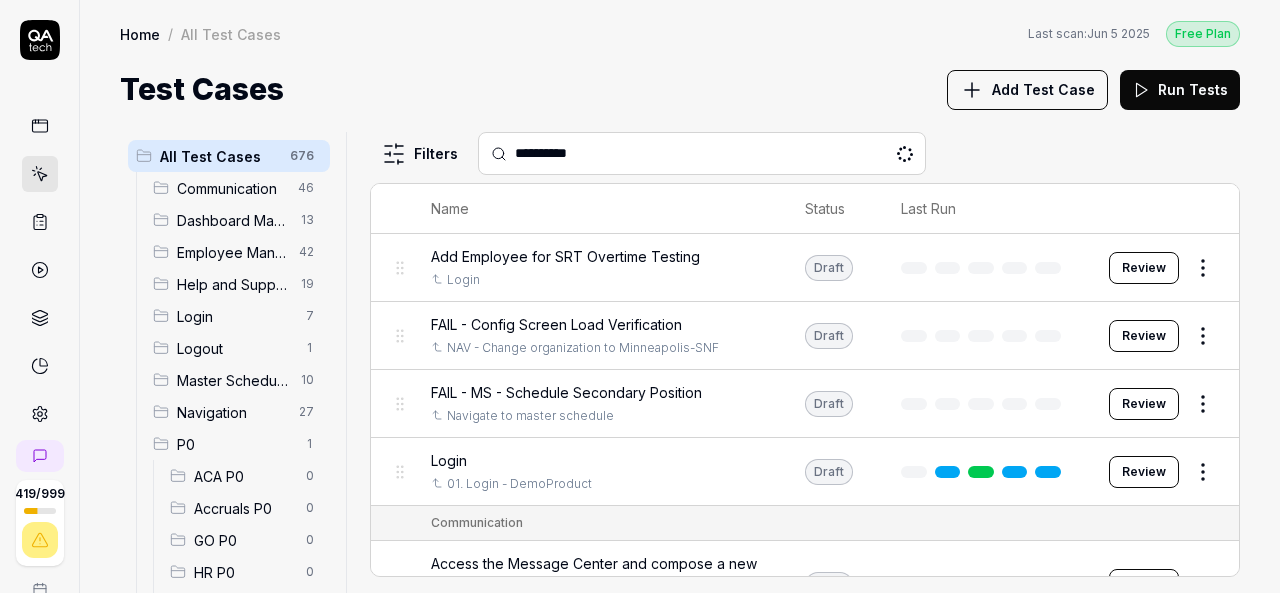 type on "**********" 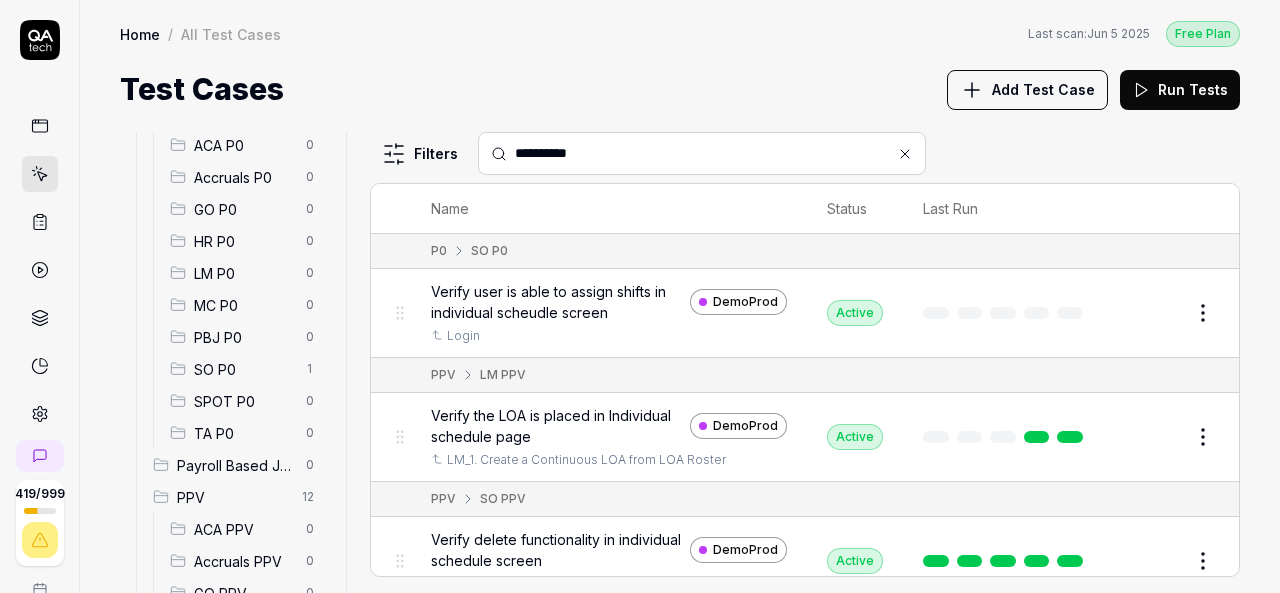 scroll, scrollTop: 331, scrollLeft: 0, axis: vertical 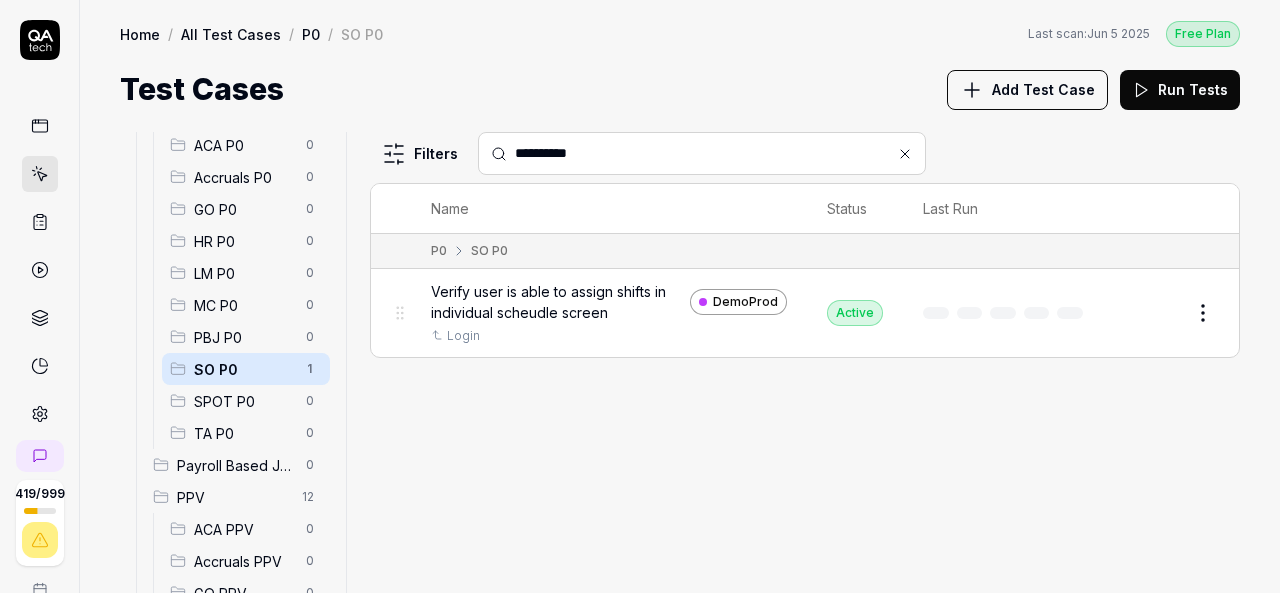 click on "Edit" at bounding box center [1155, 313] 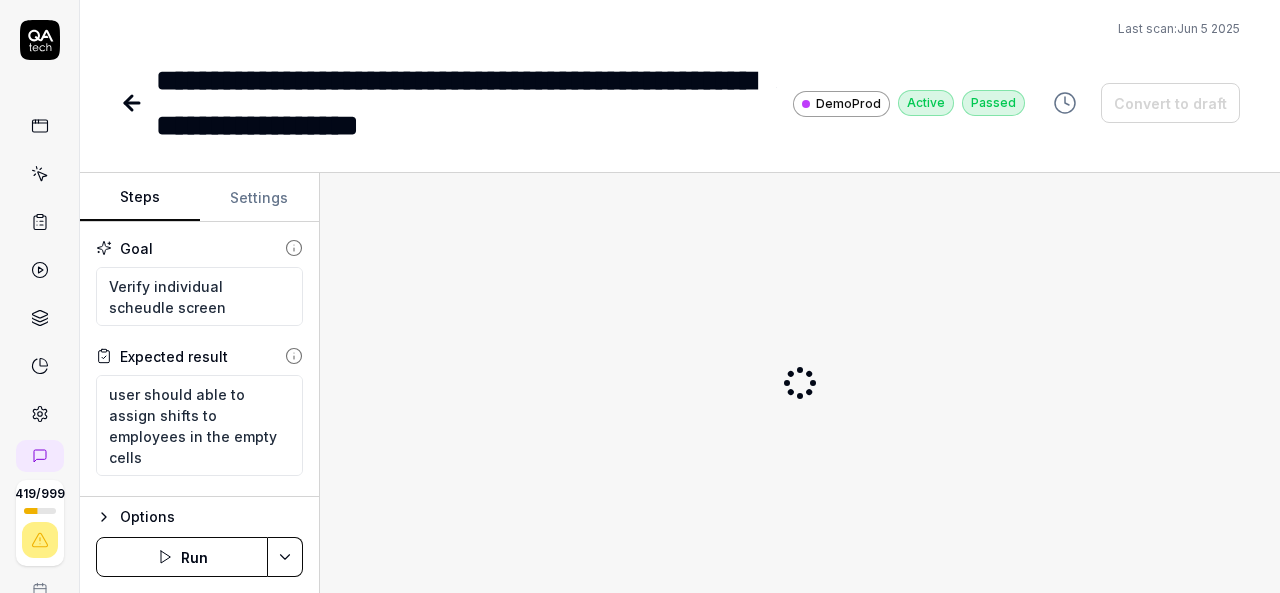 type on "*" 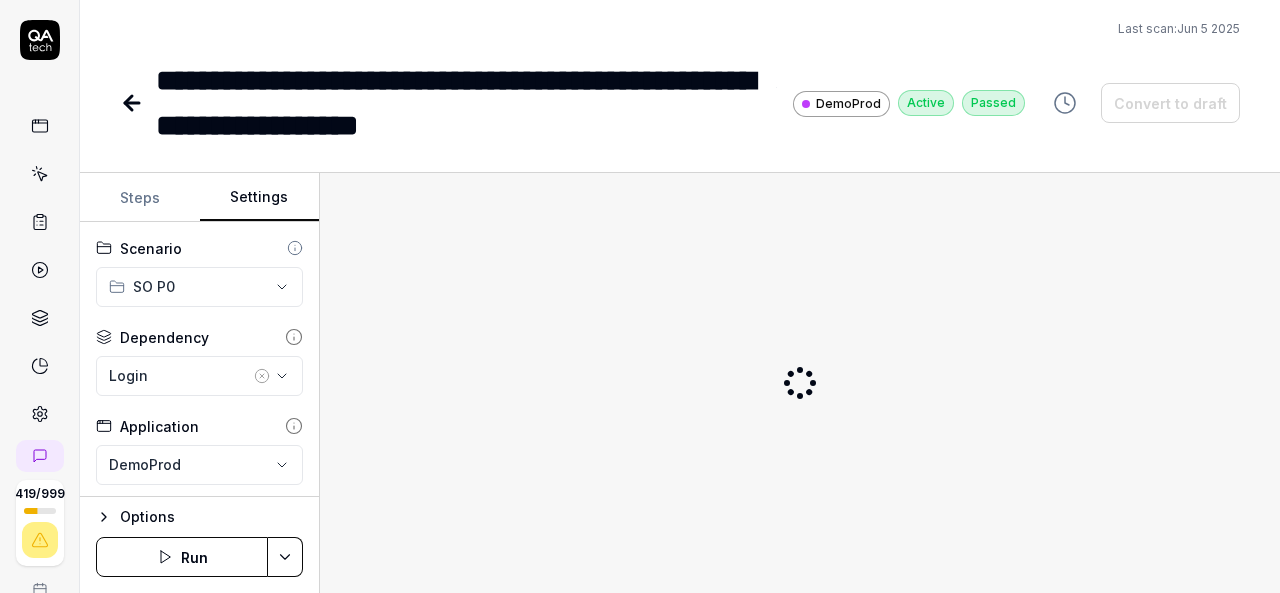 click on "Settings" at bounding box center (260, 198) 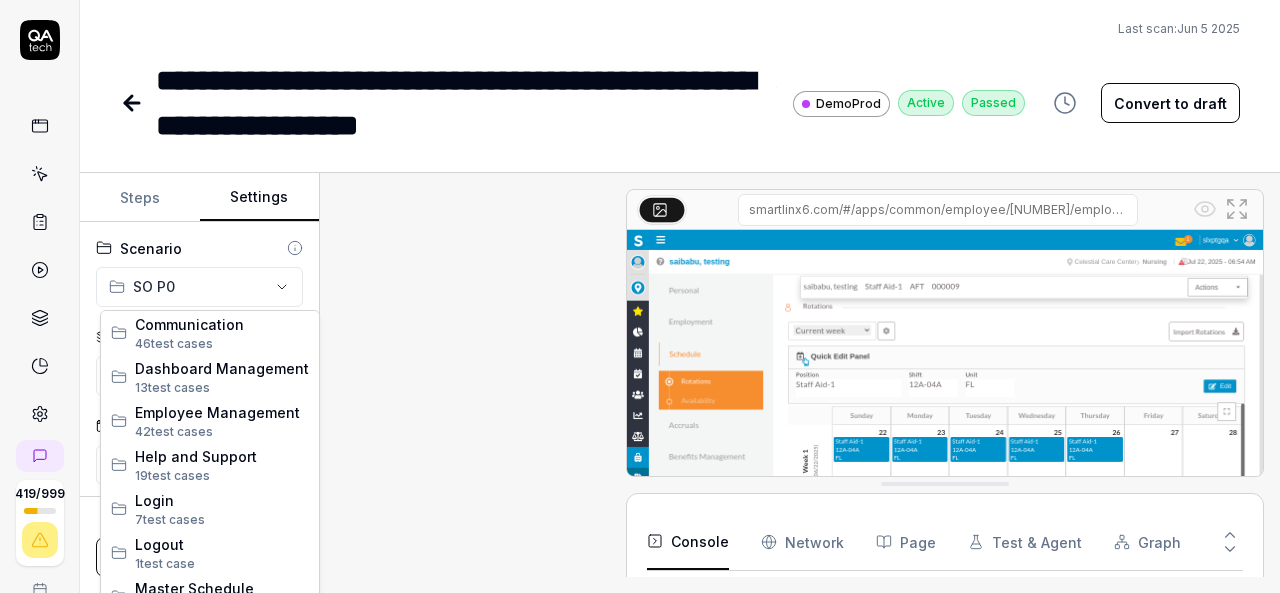 scroll, scrollTop: 2370, scrollLeft: 0, axis: vertical 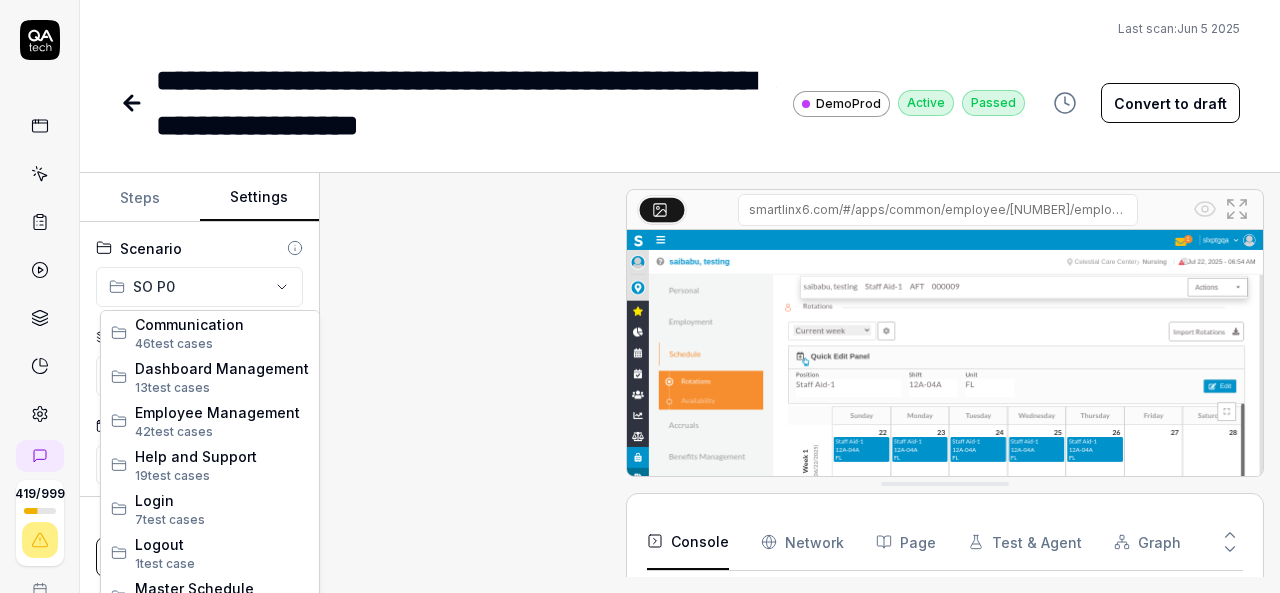 click on "**********" at bounding box center (640, 296) 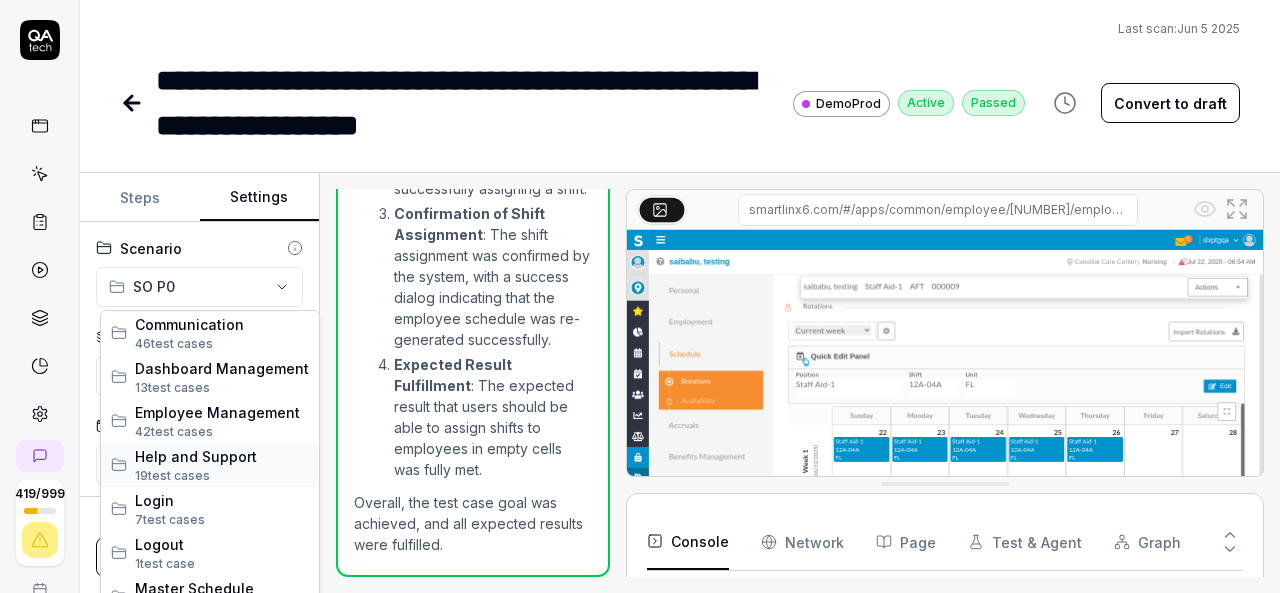 scroll, scrollTop: 512, scrollLeft: 0, axis: vertical 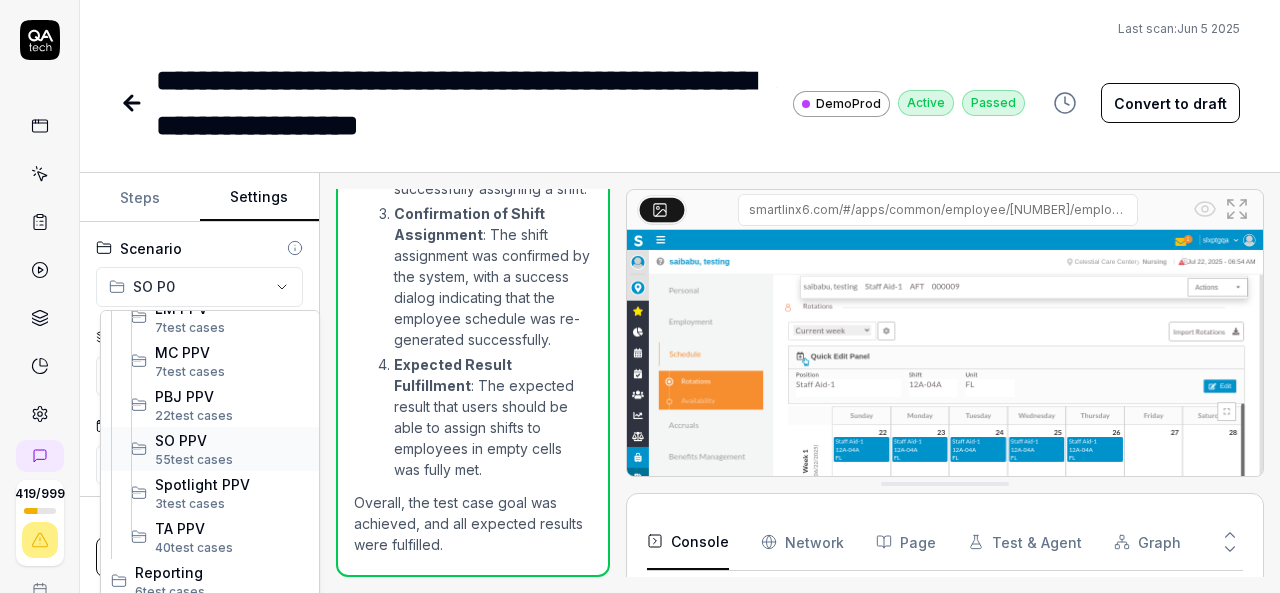 click on "SO PPV" at bounding box center [232, 440] 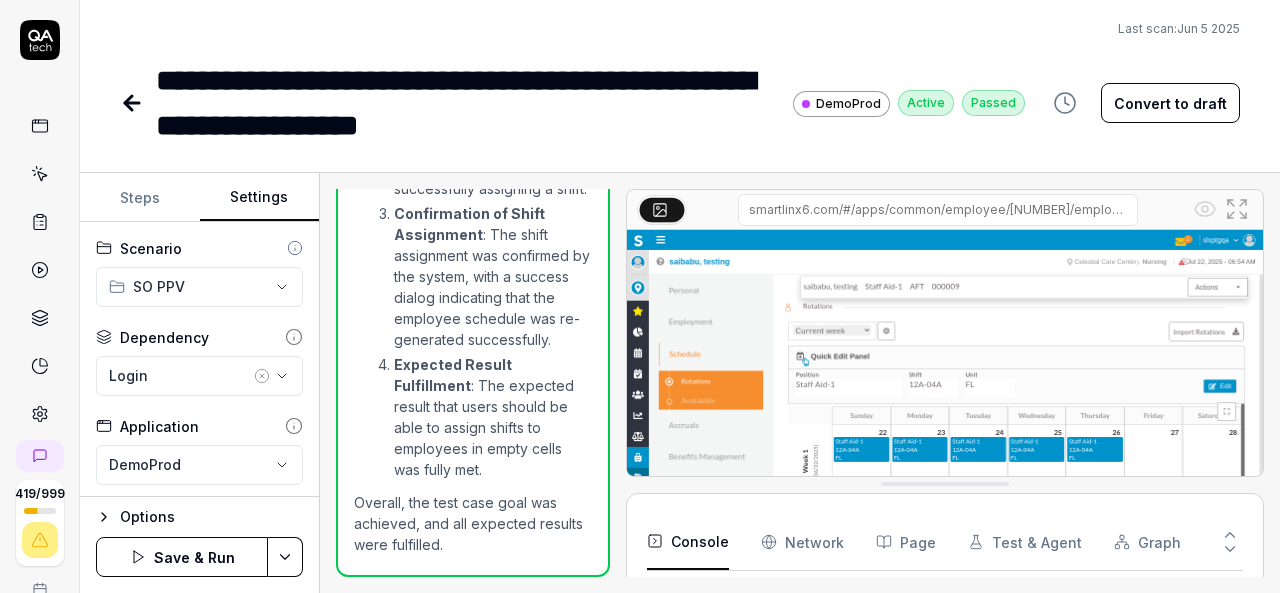 click on "**********" at bounding box center (640, 296) 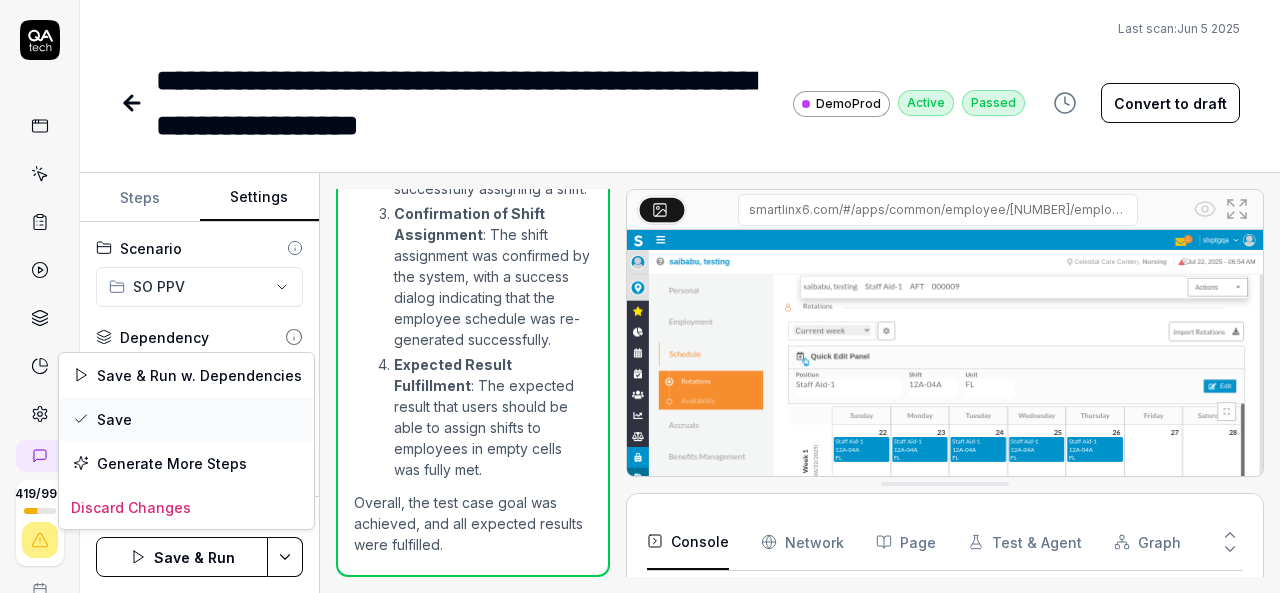click on "Save" at bounding box center (186, 419) 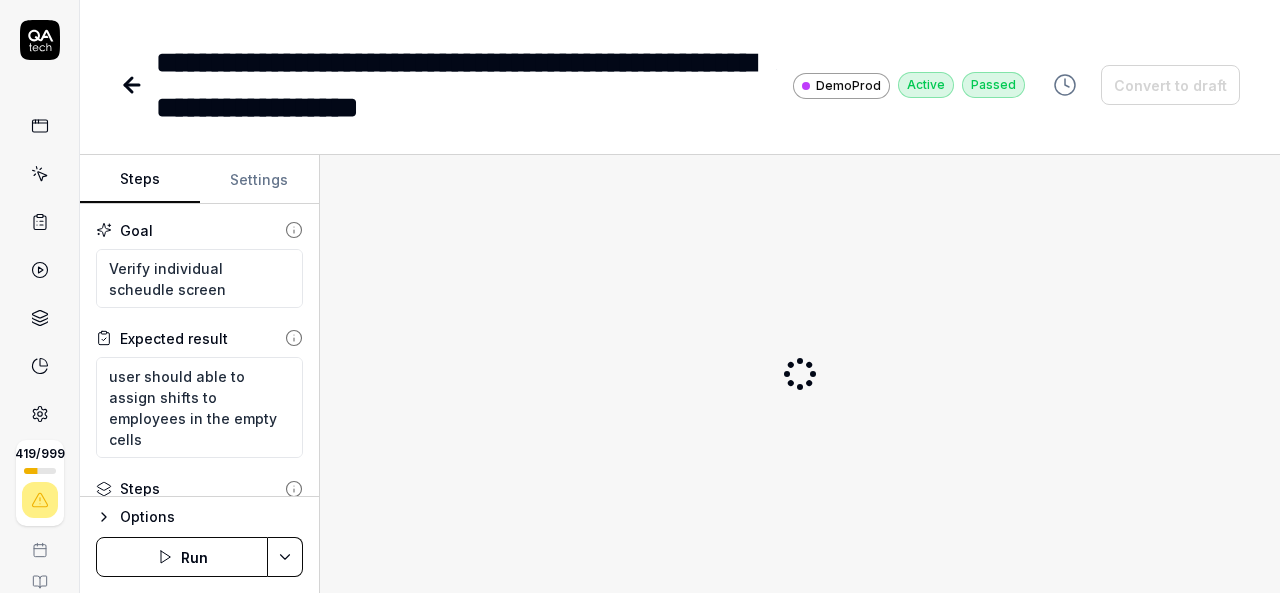 scroll, scrollTop: 0, scrollLeft: 0, axis: both 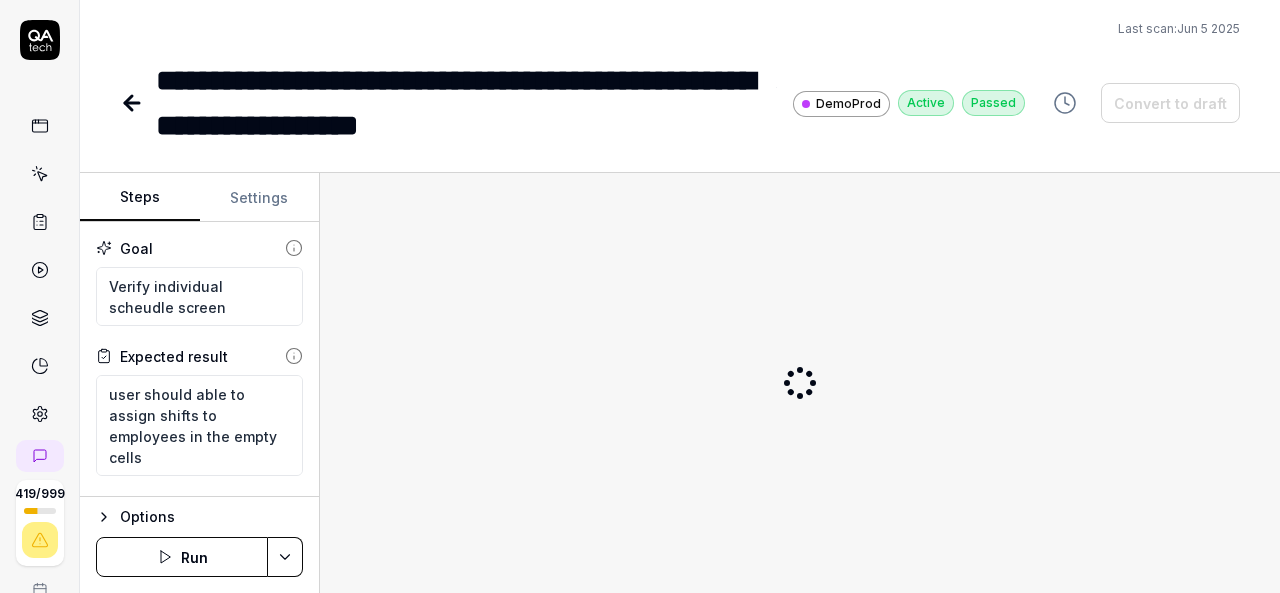type on "*" 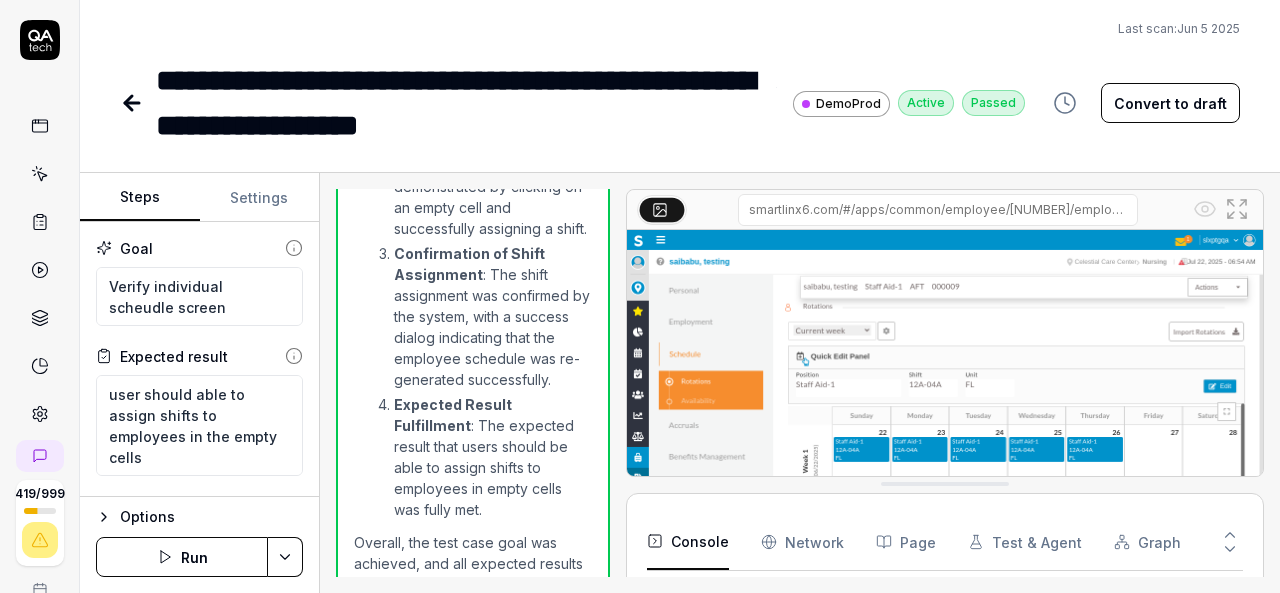 scroll, scrollTop: 2370, scrollLeft: 0, axis: vertical 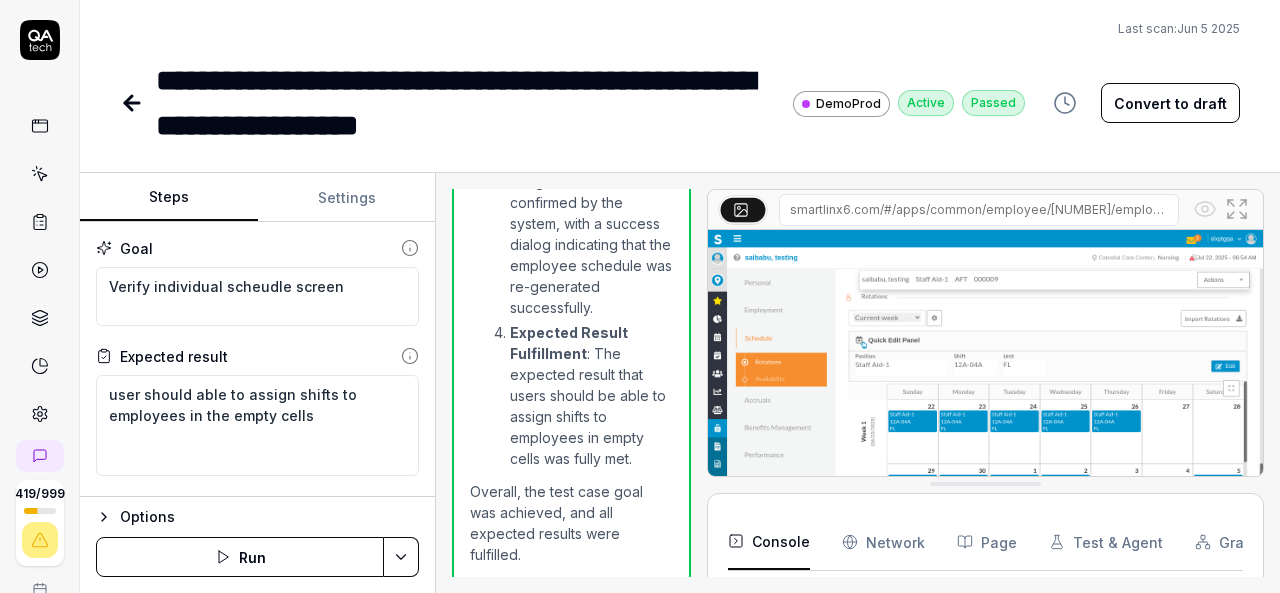 click on "Steps Settings Goal Verify individual scheudle screen Expected result user should able to assign shifts to employees in the empty cells Steps Left-click at current mouse position to open the navigation menu
Left-click at current mouse position to select 'Schedule Optimizer'
Left-click at current mouse position to select 'Schedule'
Left-click at current mouse position to select 'individual schedule'
Wait for 3 seconds for the page to load completely
for move your mouse to edit and select position and assign shifts by clicking on shift dropdown and select second shift from the list and then select unit from the list and select 2nd unit from the dropdown and then click on empty cell then click on save , this is how we can assign shift to employees
To pick up a draggable item, press the space bar.
While dragging, use the arrow keys to move the item.
Press space again to drop the item in its new position, or press escape to cancel.
Options Run Open browser [TIME] [PRODUCT] [TIME] [TIME]" at bounding box center (680, 383) 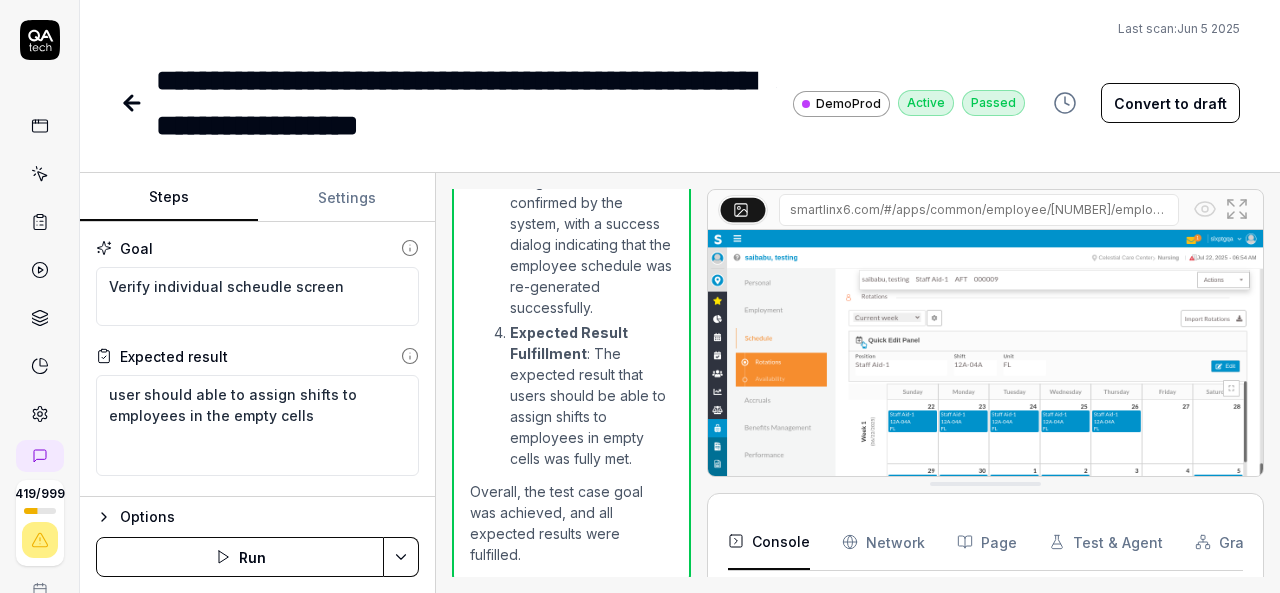 scroll, scrollTop: 2895, scrollLeft: 0, axis: vertical 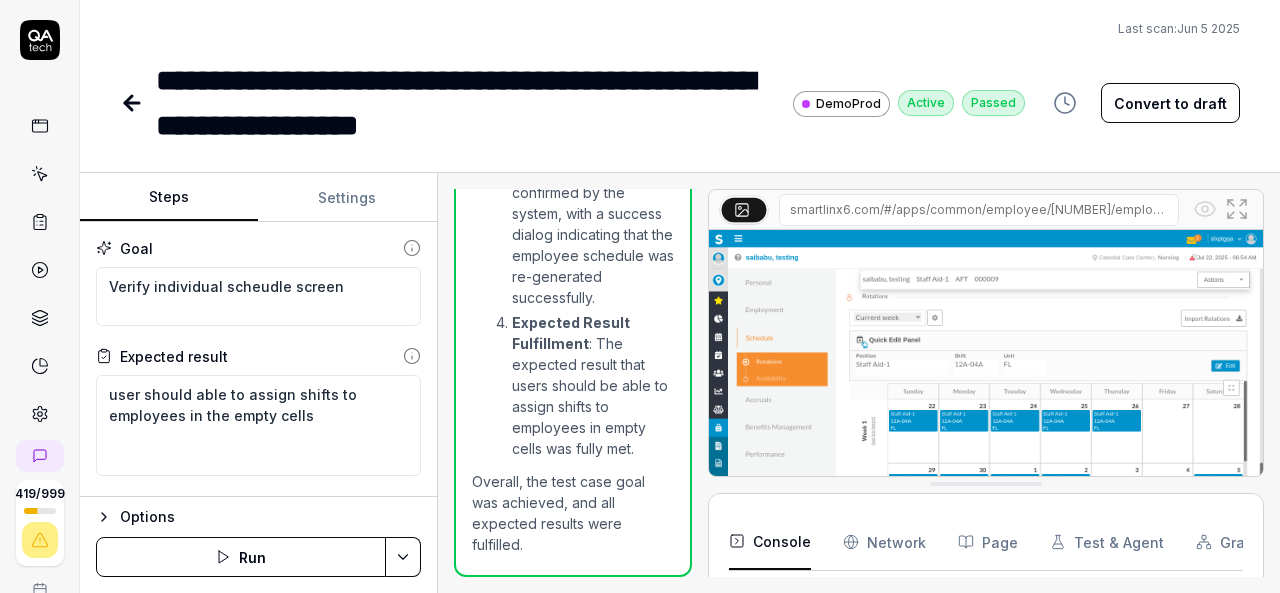 click 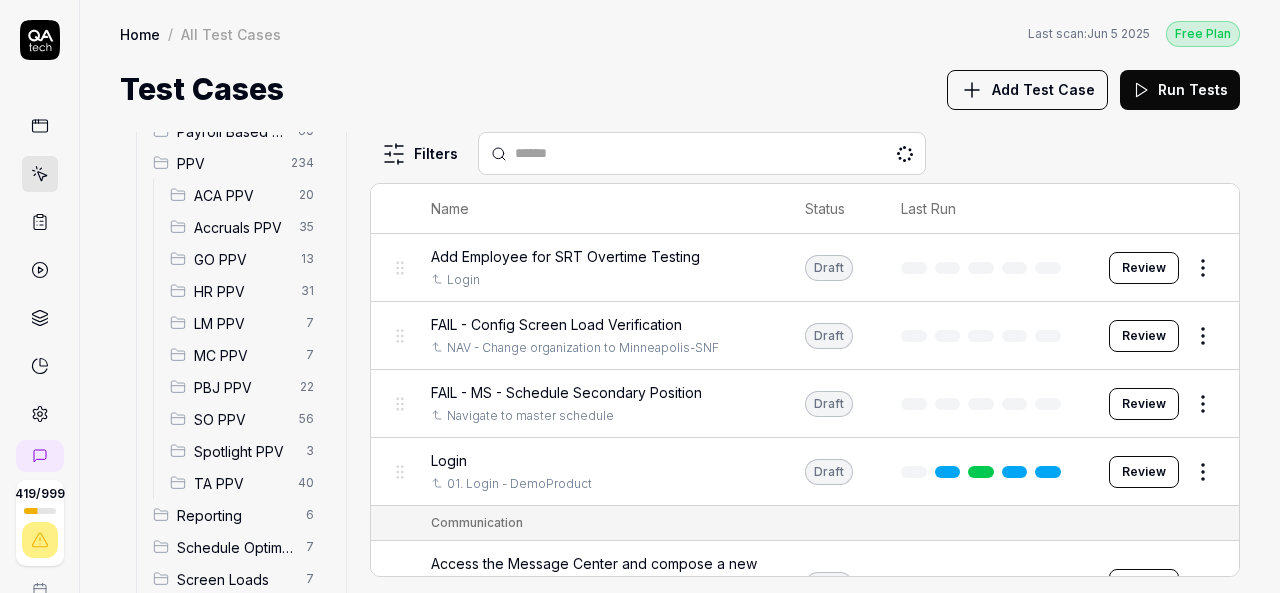 scroll, scrollTop: 694, scrollLeft: 0, axis: vertical 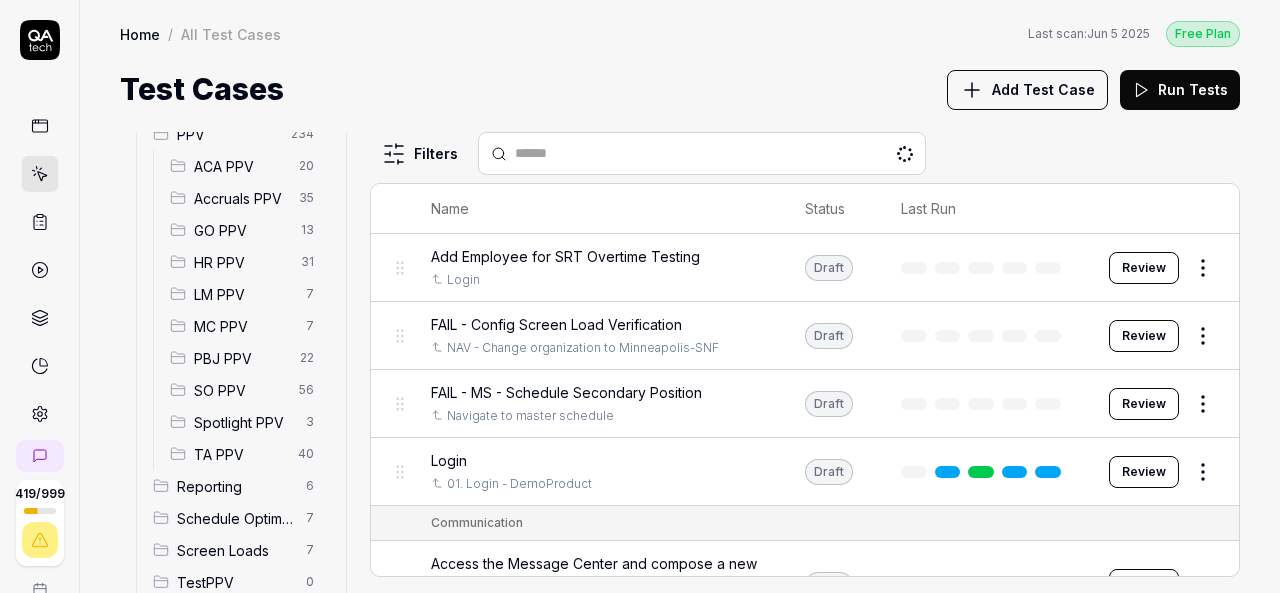 click on "SO PPV" at bounding box center [240, 390] 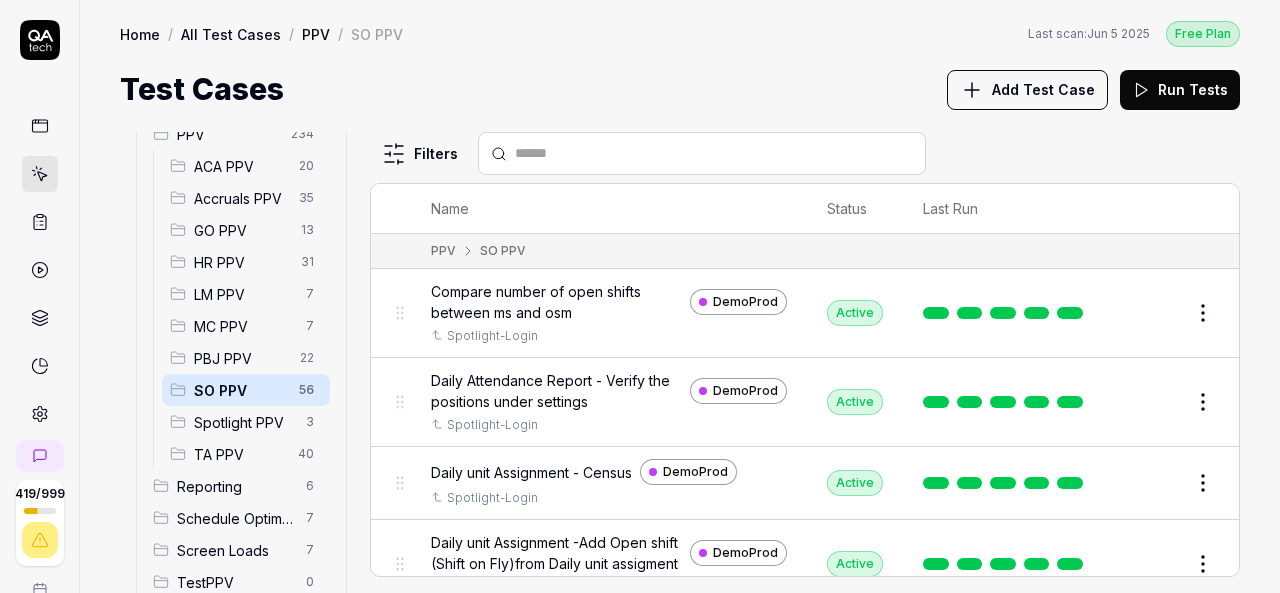 click at bounding box center [714, 153] 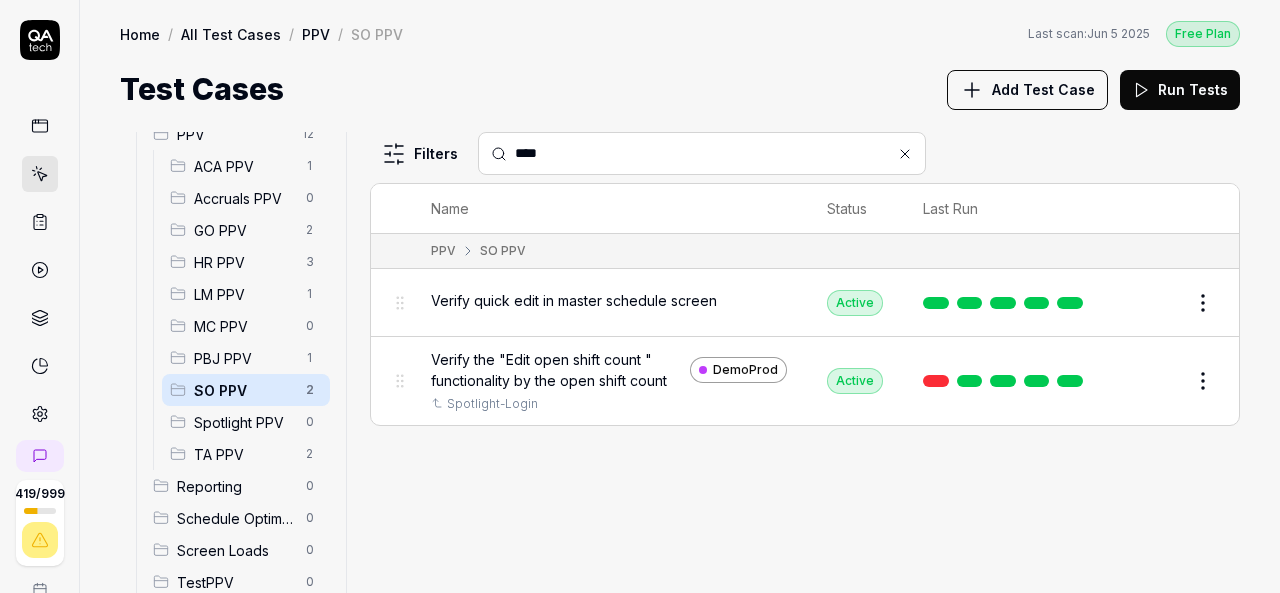 type on "****" 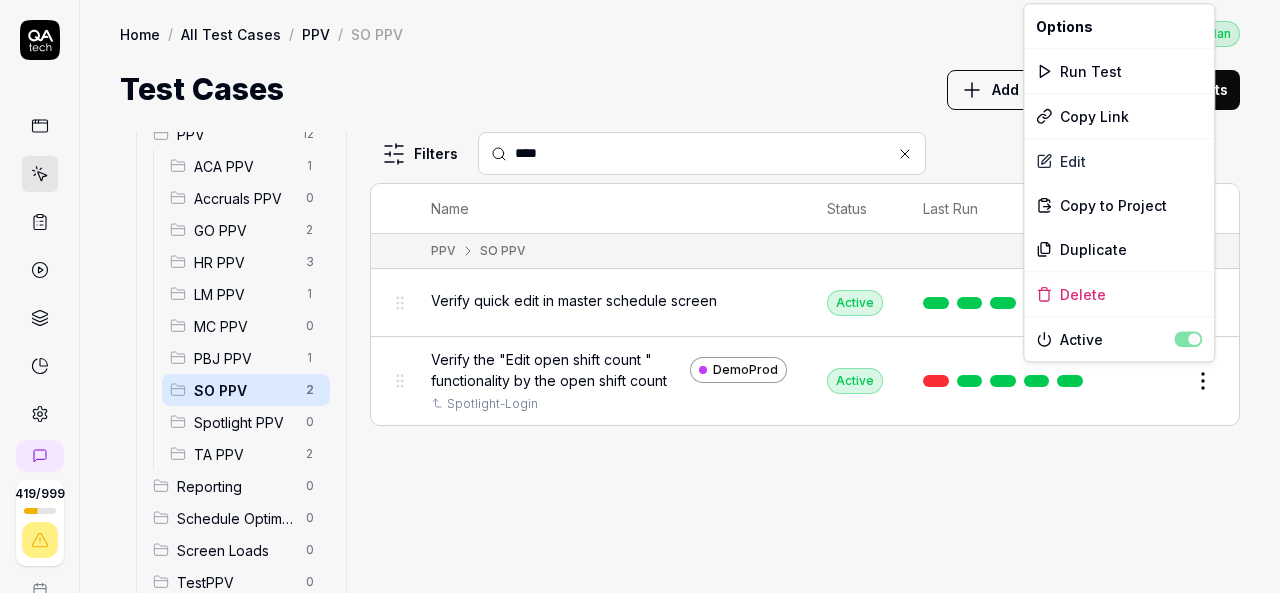 click on "419  /  999 k S Home / All Test Cases / PPV / SO PPV Free Plan Home / All Test Cases / PPV / SO PPV Last scan:  Jun 5 2025 Free Plan Test Cases Add Test Case Run Tests All Test Cases 35 Communication 0 Dashboard Management 6 Employee Management 3 Help and Support 0 Login 0 Logout 0 Master Schedule 0 Navigation 0 P0 0 ACA P0 0 Accruals P0 0 GO P0 0 HR P0 0 LM P0 0 MC P0 0 PBJ P0 0 SO P0 0 SPOT P0 0 TA P0 0 Payroll Based Journal 0 PPV 12 ACA PPV 1 Accruals PPV 0 GO PPV 2 HR PPV 3 LM PPV 1 MC PPV 0 PBJ PPV 1 SO PPV 2 Spotlight PPV 0 TA PPV 2 Reporting 0 Schedule Optimizer 0 Screen Loads 0 TestPPV 0 Time & Attendance 14 User Profile 0 Filters **** Name Status Last Run PPV SO PPV Verify quick edit in master schedule screen Active Edit Verify the "Edit open shift count " functionality by the open shift count DemoProd Spotlight-Login Active Edit *
Options Run Test Copy Link Edit Copy to Project Duplicate Delete Active" at bounding box center [640, 296] 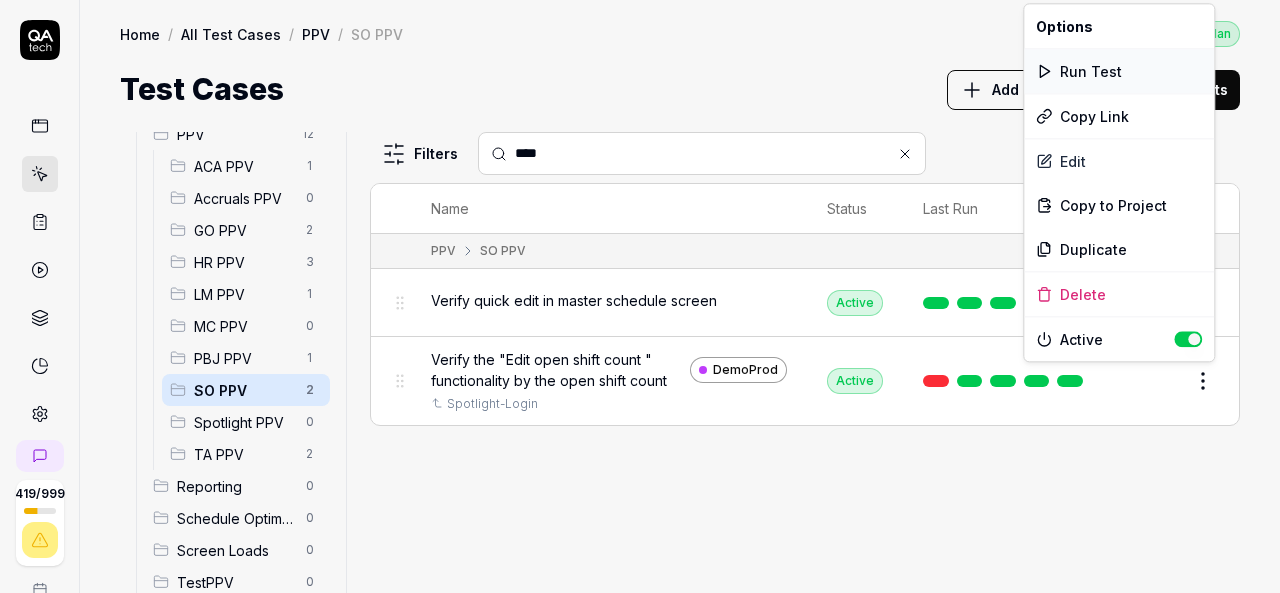 click on "Run Test" at bounding box center [1119, 71] 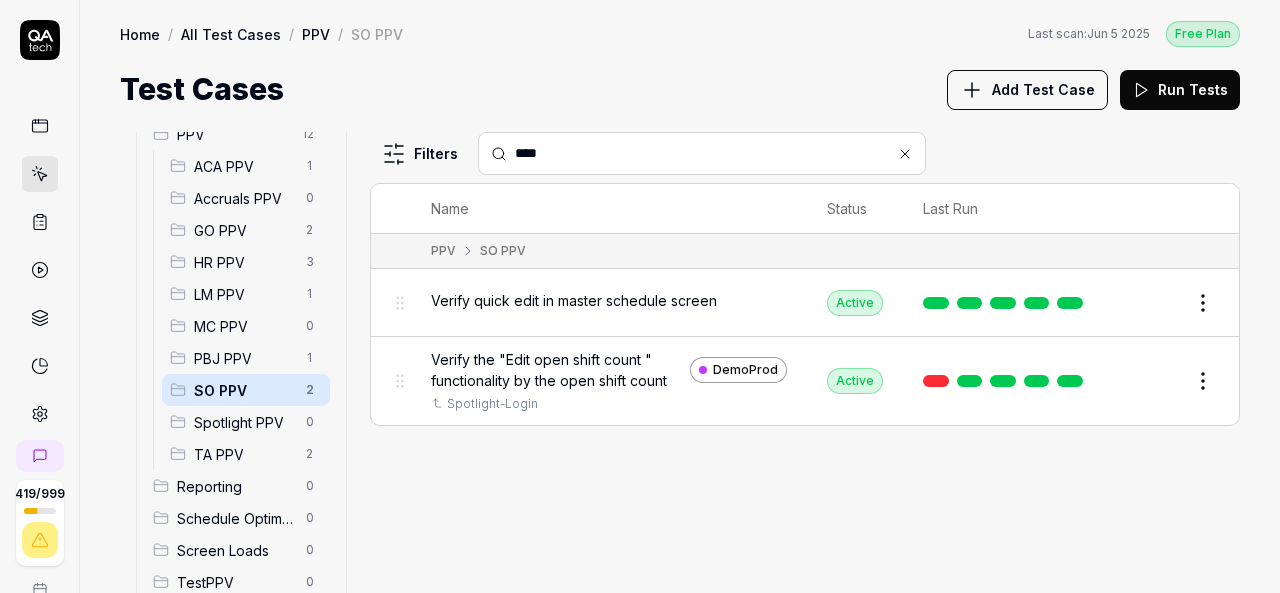 click on "Filters **** Name Status Last Run PPV SO PPV Verify quick edit in master schedule screen Active Edit Verify the "Edit open shift count " functionality by the open shift count DemoProd Spotlight-Login Active Edit" at bounding box center (805, 362) 